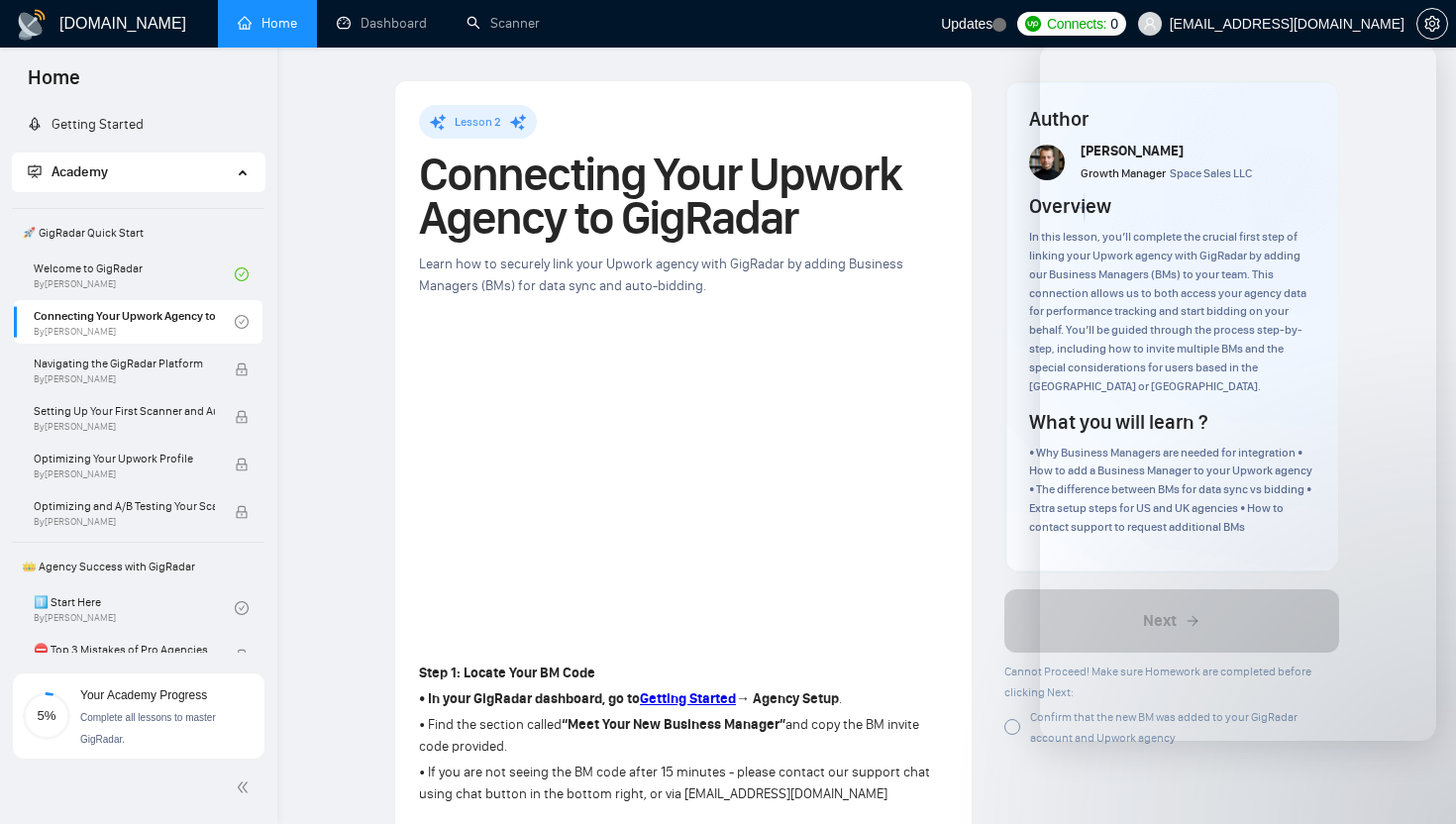 scroll, scrollTop: 0, scrollLeft: 0, axis: both 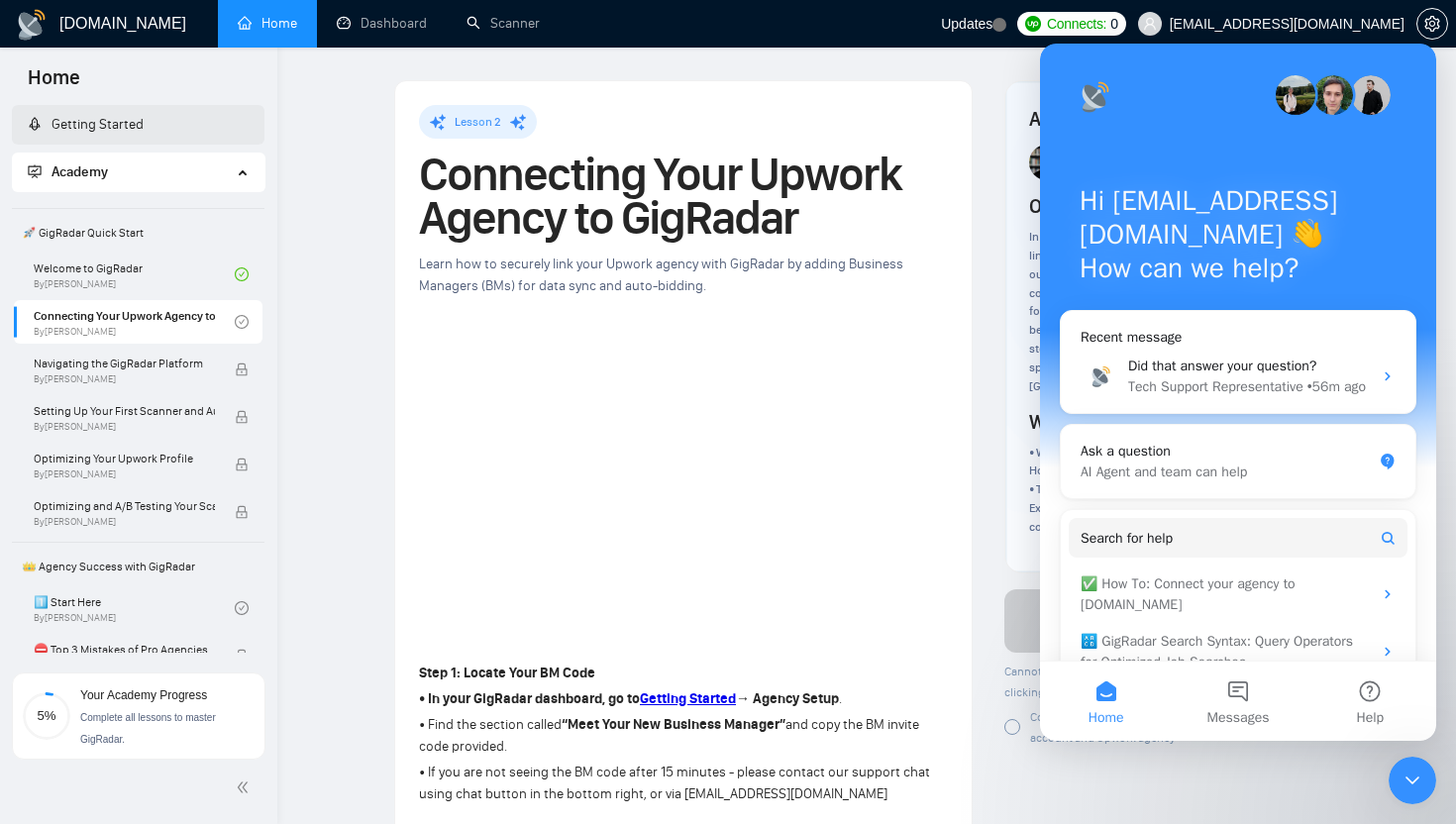 click on "Getting Started" at bounding box center [85, 124] 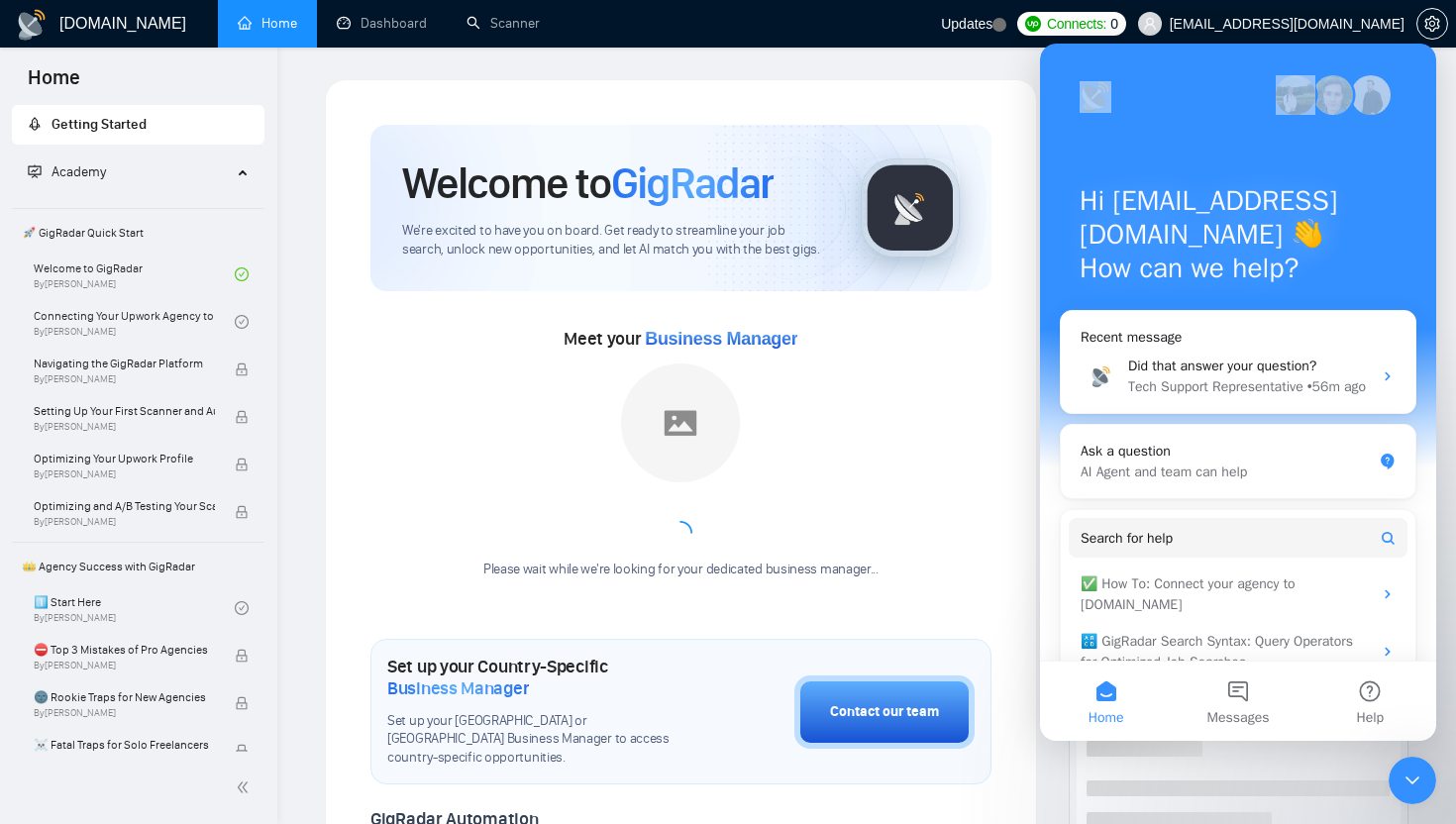 drag, startPoint x: 1154, startPoint y: 100, endPoint x: 1122, endPoint y: 157, distance: 65.36819 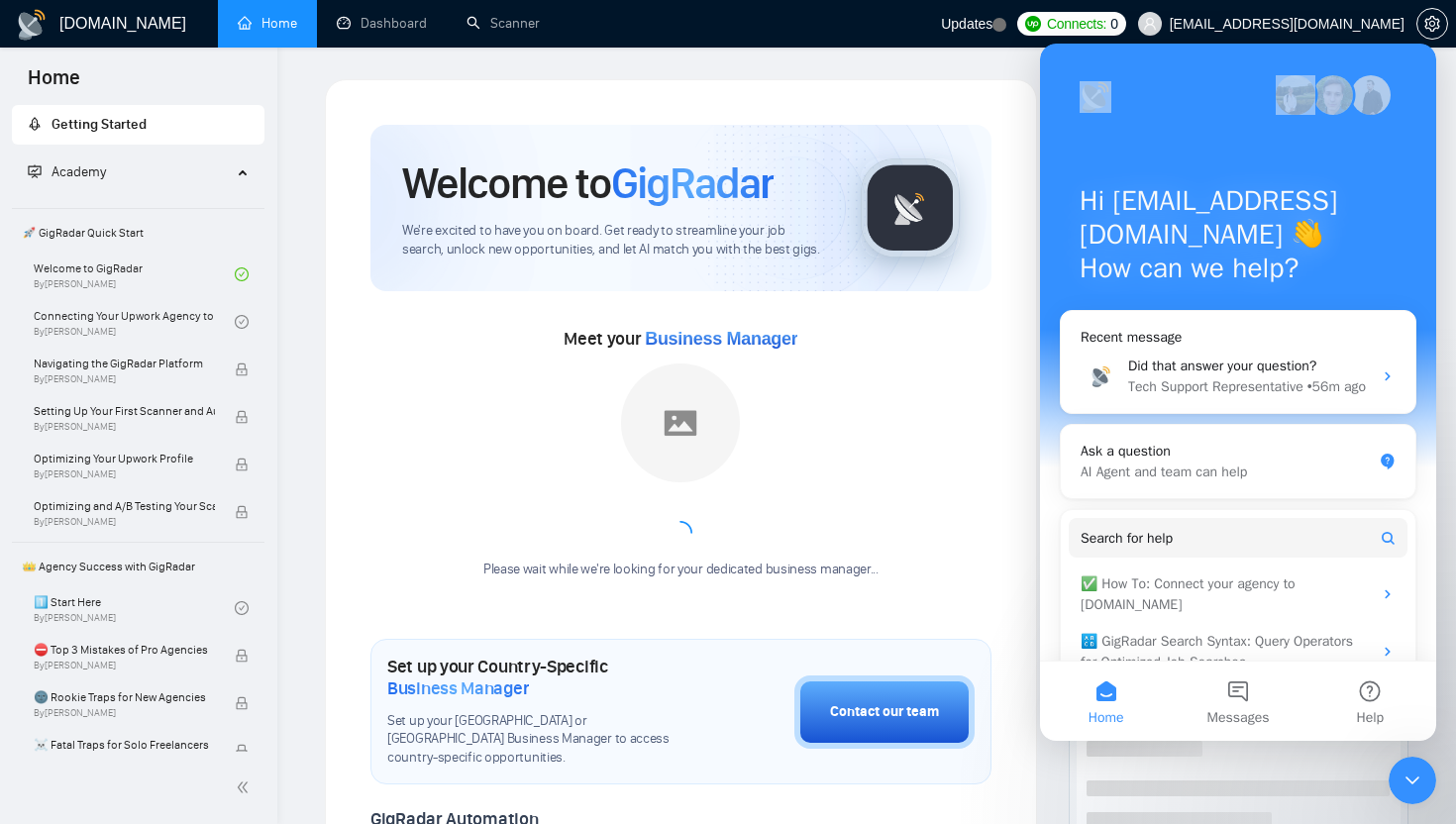 click on "Hi talhanoman61@gmail.com 👋 How can we help?" at bounding box center [1238, 239] 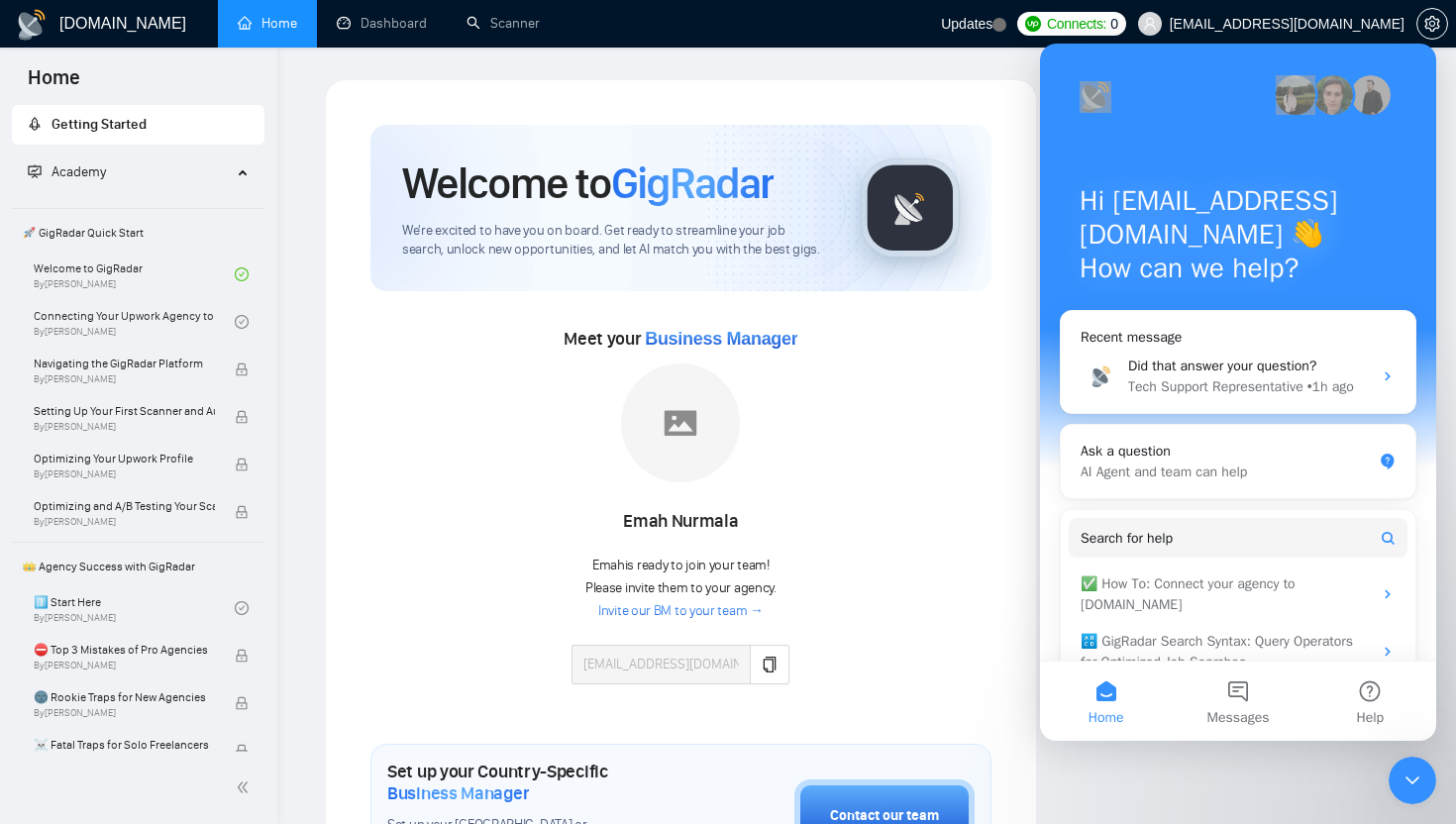 click on "Welcome to  GigRadar We're excited to have you on board. Get ready to streamline your job search, unlock new opportunities, and let AI match you with the best gigs. Meet your   Business Manager Emah   Nurmala Emah  is ready to join your team! Please invite them to your agency. Invite our BM to your team → fiagahvelki17@hotmail.com Set up your Country-Specific  Business Manager Set up your United States or United Kingdom Business Manager to access country-specific opportunities. Contact our team GigRadar Automation Set Up a   Scanner Enable the scanner for AI matching and real-time job alerts. Enable   Opportunity Alerts Keep updated on top matches and new jobs. Enable   Automatic Proposal Send Never miss any opportunities. GigRadar Community Join GigRadar   Community Connect with the GigRadar Slack Community for updates, job opportunities, partnerships, and support. Make your   First Post Make your first post on GigRadar community. Level Up Your Skill Explore   Academy Finish Your First" at bounding box center [680, 847] 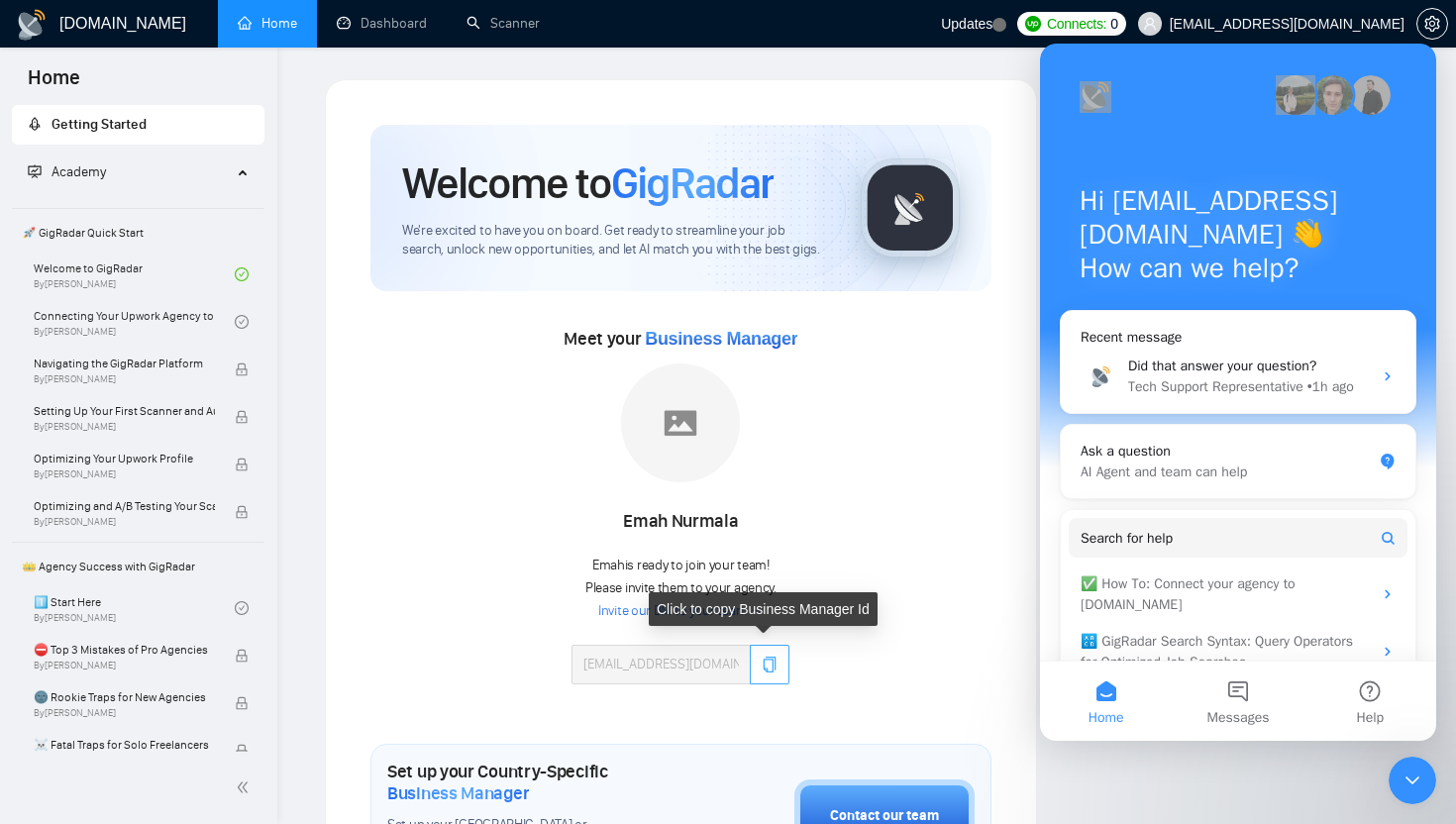 click 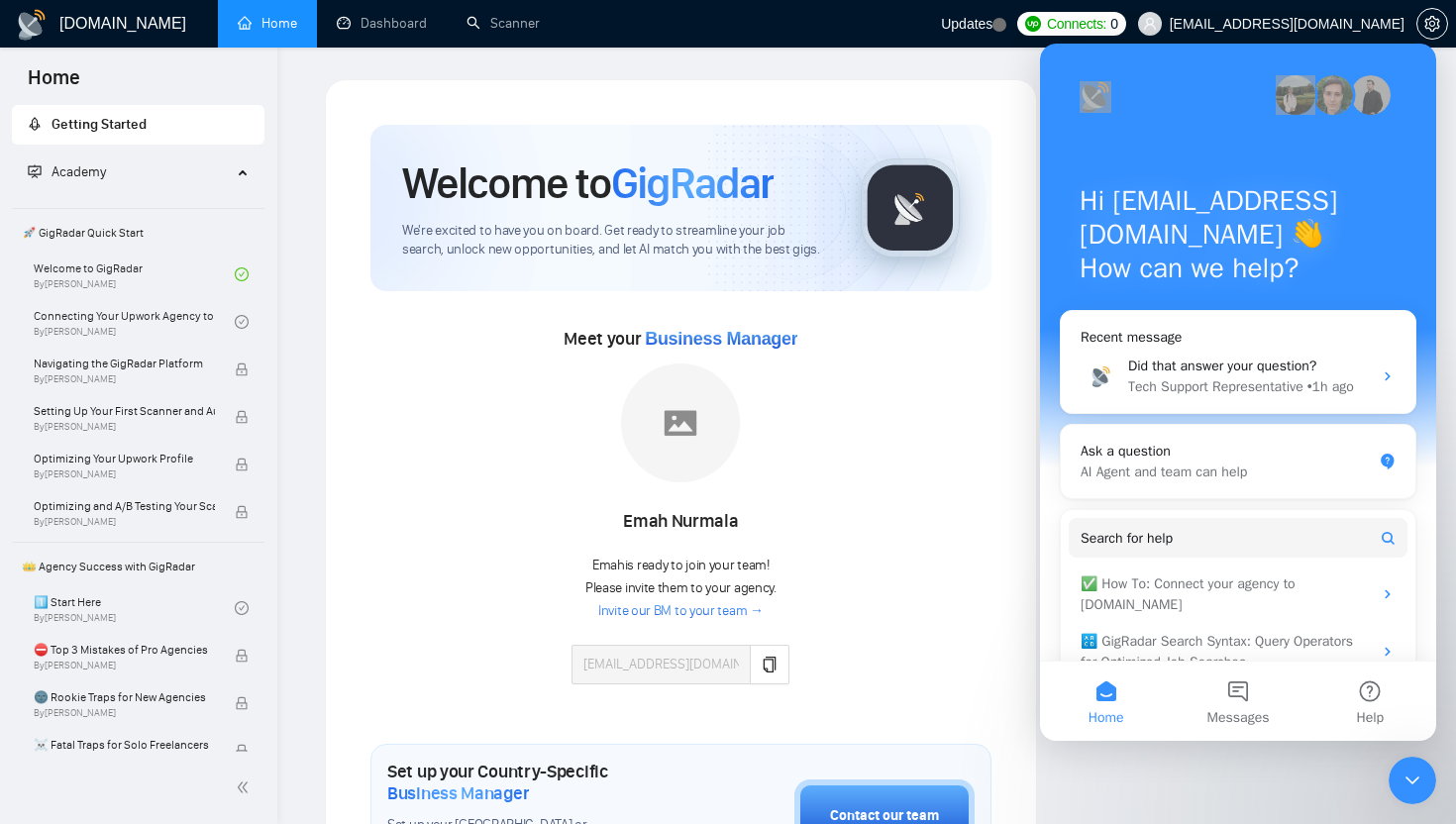 click on "Meet your   Business Manager Emah   Nurmala Emah  is ready to join your team! Please invite them to your agency. Invite our BM to your team → [EMAIL_ADDRESS][DOMAIN_NAME]" at bounding box center (680, 513) 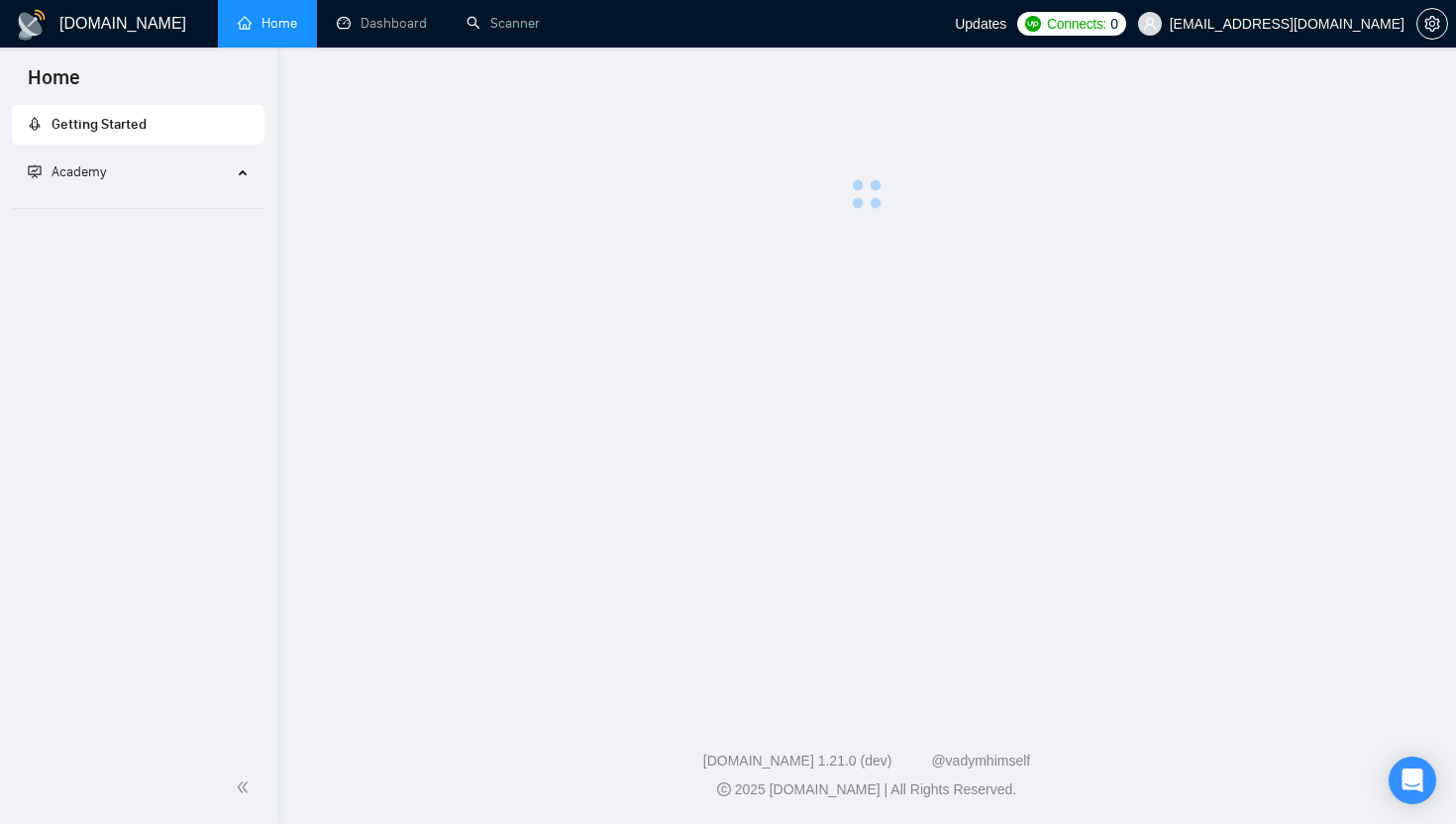 scroll, scrollTop: 0, scrollLeft: 0, axis: both 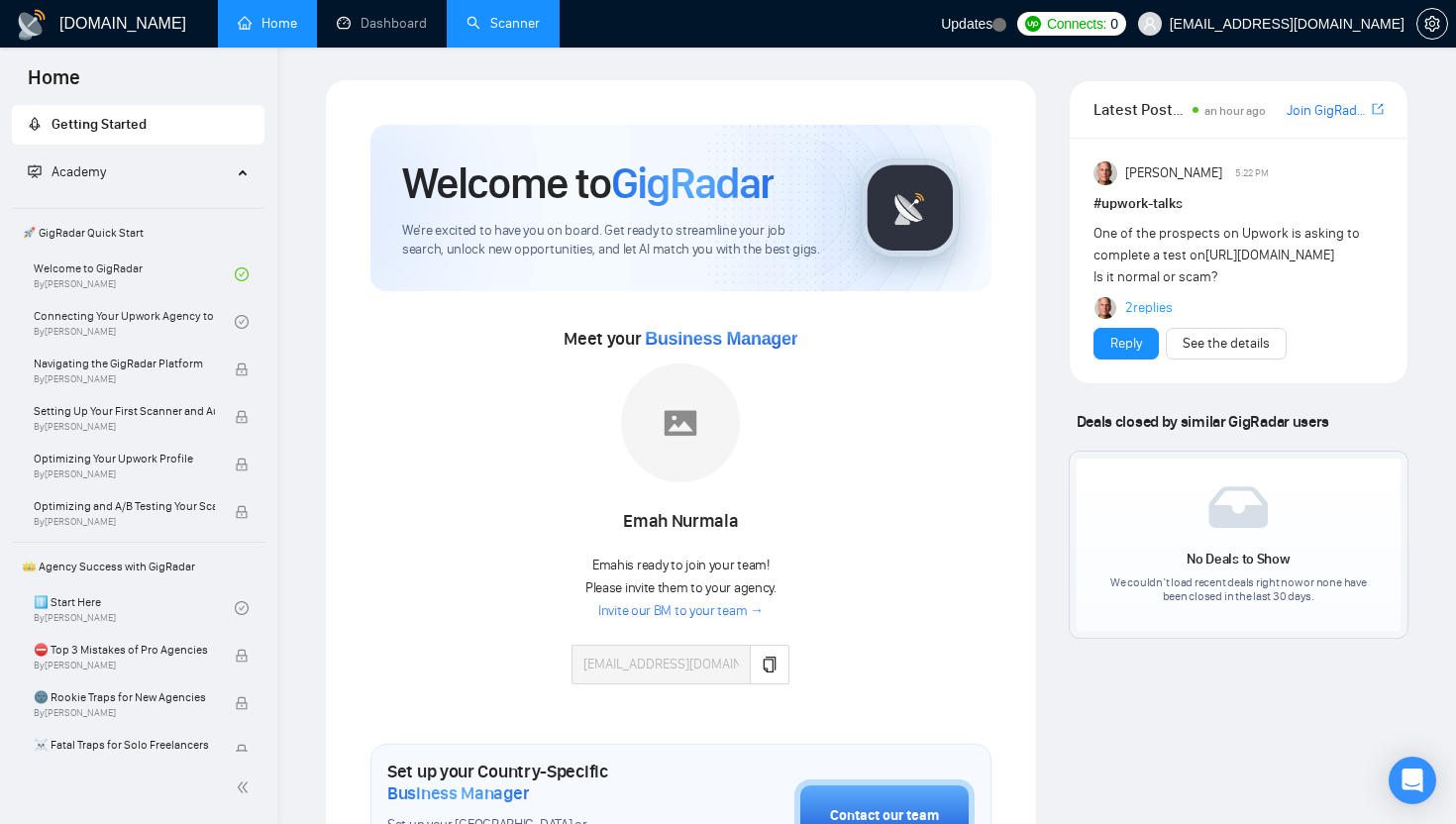 click on "Scanner" at bounding box center (503, 23) 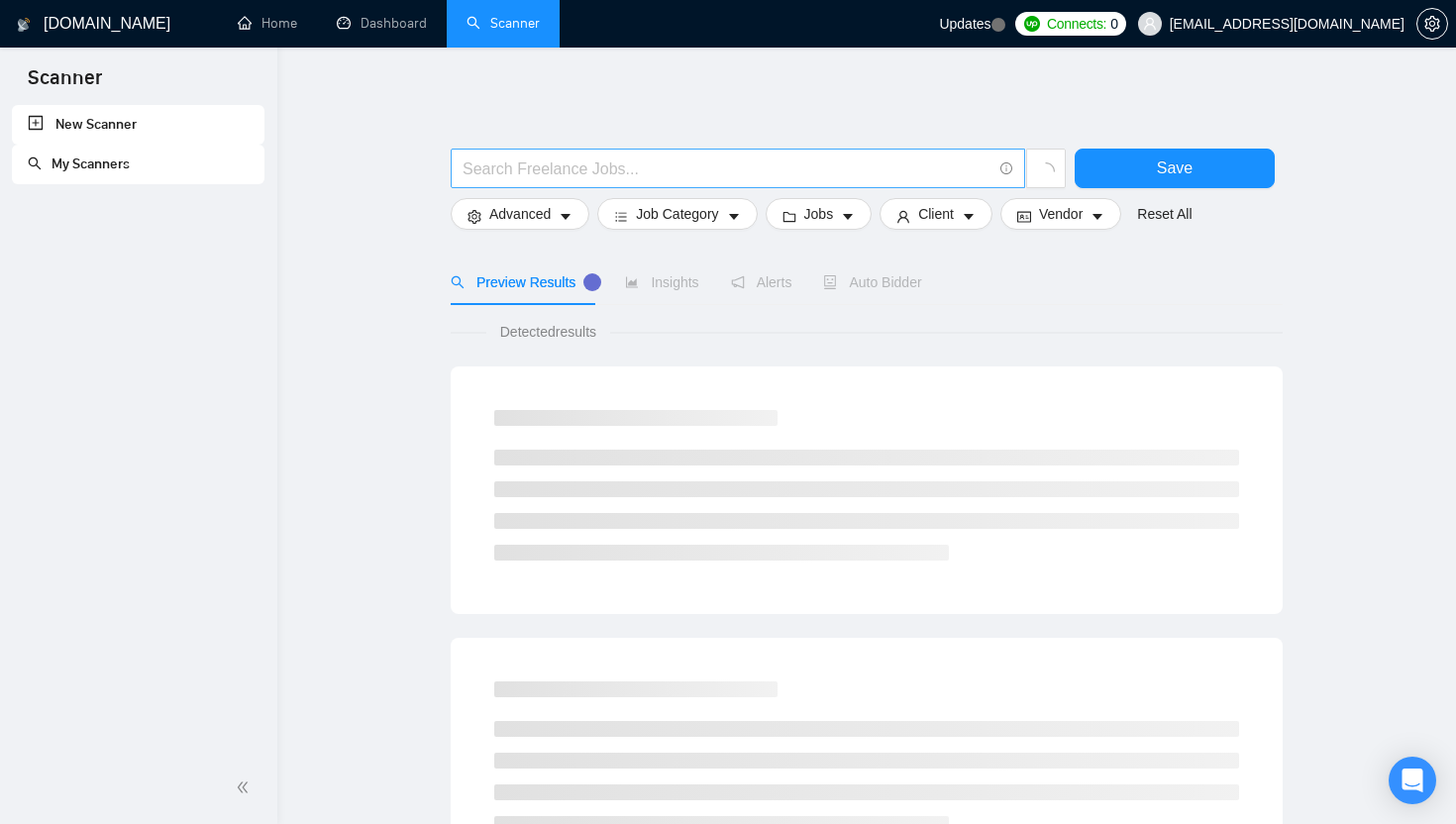 click at bounding box center [727, 168] 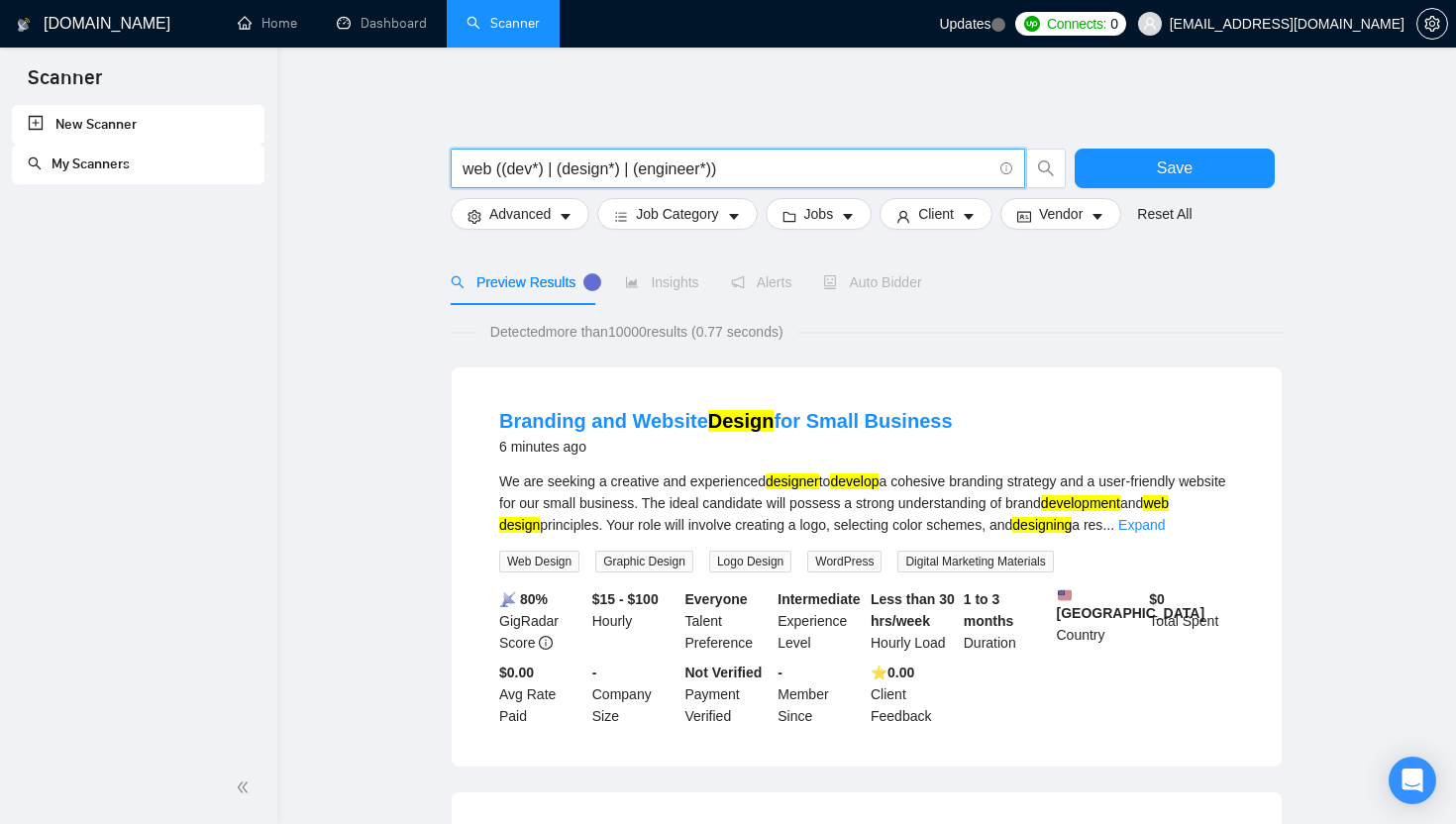 type on "web ((dev*) | (design*) | (engineer*))" 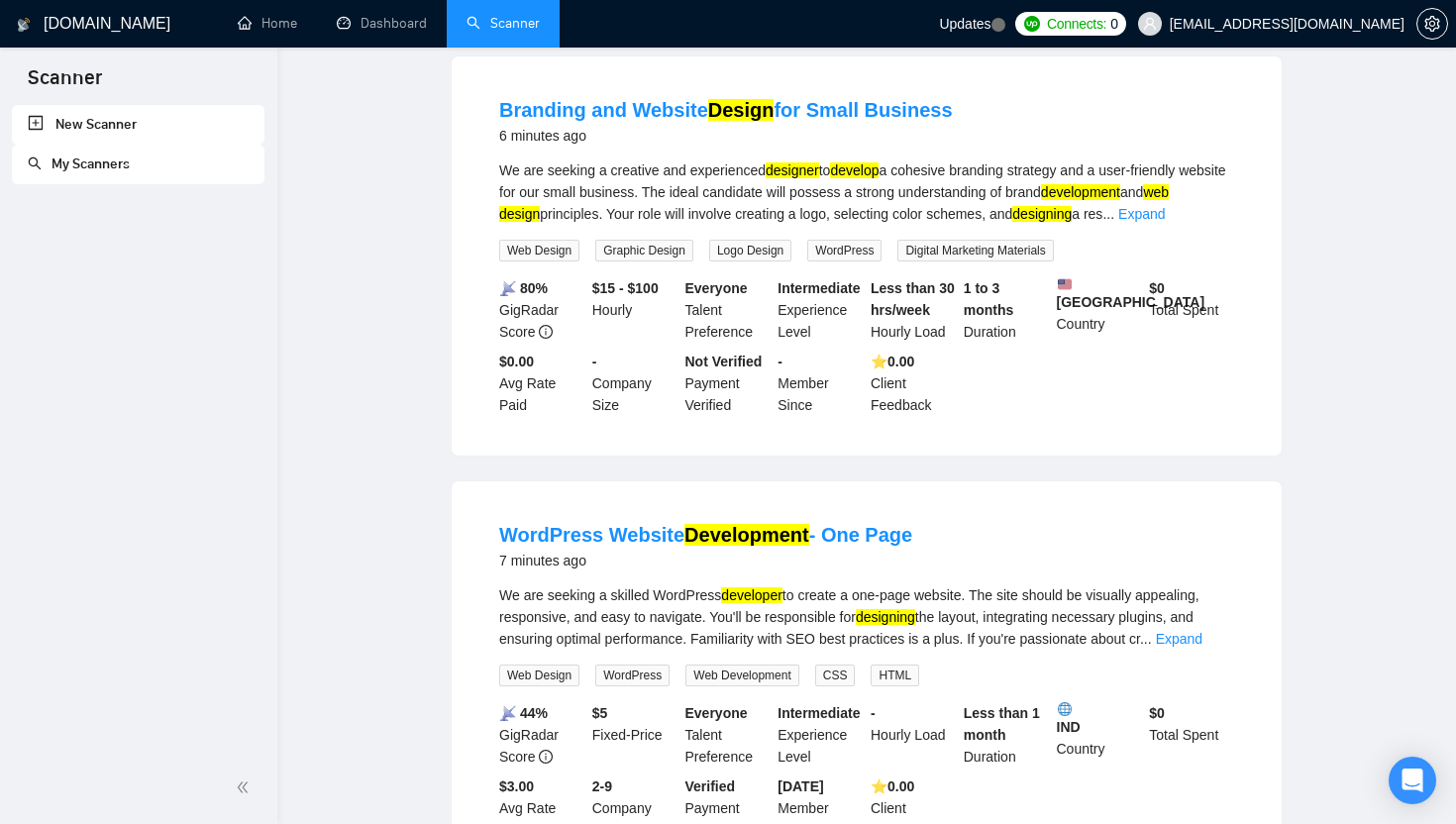 scroll, scrollTop: 0, scrollLeft: 0, axis: both 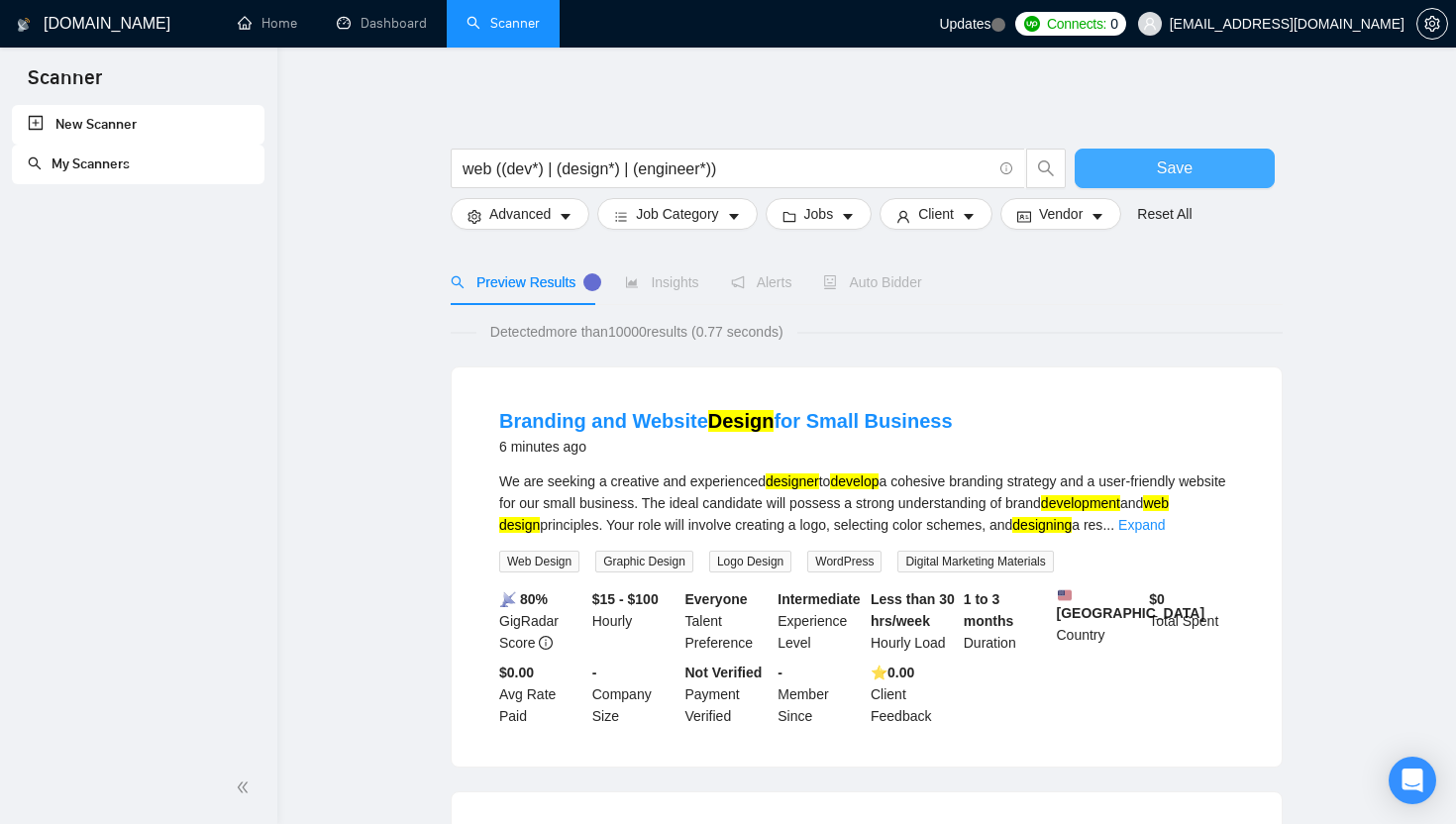 click on "Save" at bounding box center [1175, 168] 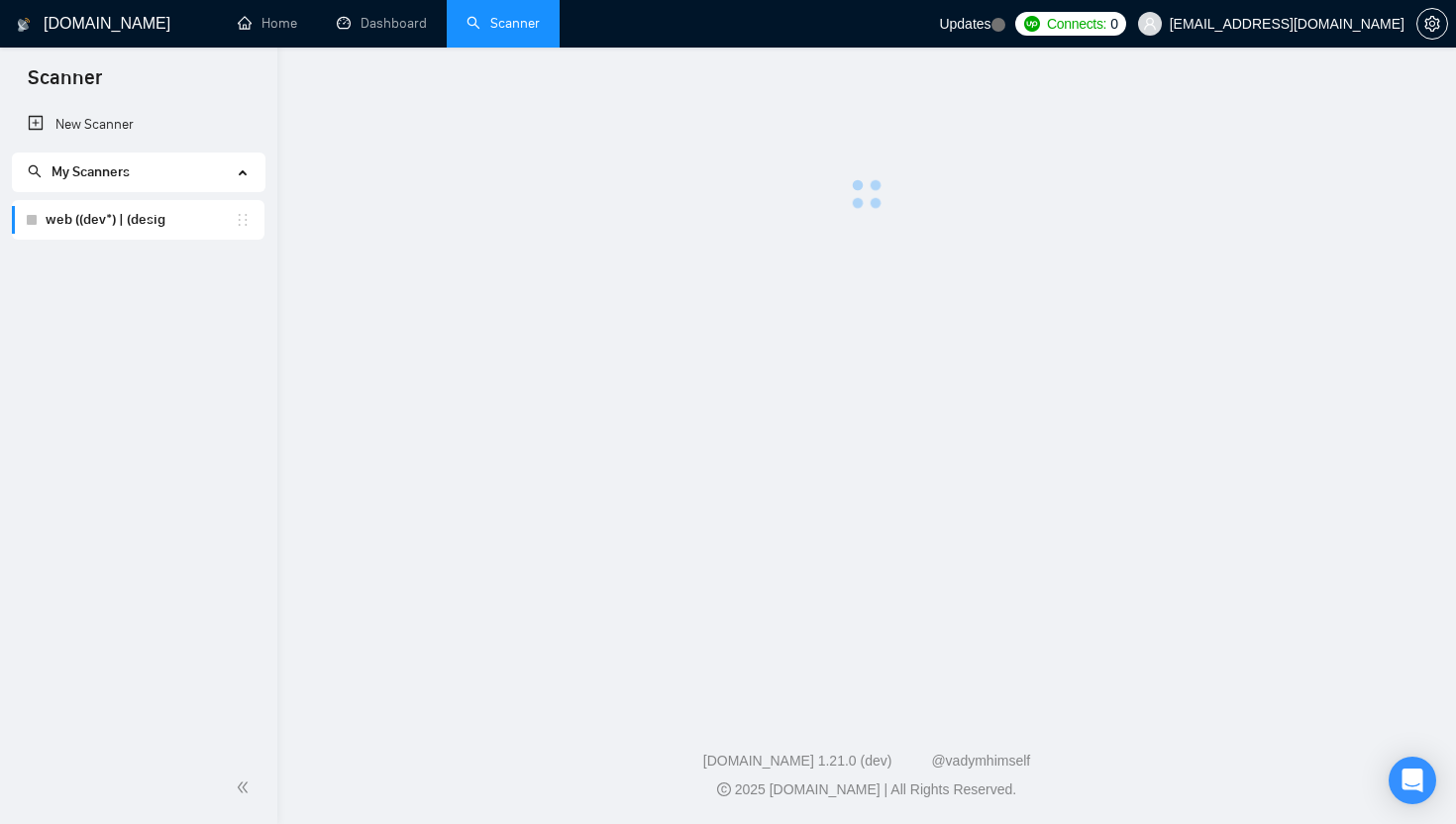 click on "web ((dev*) | (desig" at bounding box center [140, 220] 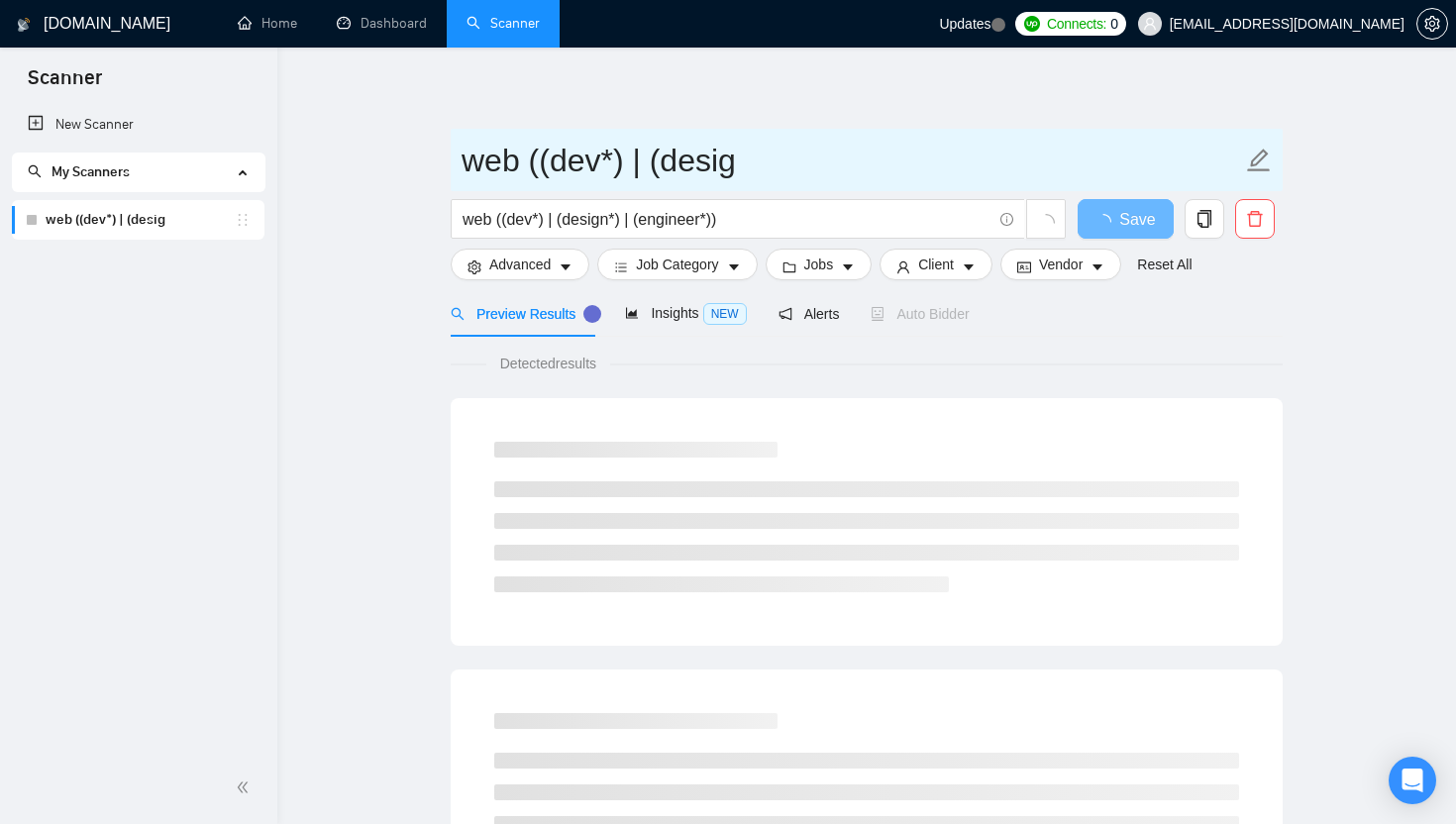 click 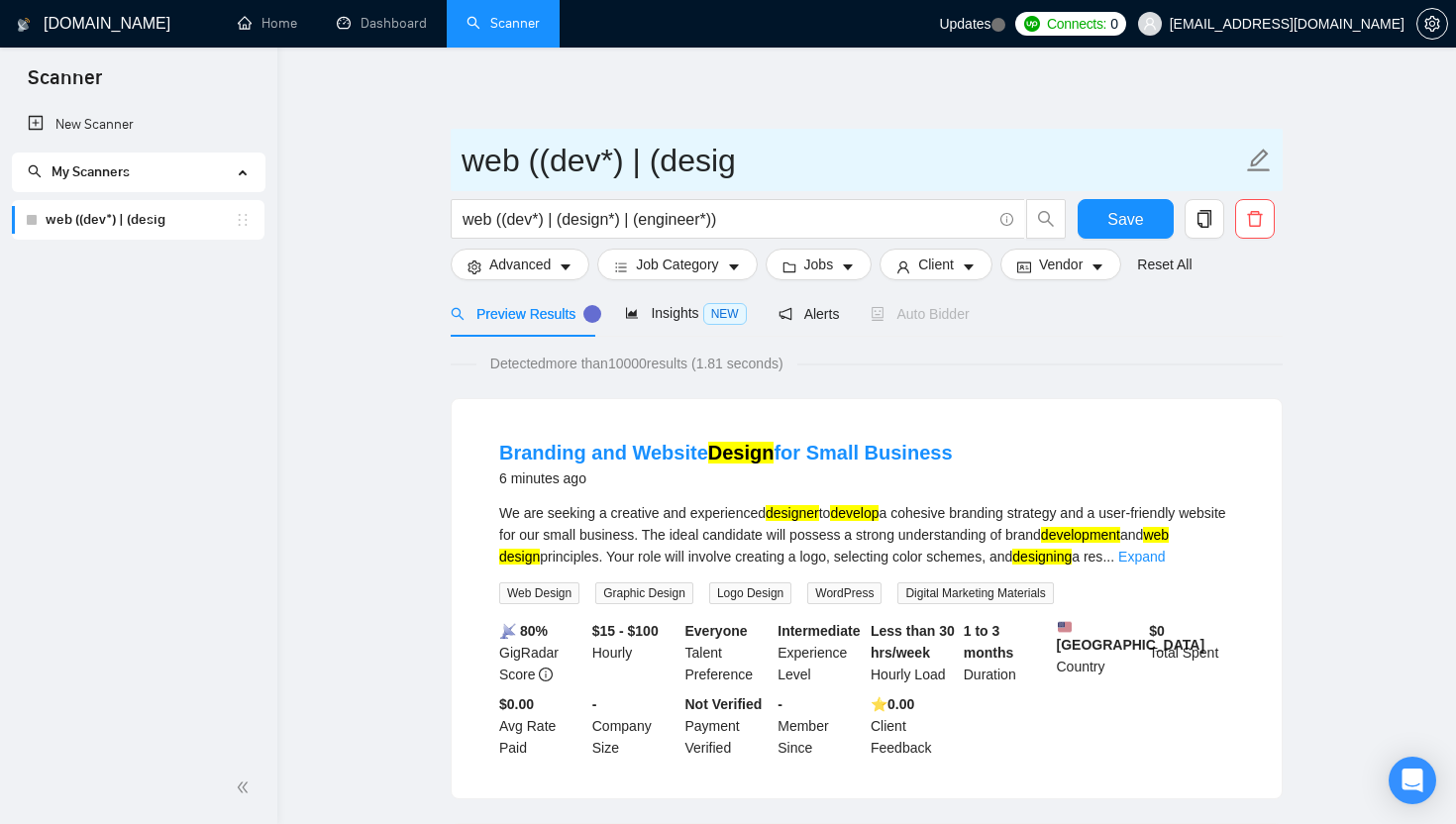drag, startPoint x: 746, startPoint y: 168, endPoint x: 448, endPoint y: 171, distance: 298.0151 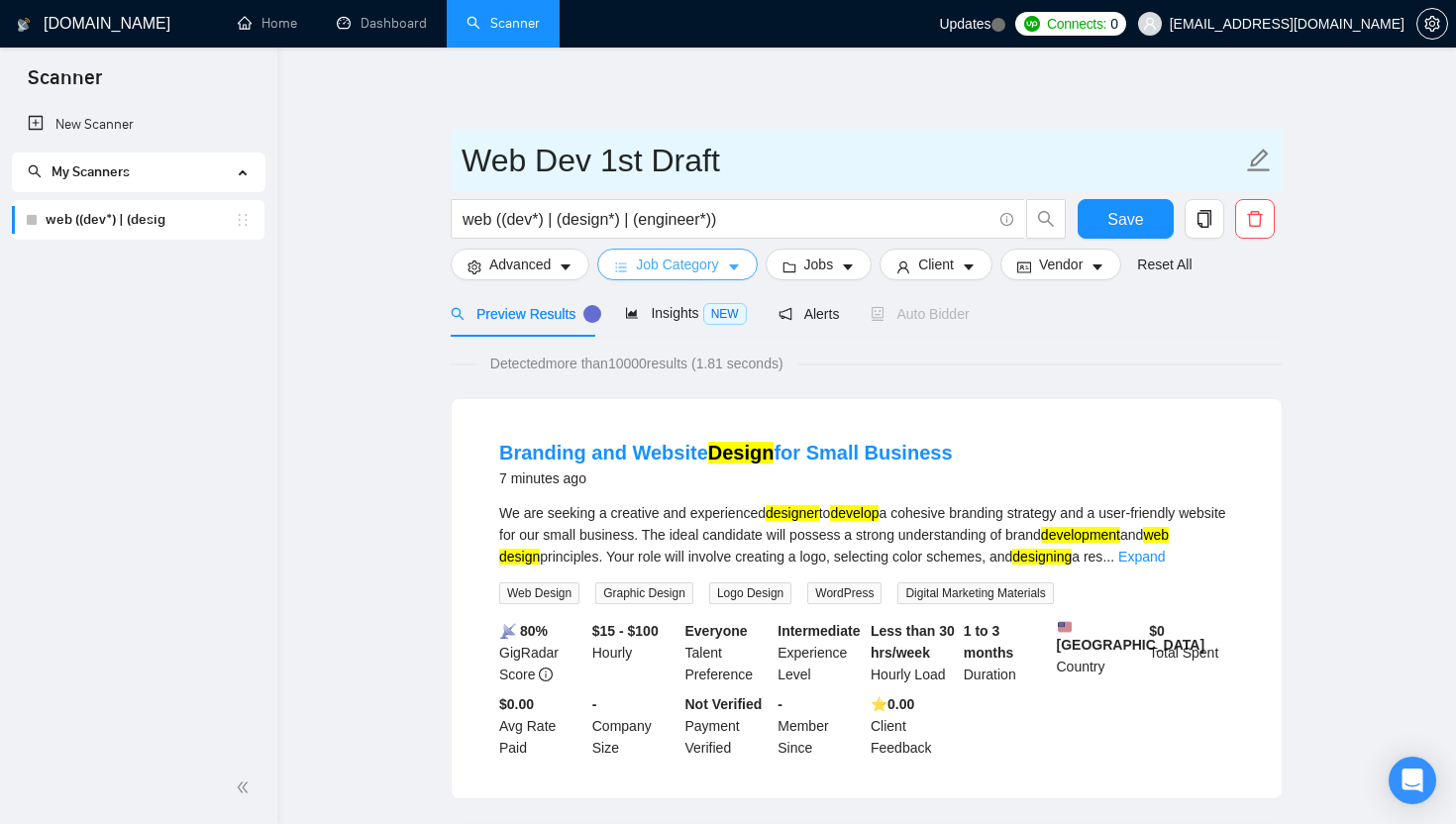 type on "Web Dev 1st Draft" 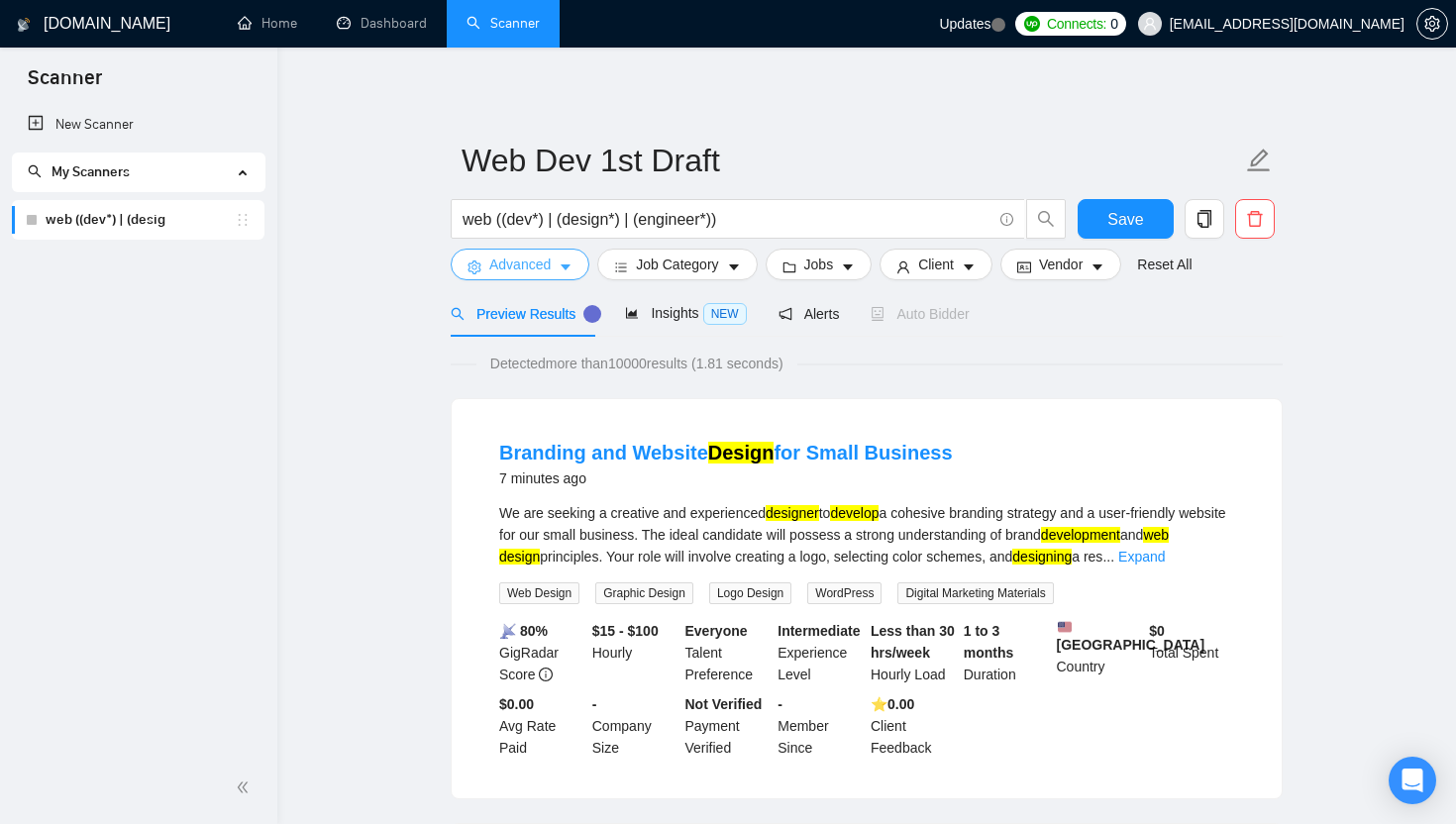 click on "Advanced" at bounding box center (520, 264) 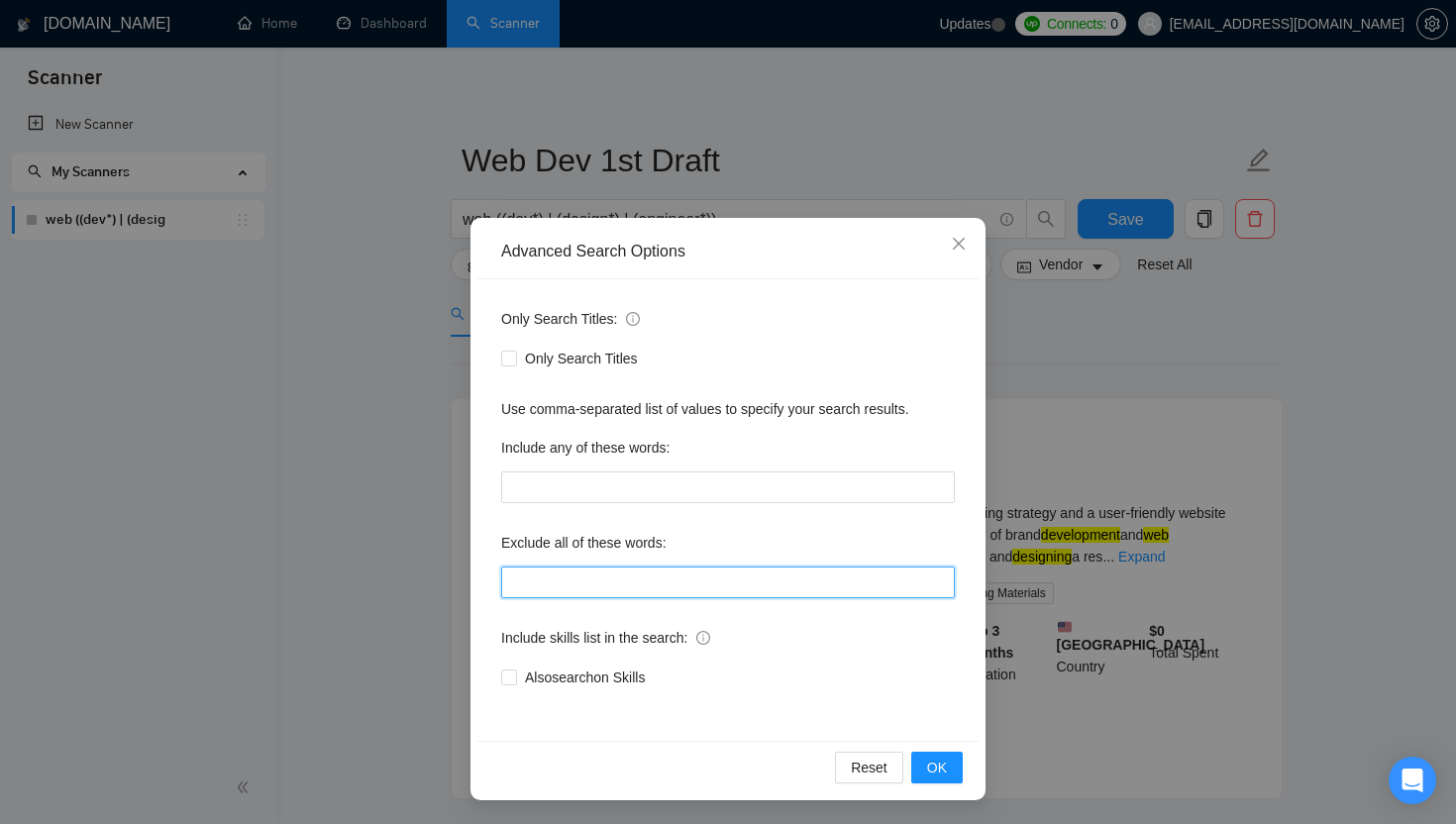 click at bounding box center [728, 582] 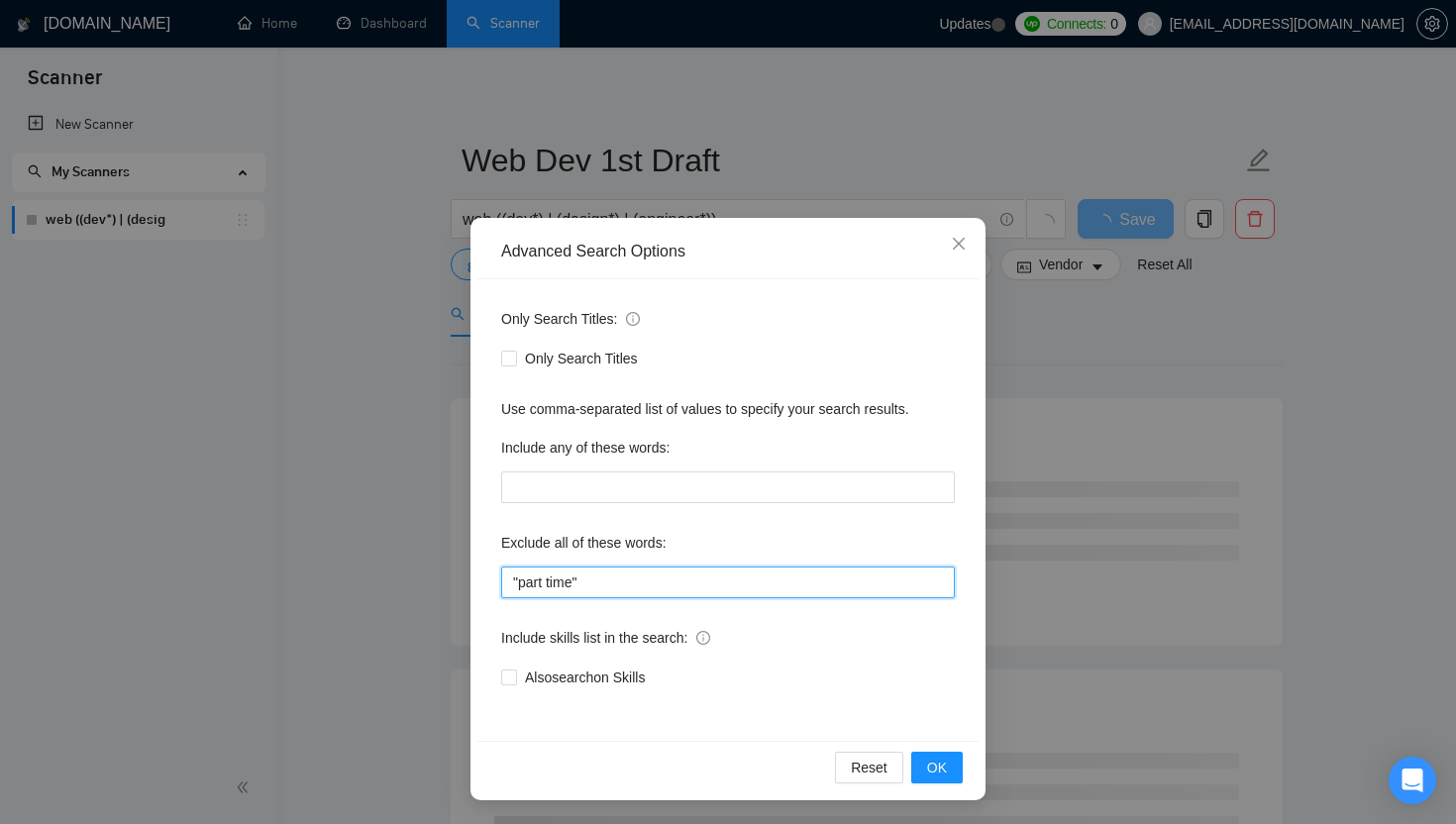 type on ""part time"" 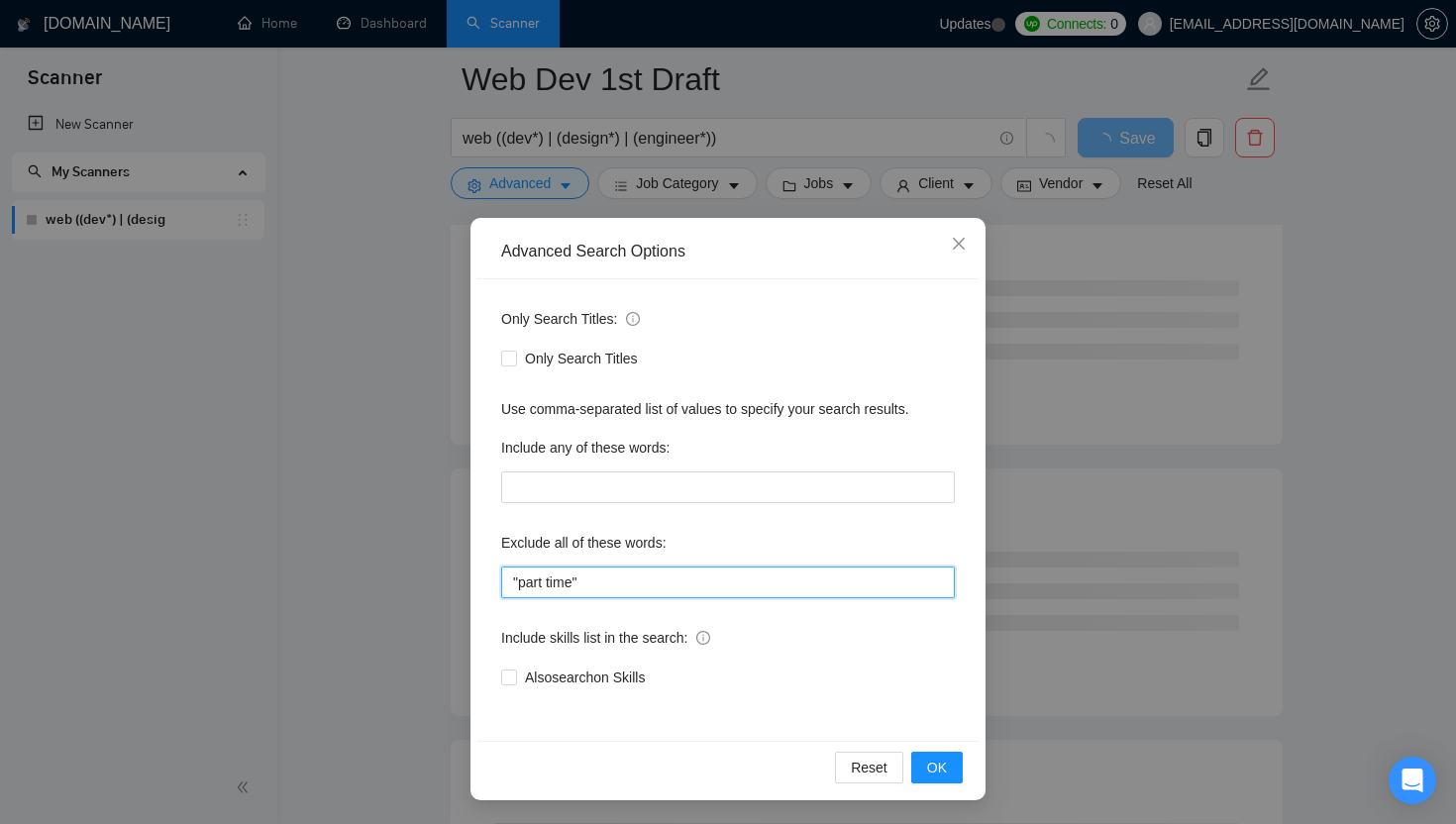 scroll, scrollTop: 249, scrollLeft: 0, axis: vertical 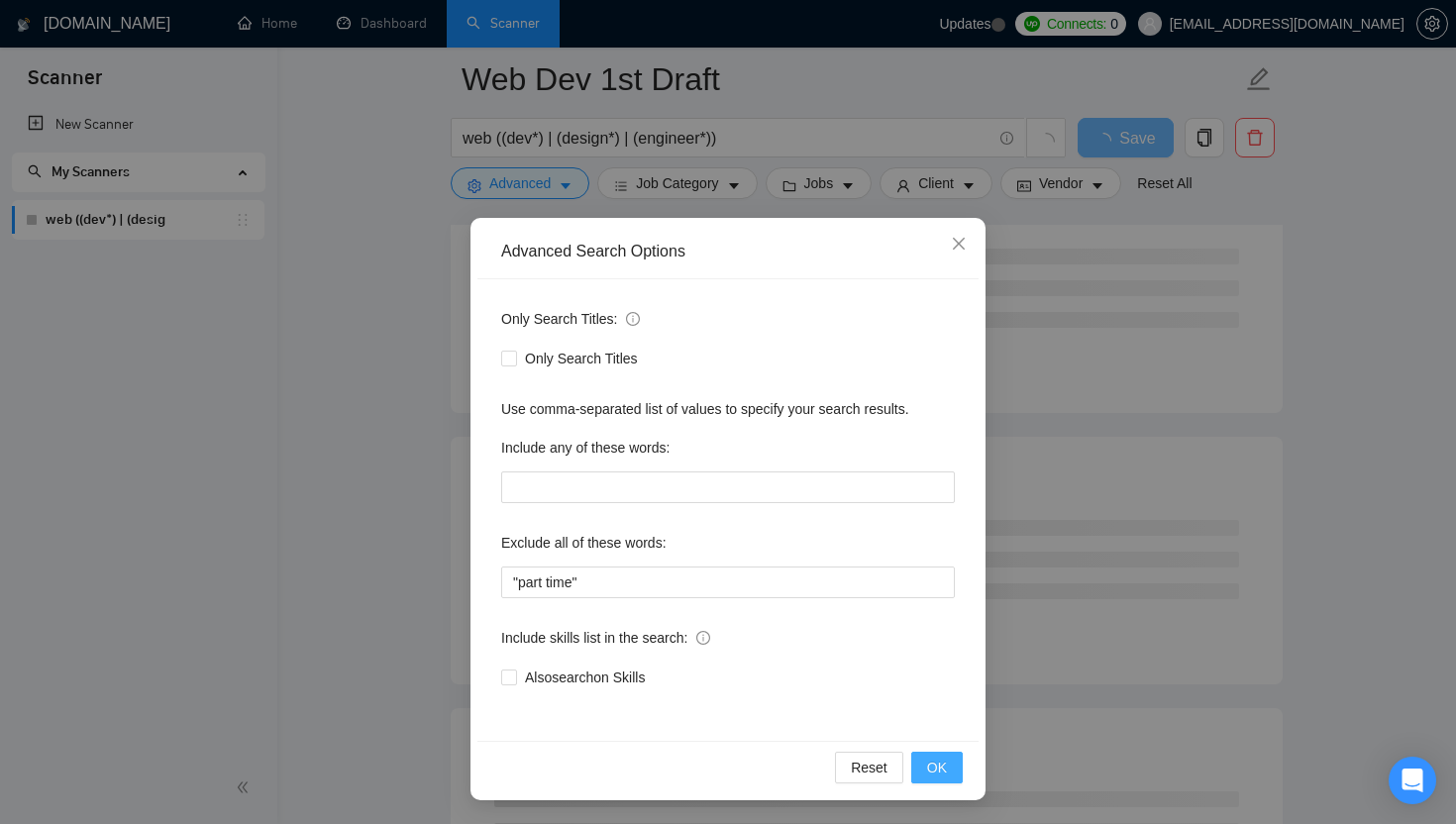 click on "OK" at bounding box center [937, 768] 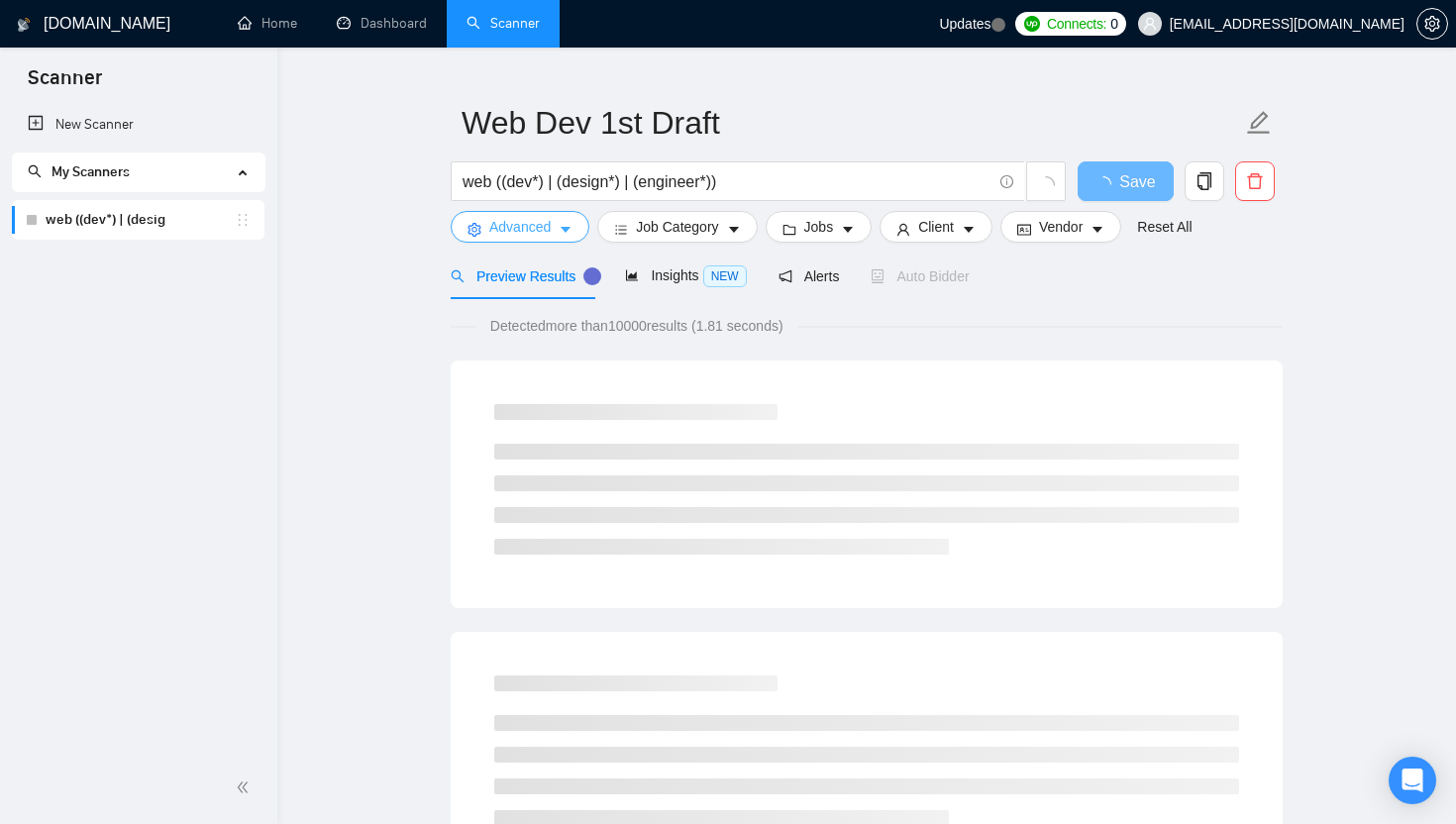 scroll, scrollTop: 0, scrollLeft: 0, axis: both 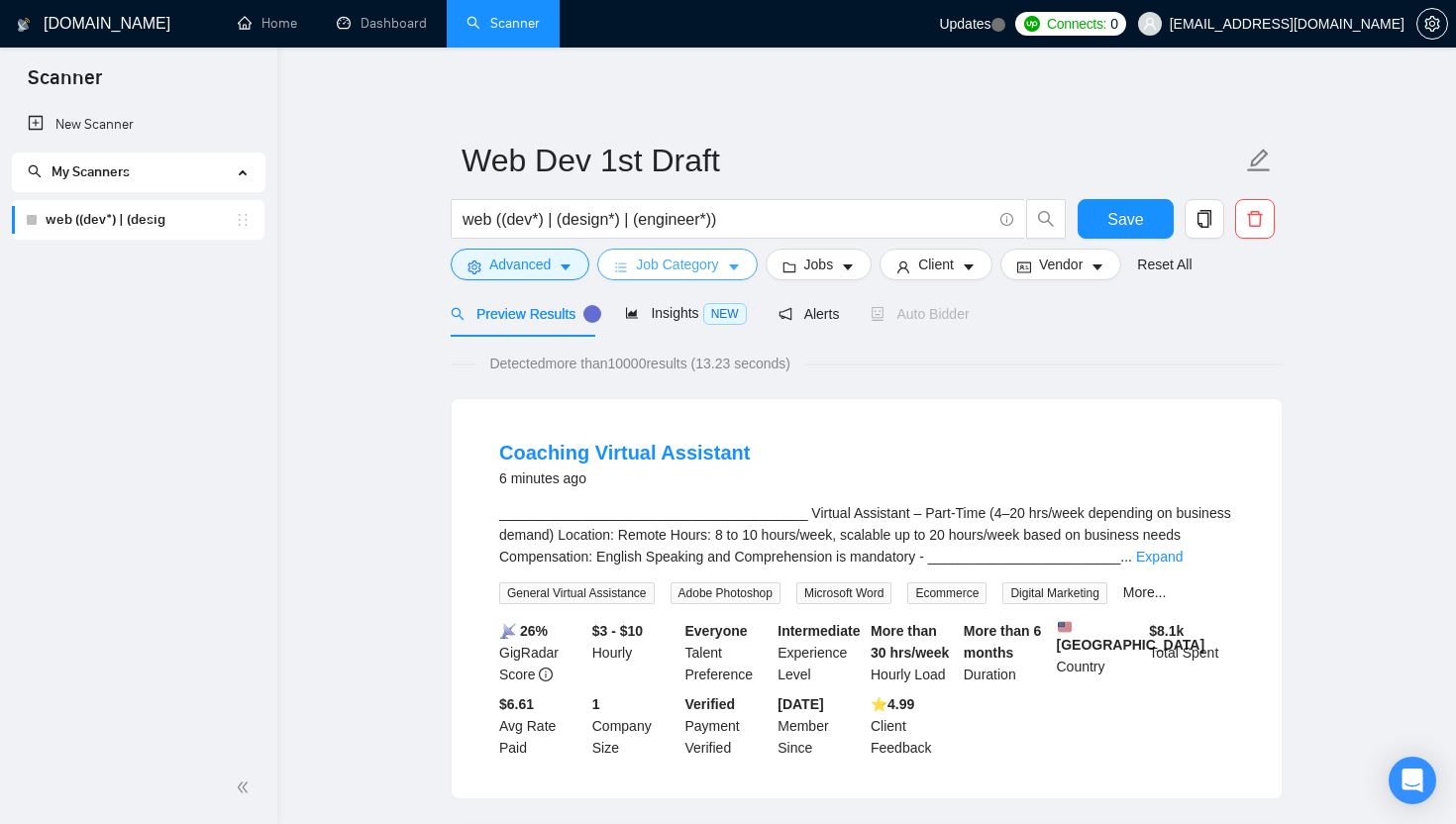 click on "Job Category" at bounding box center (676, 264) 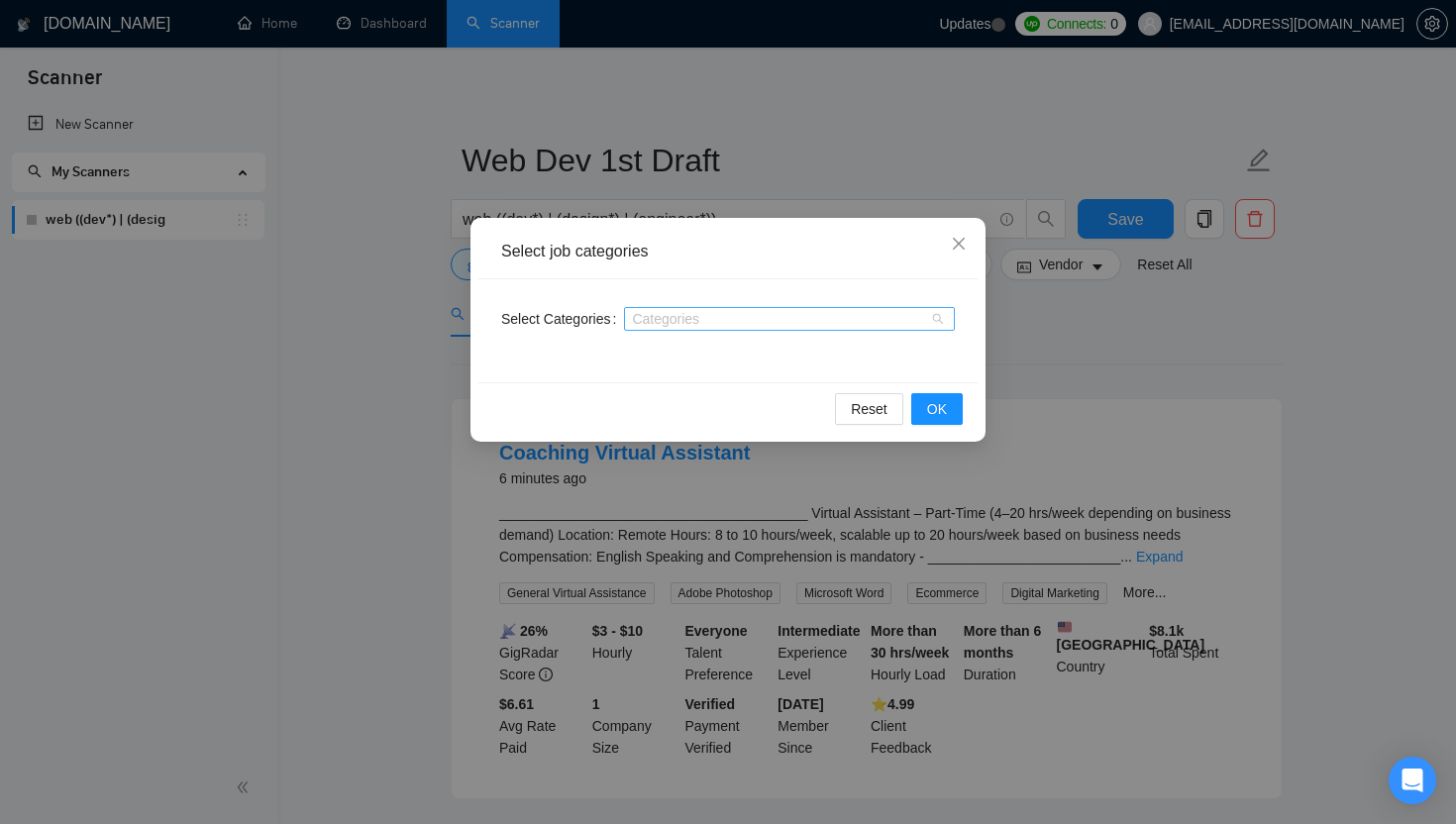 click at bounding box center [780, 319] 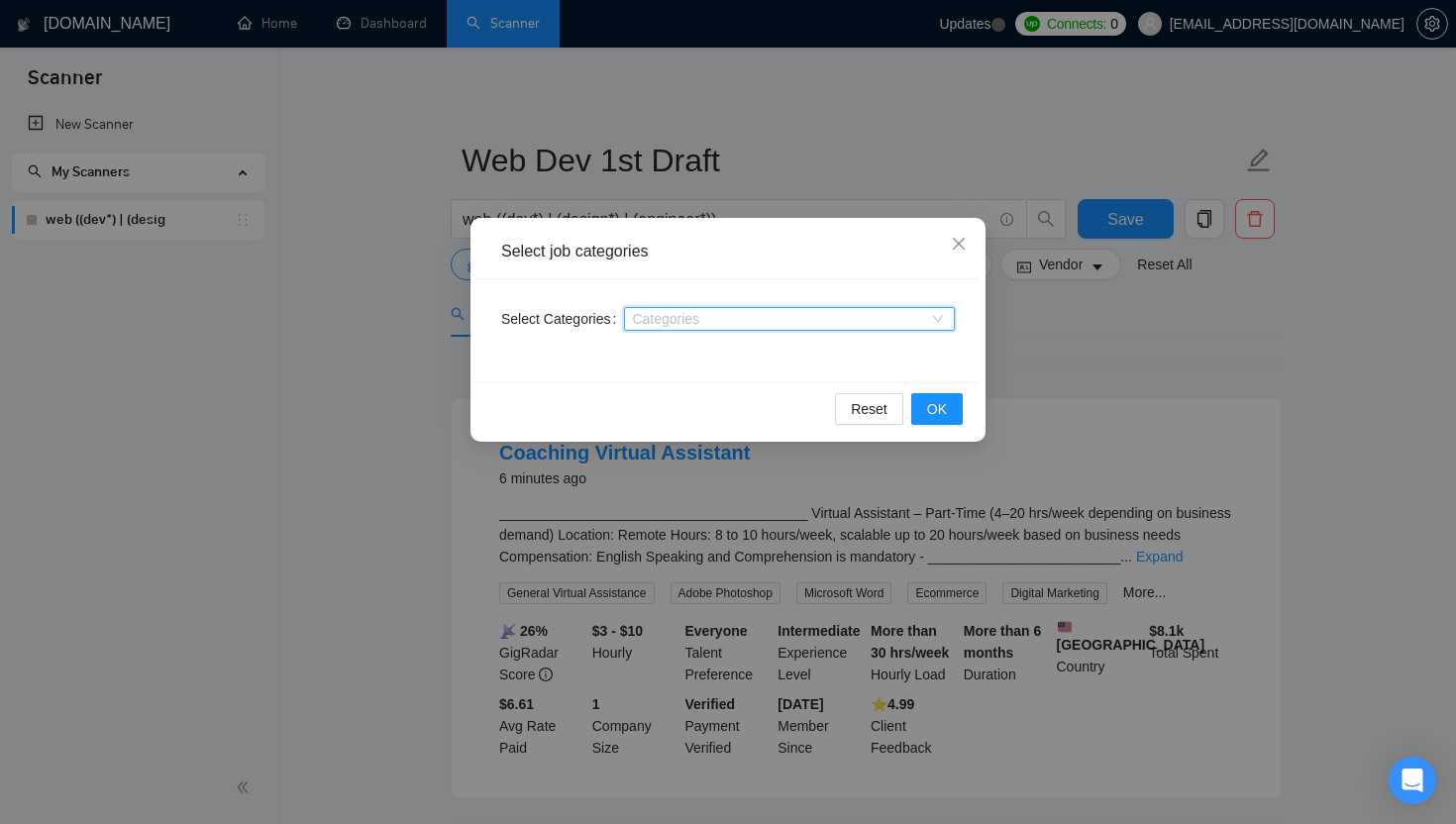 click at bounding box center [780, 319] 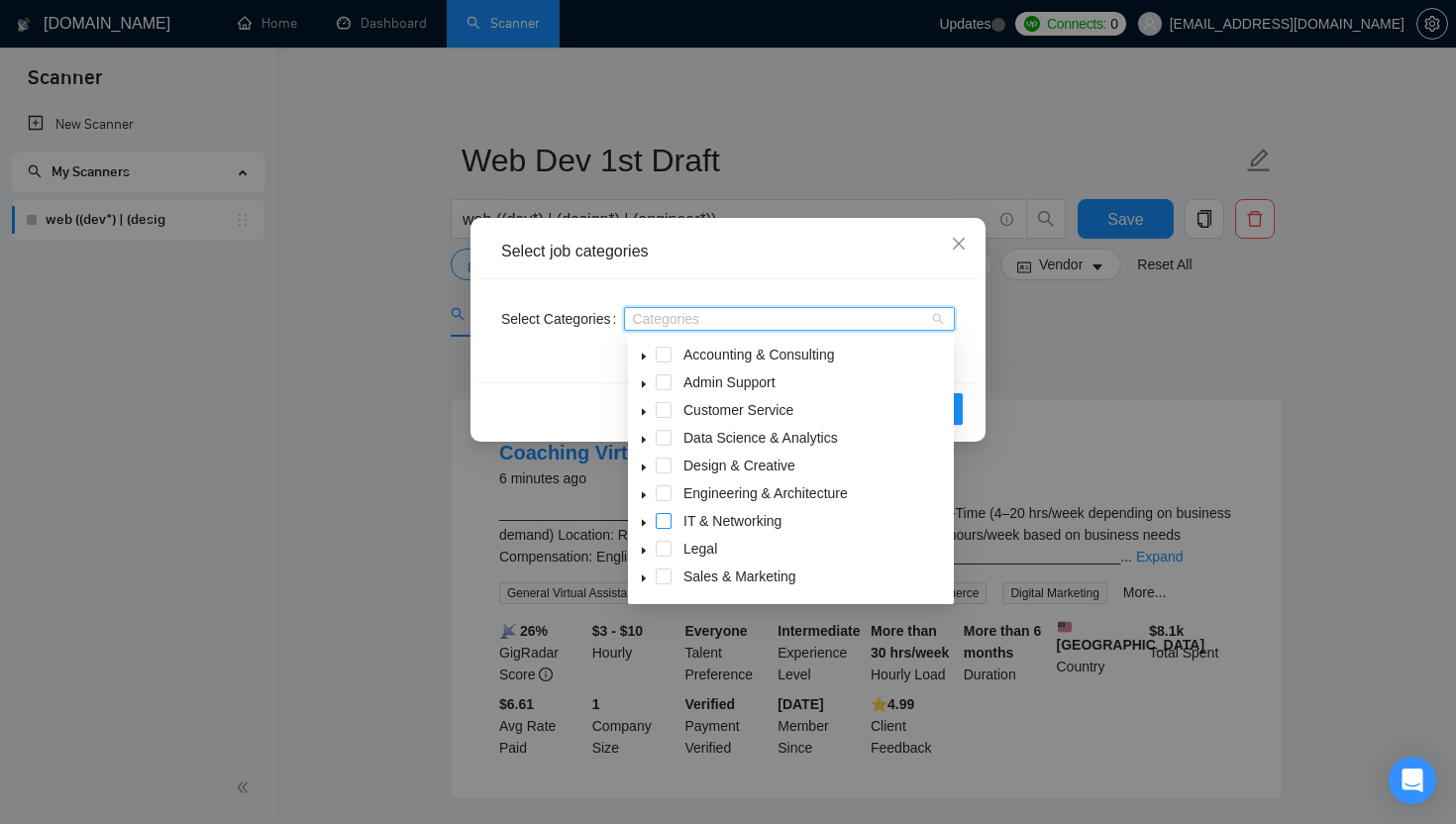click at bounding box center [664, 521] 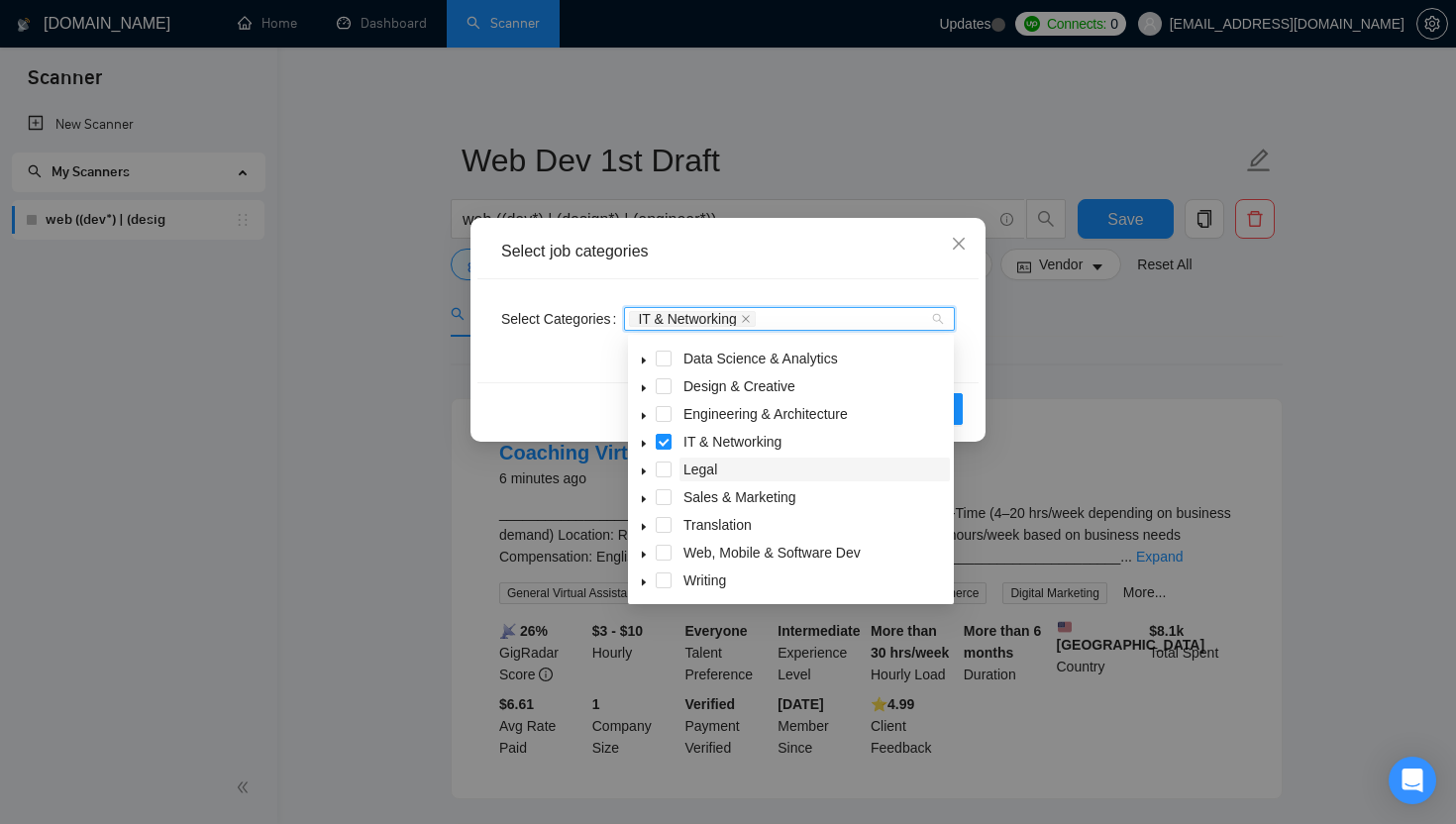 scroll, scrollTop: 79, scrollLeft: 0, axis: vertical 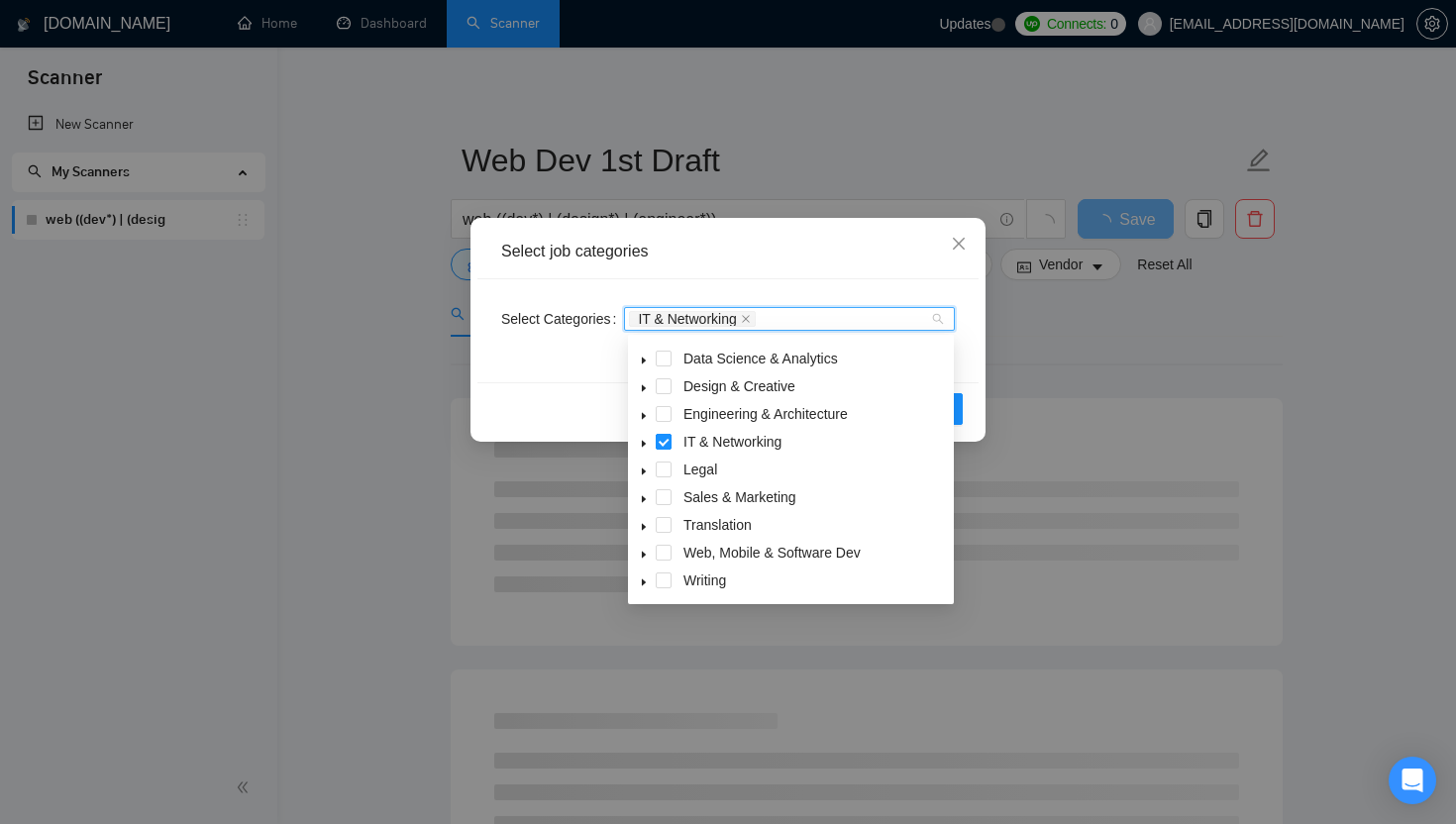 click at bounding box center (664, 442) 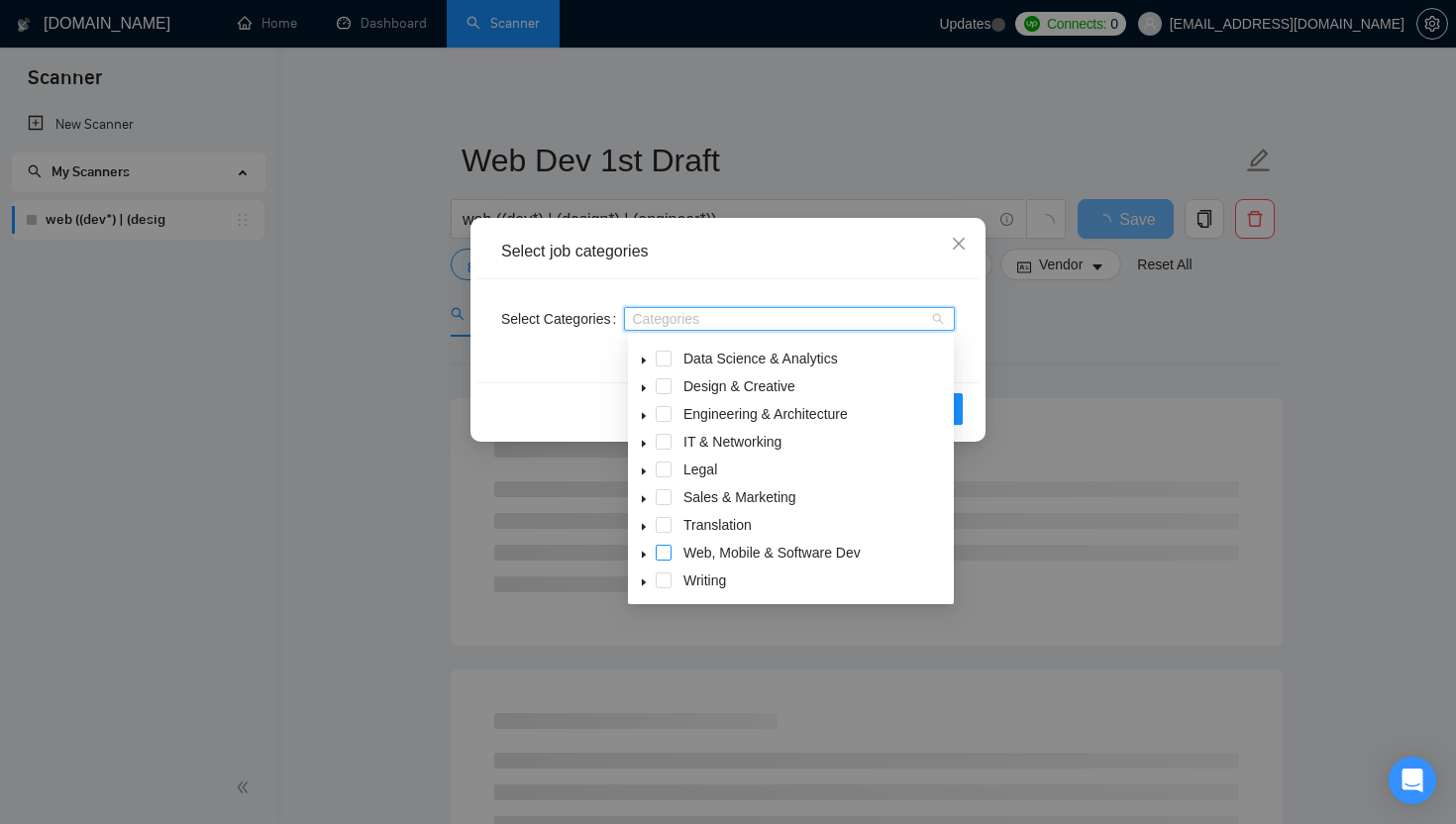 click at bounding box center (664, 553) 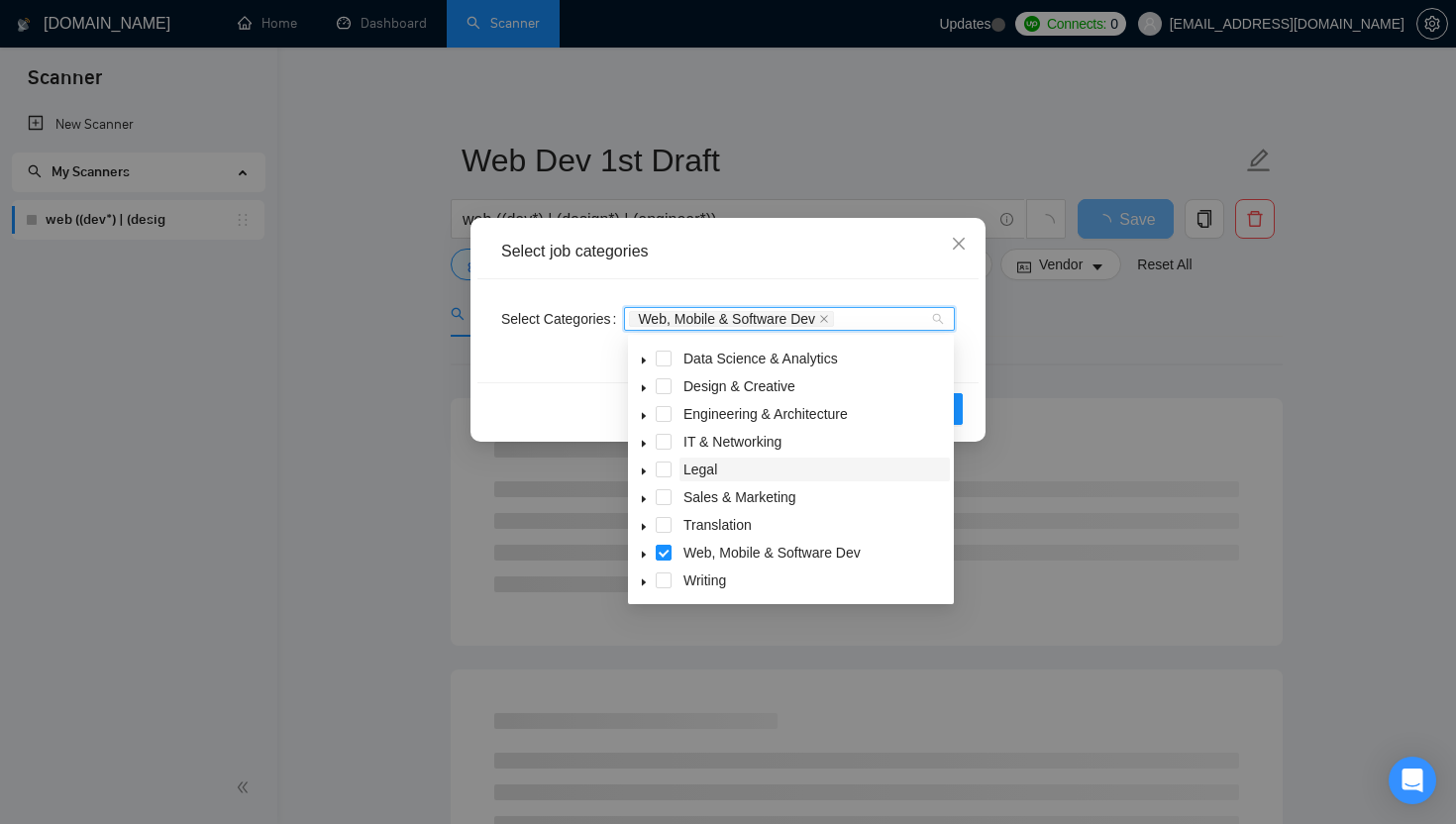 scroll, scrollTop: 79, scrollLeft: 0, axis: vertical 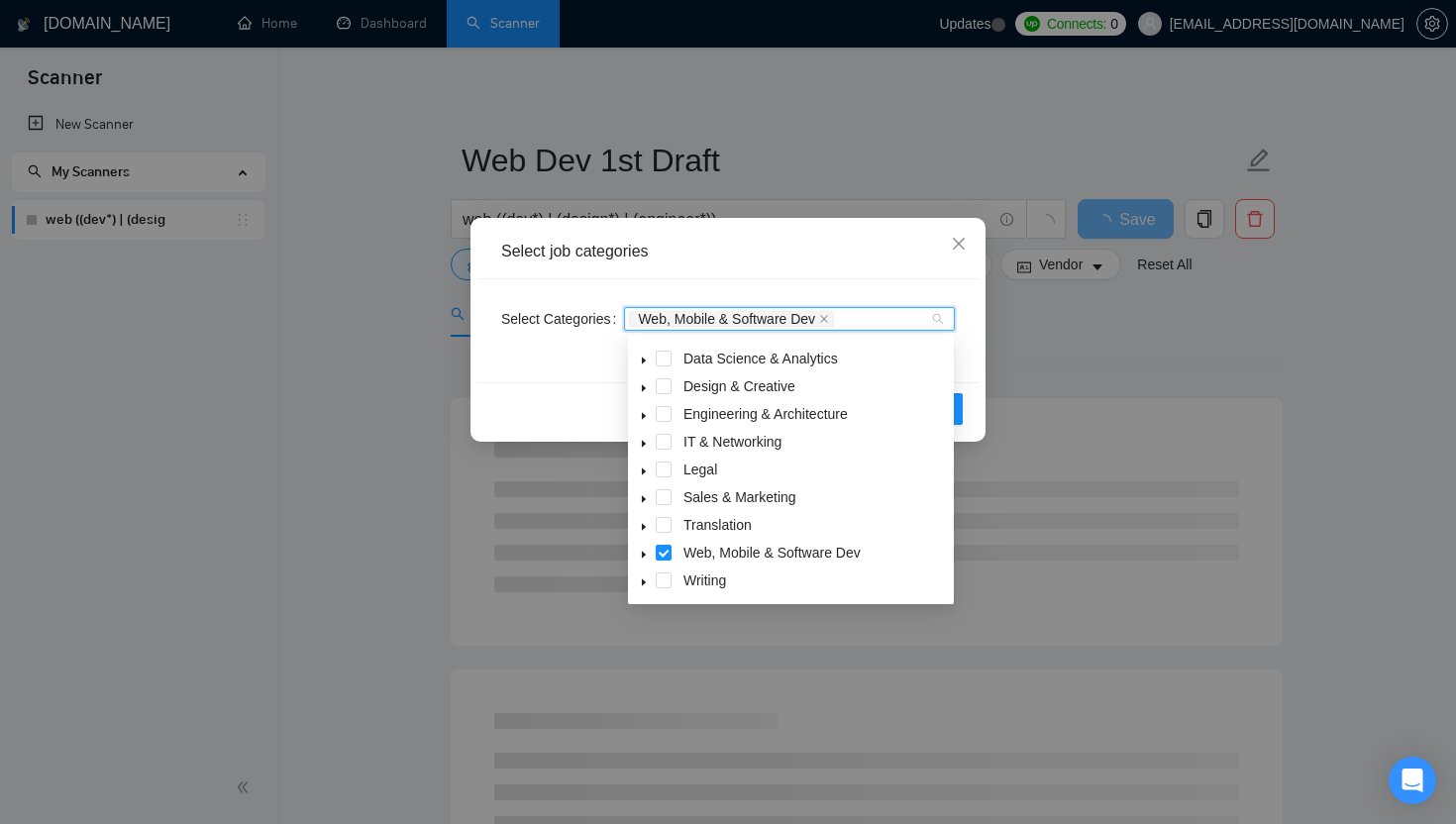 click on "Select job categories" at bounding box center [728, 252] 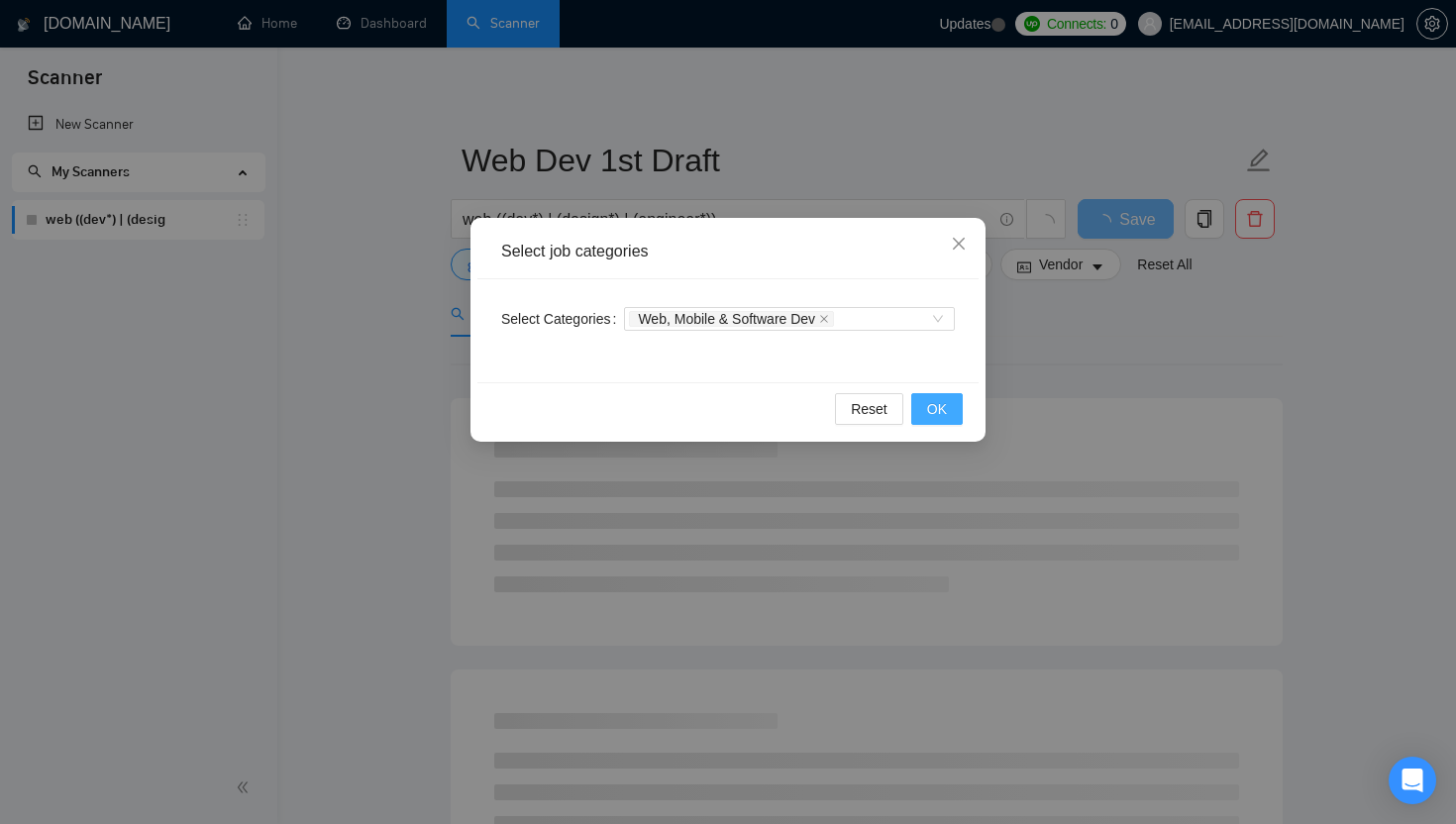 click on "OK" at bounding box center (937, 409) 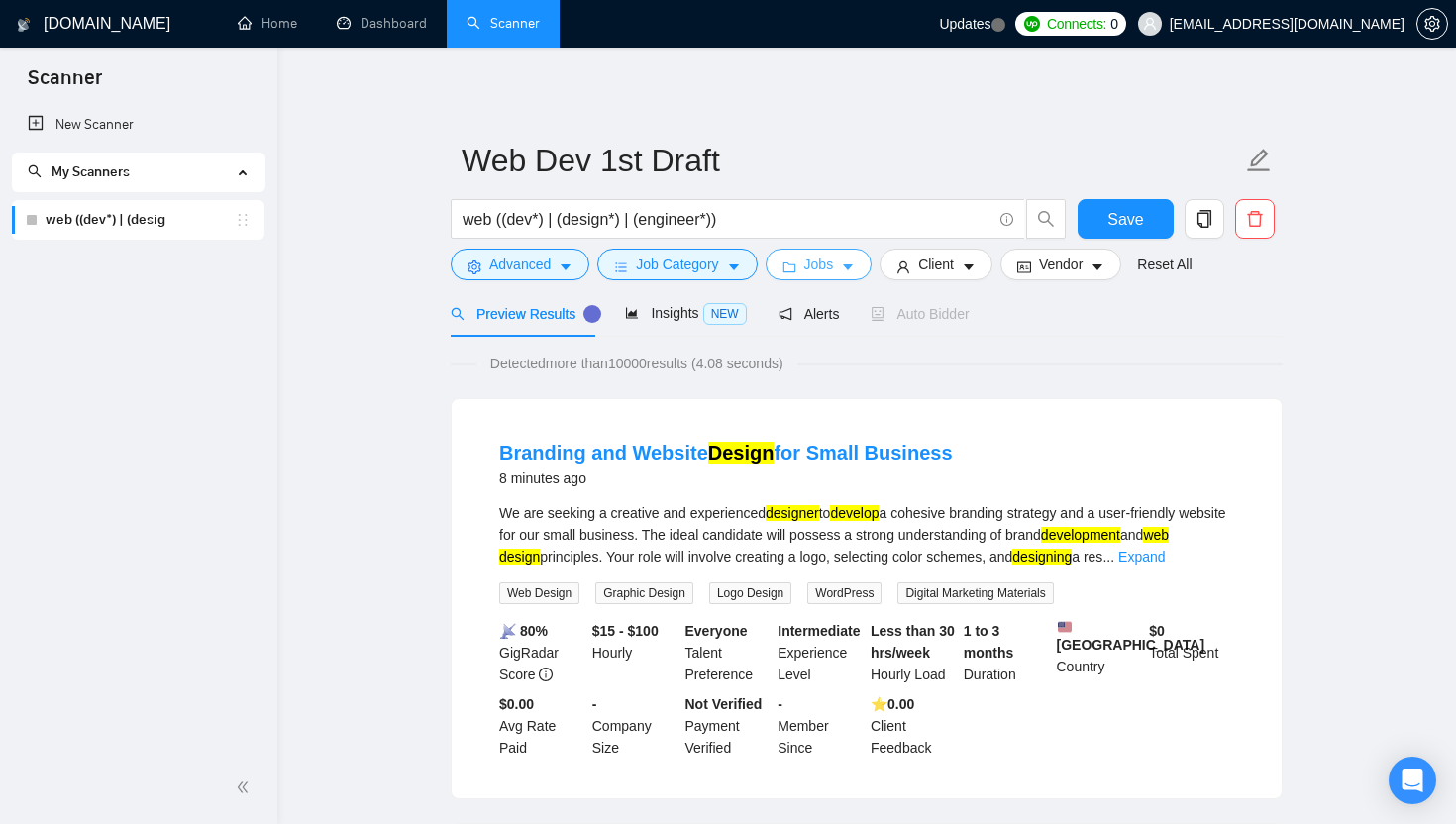 click on "Jobs" at bounding box center [819, 264] 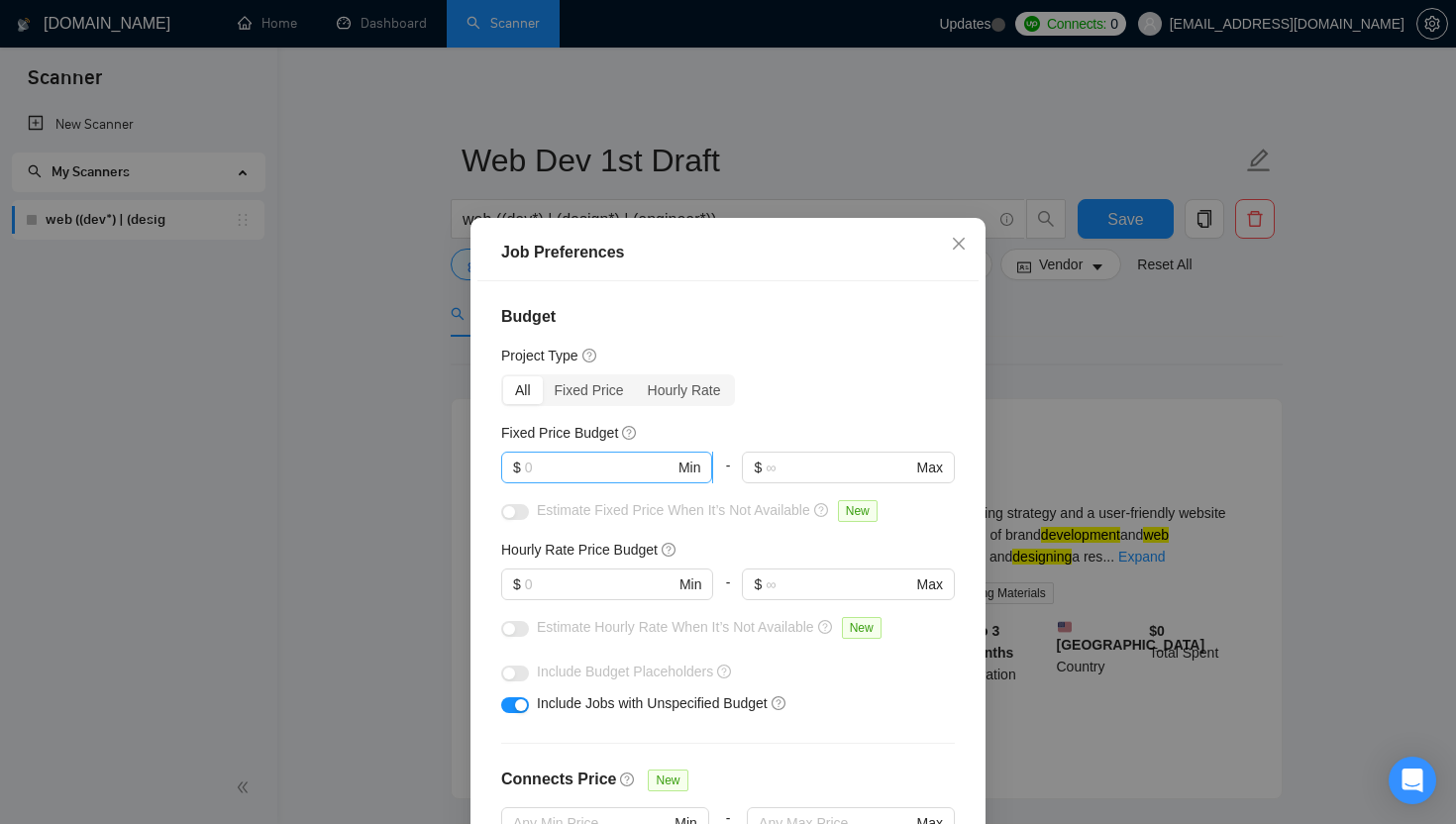 click on "$ Min" at bounding box center [606, 467] 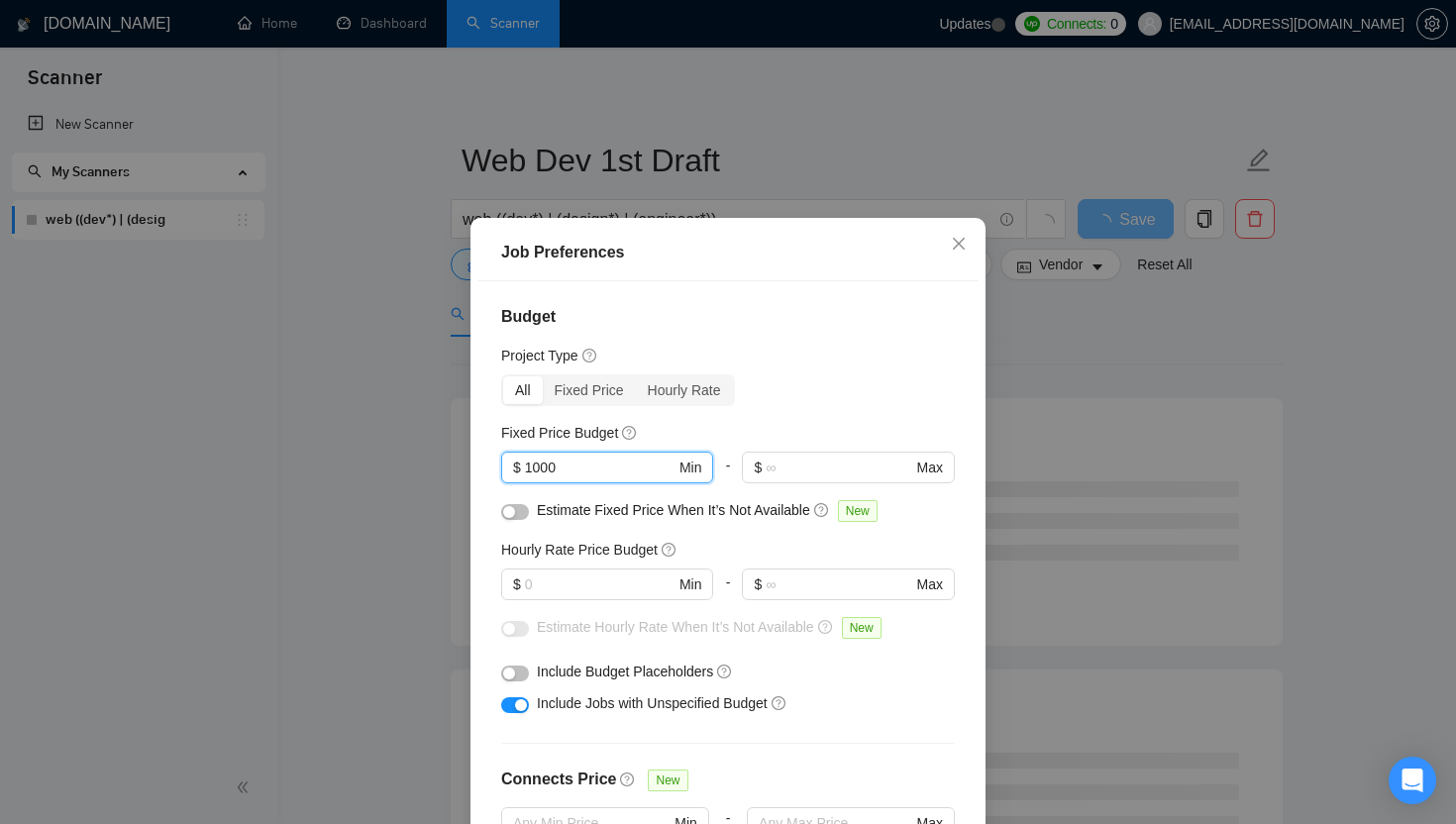 type on "1000" 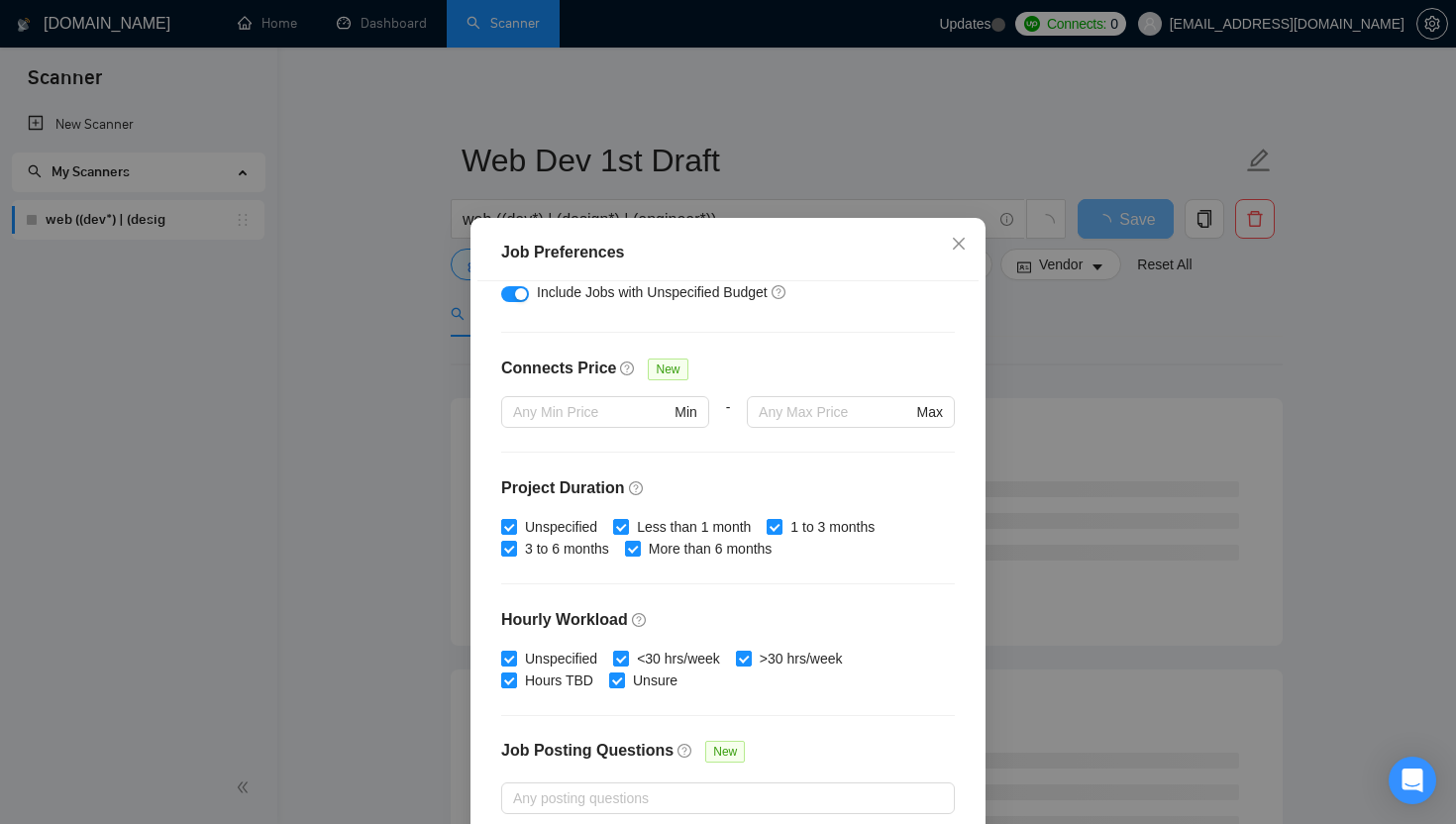 scroll, scrollTop: 414, scrollLeft: 0, axis: vertical 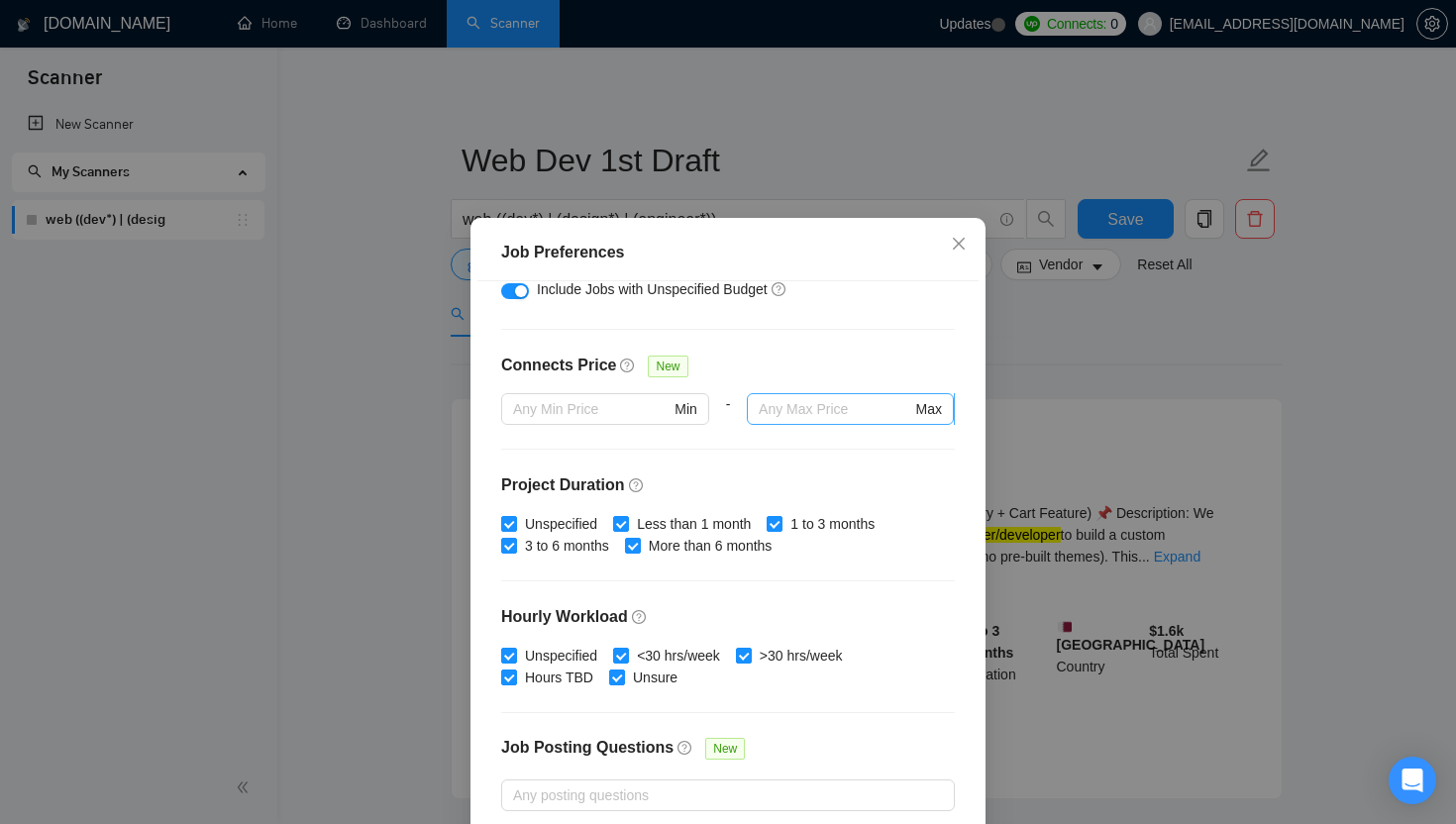 click at bounding box center (835, 409) 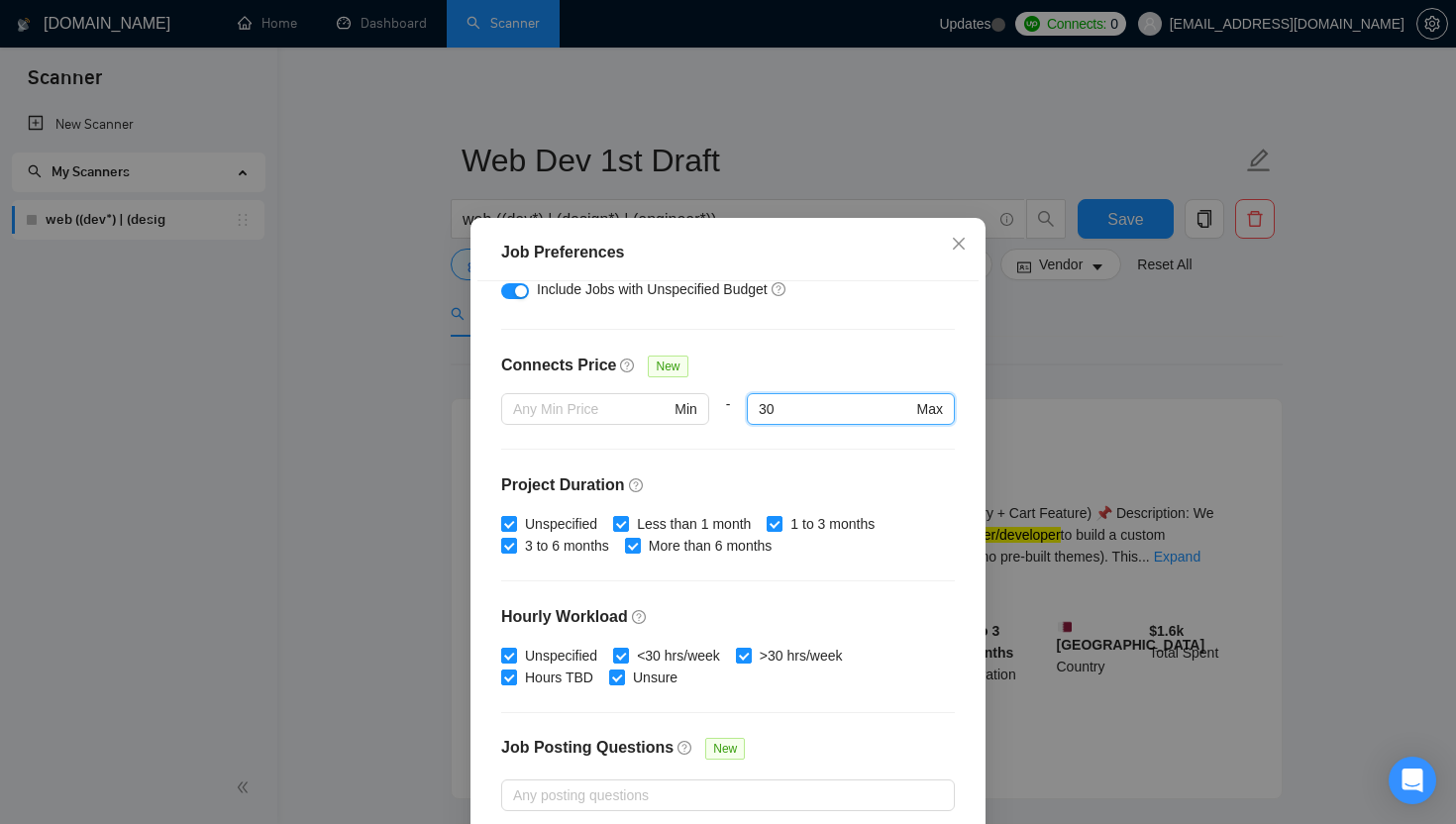 type on "30" 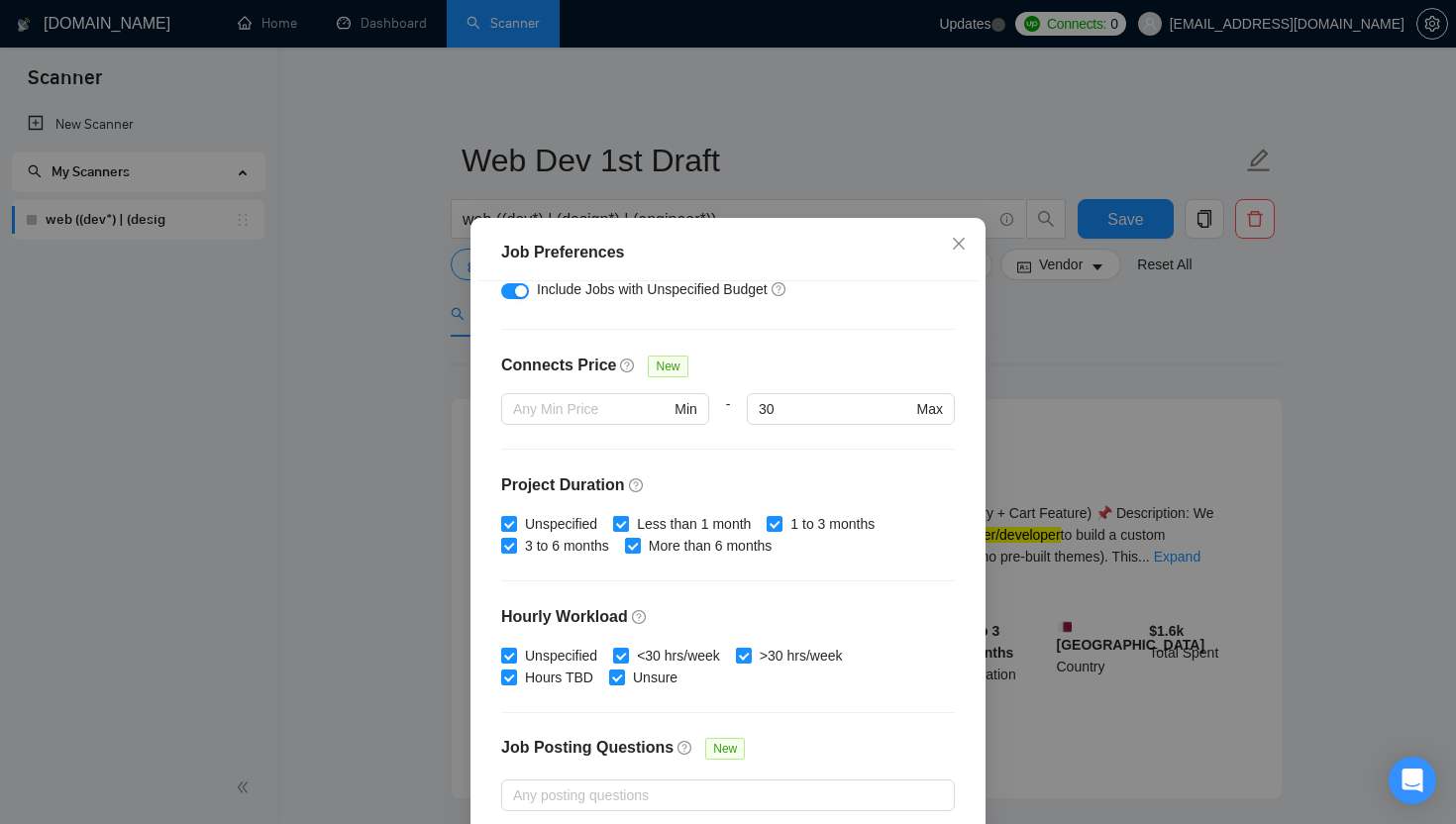 scroll, scrollTop: 503, scrollLeft: 0, axis: vertical 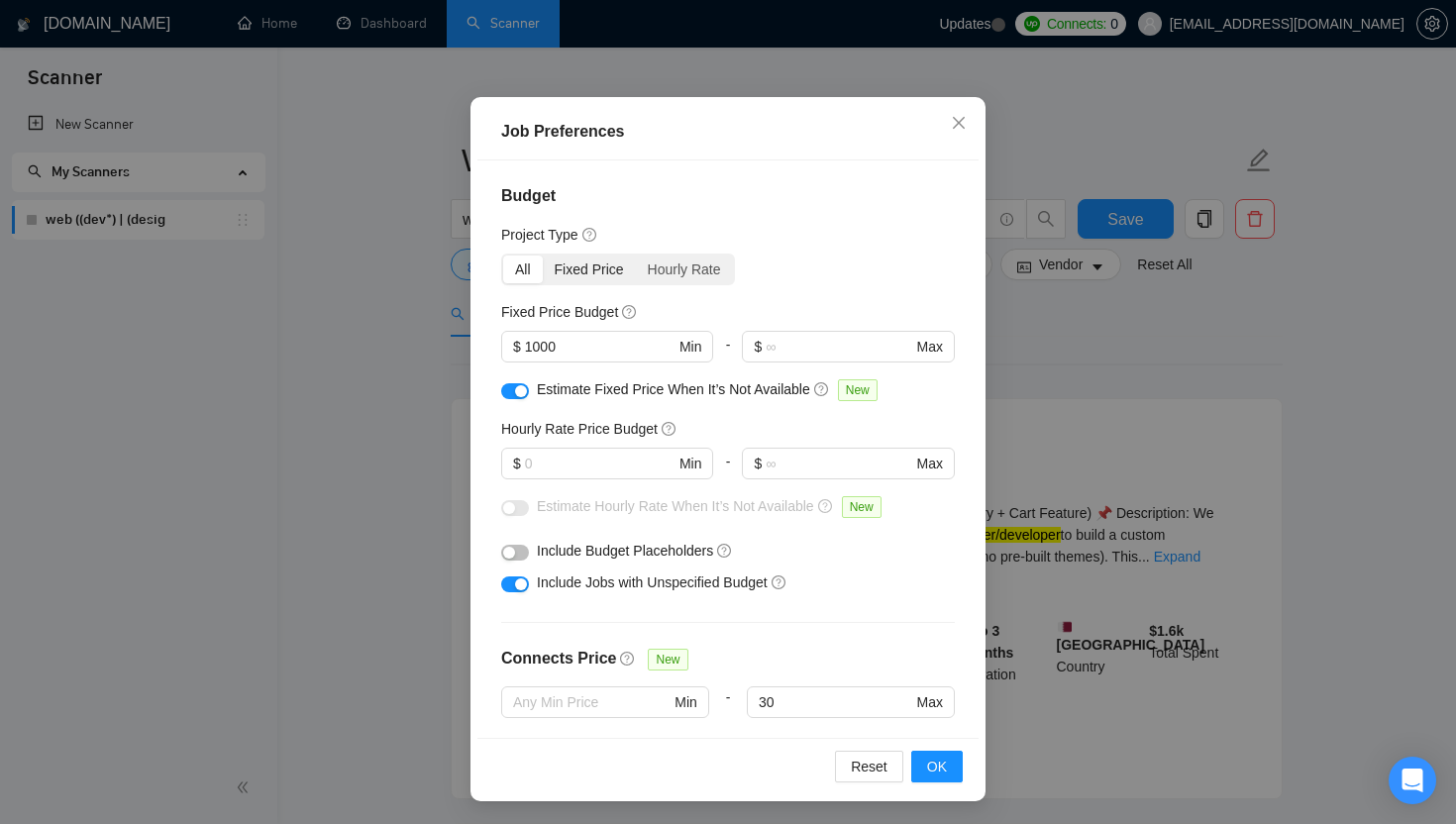 click on "Fixed Price" at bounding box center [589, 269] 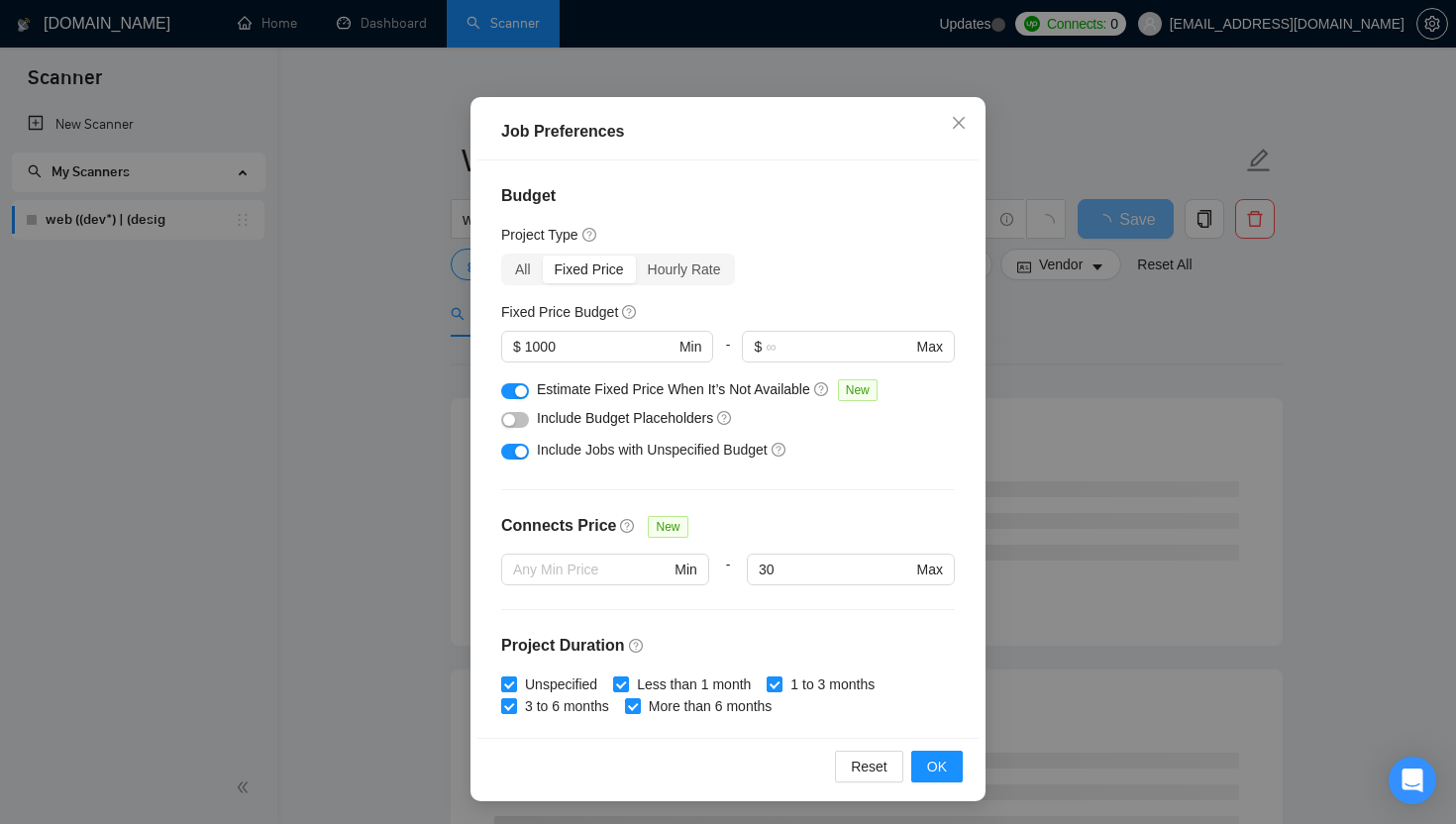 click at bounding box center [509, 420] 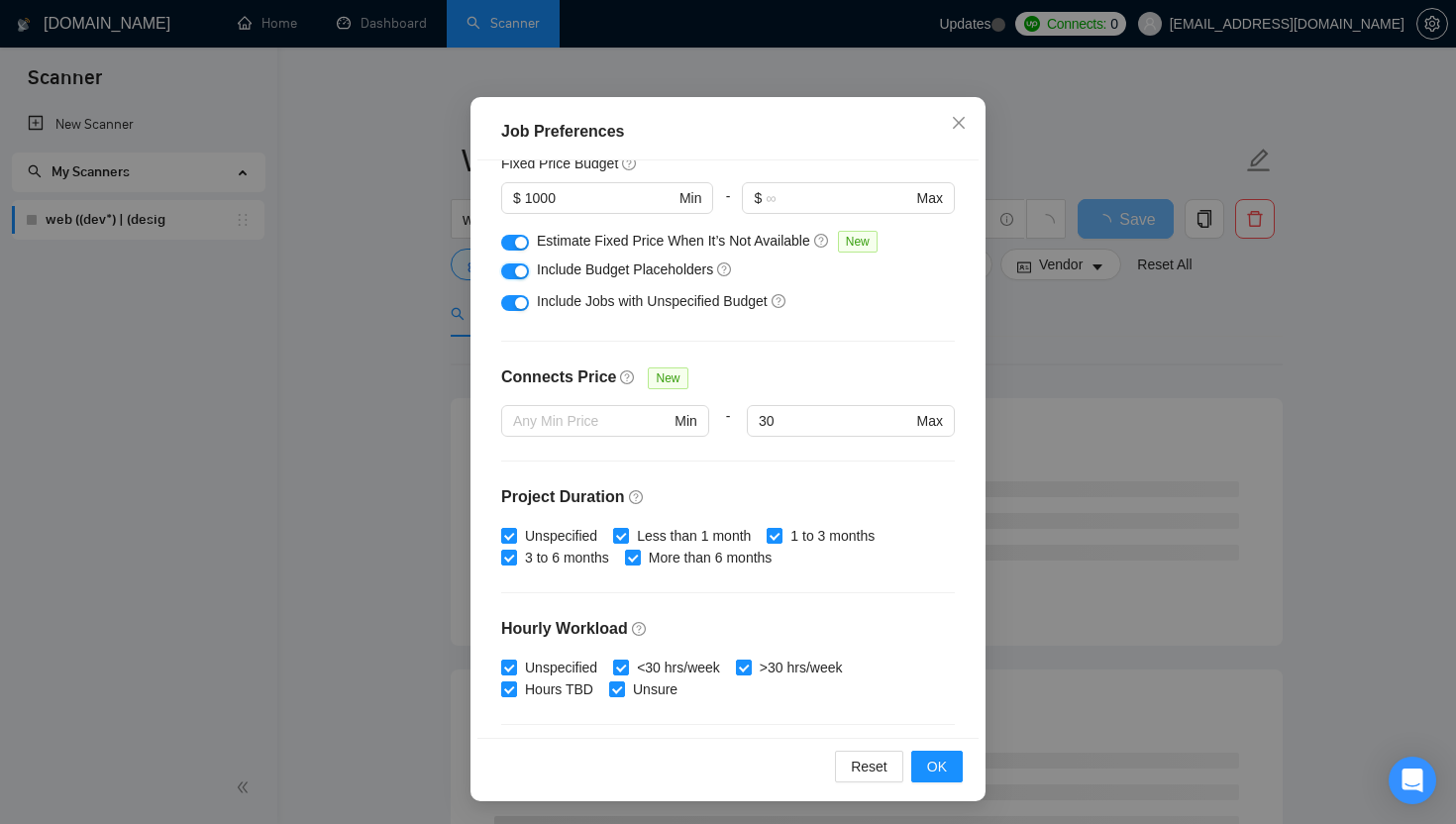 scroll, scrollTop: 0, scrollLeft: 0, axis: both 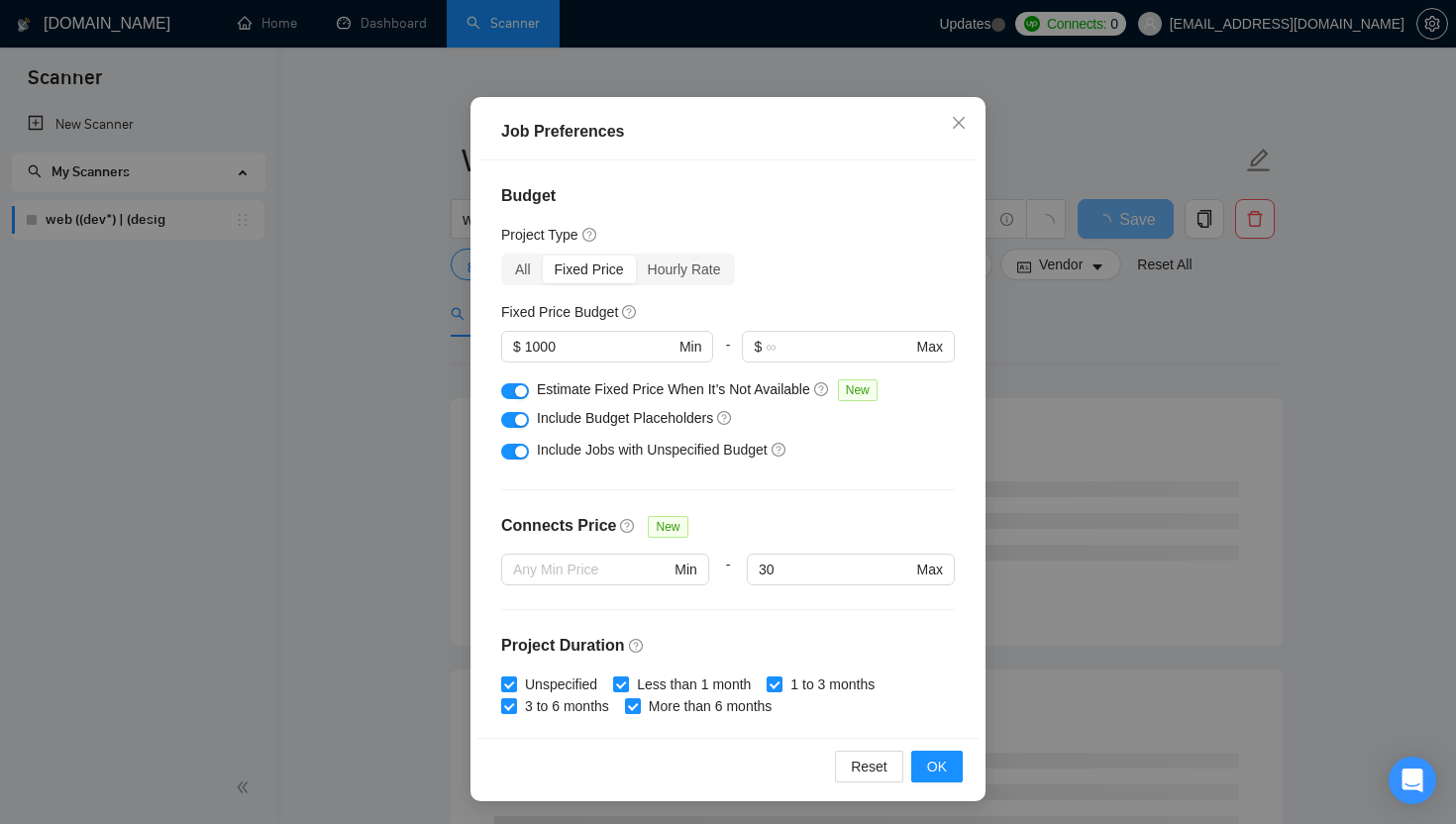 click on "Budget Project Type All Fixed Price Hourly Rate   Fixed Price Budget $ 1000 Min - $ Max Estimate Fixed Price When It’s Not Available New   Hourly Rate Price Budget $ Min - $ Max Estimate Hourly Rate When It’s Not Available New Include Budget Placeholders Include Jobs with Unspecified Budget   Connects Price New Min - 30 Max Project Duration   Unspecified Less than 1 month 1 to 3 months 3 to 6 months More than 6 months Hourly Workload   Unspecified <30 hrs/week >30 hrs/week Hours TBD Unsure Job Posting Questions New   Any posting questions Description Preferences Description Size New   Any description size" at bounding box center [728, 449] 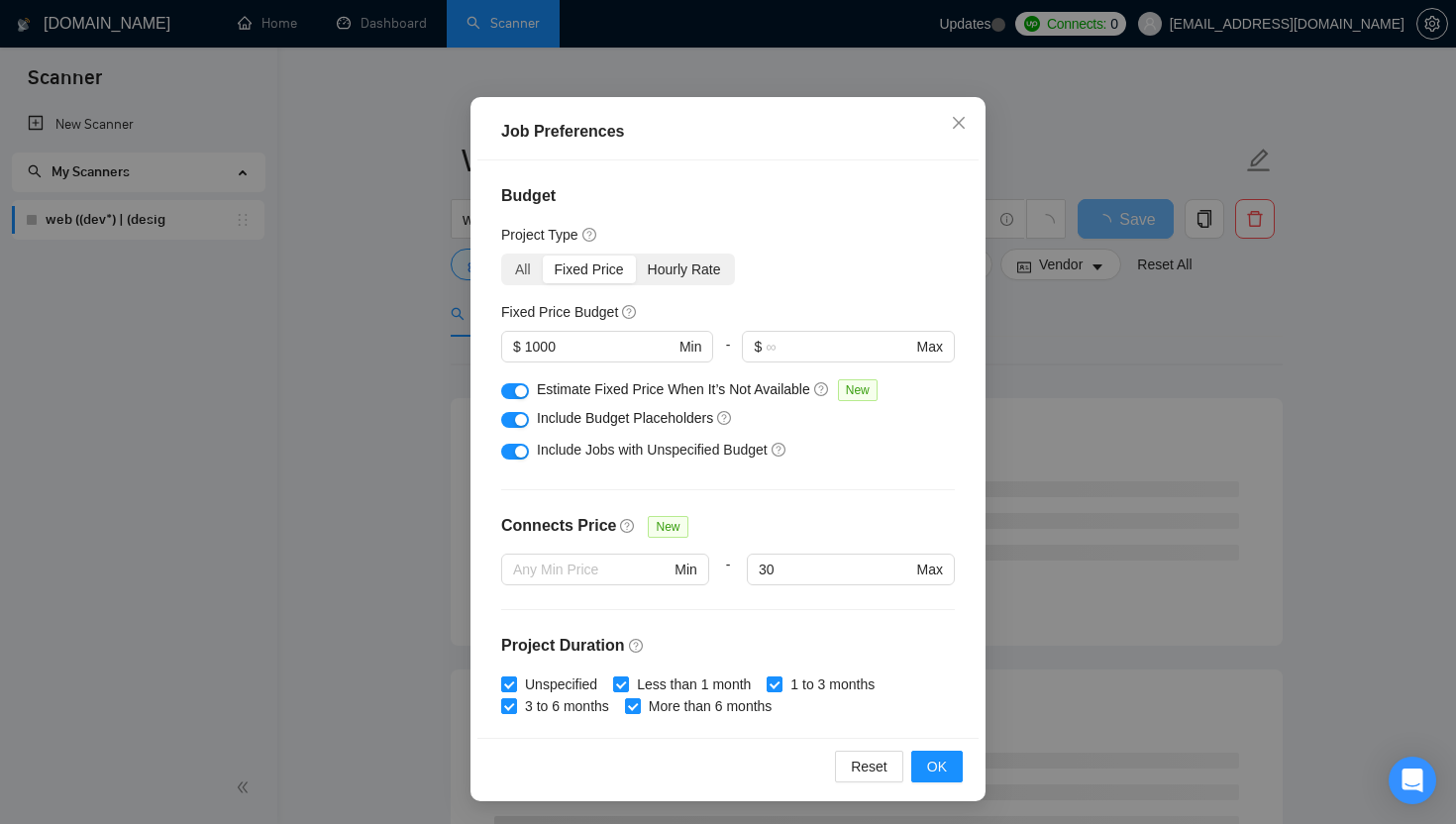 click on "Hourly Rate" at bounding box center (684, 269) 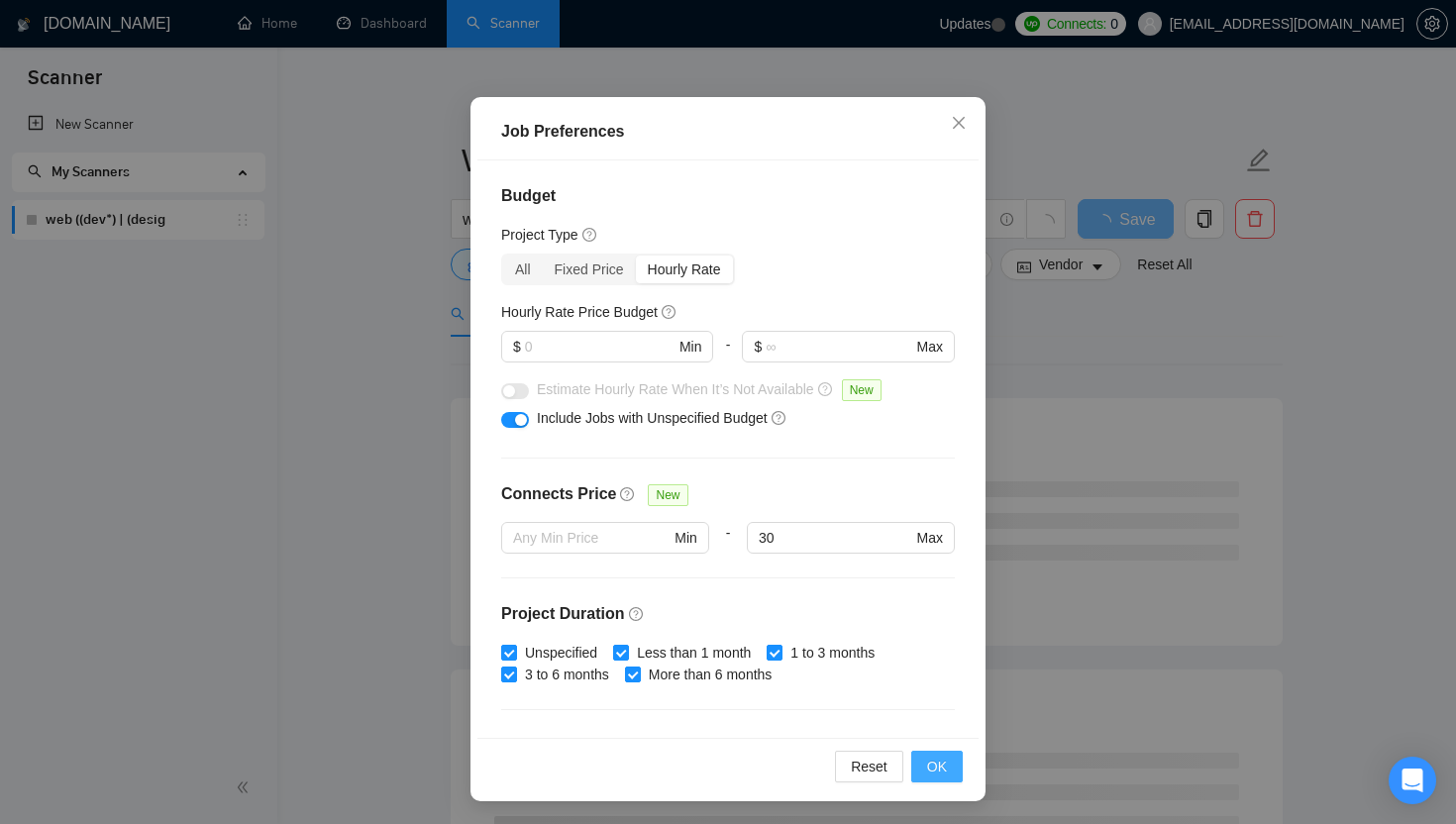 click on "OK" at bounding box center [937, 767] 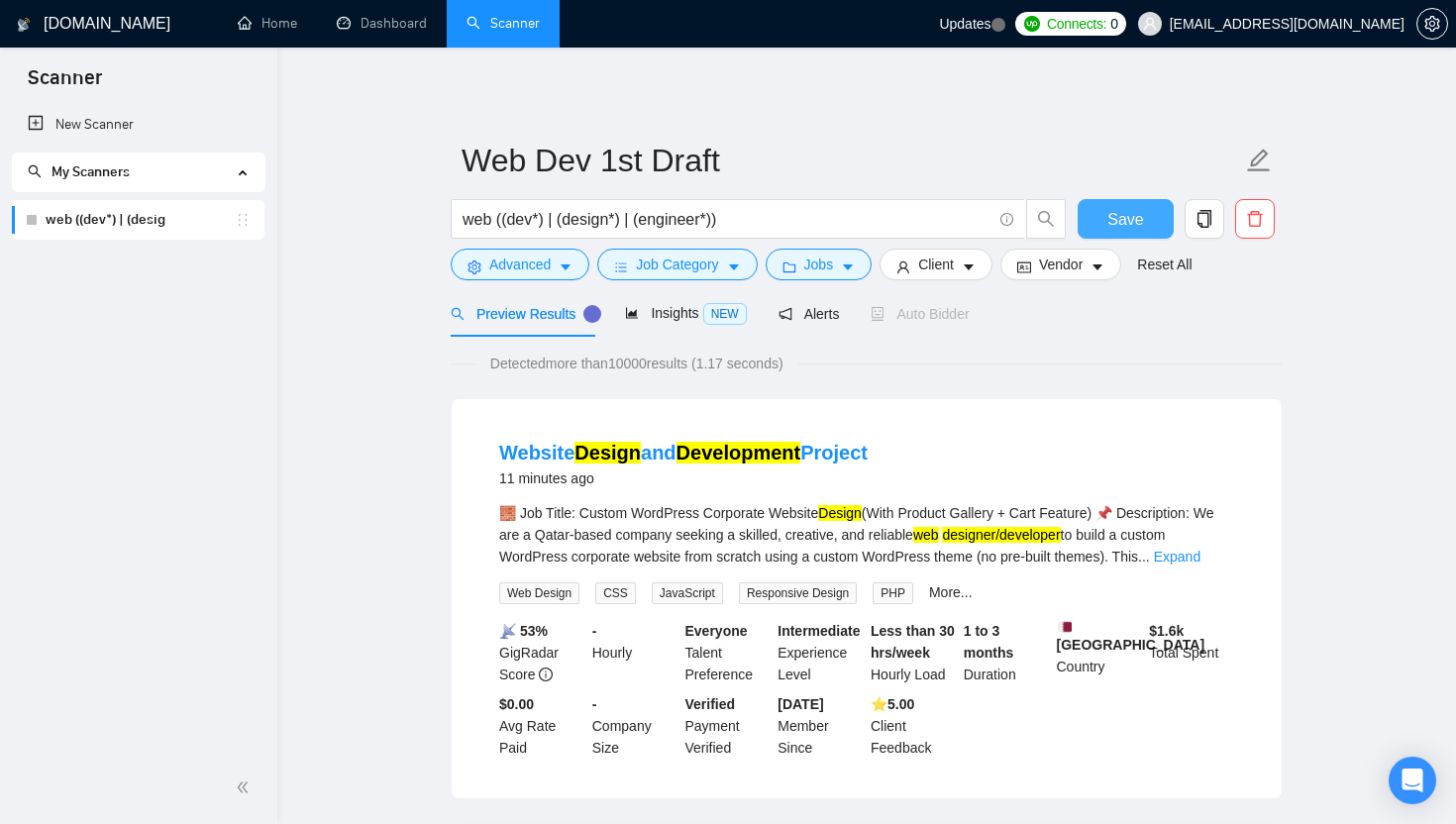 click on "Save" at bounding box center (1125, 219) 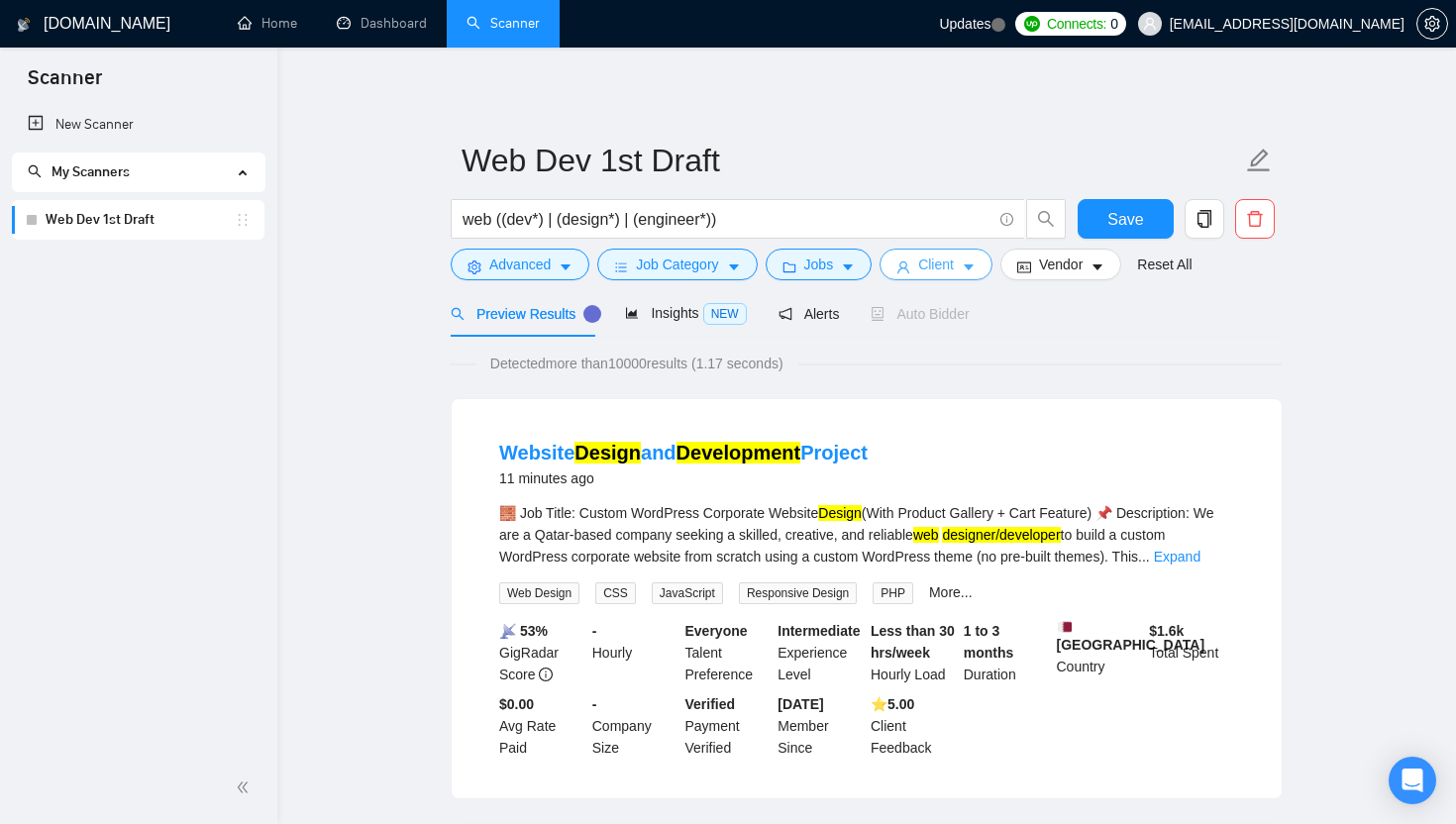 click on "Client" at bounding box center (936, 264) 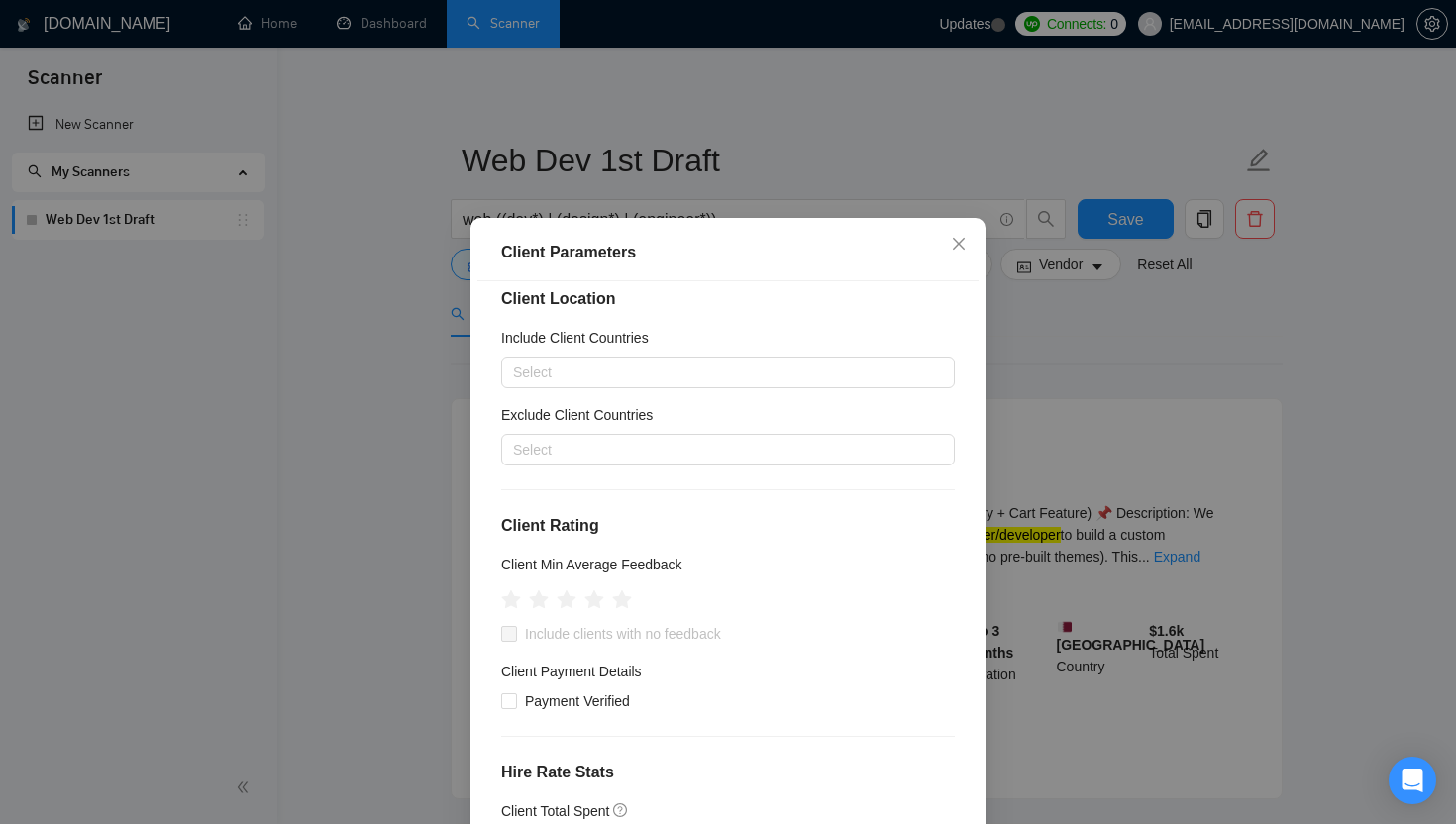 scroll, scrollTop: 19, scrollLeft: 0, axis: vertical 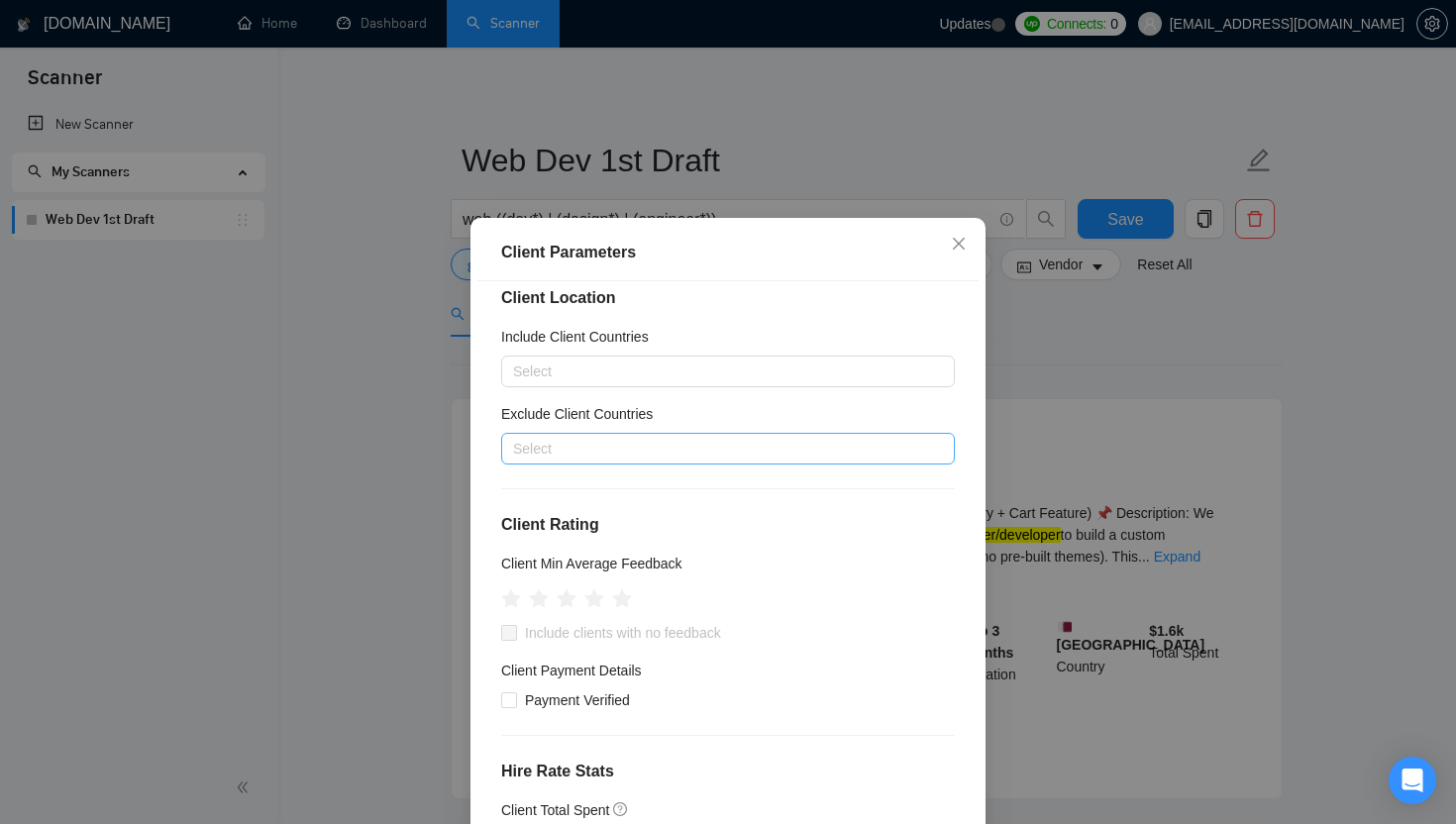 click at bounding box center (718, 449) 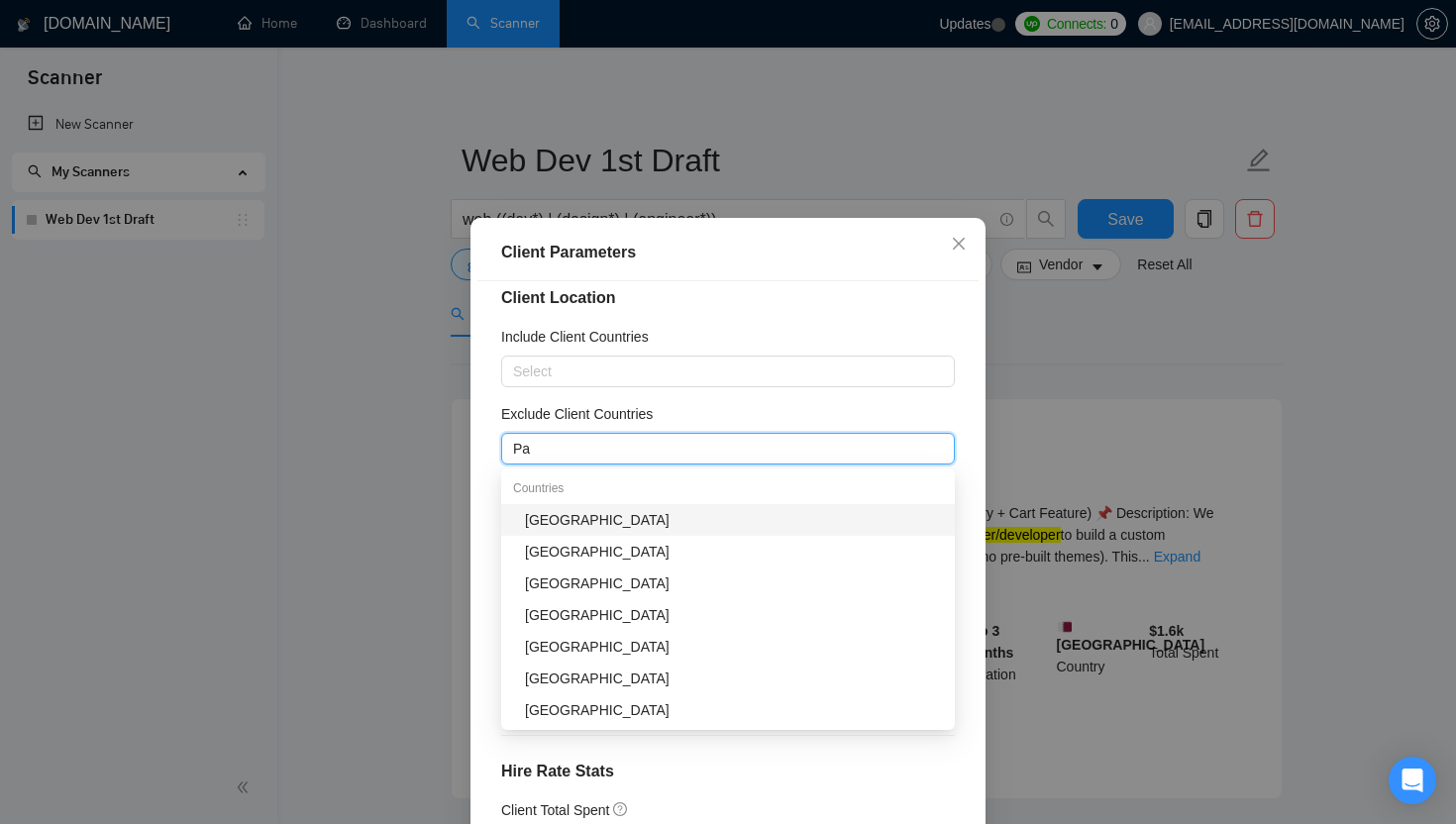 type on "Pak" 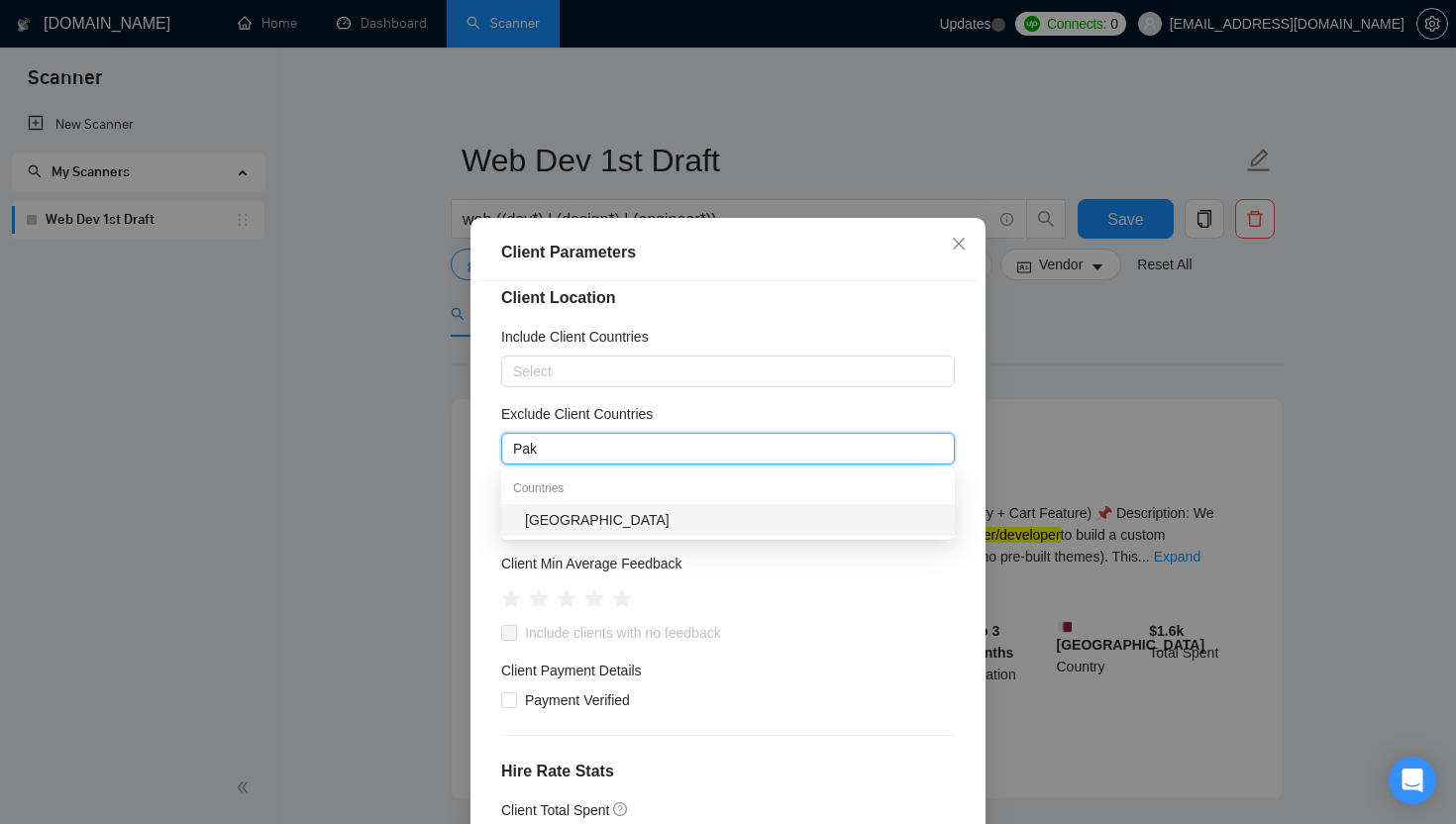 click on "[GEOGRAPHIC_DATA]" at bounding box center (734, 520) 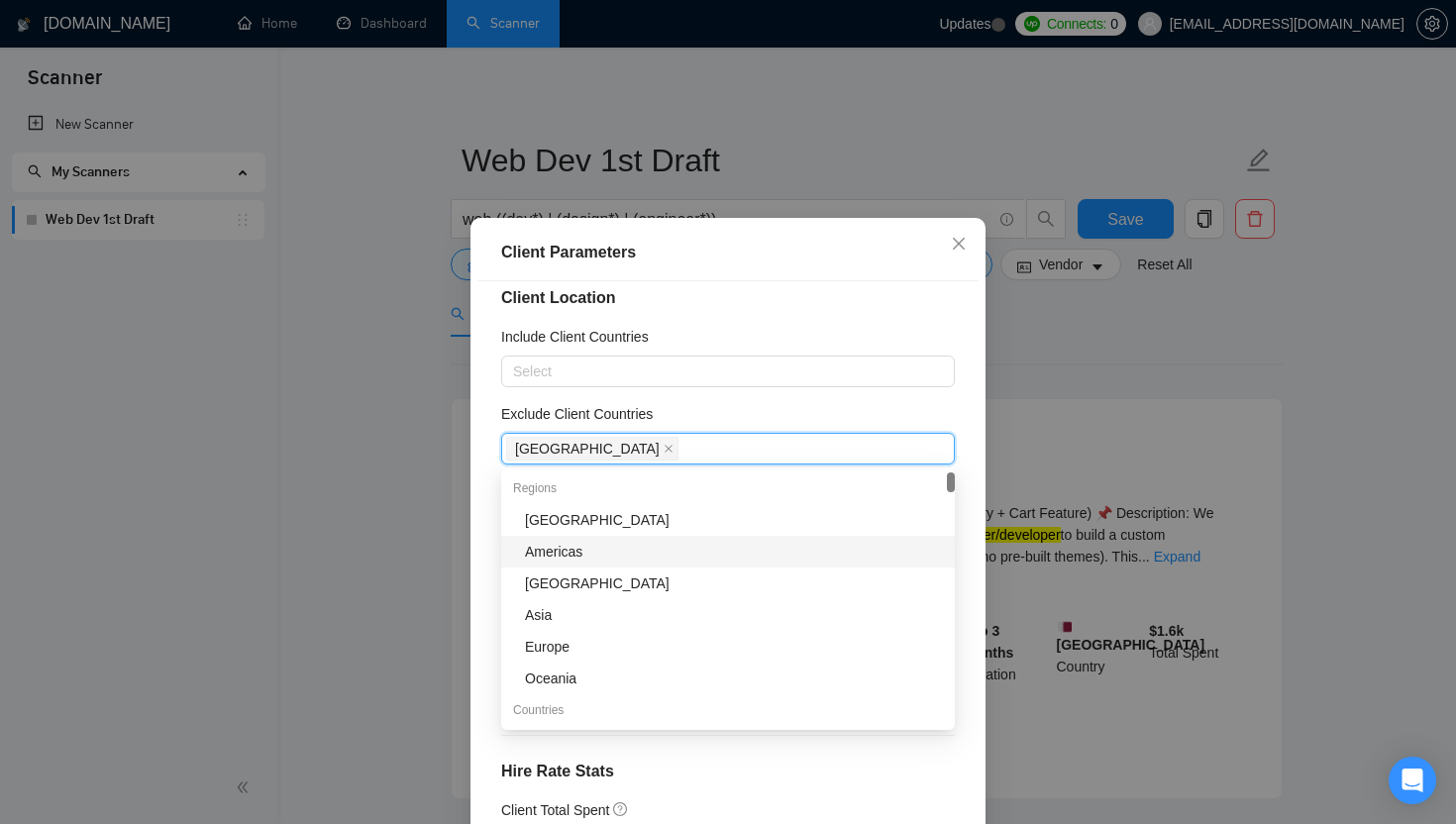 click on "Client Location Include Client Countries   Select Exclude Client Countries Pakistan   Client Rating Client Min Average Feedback Include clients with no feedback Client Payment Details Payment Verified Hire Rate Stats   Client Total Spent $ Min - $ Max Client Hire Rate New   Any hire rate   Avg Hourly Rate Paid New $ Min - $ Max Include Clients without Sufficient History Client Profile Client Industry New   Any industry Client Company Size   Any company size Enterprise Clients New   Any clients" at bounding box center (728, 569) 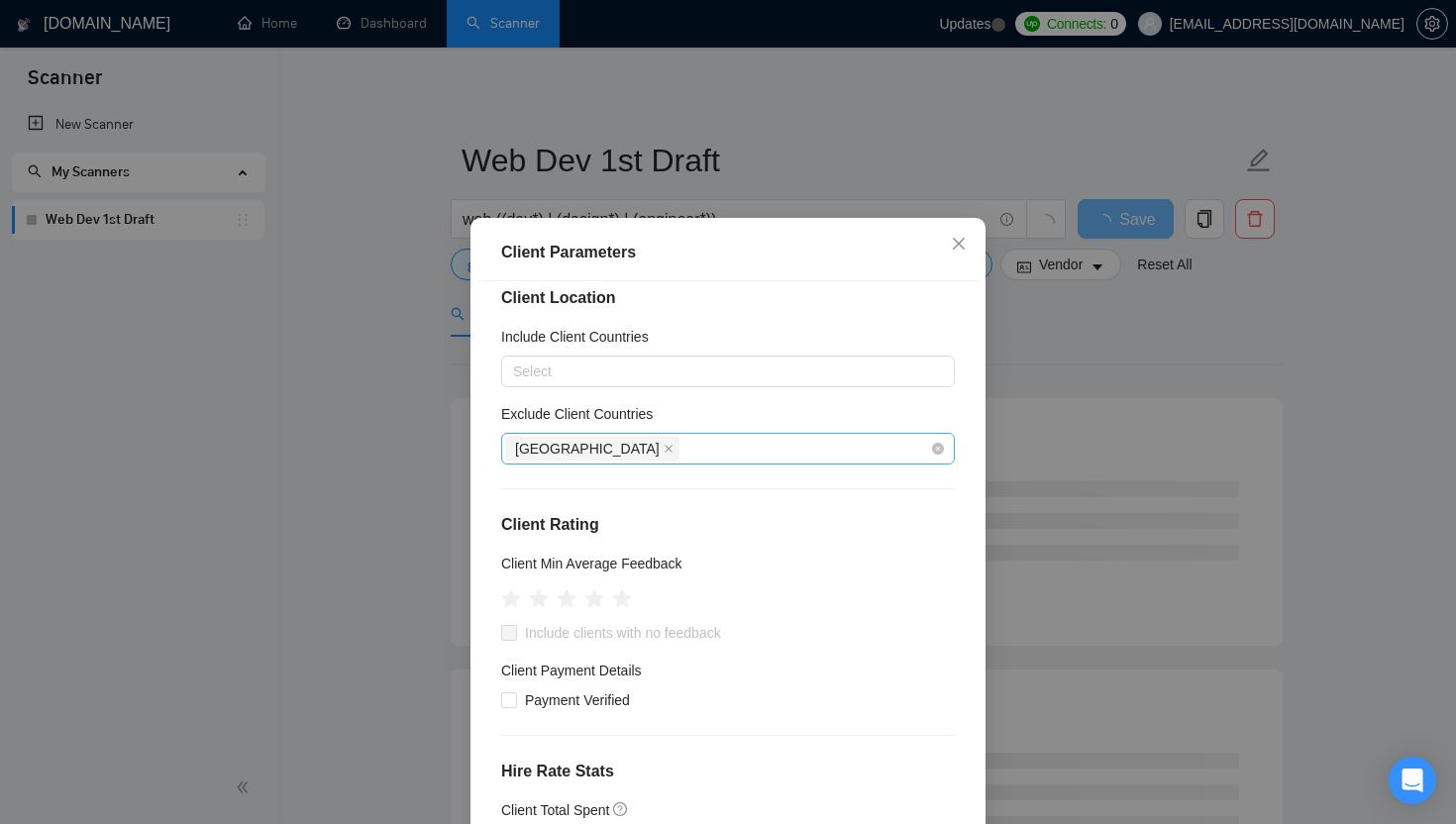 click on "[GEOGRAPHIC_DATA]" at bounding box center [718, 449] 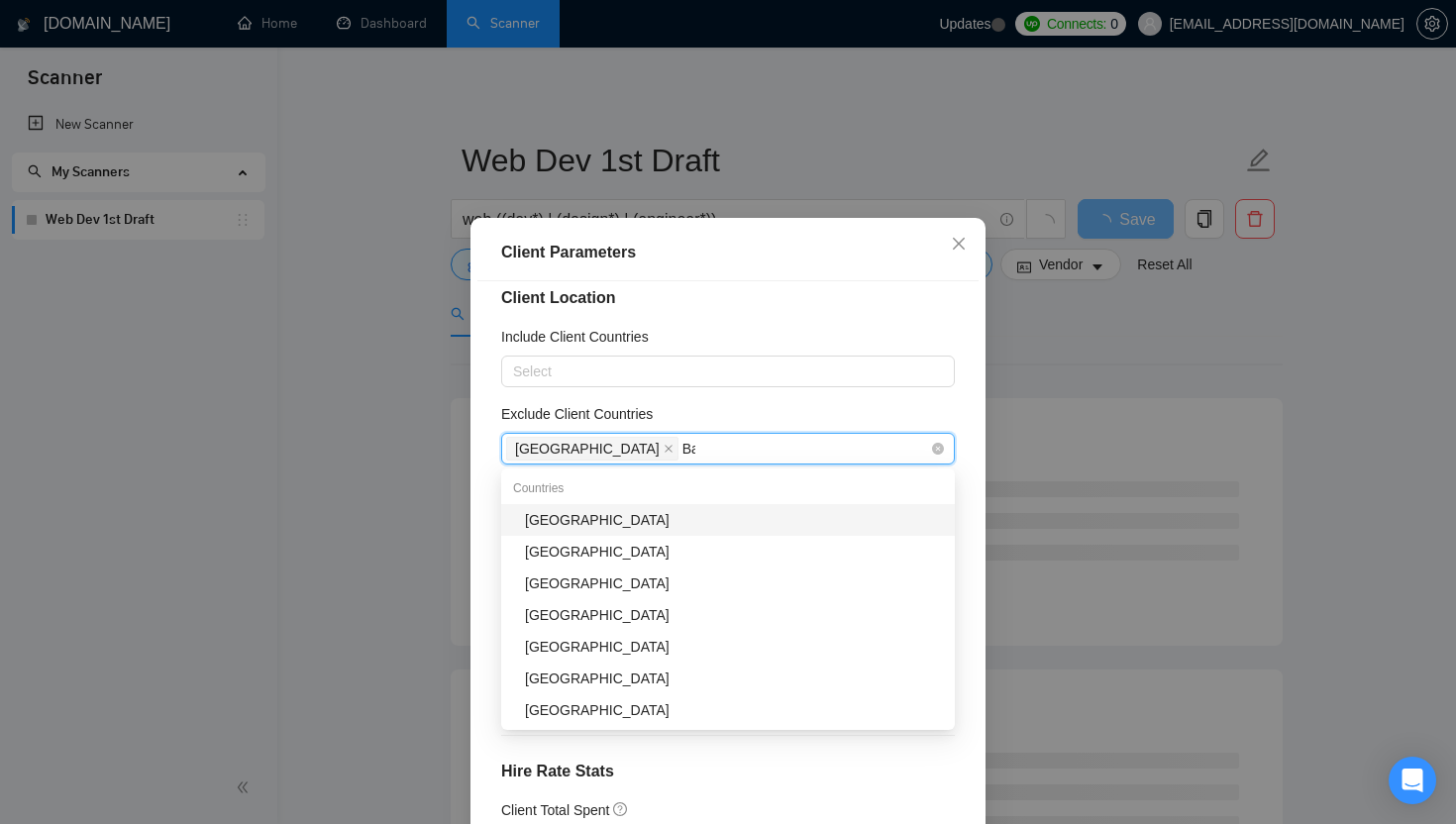 type on "Ban" 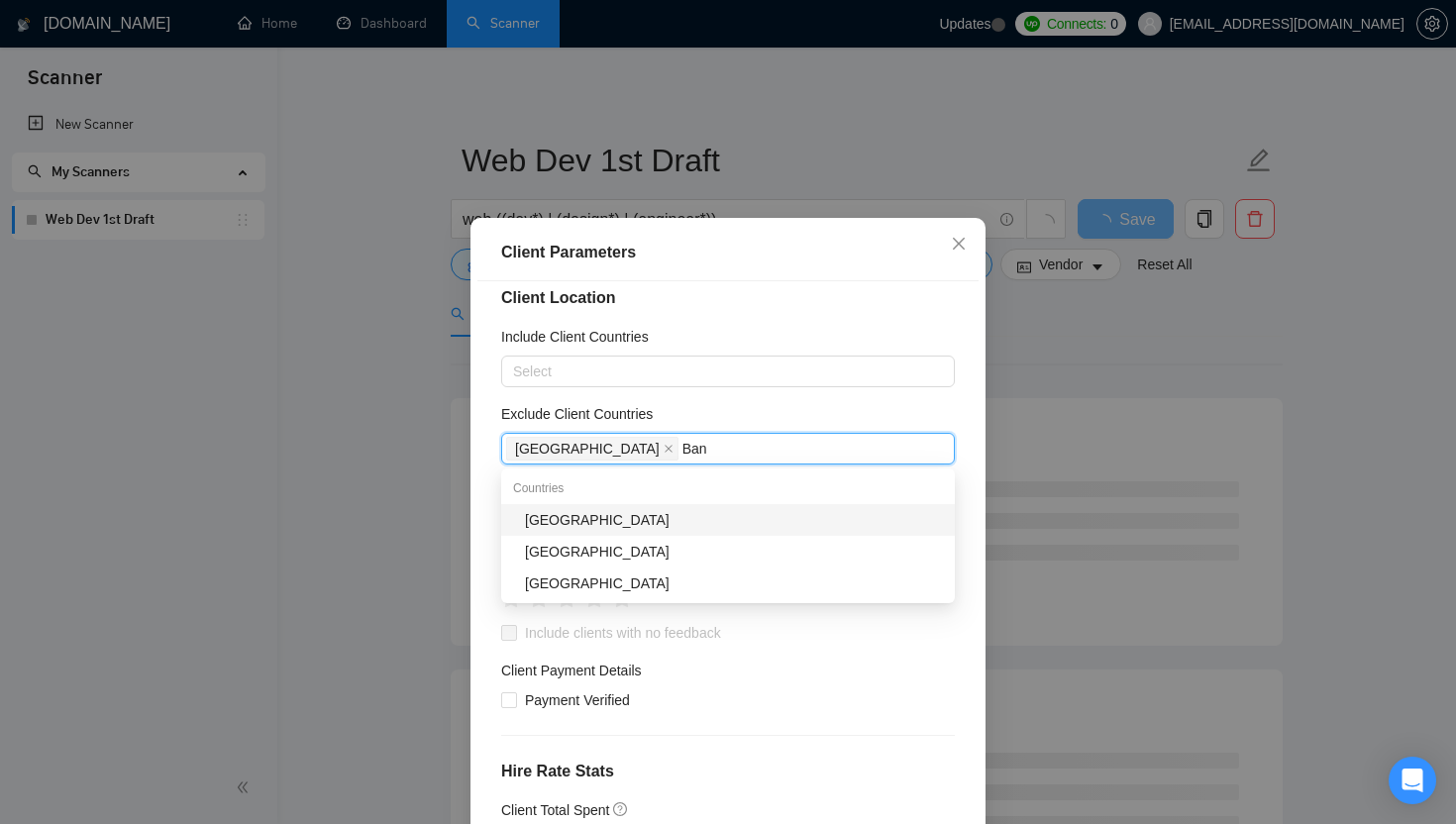 click on "[GEOGRAPHIC_DATA]" at bounding box center (734, 520) 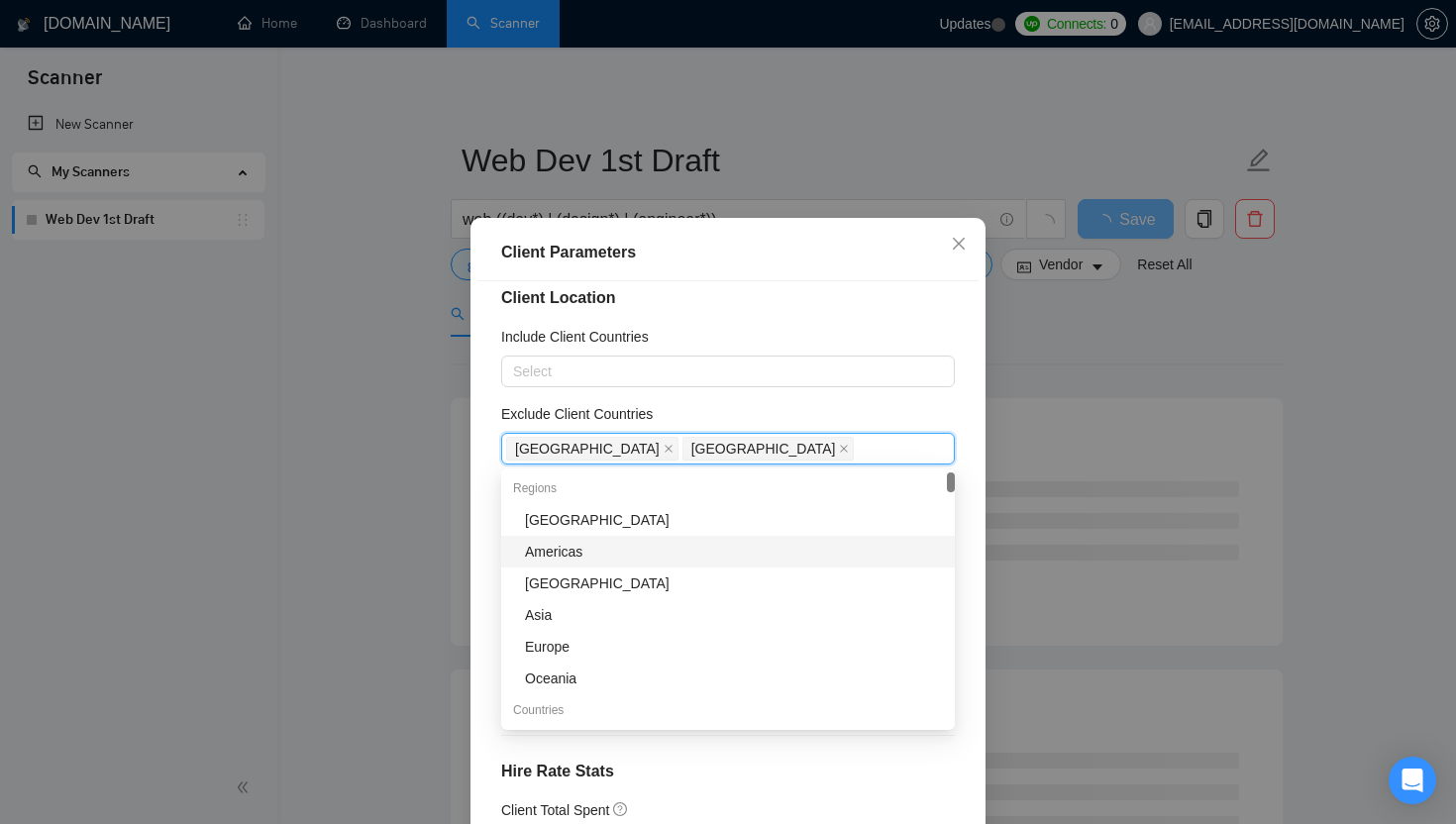 click on "Client Parameters Client Location Include Client Countries   Select Exclude Client Countries Pakistan Bangladesh   Client Rating Client Min Average Feedback Include clients with no feedback Client Payment Details Payment Verified Hire Rate Stats   Client Total Spent $ Min - $ Max Client Hire Rate New   Any hire rate   Avg Hourly Rate Paid New $ Min - $ Max Include Clients without Sufficient History Client Profile Client Industry New   Any industry Client Company Size   Any company size Enterprise Clients New   Any clients Reset OK" at bounding box center (728, 569) 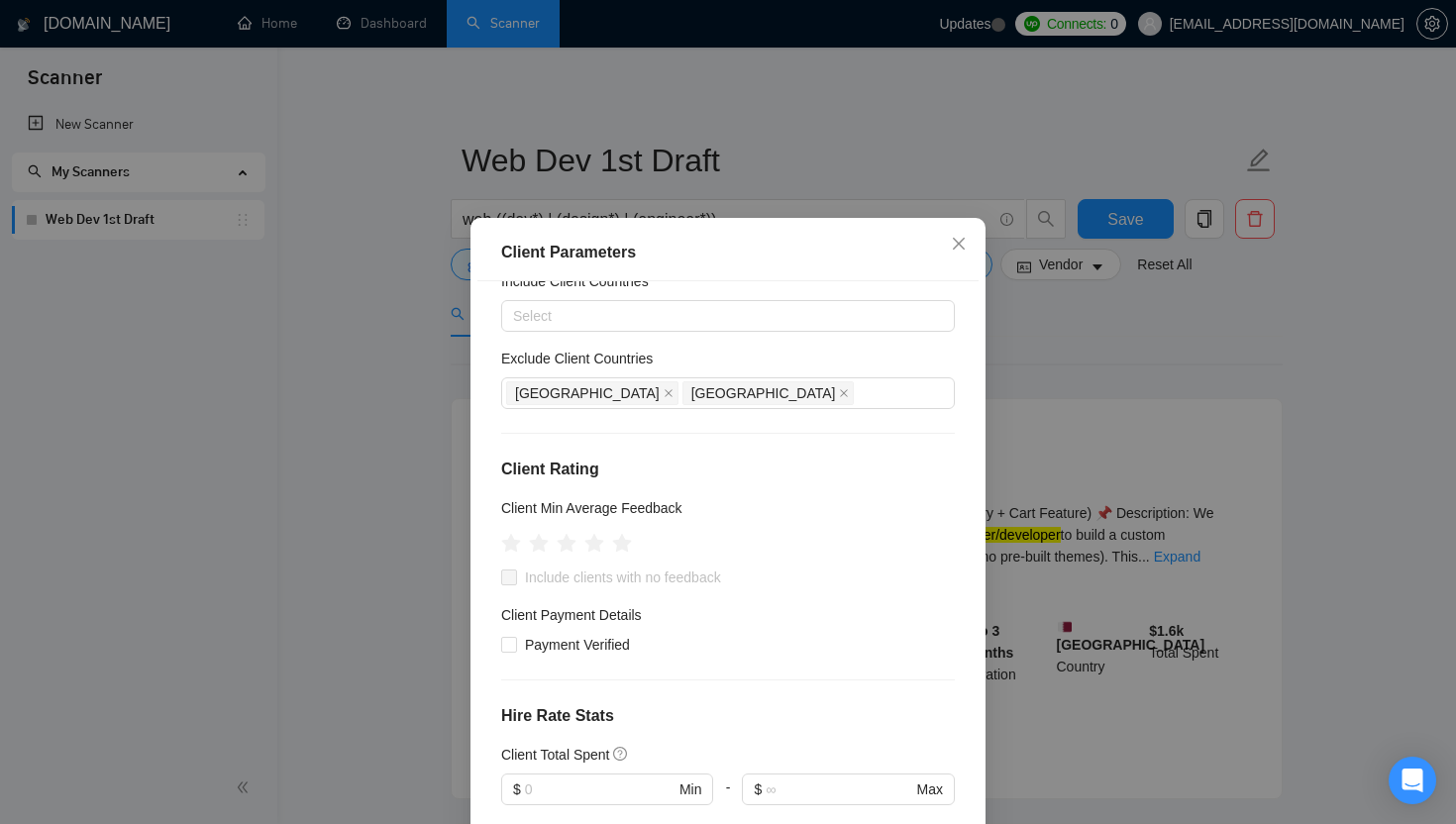 scroll, scrollTop: 86, scrollLeft: 0, axis: vertical 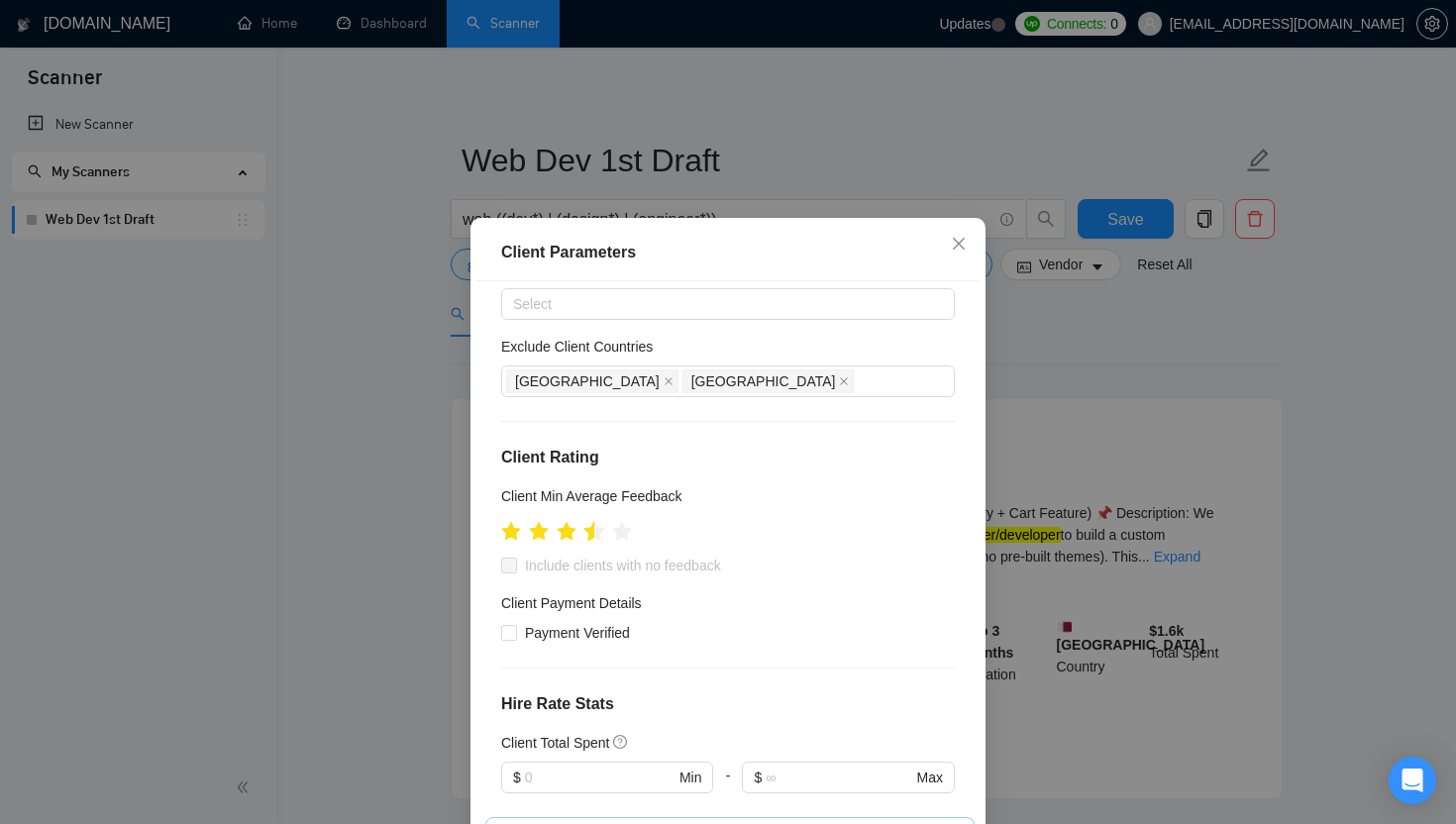click 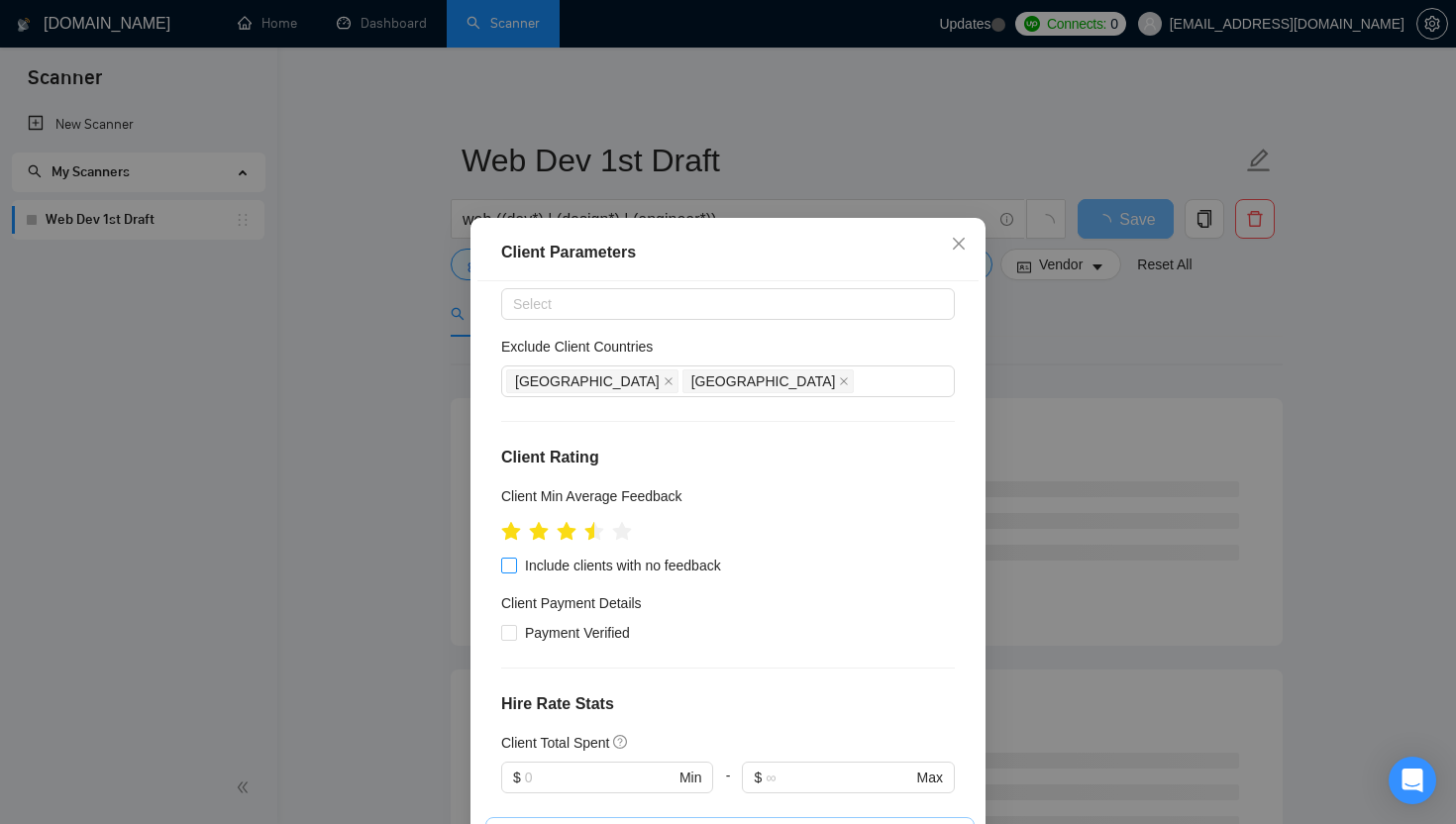 click on "Include clients with no feedback" at bounding box center [508, 565] 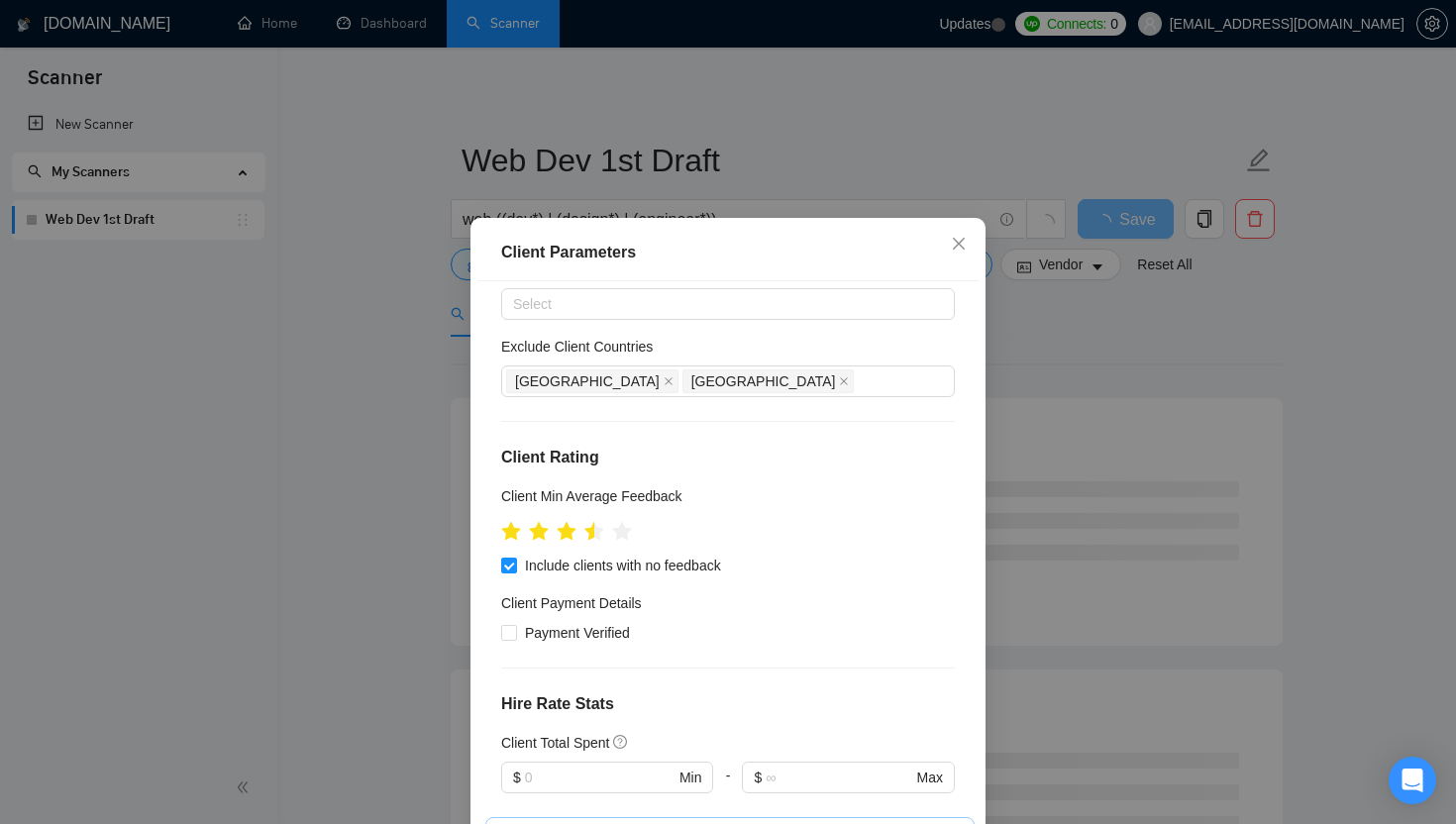 scroll, scrollTop: 133, scrollLeft: 0, axis: vertical 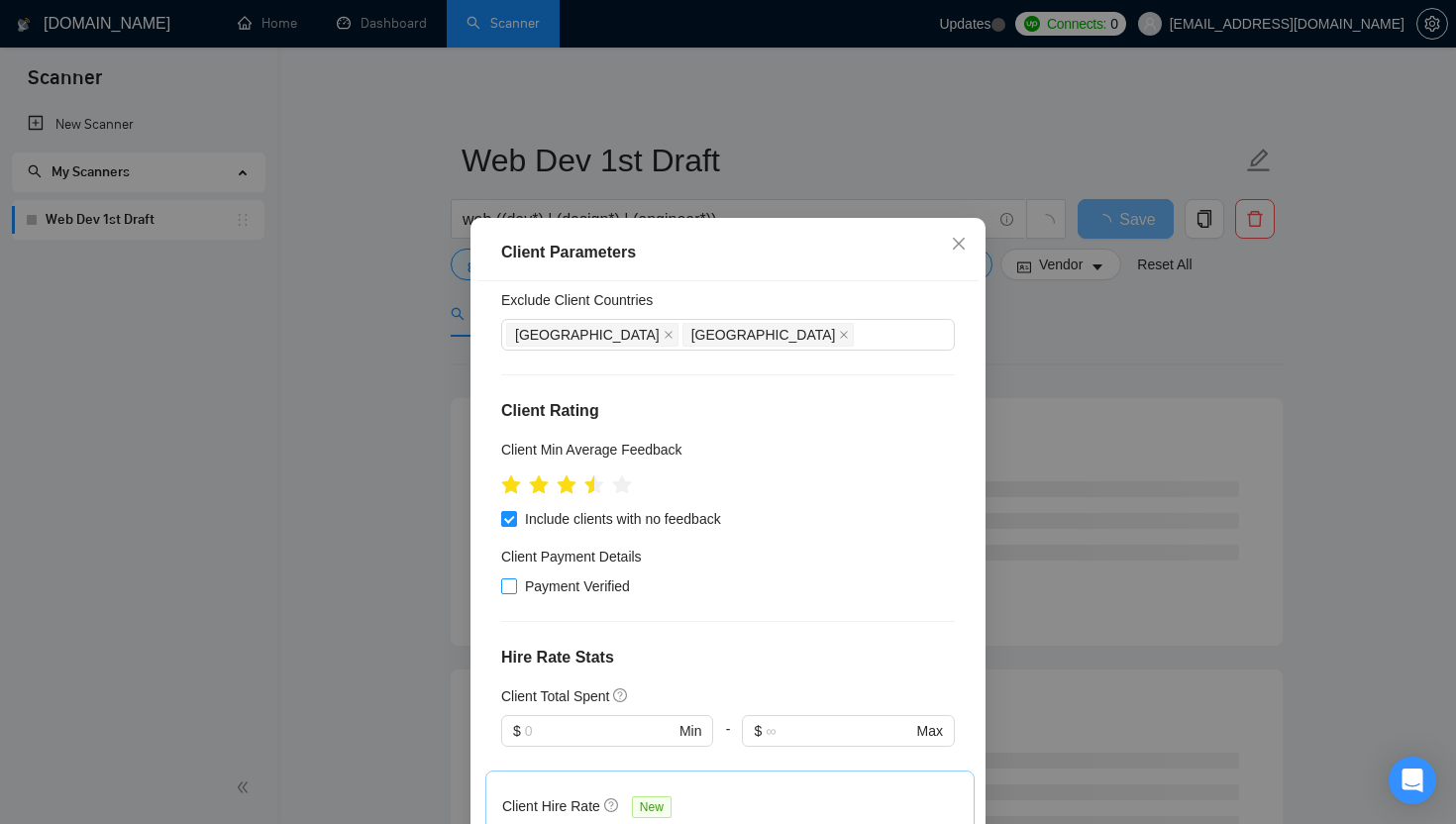 click on "Payment Verified" at bounding box center (577, 586) 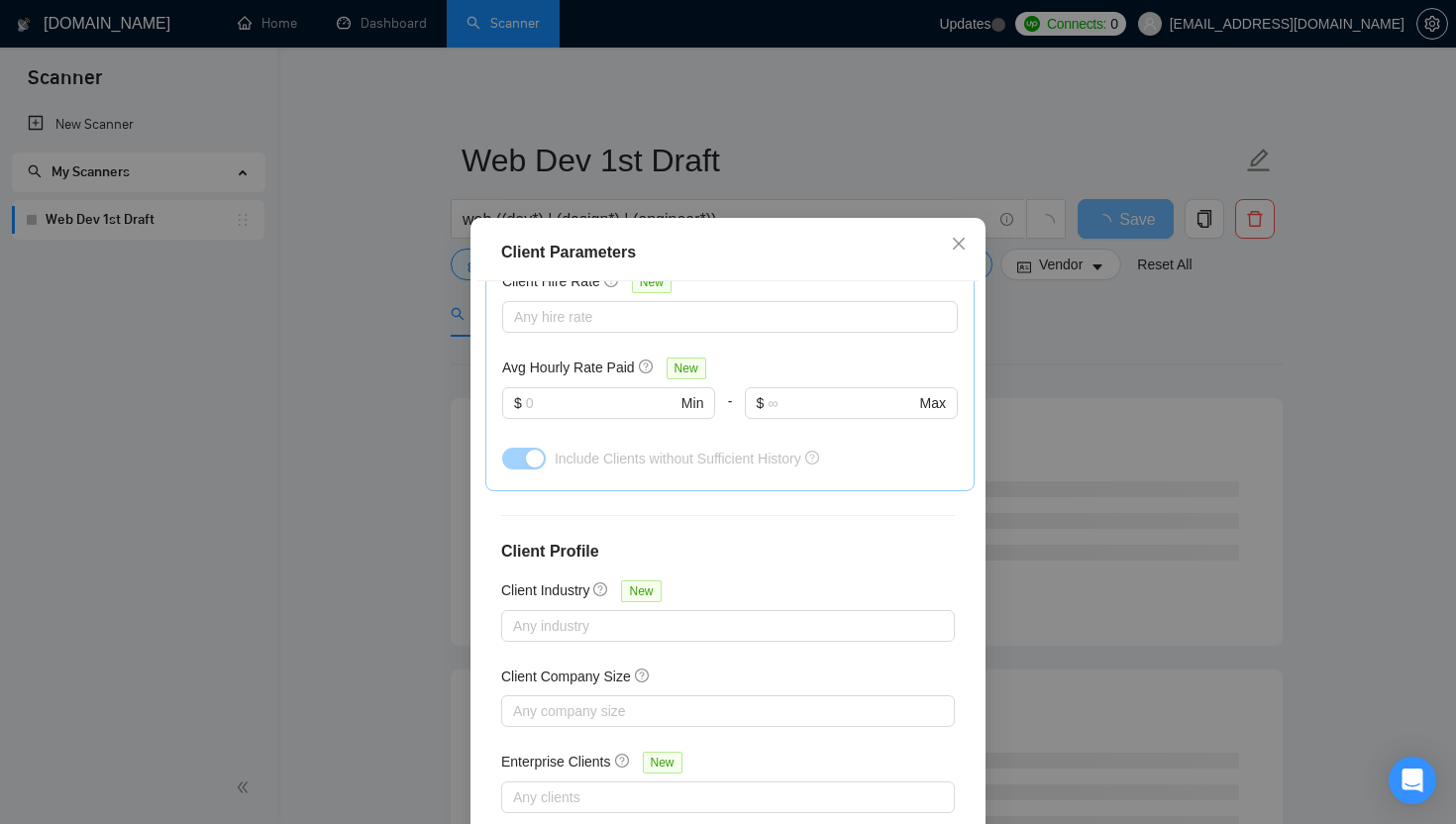 scroll, scrollTop: 566, scrollLeft: 0, axis: vertical 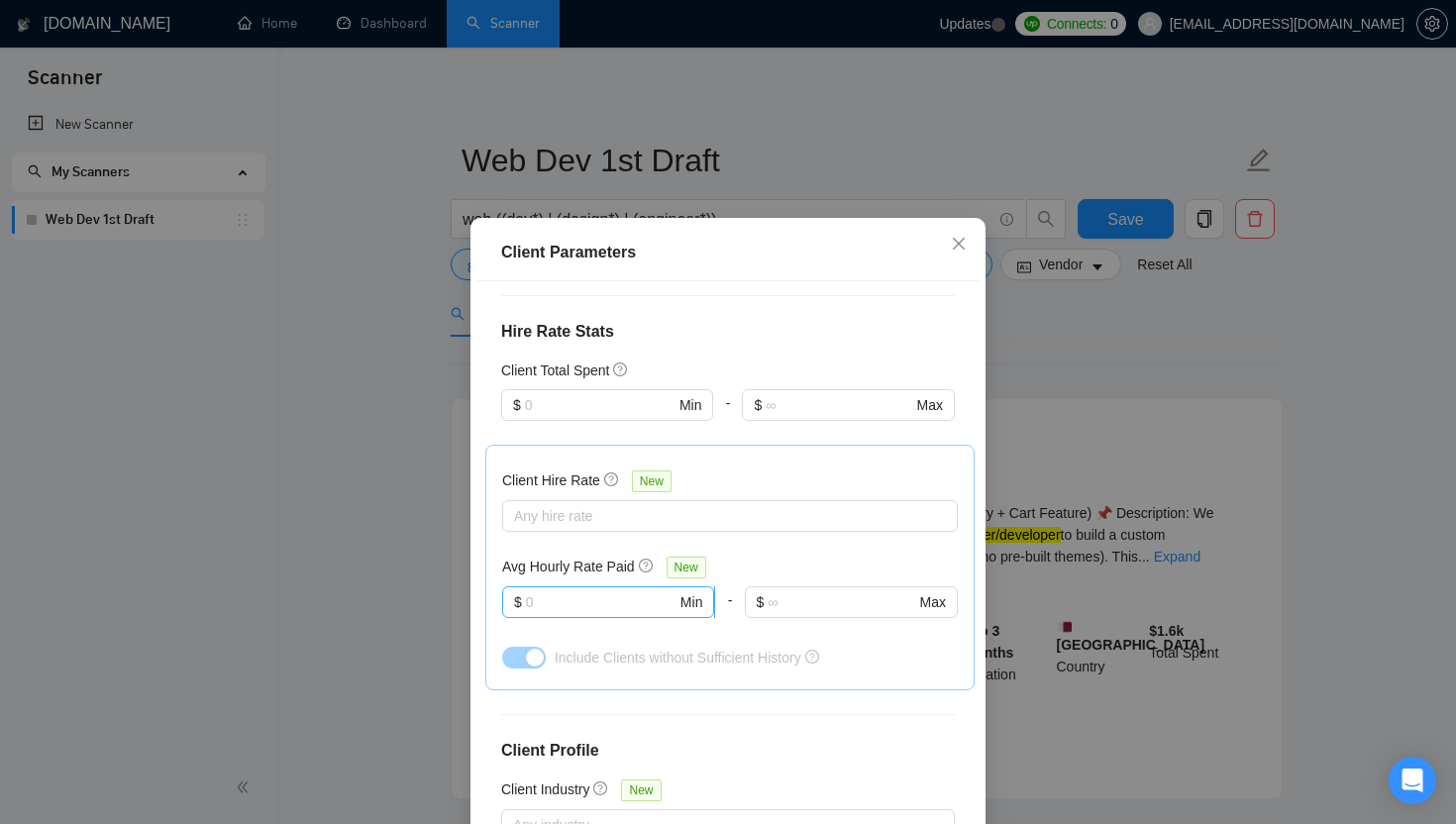 click at bounding box center [601, 602] 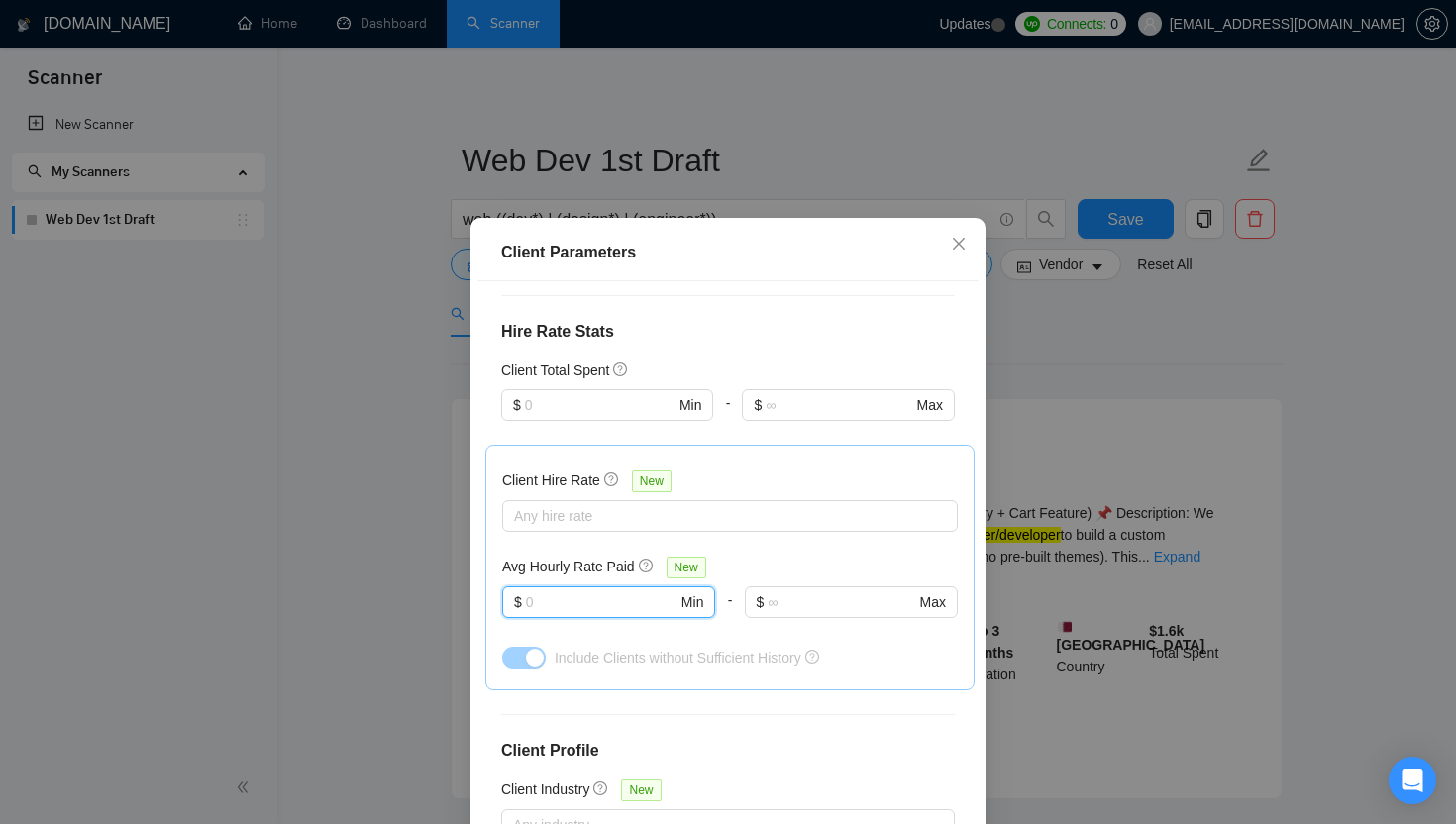 click on "Client Hire Rate New   Any hire rate   Avg Hourly Rate Paid New $ Min - $ Max Include Clients without Sufficient History" at bounding box center (730, 567) 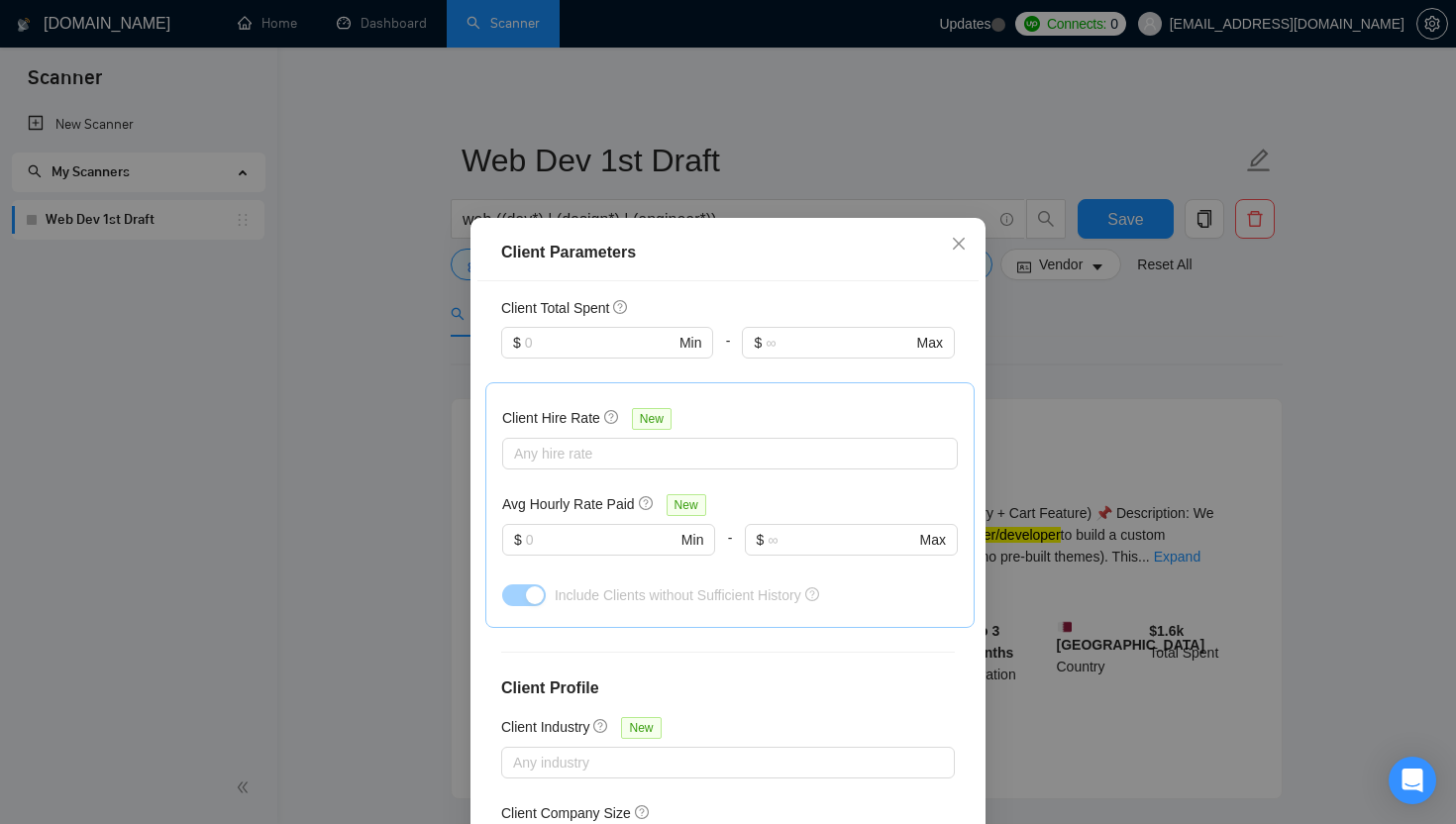 scroll, scrollTop: 658, scrollLeft: 0, axis: vertical 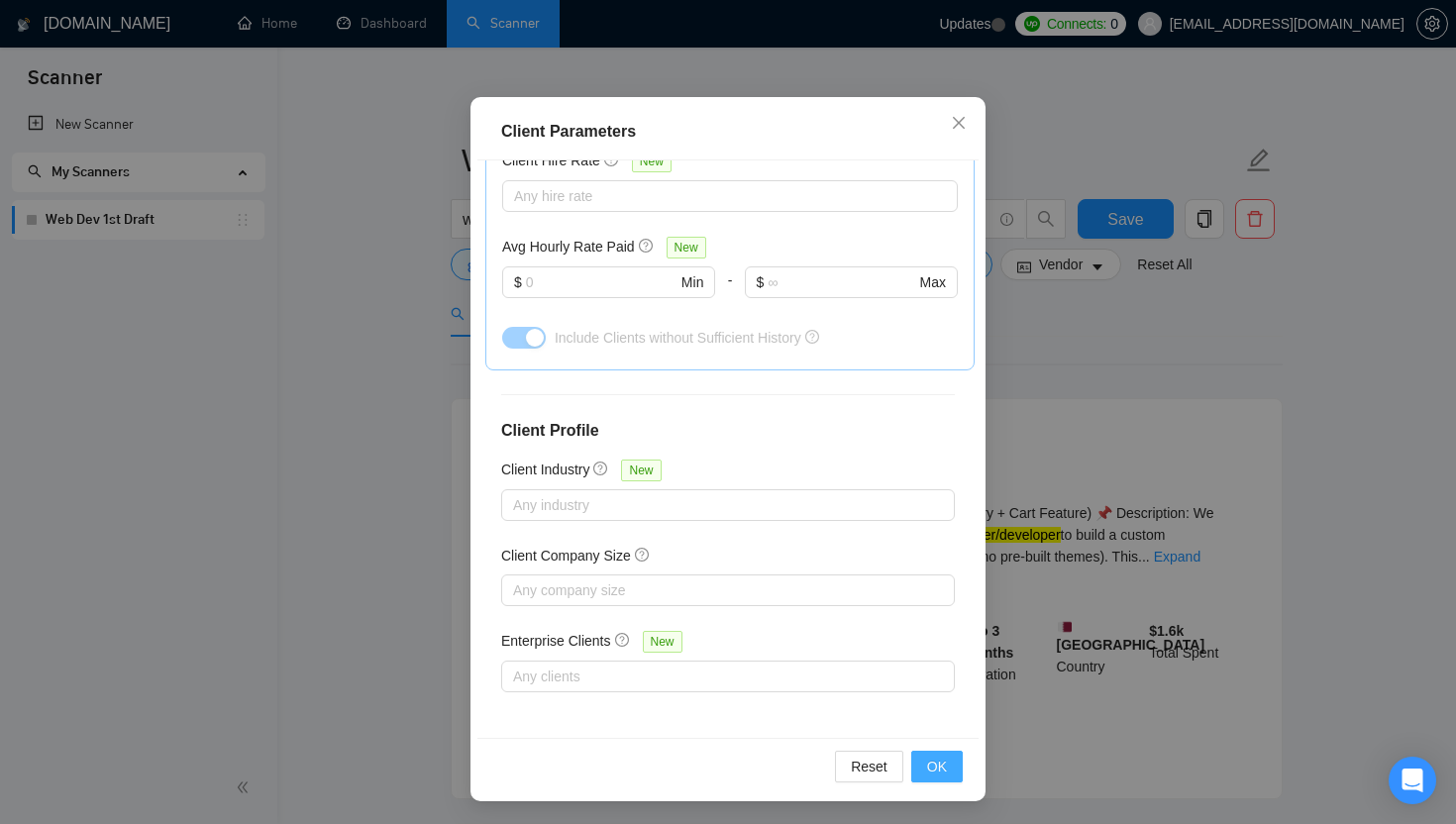 click on "OK" at bounding box center [937, 767] 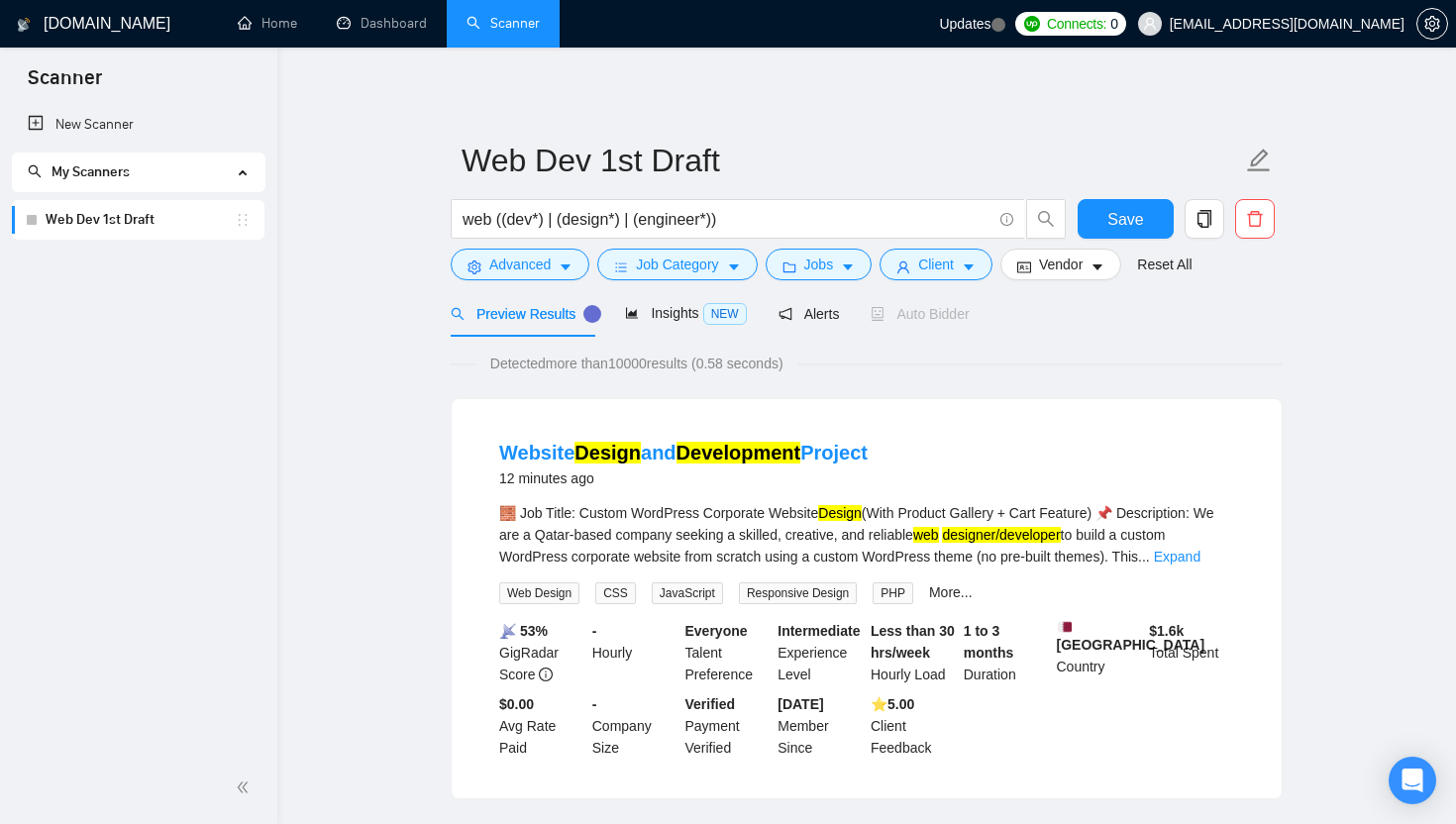 scroll, scrollTop: 22, scrollLeft: 0, axis: vertical 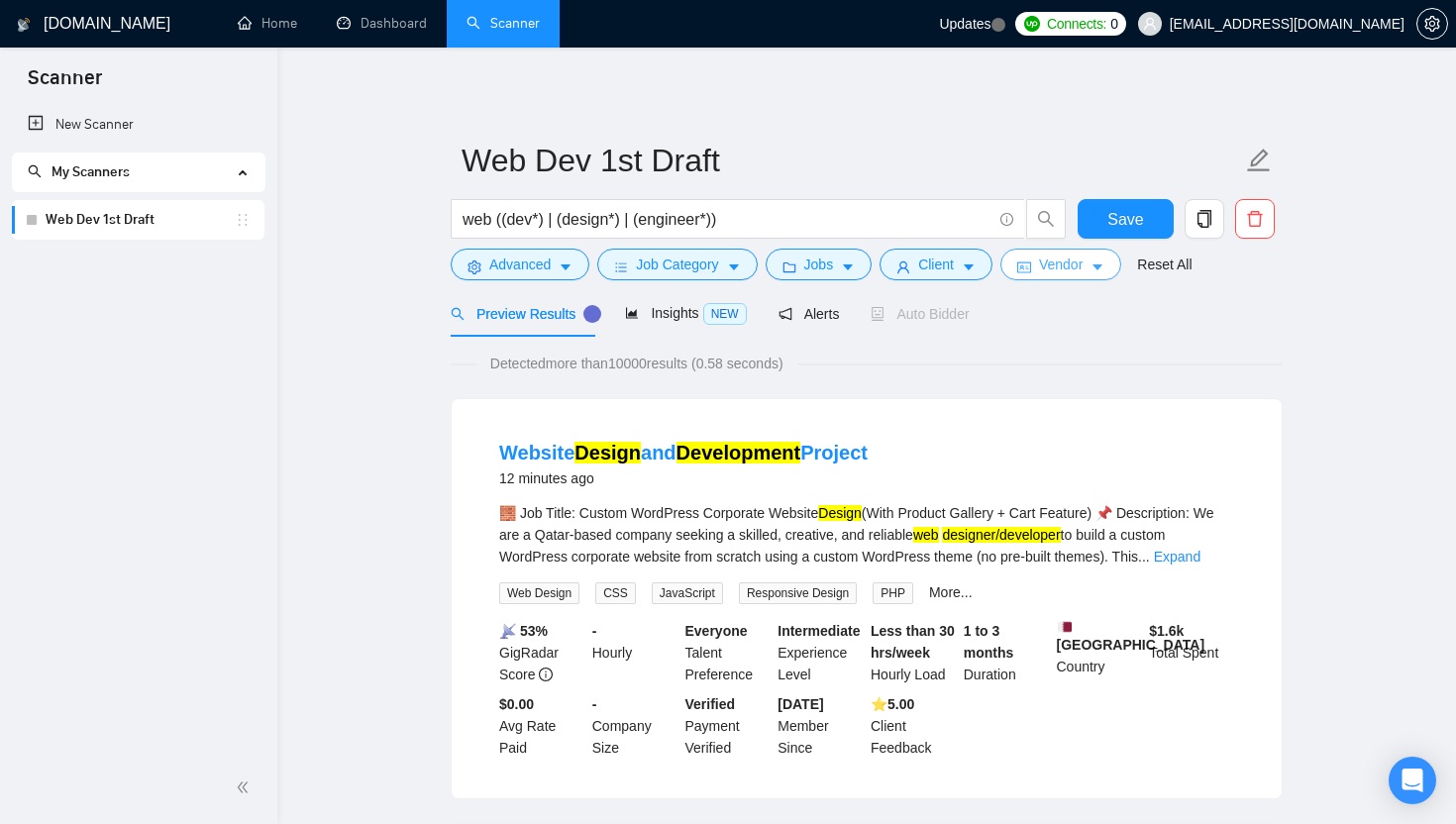 click on "Vendor" at bounding box center [1061, 264] 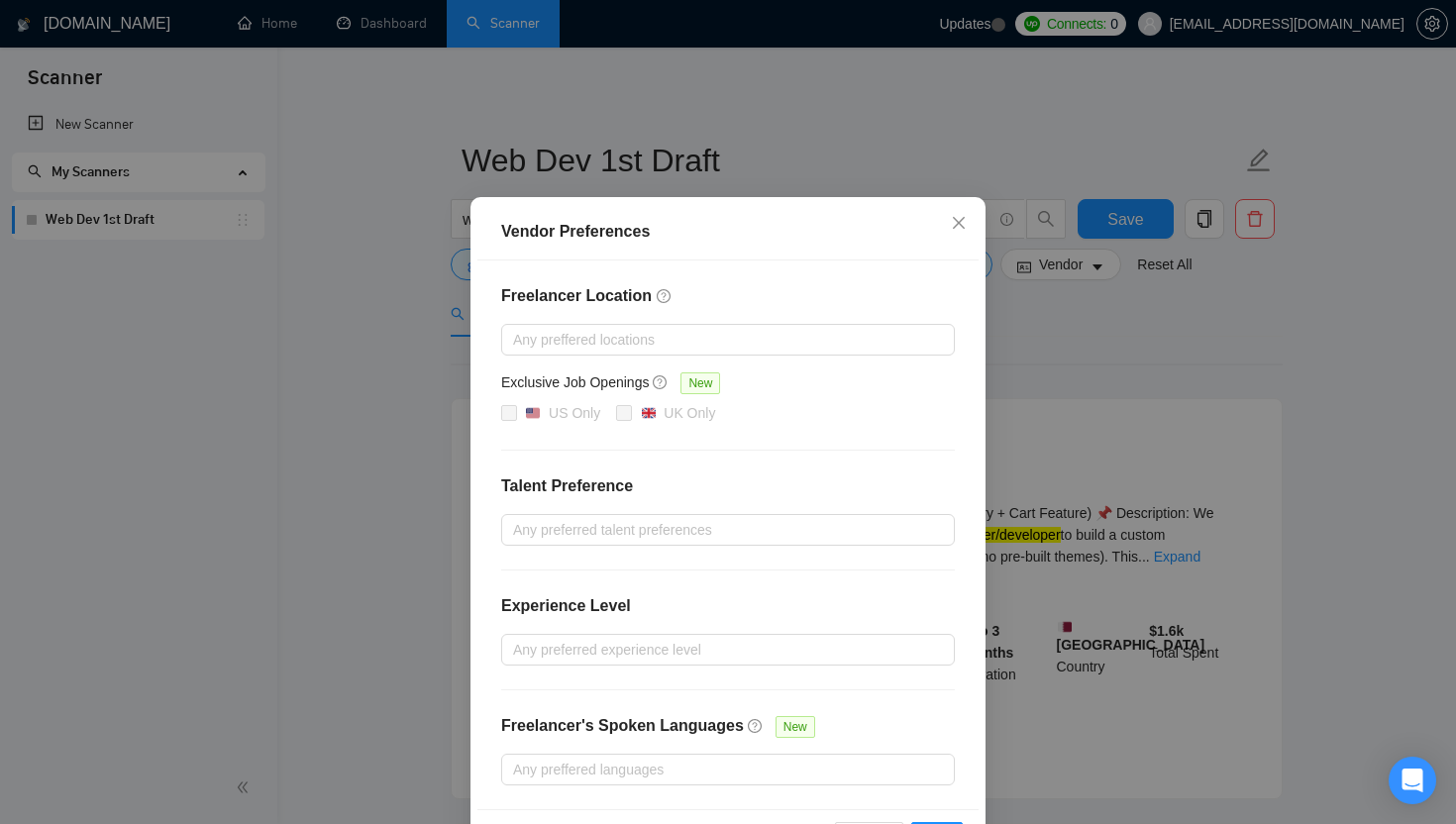 scroll, scrollTop: 92, scrollLeft: 0, axis: vertical 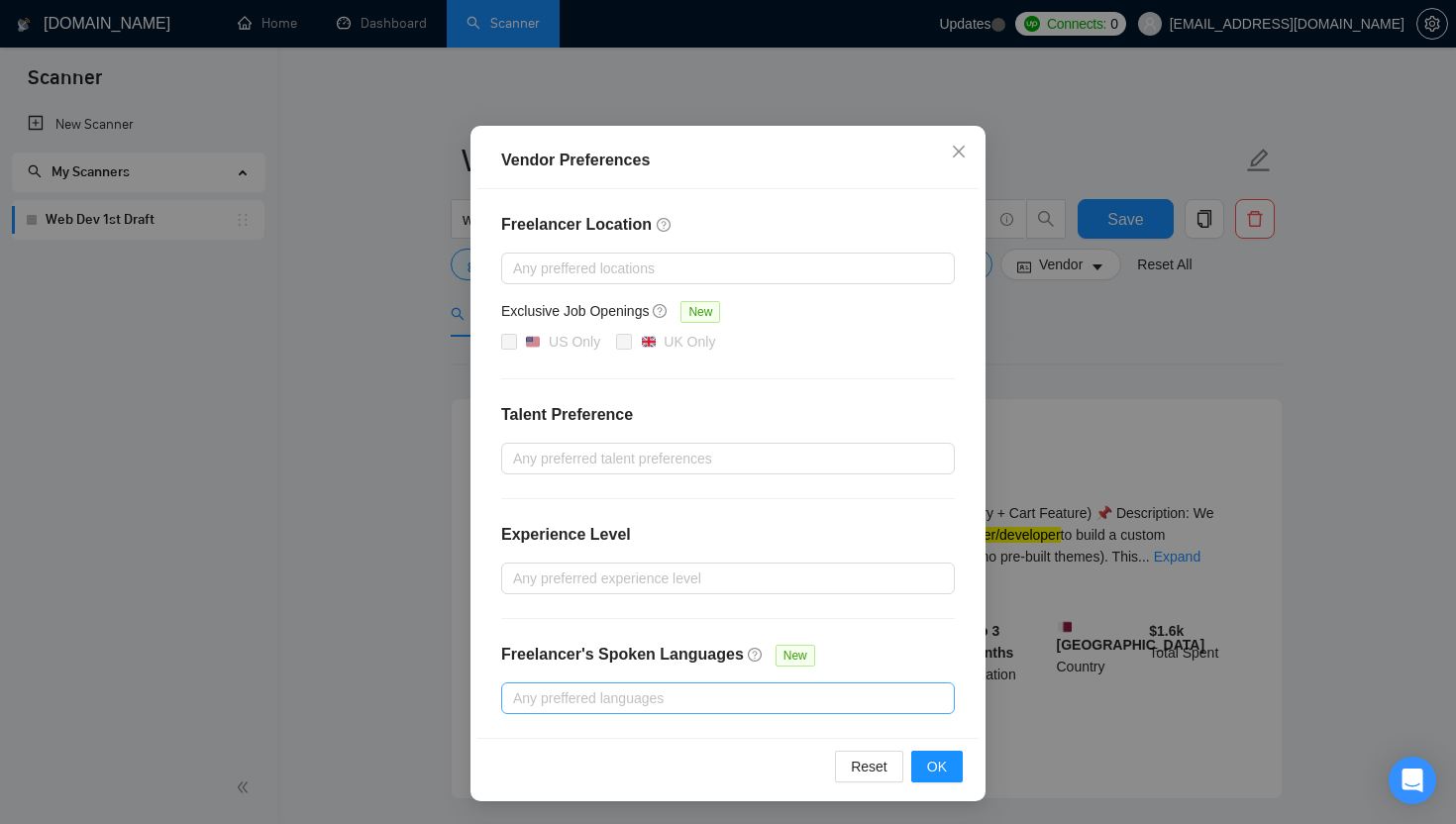 click at bounding box center [718, 698] 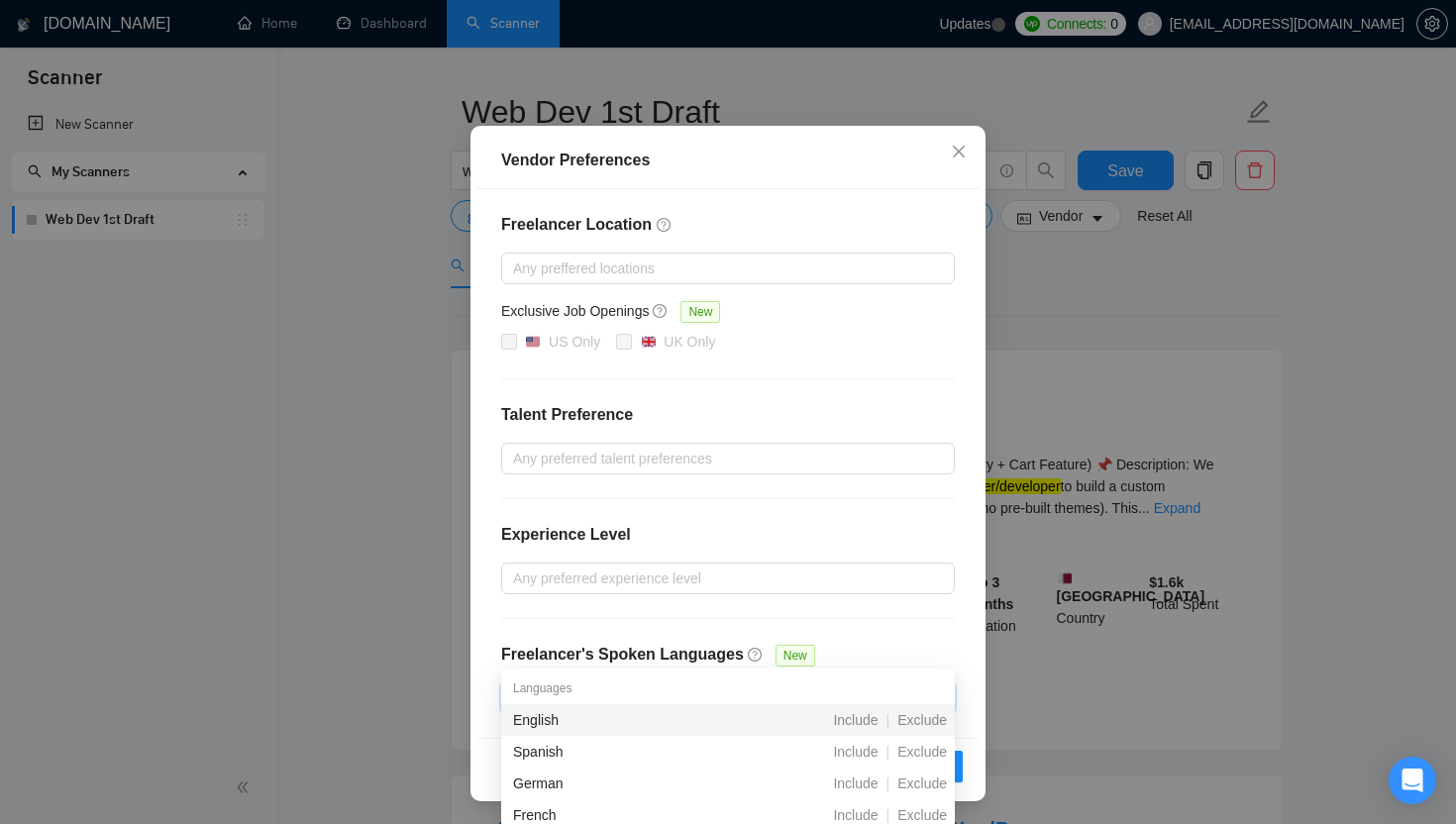 scroll, scrollTop: 79, scrollLeft: 0, axis: vertical 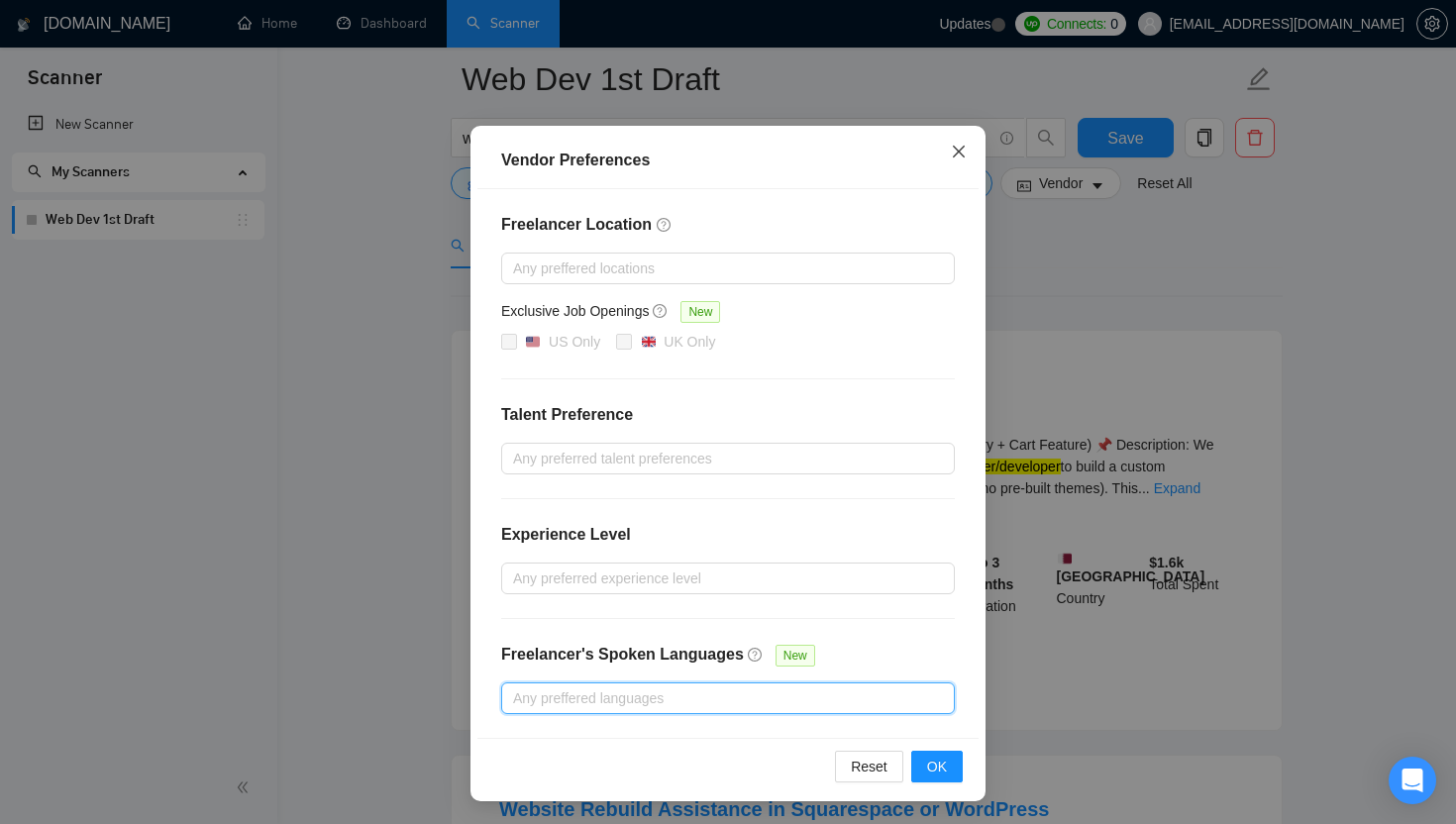click 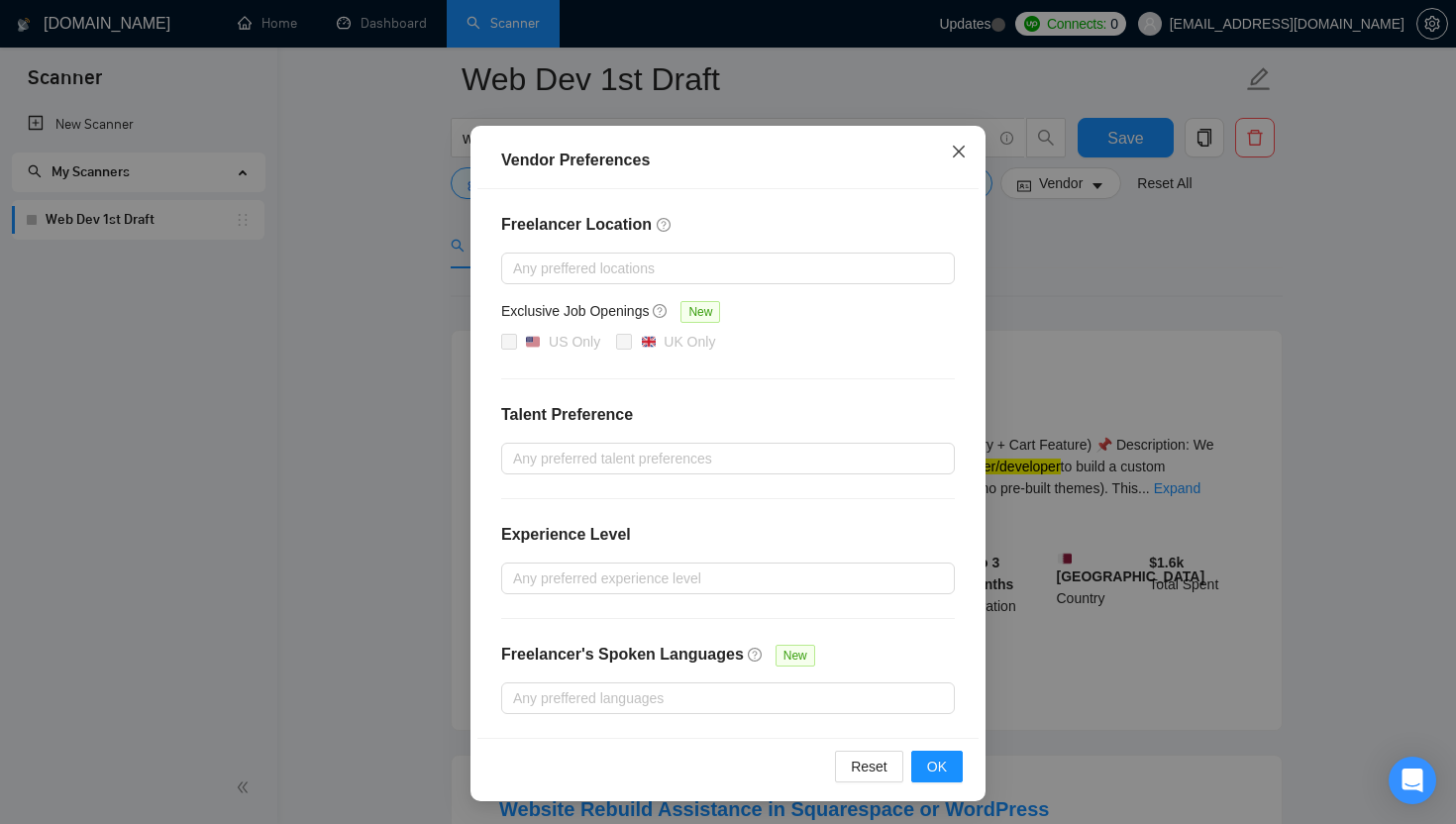 scroll, scrollTop: 0, scrollLeft: 0, axis: both 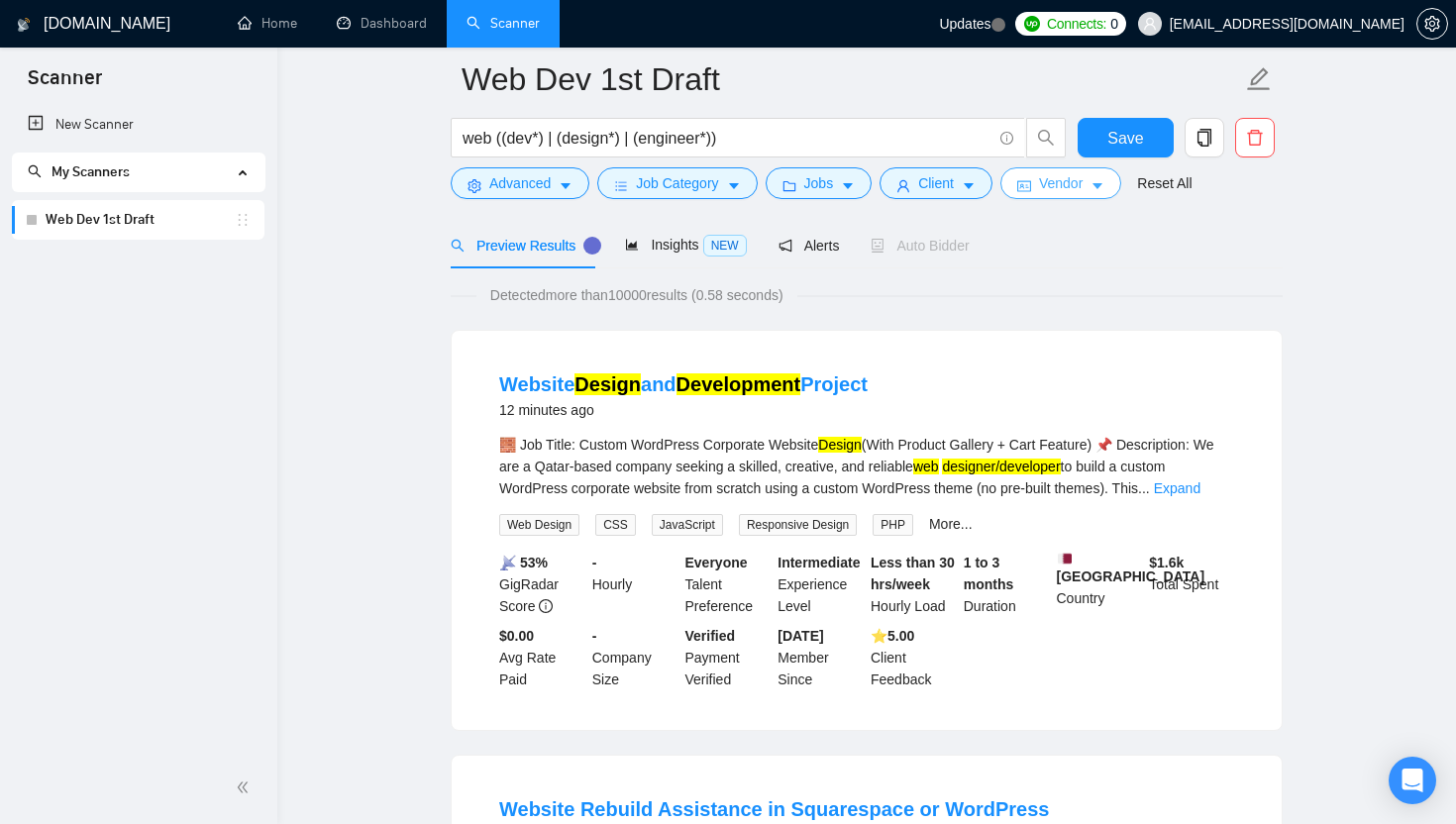 click on "Vendor" at bounding box center [1061, 183] 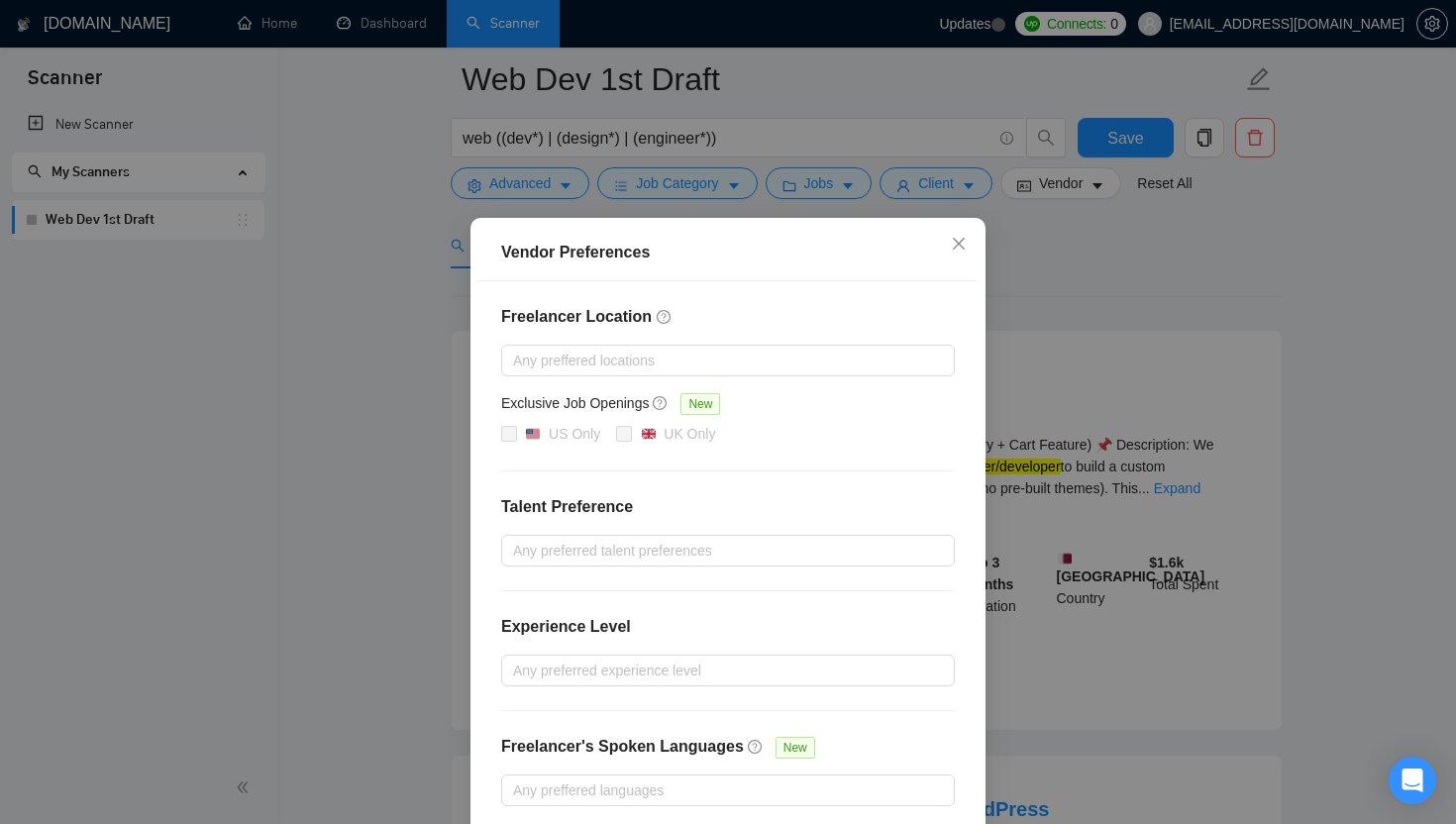 scroll, scrollTop: 92, scrollLeft: 0, axis: vertical 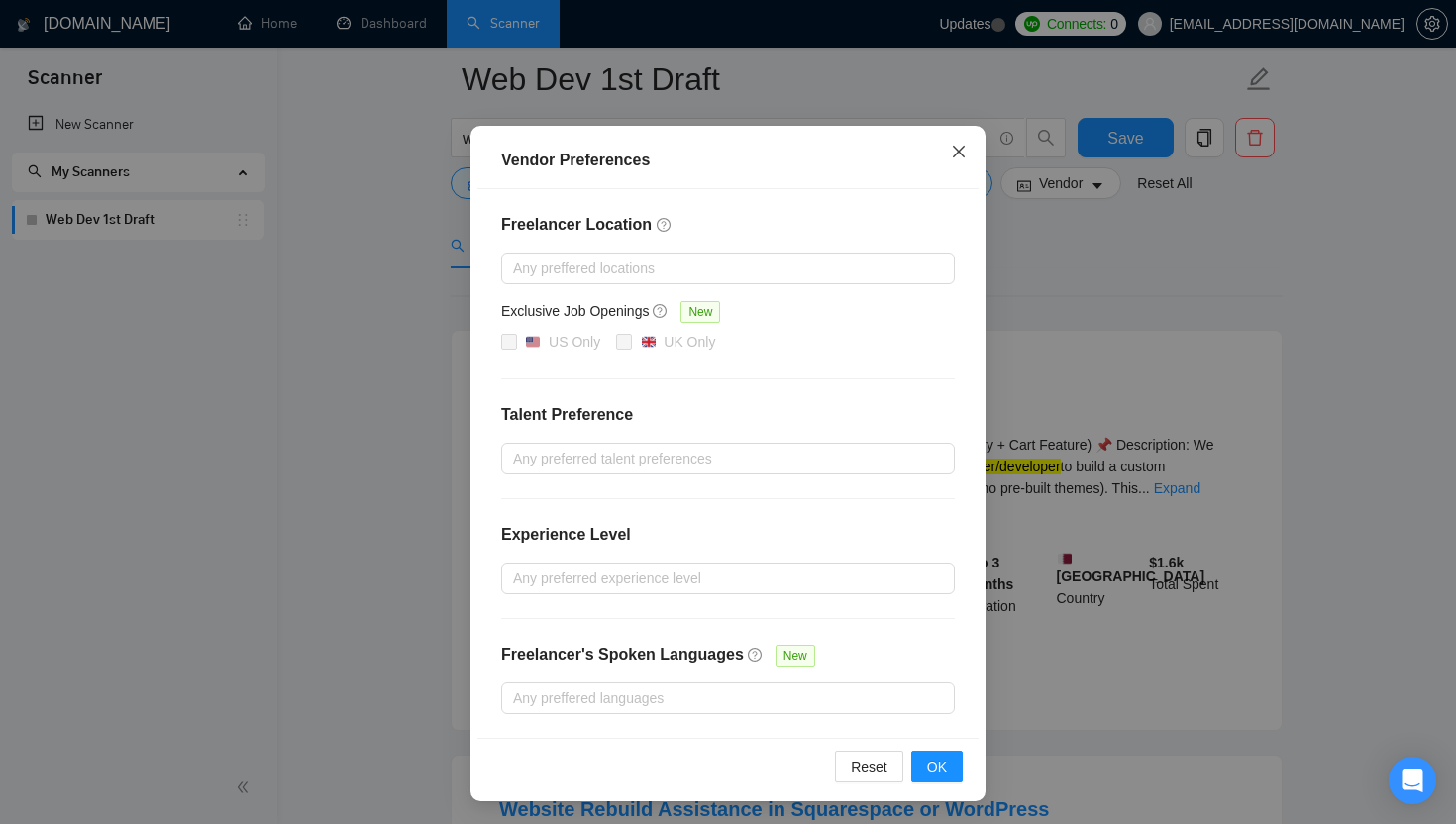 click 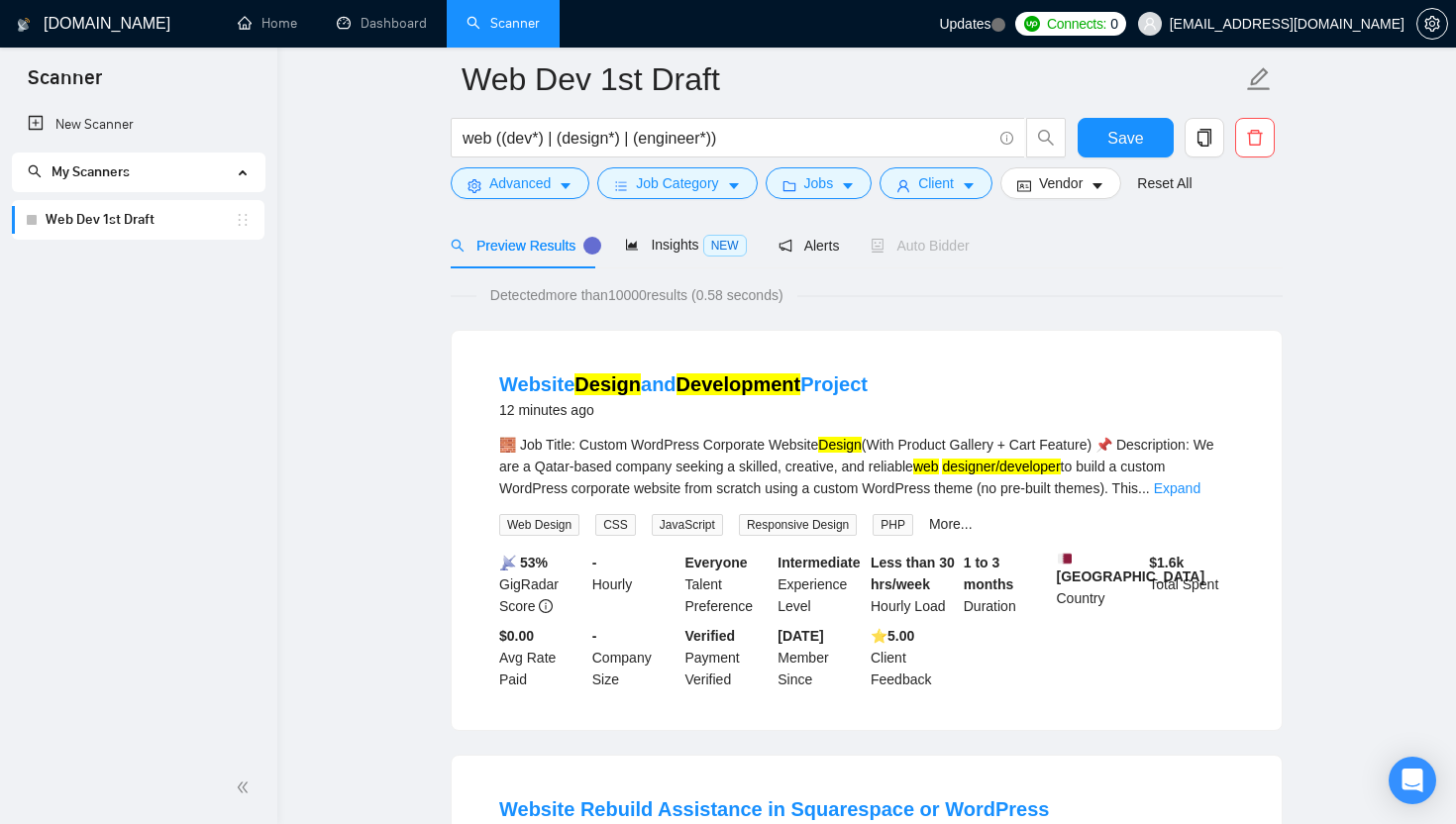 scroll, scrollTop: 0, scrollLeft: 0, axis: both 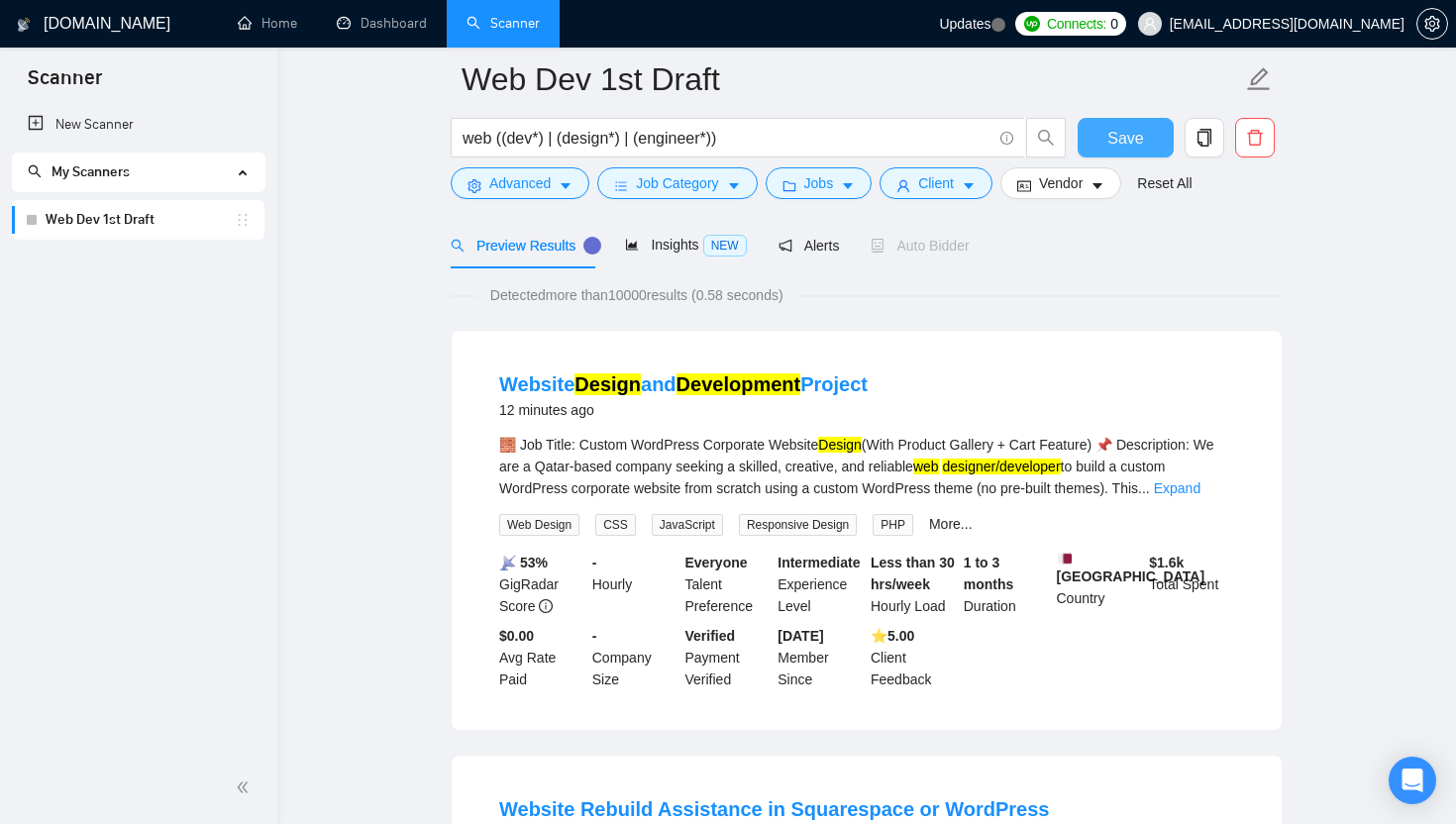 click on "Save" at bounding box center (1125, 138) 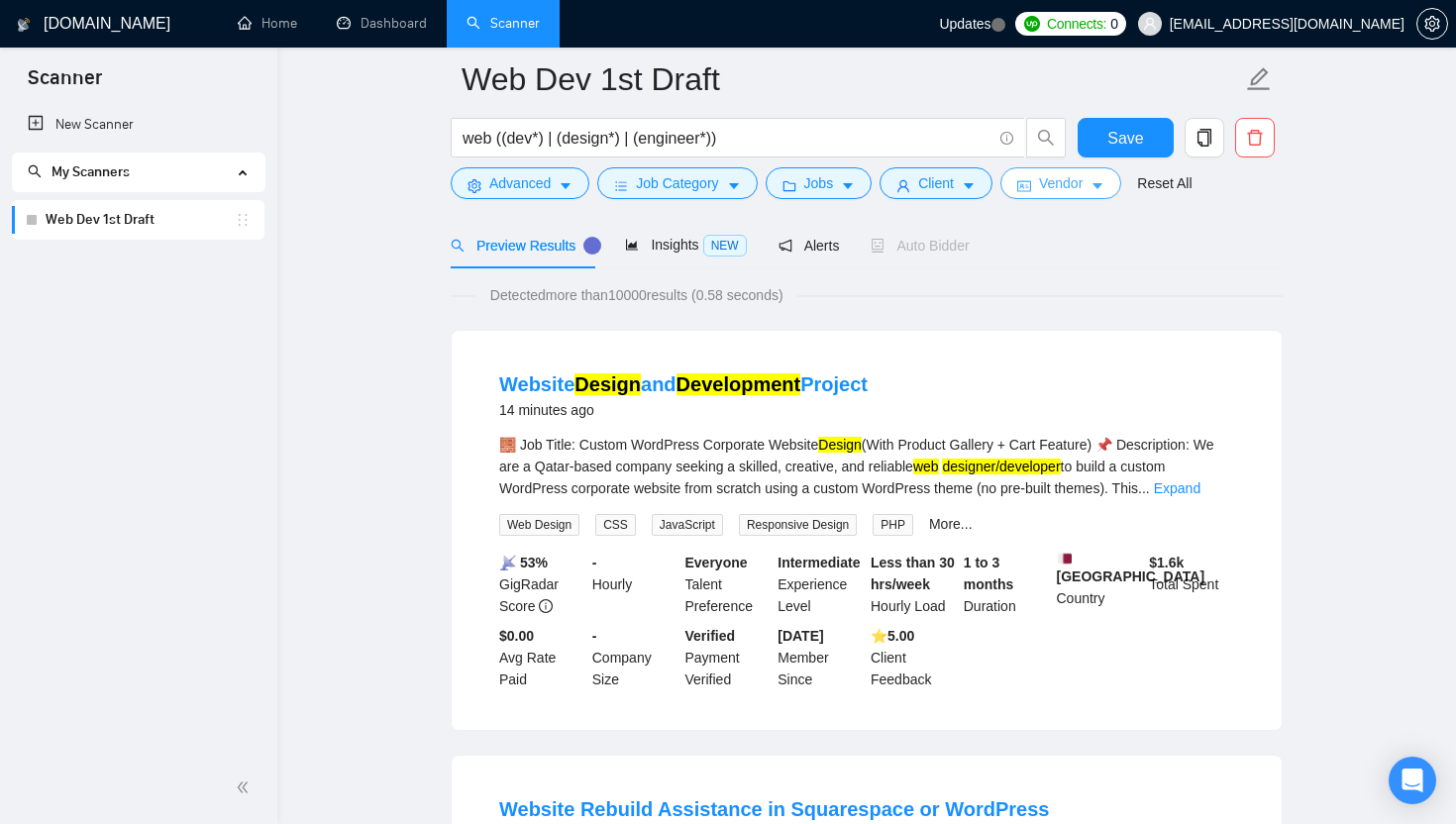 click on "Vendor" at bounding box center (1061, 183) 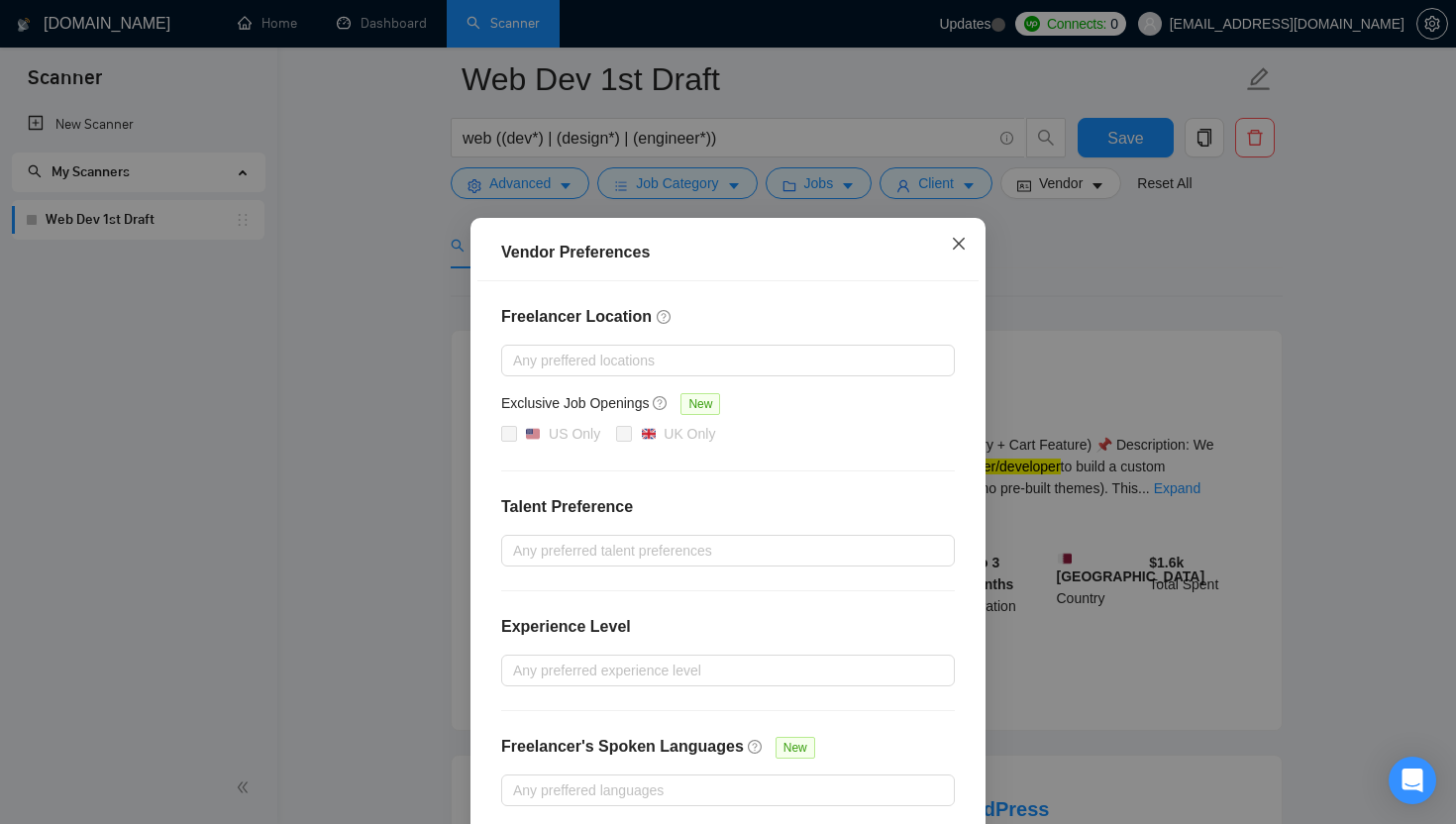 click 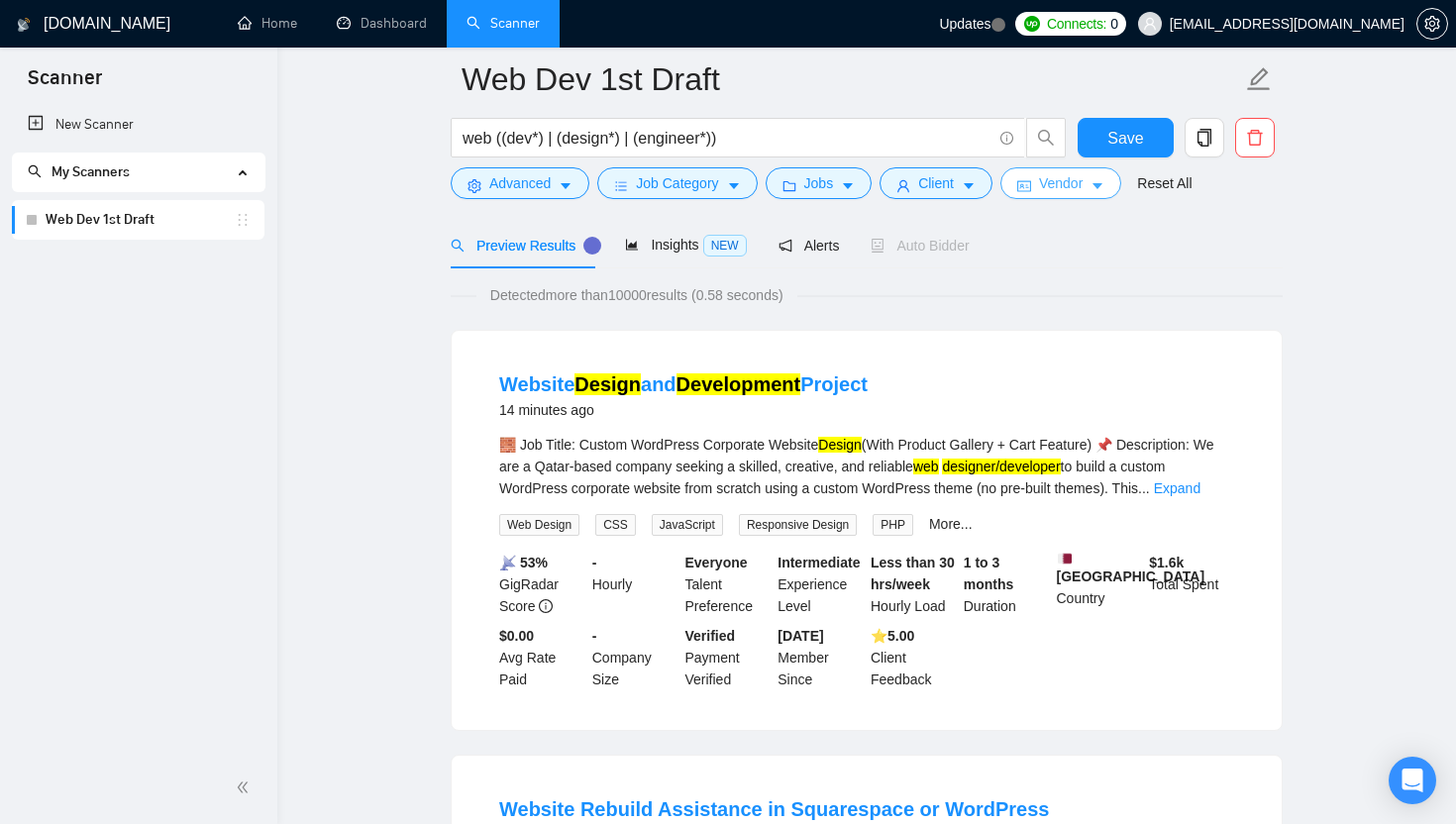 click on "Vendor" at bounding box center (1061, 183) 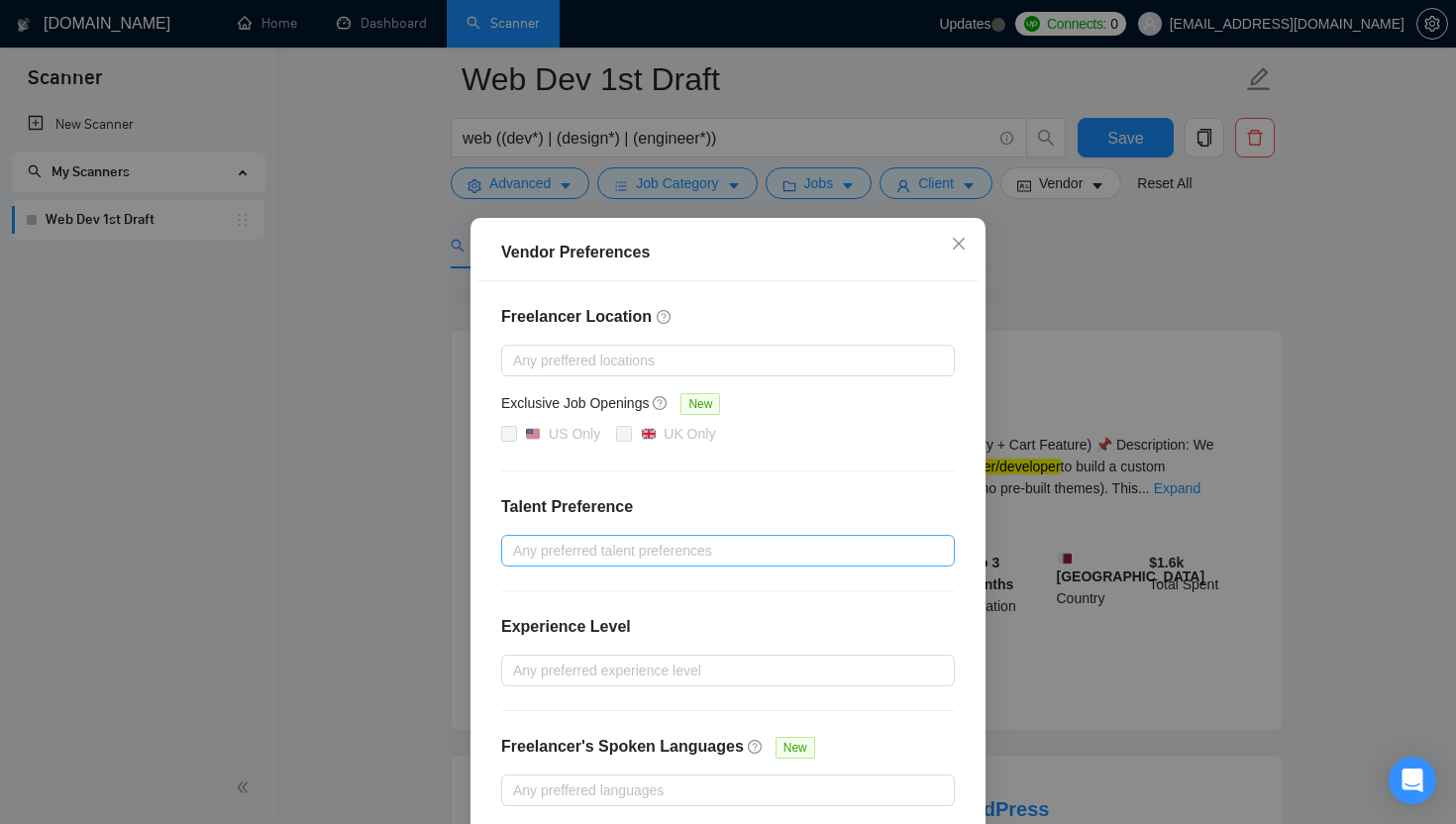scroll, scrollTop: 92, scrollLeft: 0, axis: vertical 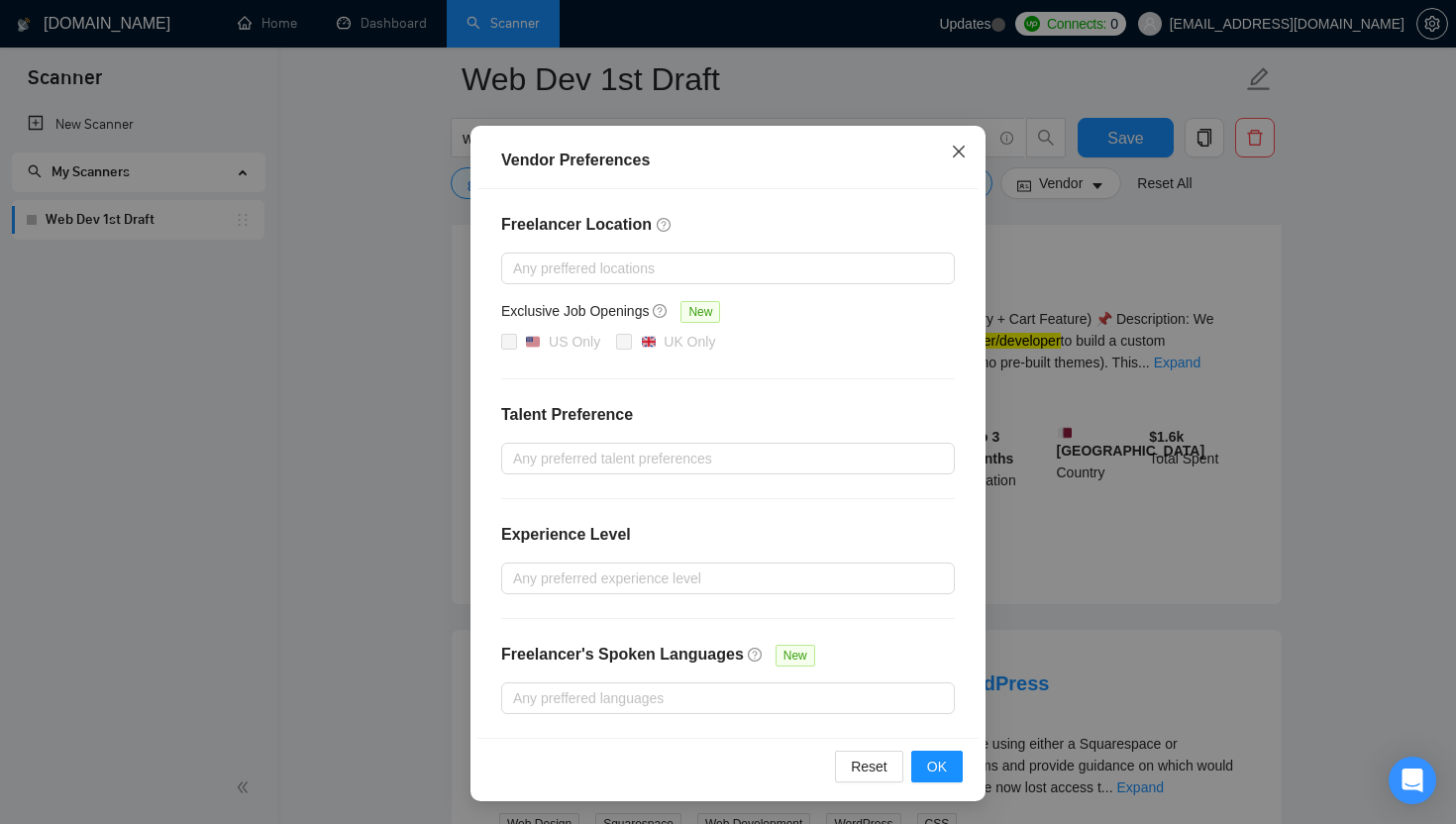 click 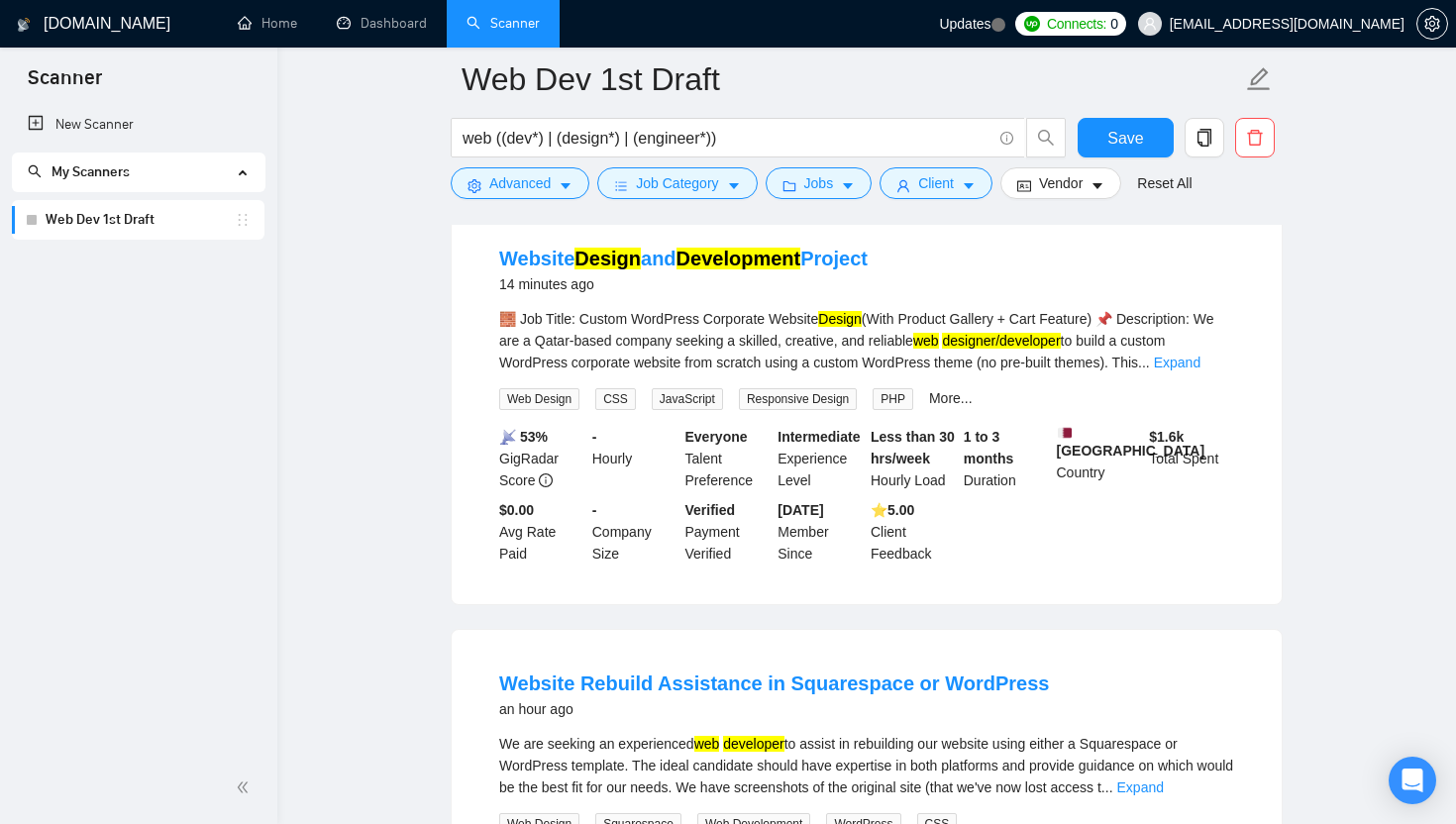 scroll, scrollTop: 0, scrollLeft: 0, axis: both 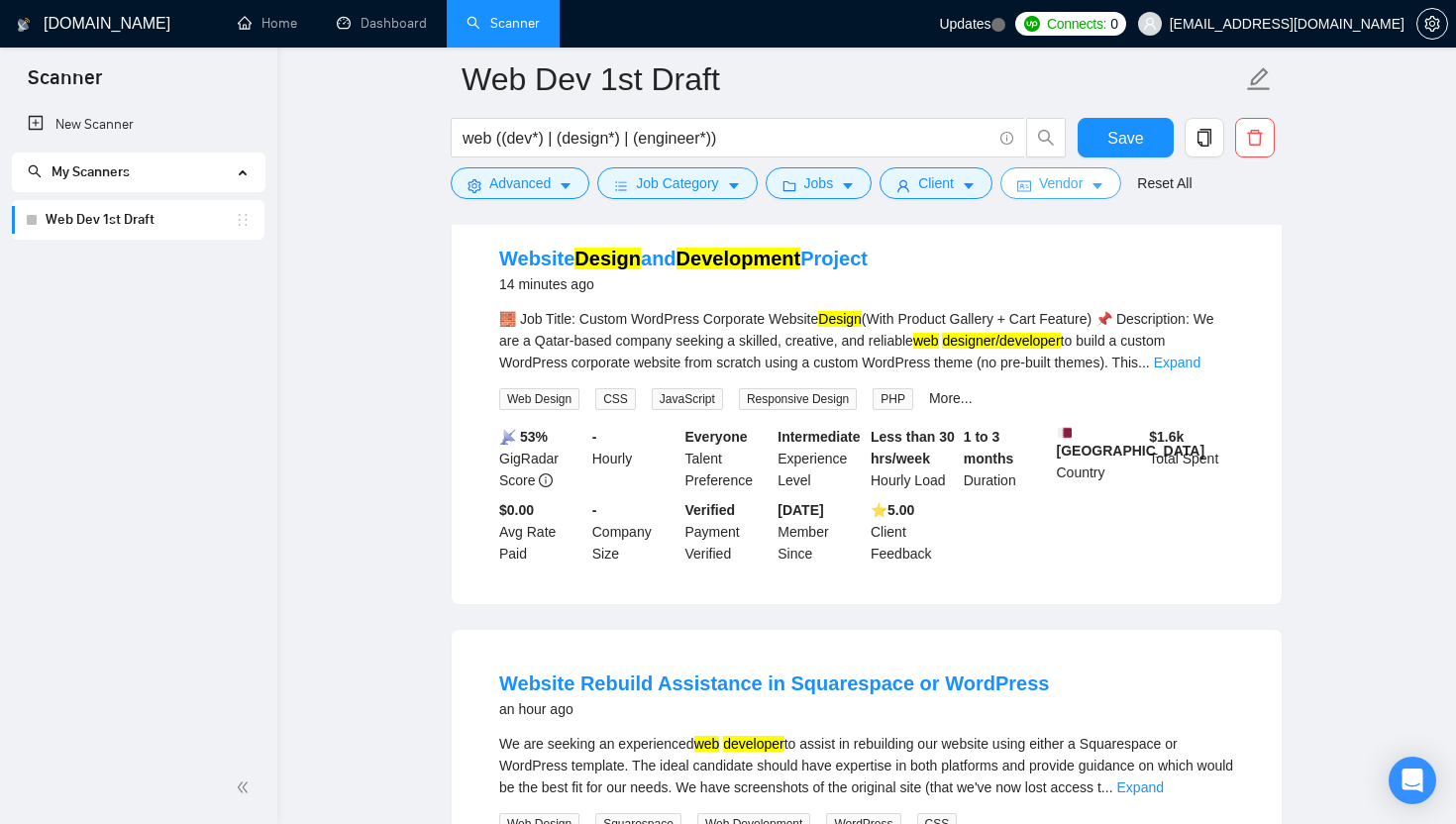 click 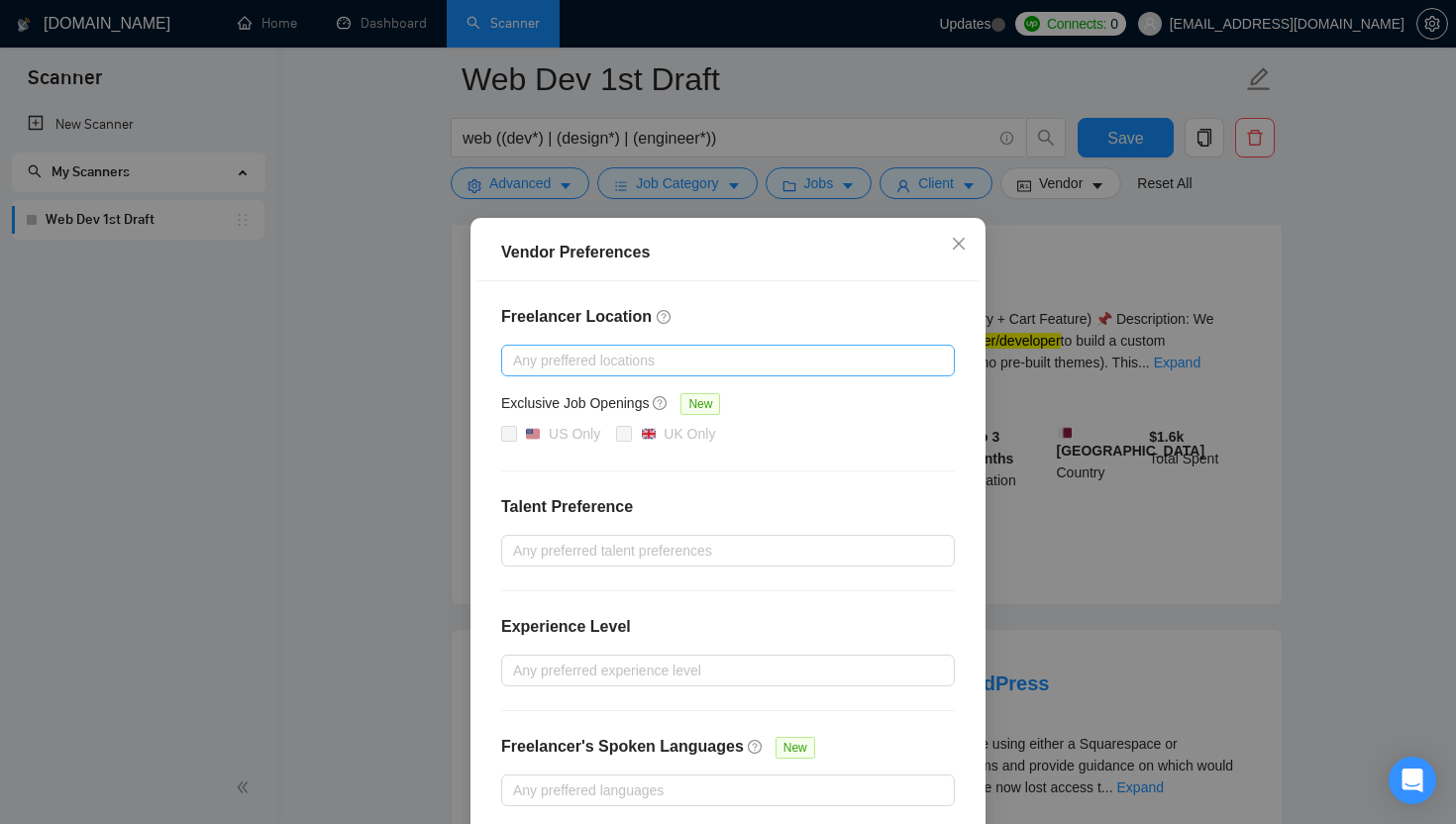 click at bounding box center [718, 360] 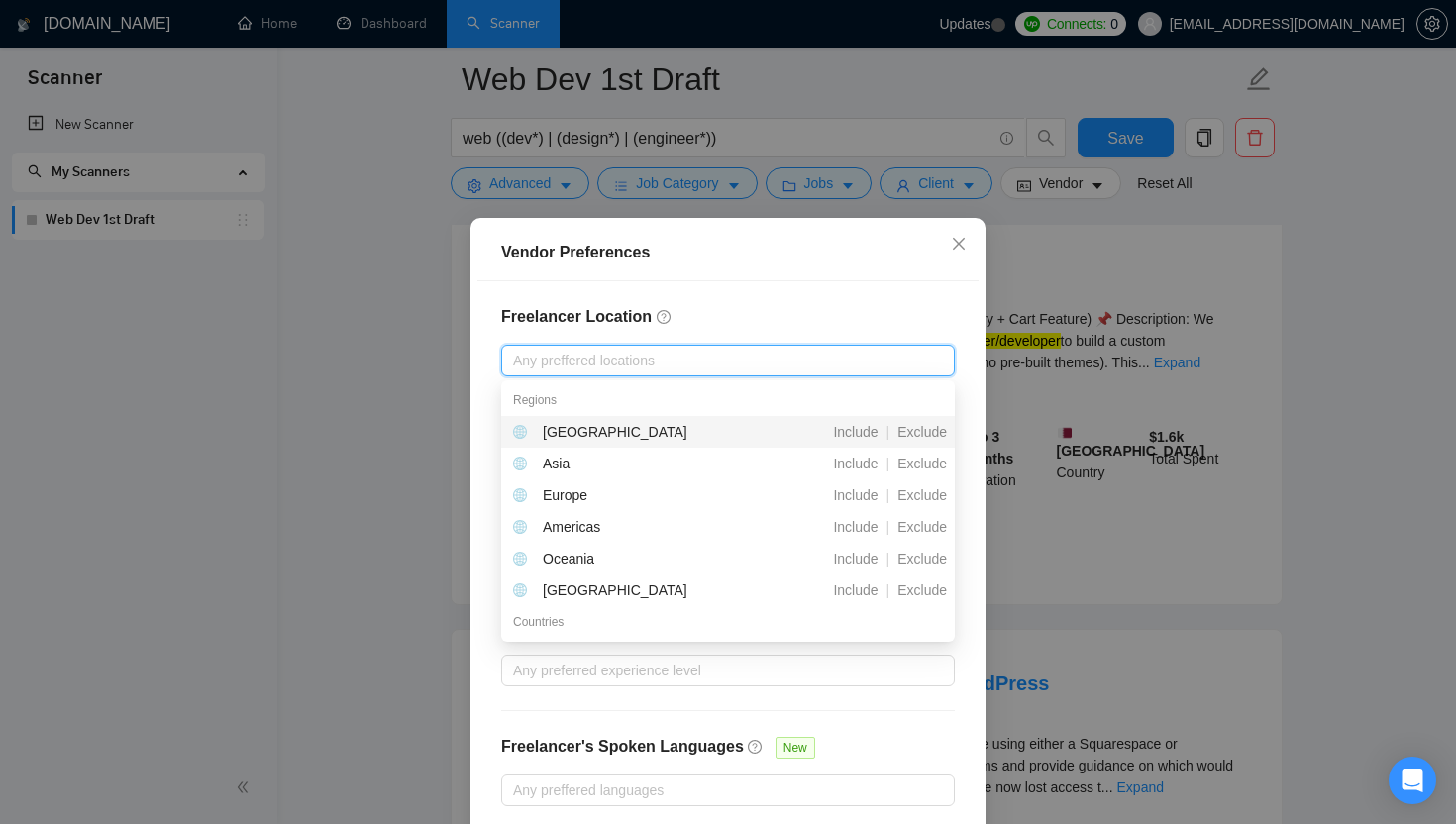 click on "Freelancer Location" at bounding box center (728, 317) 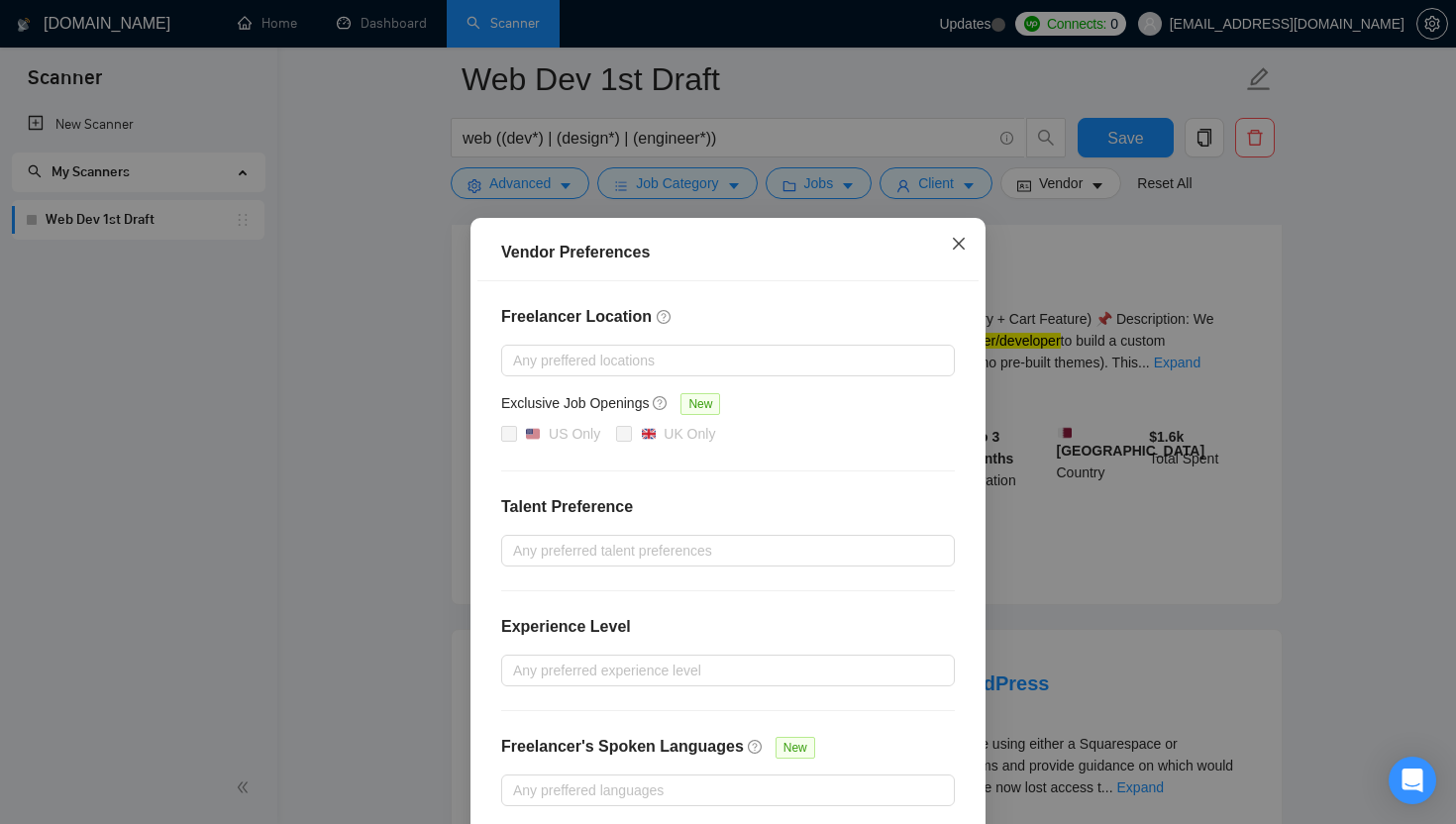 click 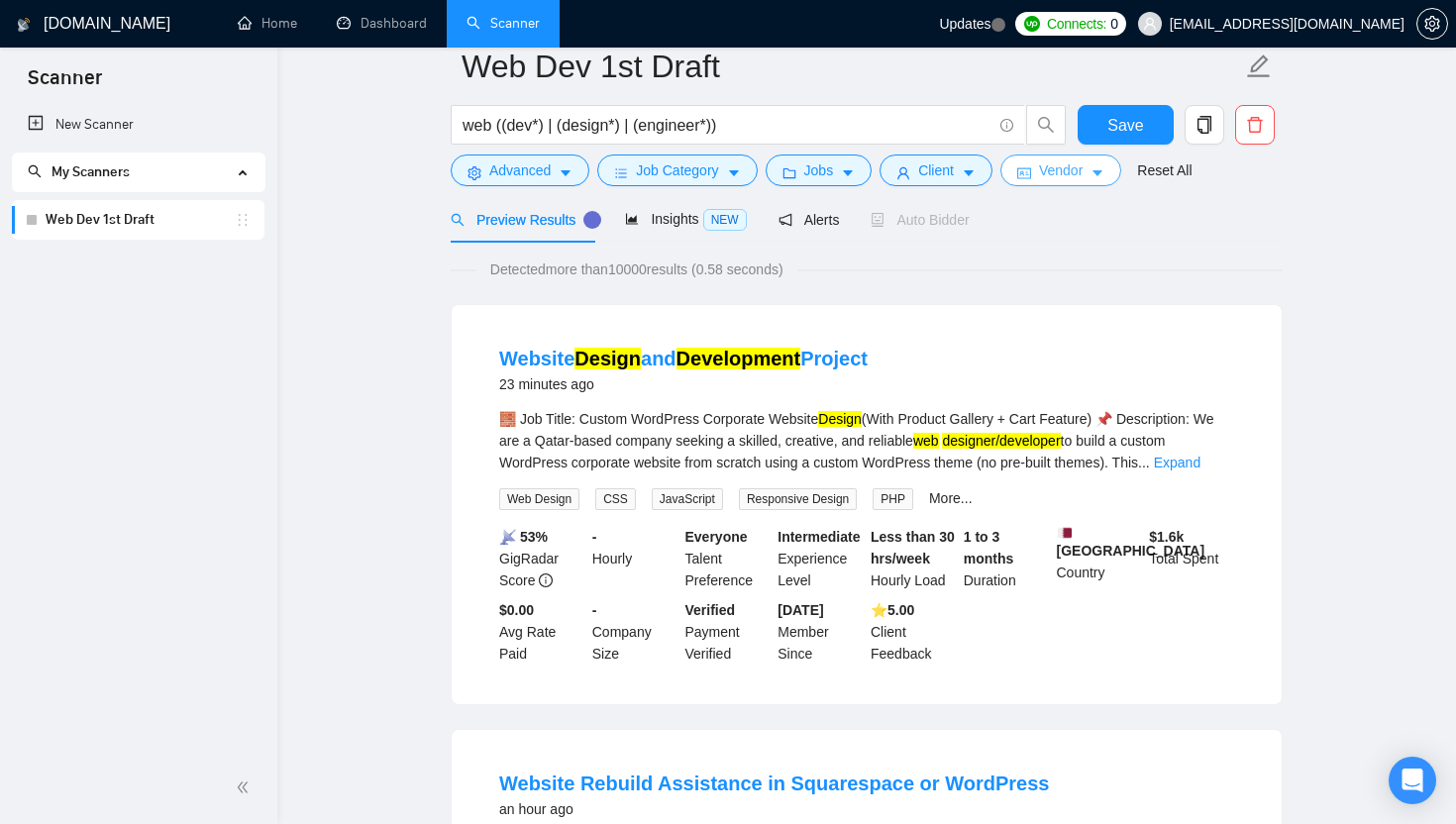 scroll, scrollTop: 34, scrollLeft: 0, axis: vertical 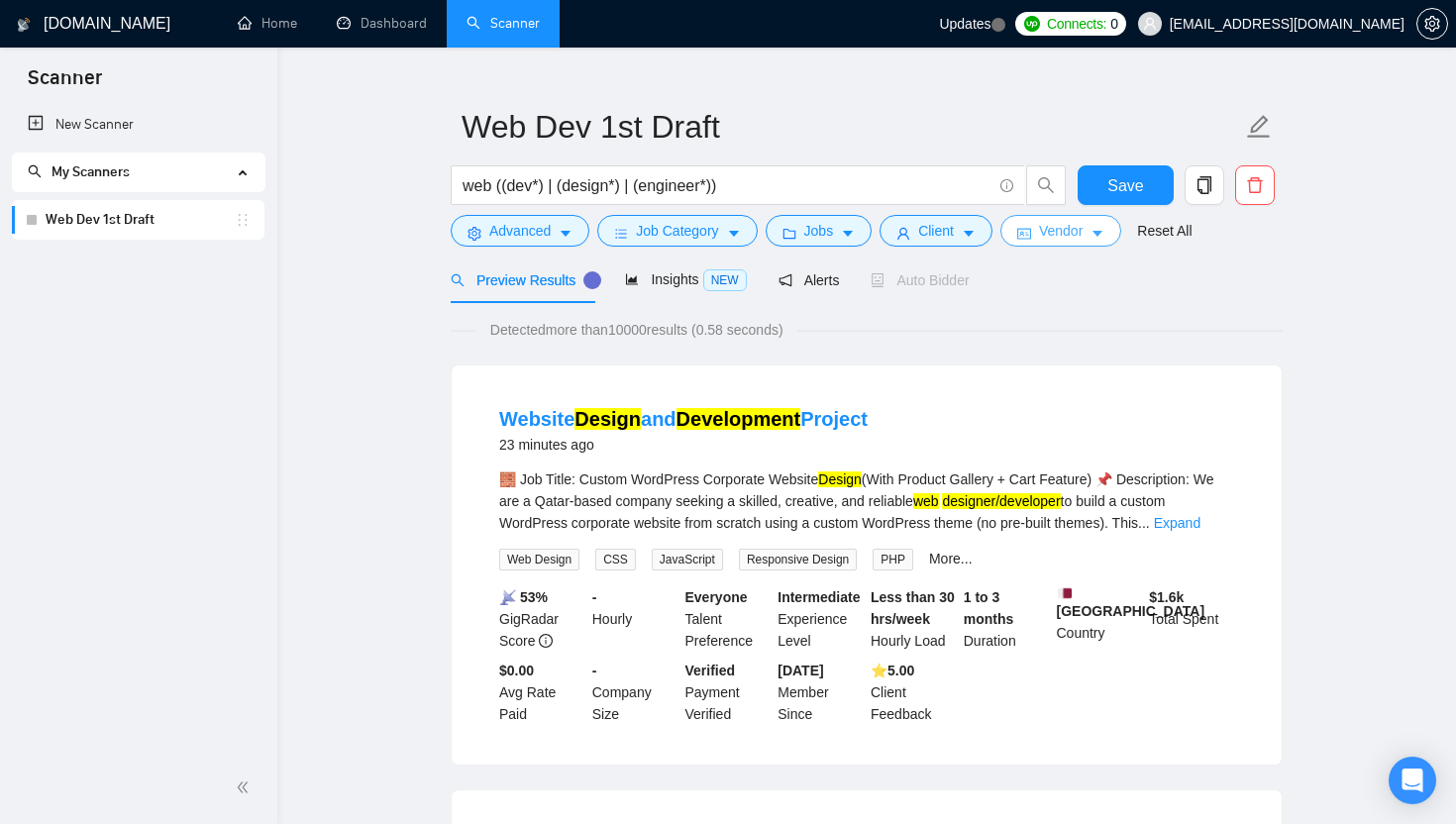 click on "Vendor" at bounding box center (1061, 231) 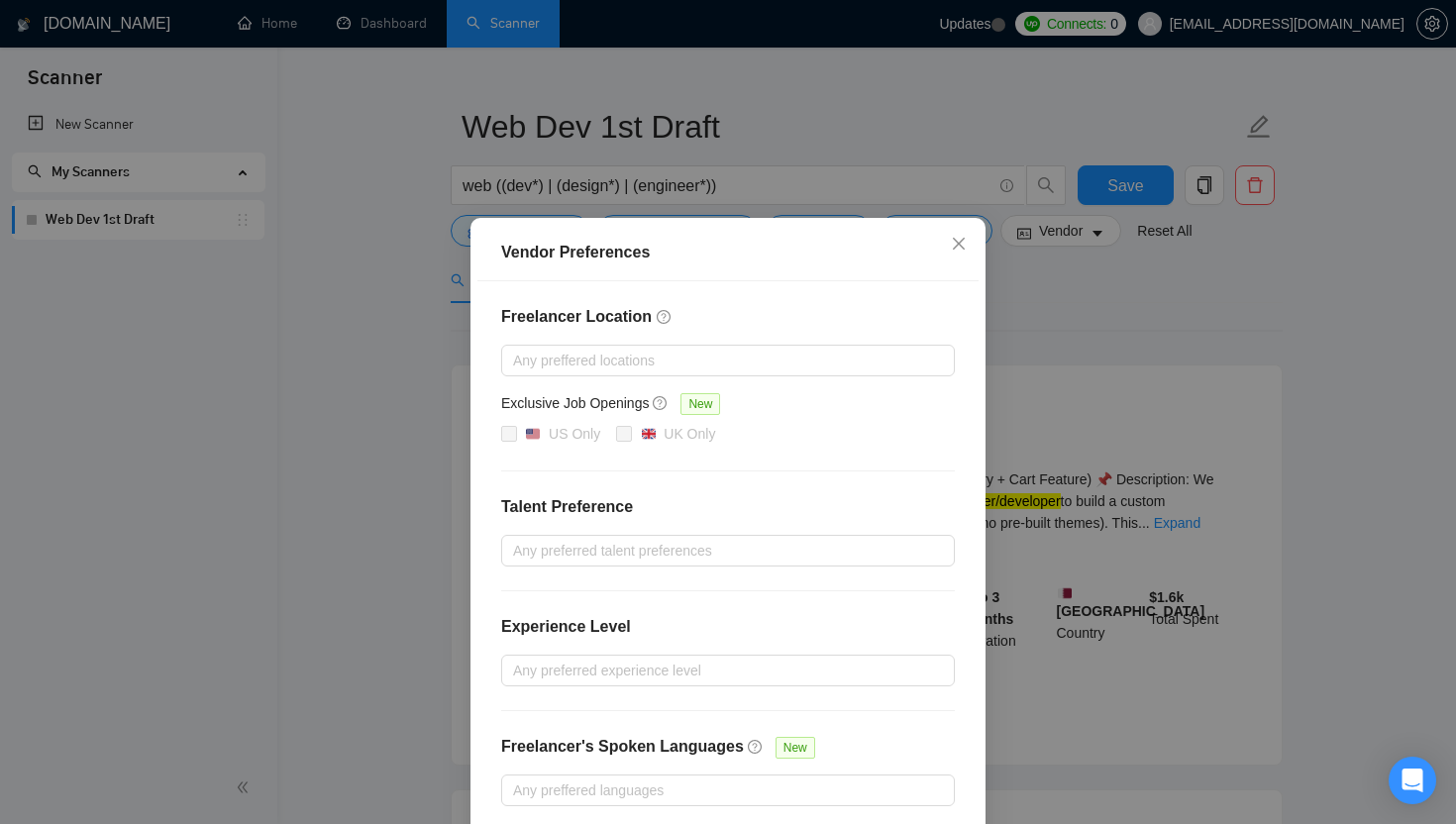 scroll, scrollTop: 92, scrollLeft: 0, axis: vertical 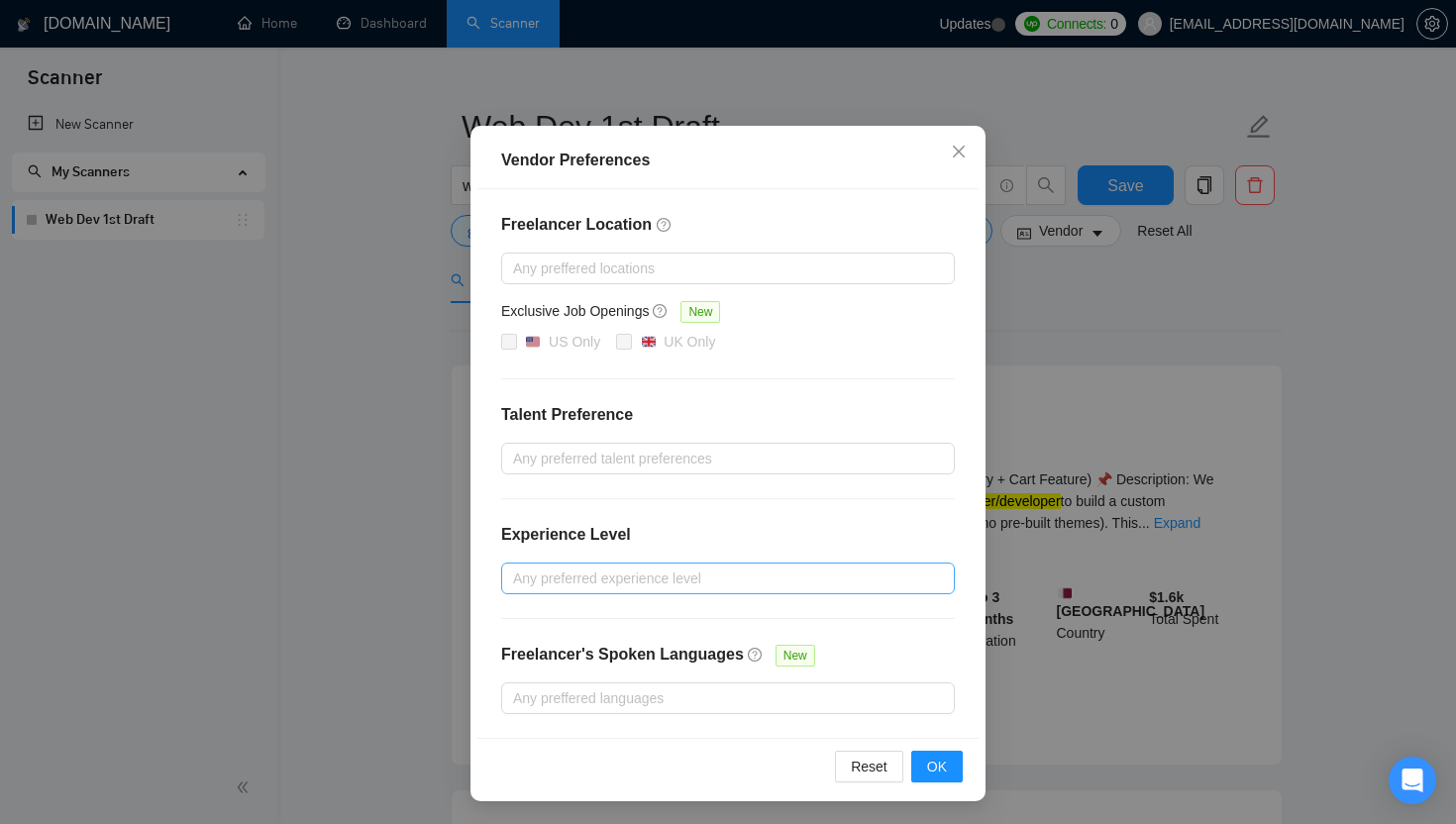 click at bounding box center (718, 578) 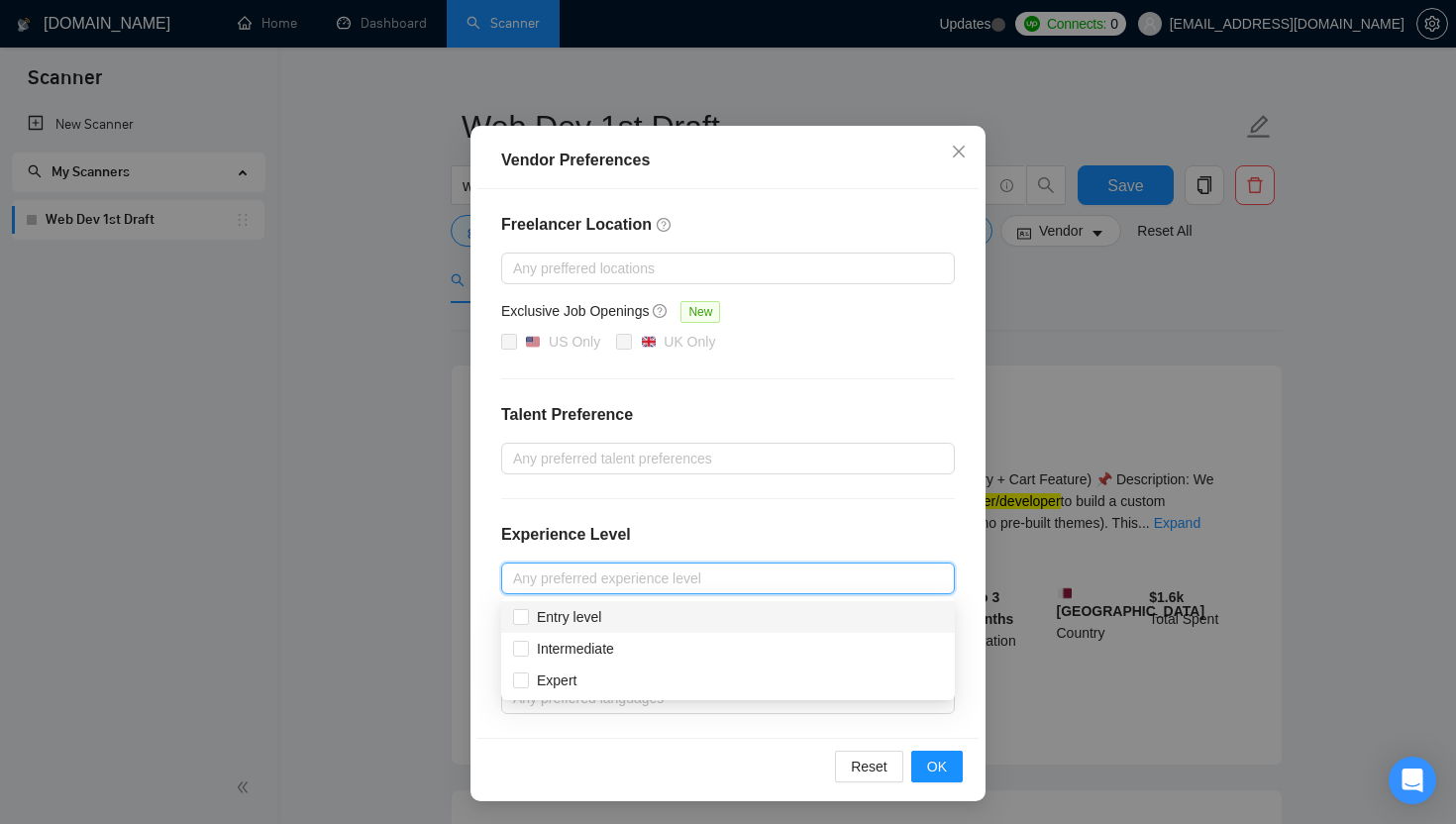 click on "Experience Level" at bounding box center (728, 543) 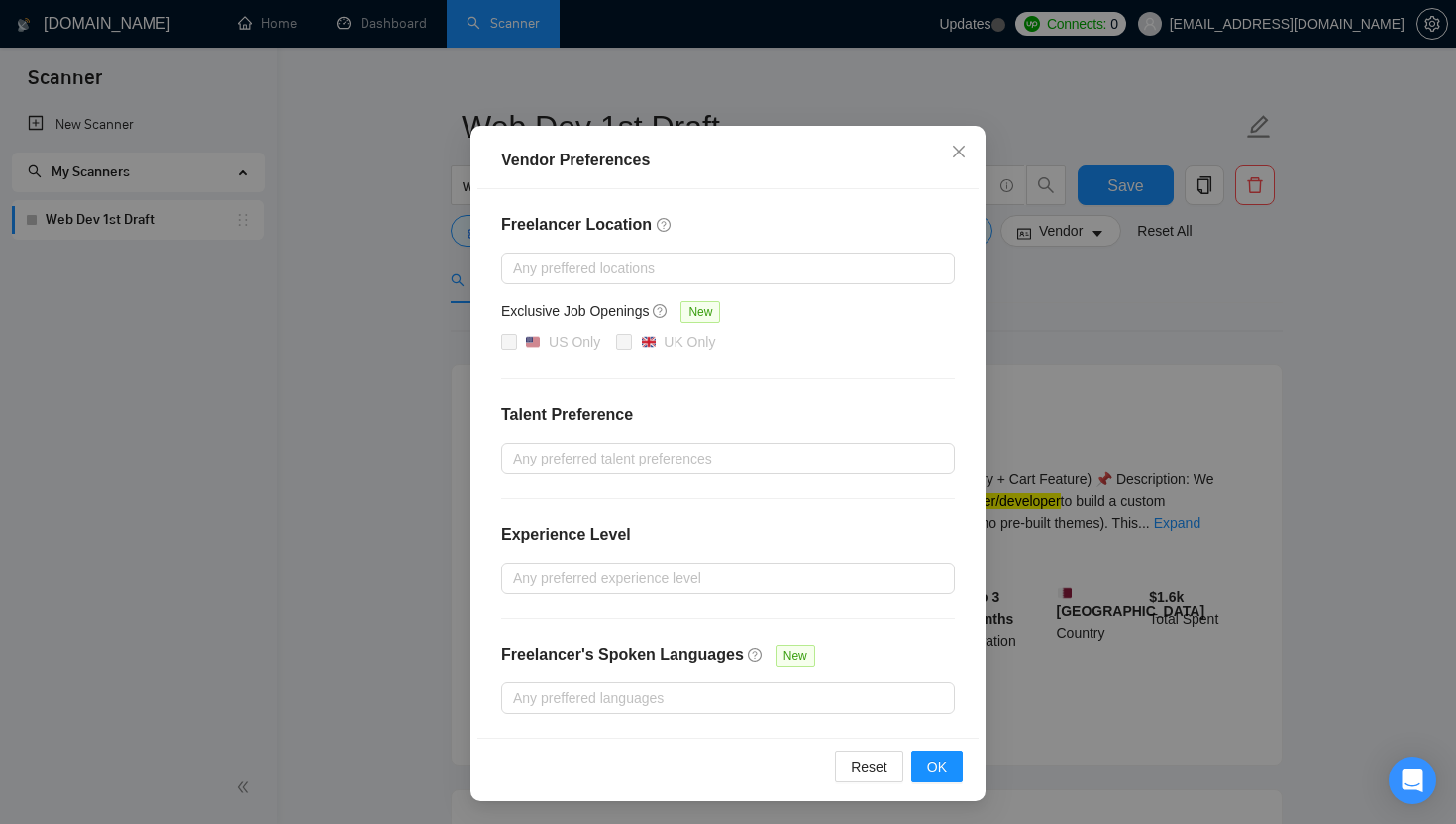 scroll, scrollTop: 33, scrollLeft: 0, axis: vertical 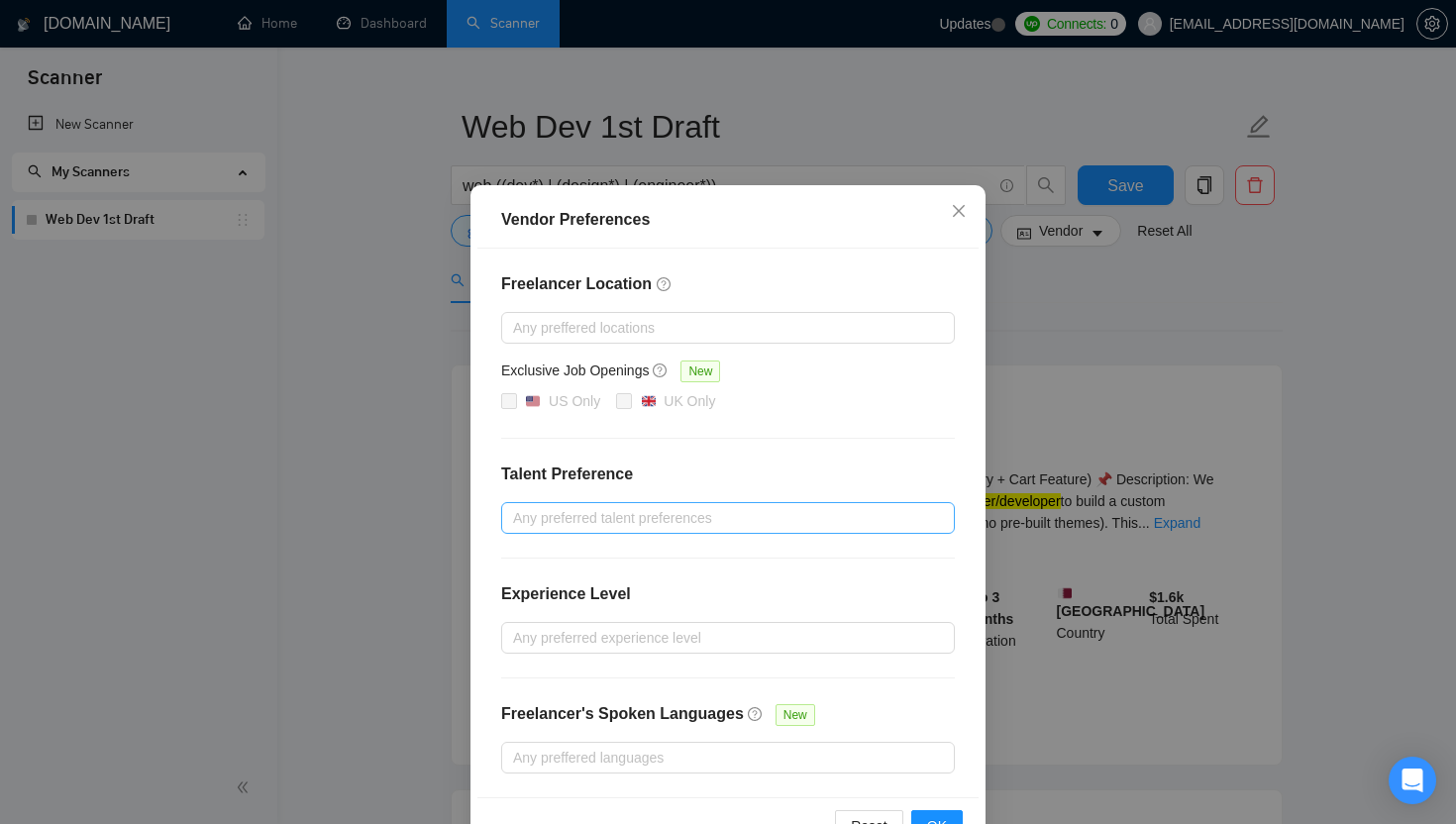 click at bounding box center (718, 518) 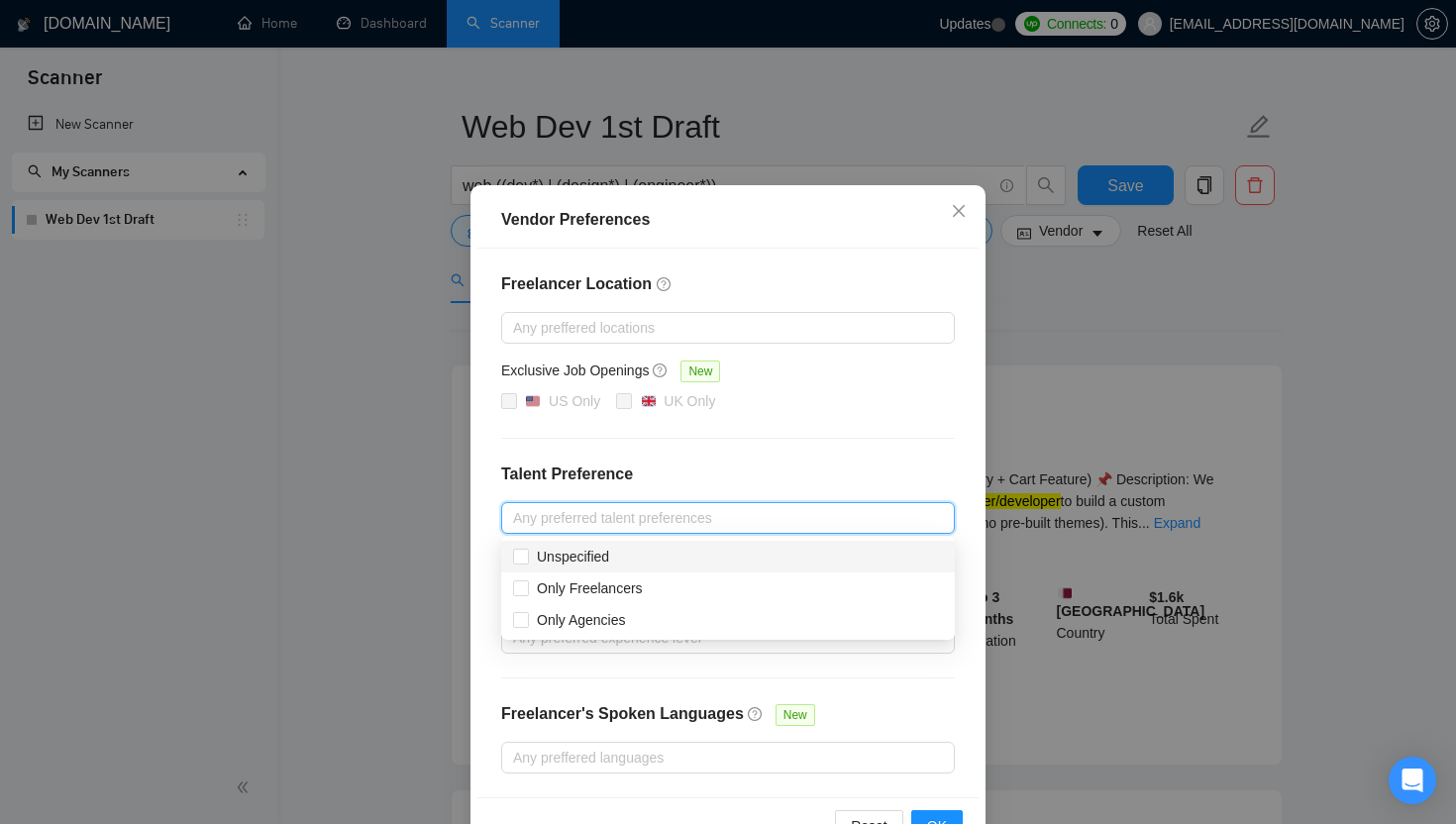 click on "Talent Preference" at bounding box center (728, 474) 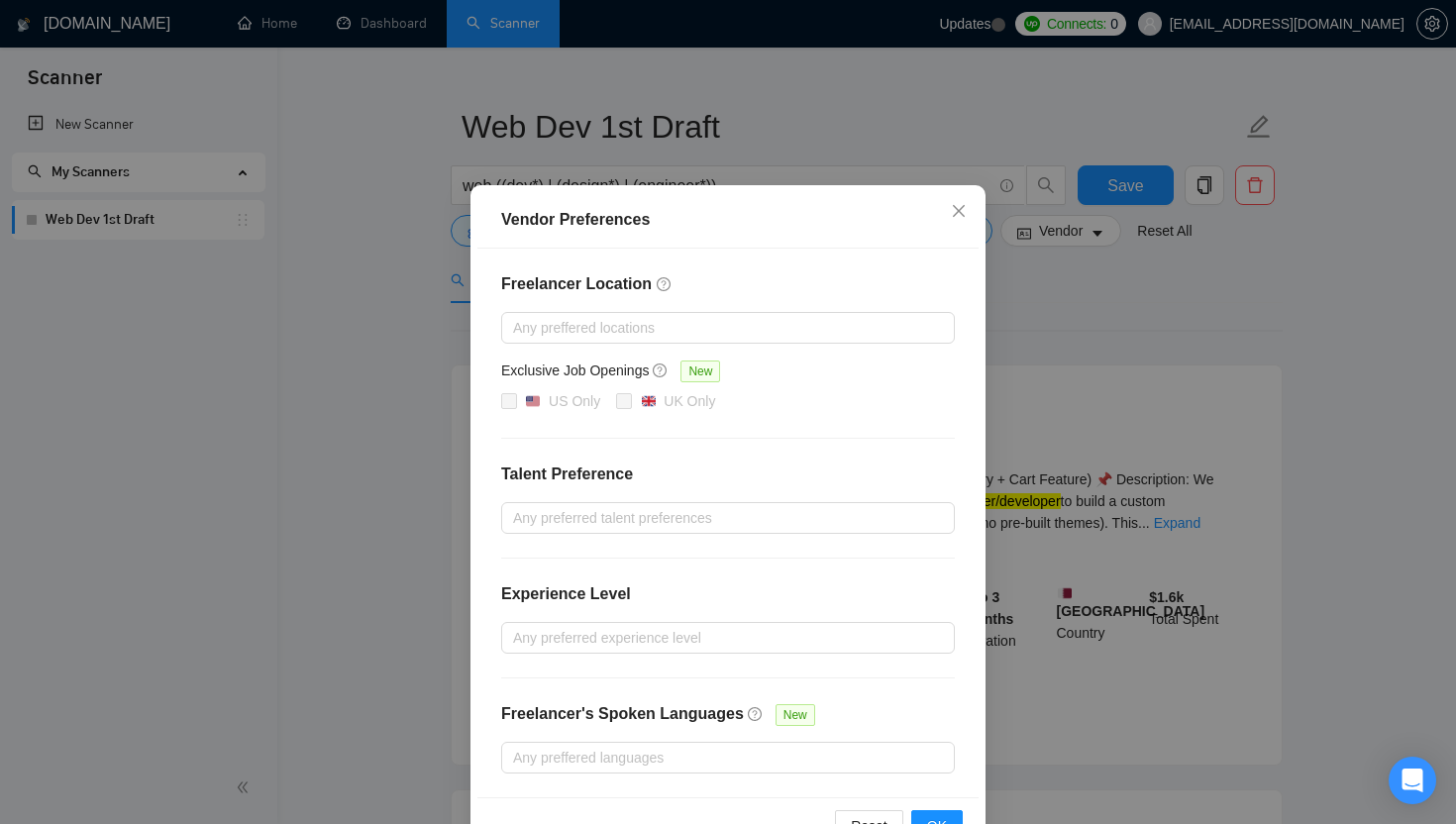 scroll, scrollTop: 0, scrollLeft: 0, axis: both 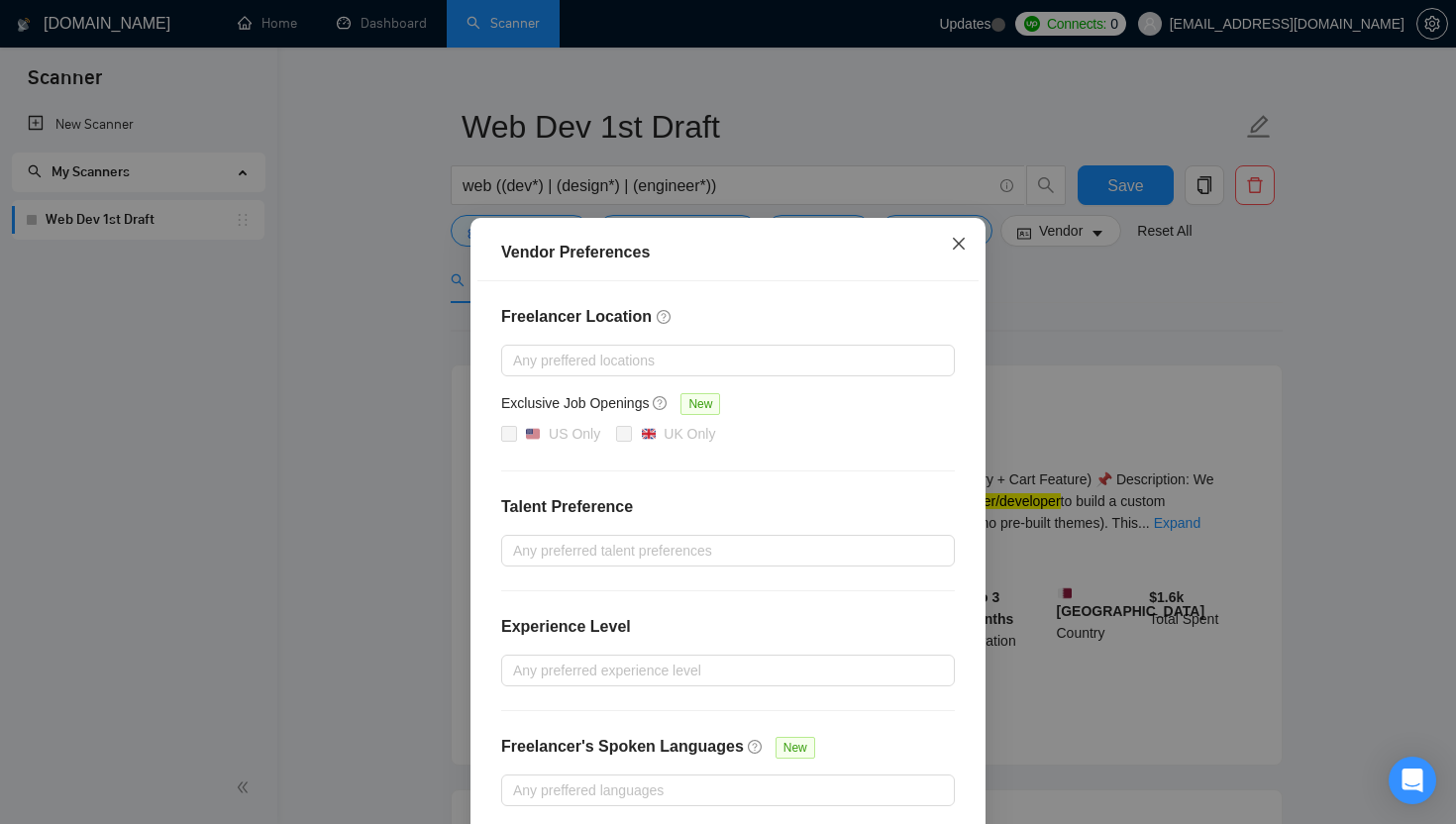 click 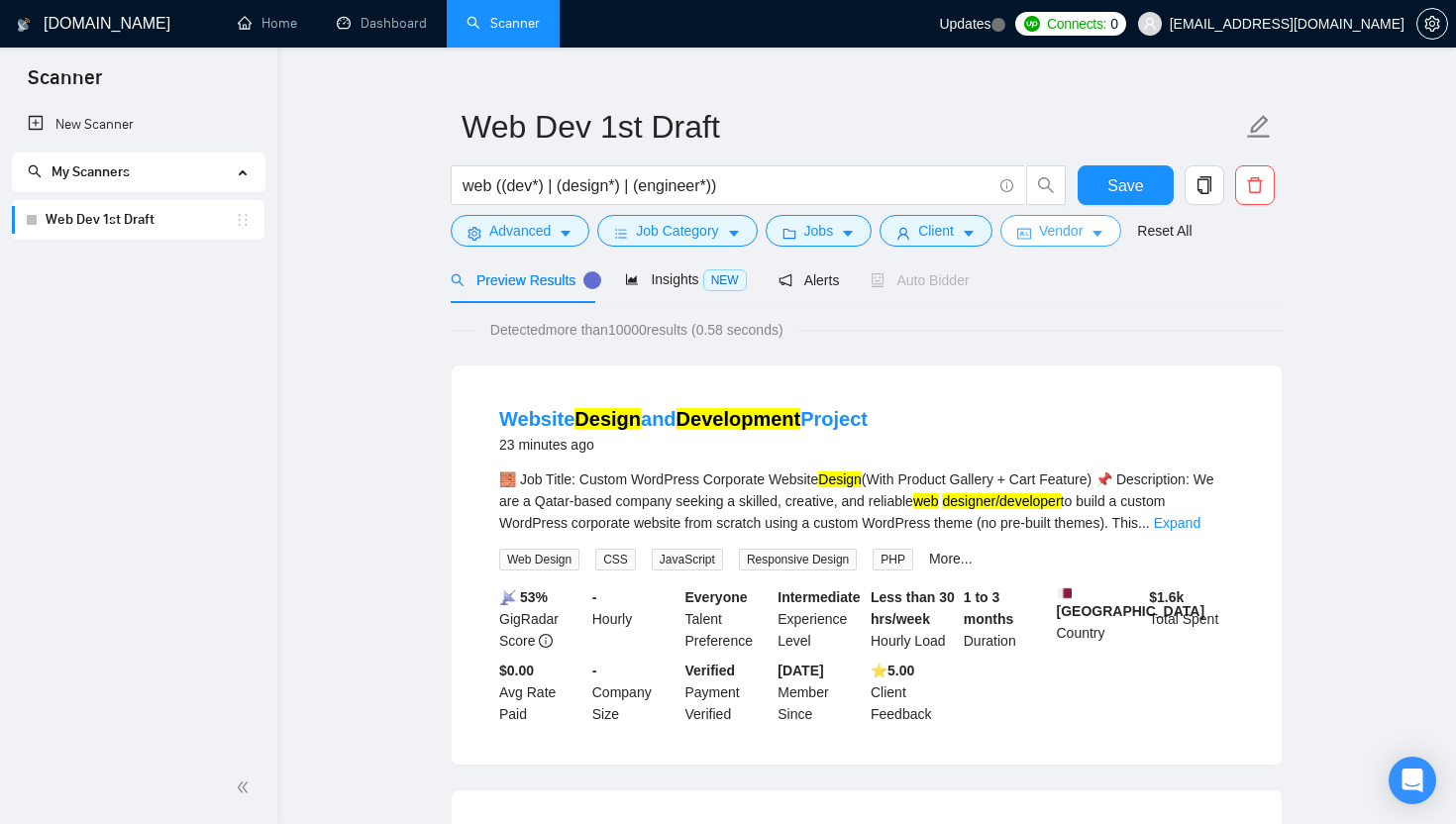 click on "Vendor" at bounding box center [1061, 231] 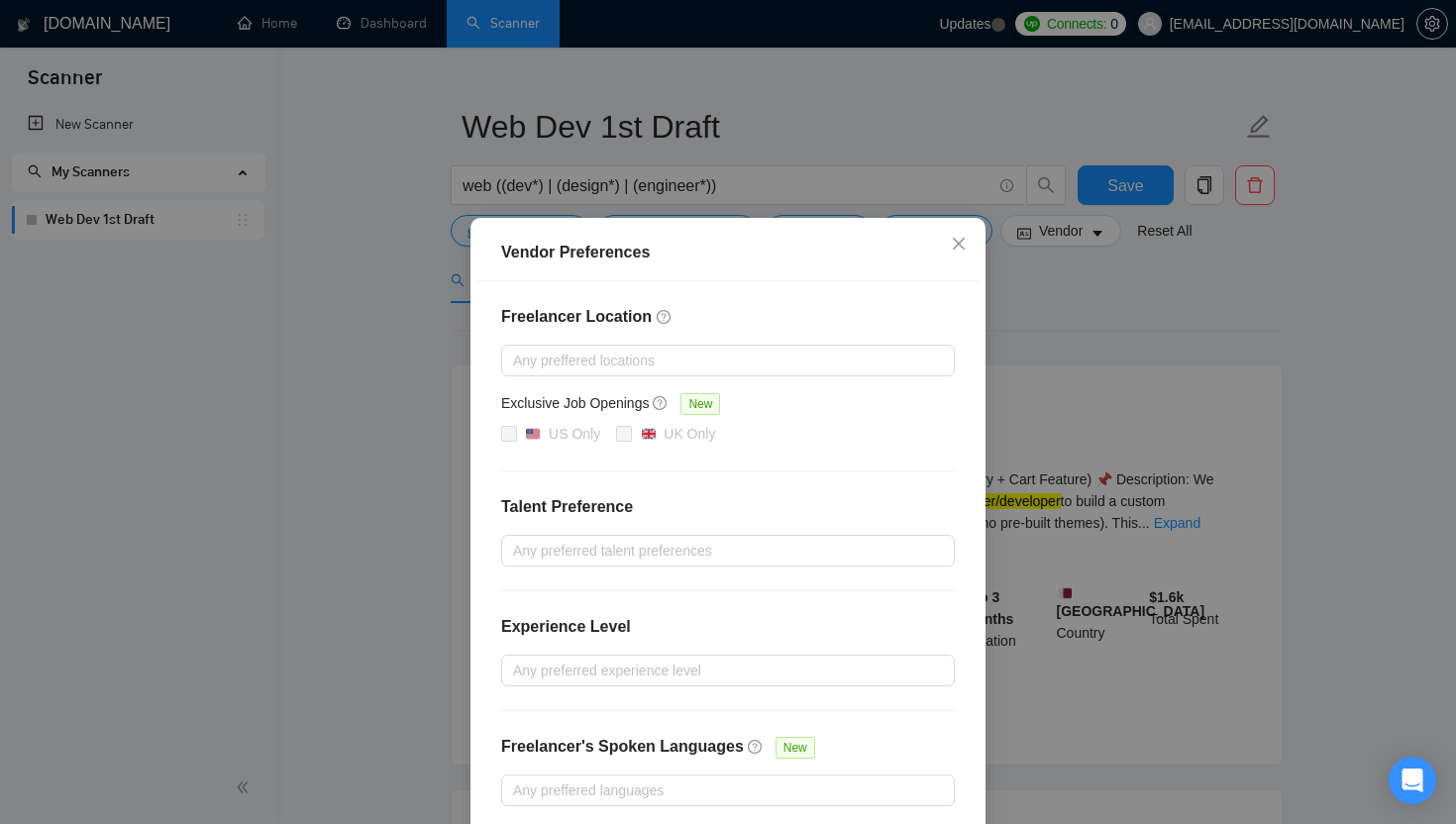 click on "Vendor Preferences Freelancer Location     Any preffered locations Exclusive Job Openings New US Only UK Only Talent Preference   Any preferred talent preferences Experience Level   Any preferred experience level Freelancer's Spoken Languages New   Any preffered languages Reset OK" at bounding box center [728, 412] 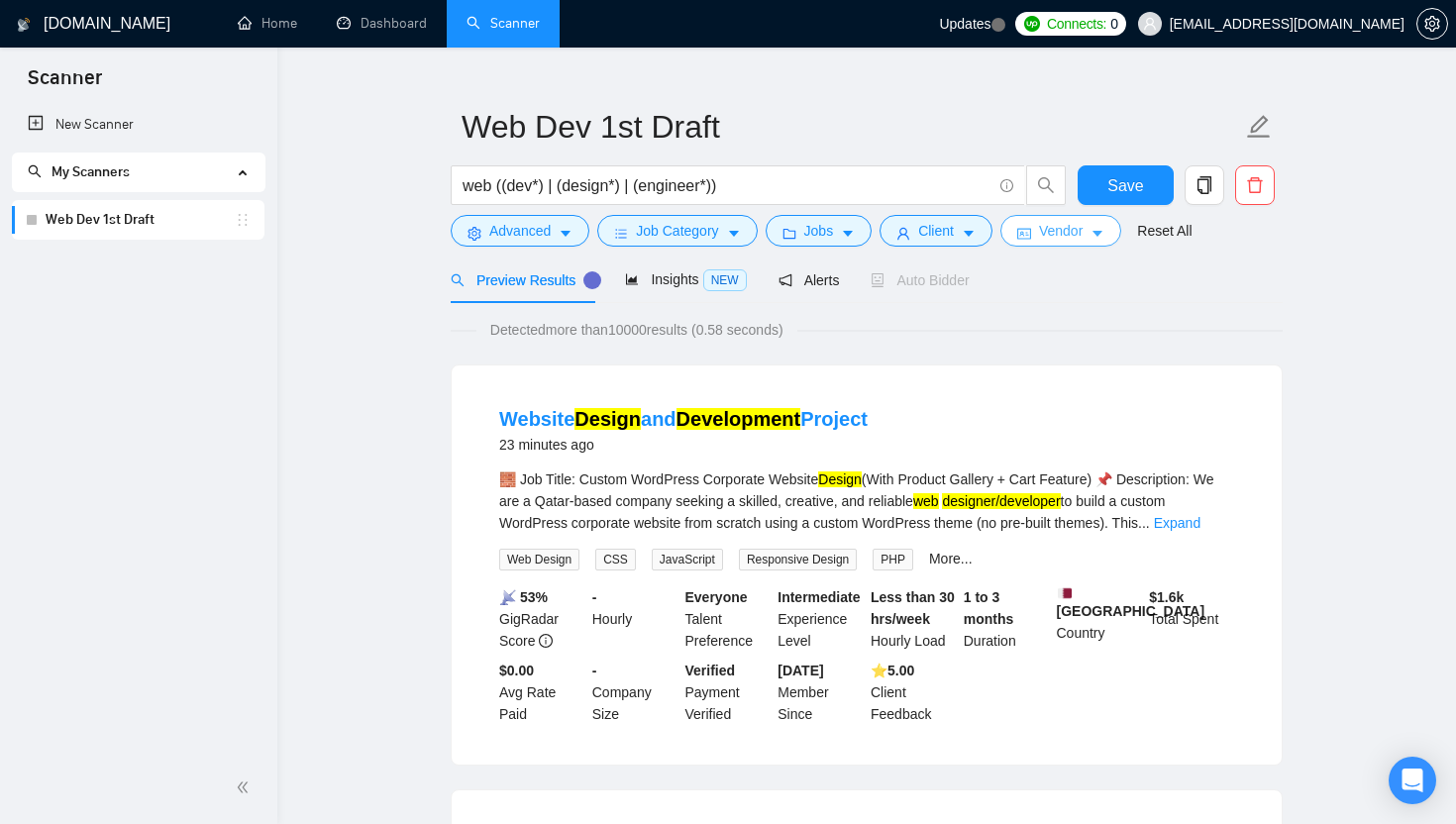 scroll, scrollTop: 0, scrollLeft: 0, axis: both 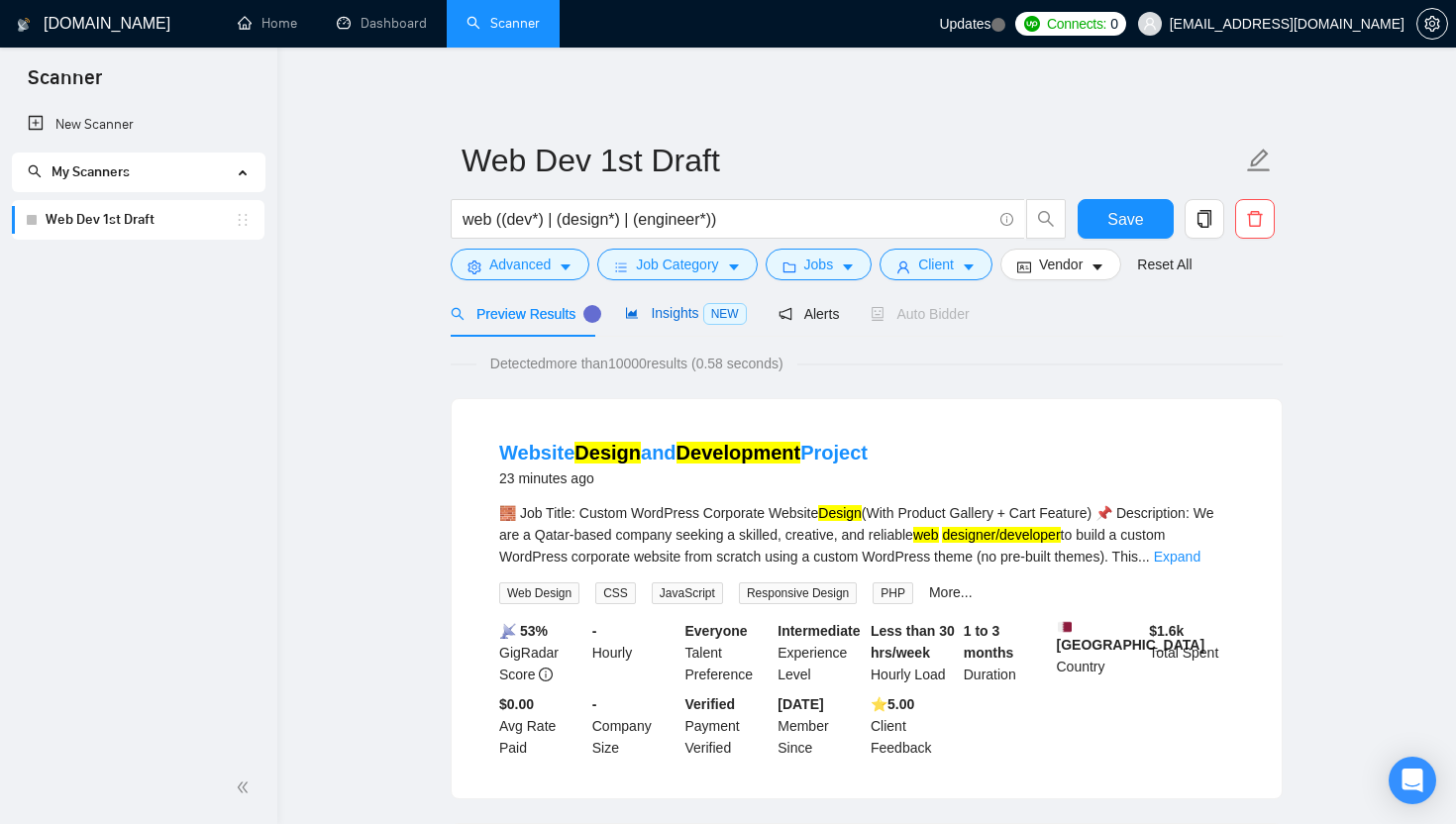 click on "Insights NEW" at bounding box center [685, 313] 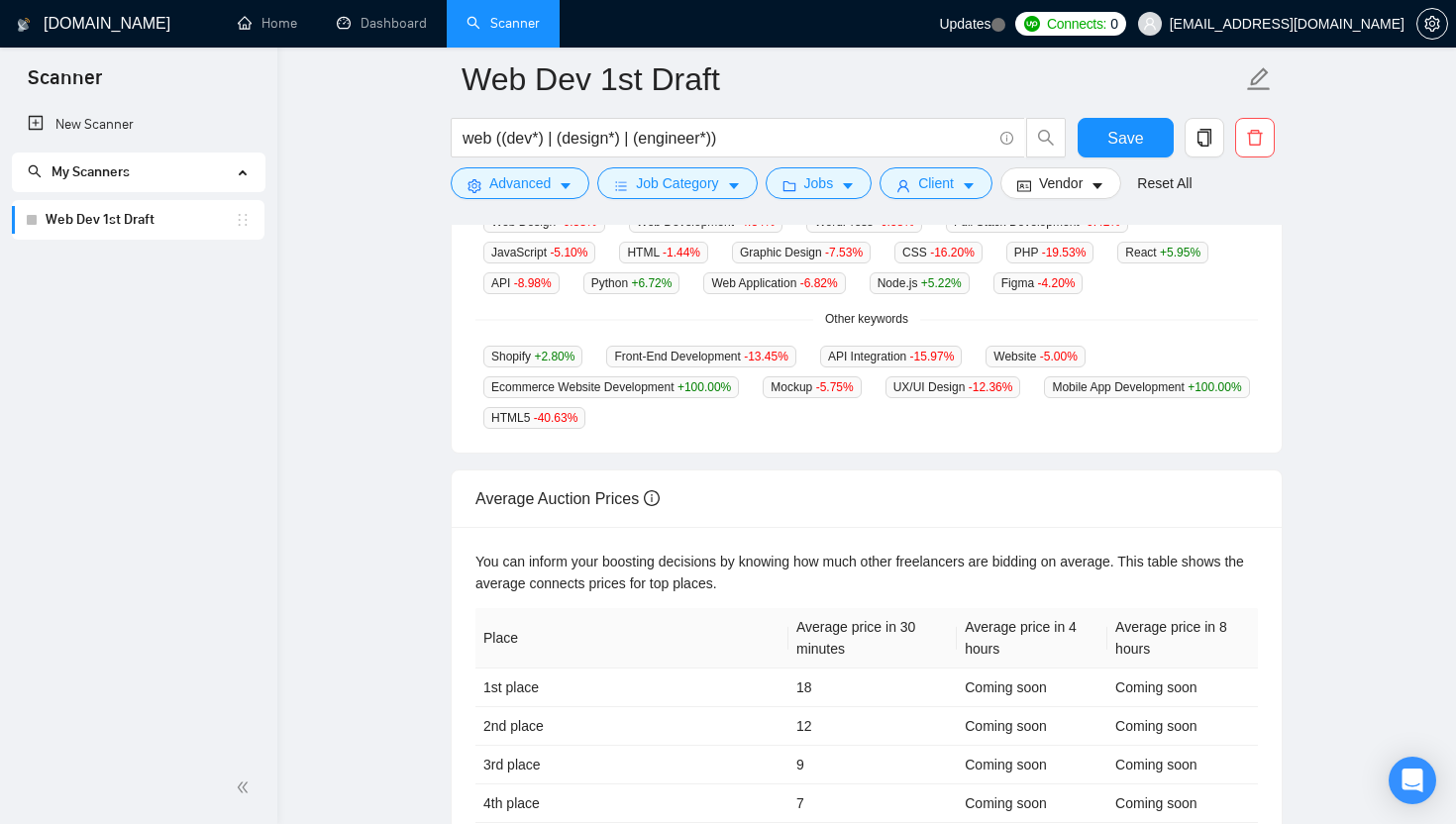scroll, scrollTop: 394, scrollLeft: 0, axis: vertical 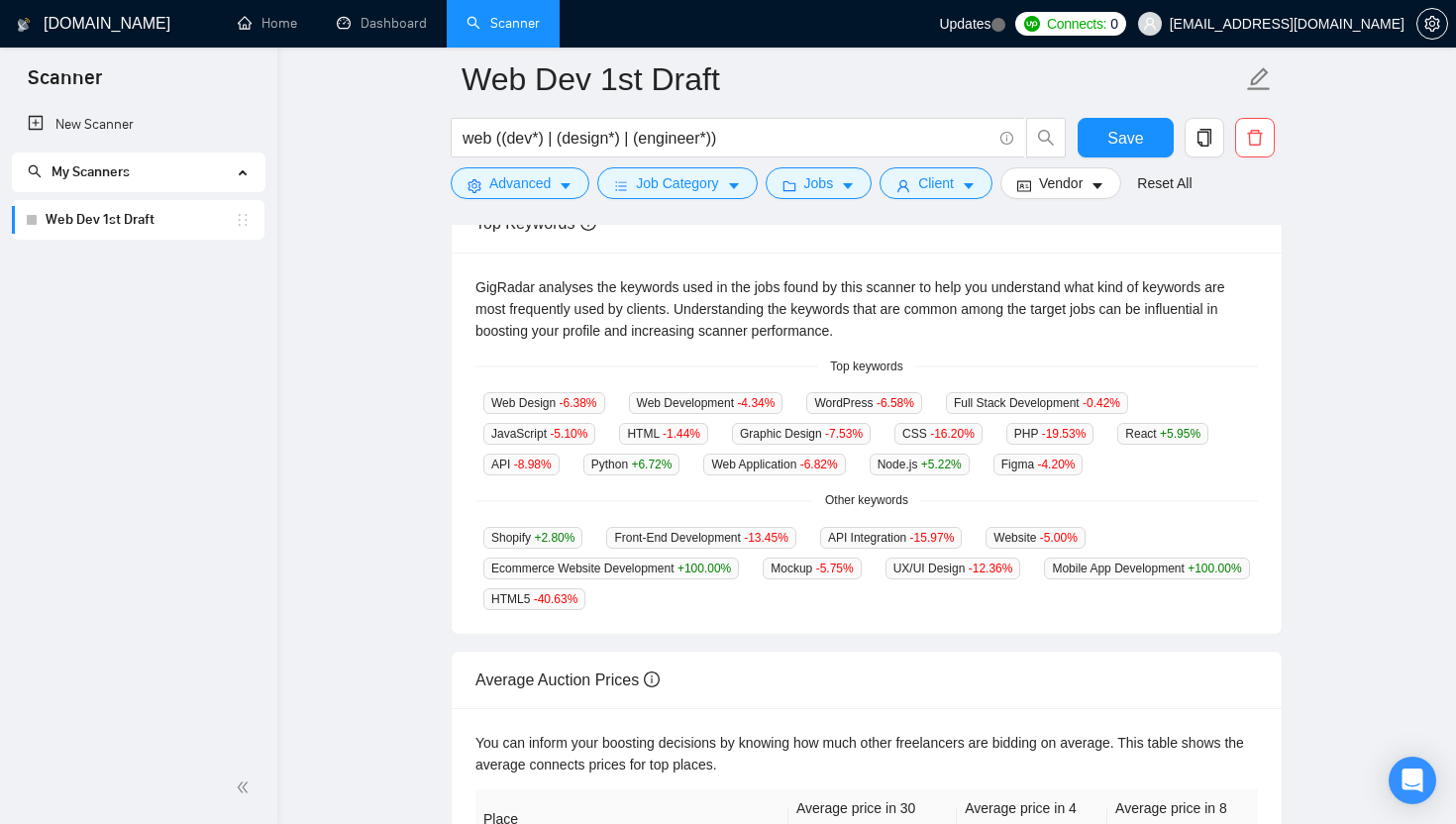 click on "GigRadar analyses the keywords used in the jobs found by this scanner to help you understand what kind of keywords are most frequently used by clients. Understanding the keywords that are common among the target jobs can be influential in boosting your profile and increasing scanner performance. Top keywords Web Design   -6.38 % Web Development   -4.34 % WordPress   -6.58 % Full Stack Development   -0.42 % JavaScript   -5.10 % HTML   -1.44 % Graphic Design   -7.53 % CSS   -16.20 % PHP   -19.53 % React   +5.95 % API   -8.98 % Python   +6.72 % Web Application   -6.82 % Node.js   +5.22 % Figma   -4.20 % Other keywords Shopify   +2.80 % Front-End Development   -13.45 % API Integration   -15.97 % Website   -5.00 % Ecommerce Website Development   +100.00 % Mockup   -5.75 % UX/UI Design   -12.36 % Mobile App Development   +100.00 % HTML5   -40.63 %" at bounding box center (867, 444) 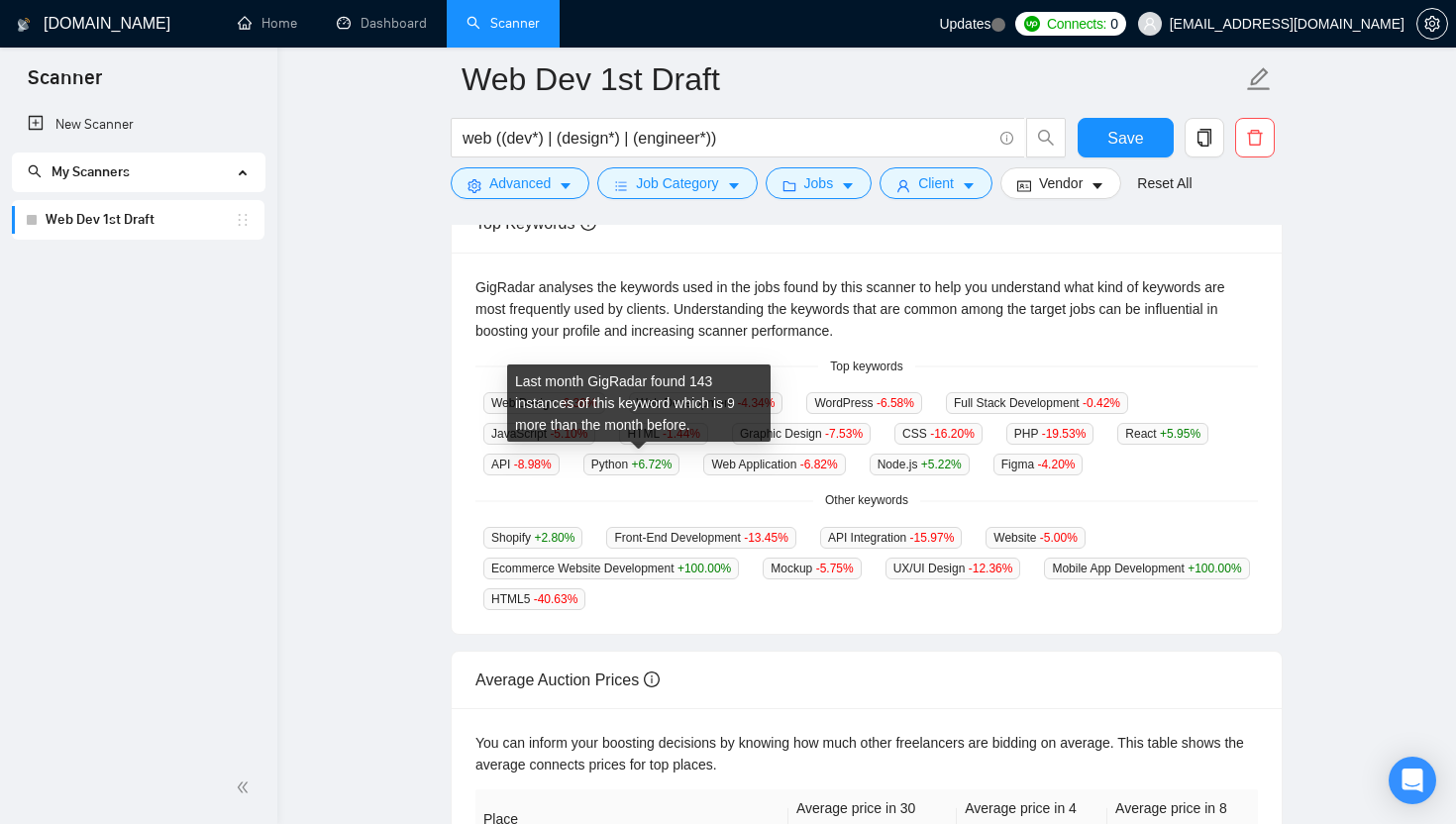 click on "Python   +6.72 %" at bounding box center [632, 464] 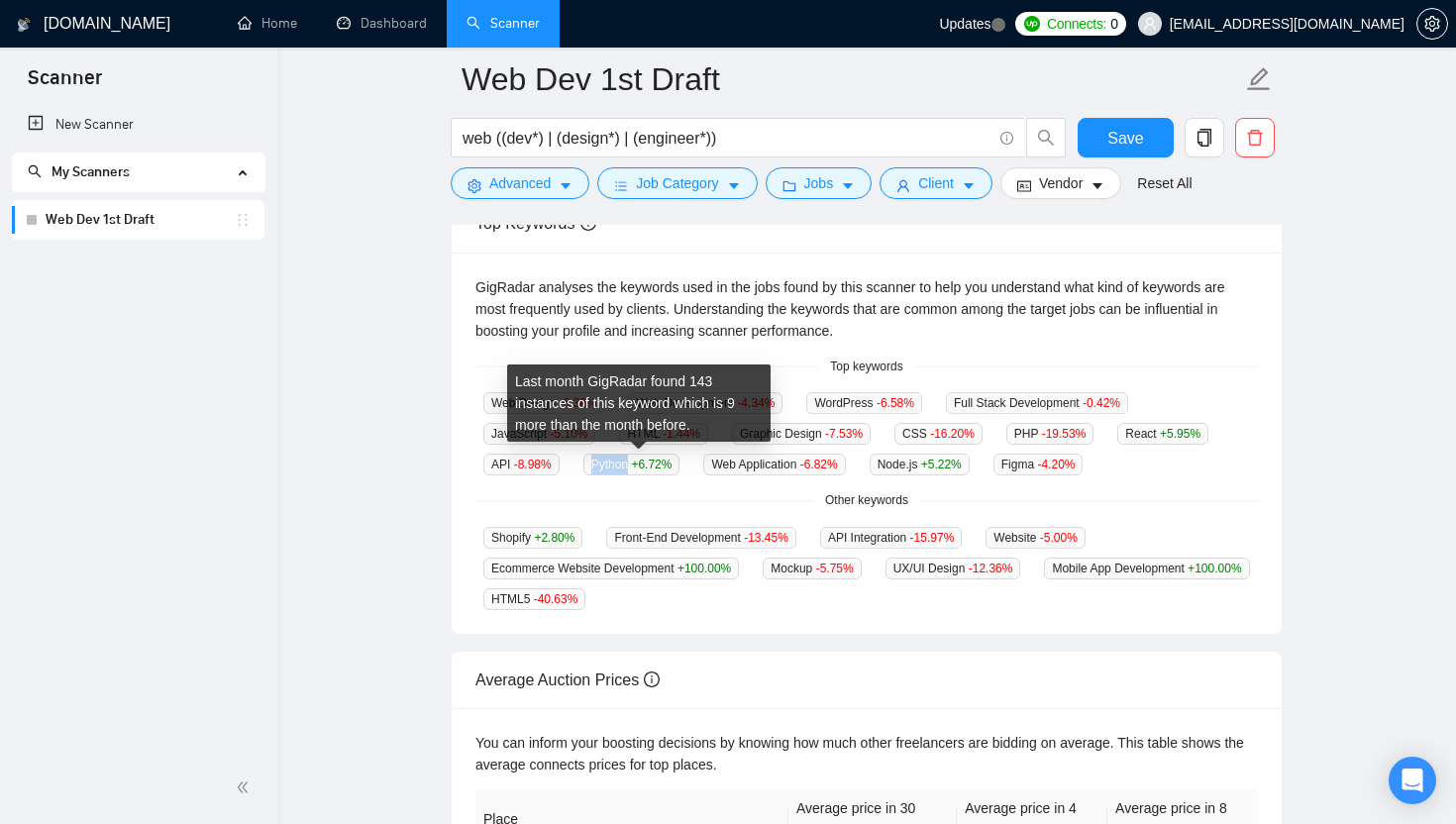 click on "Python   +6.72 %" at bounding box center [632, 464] 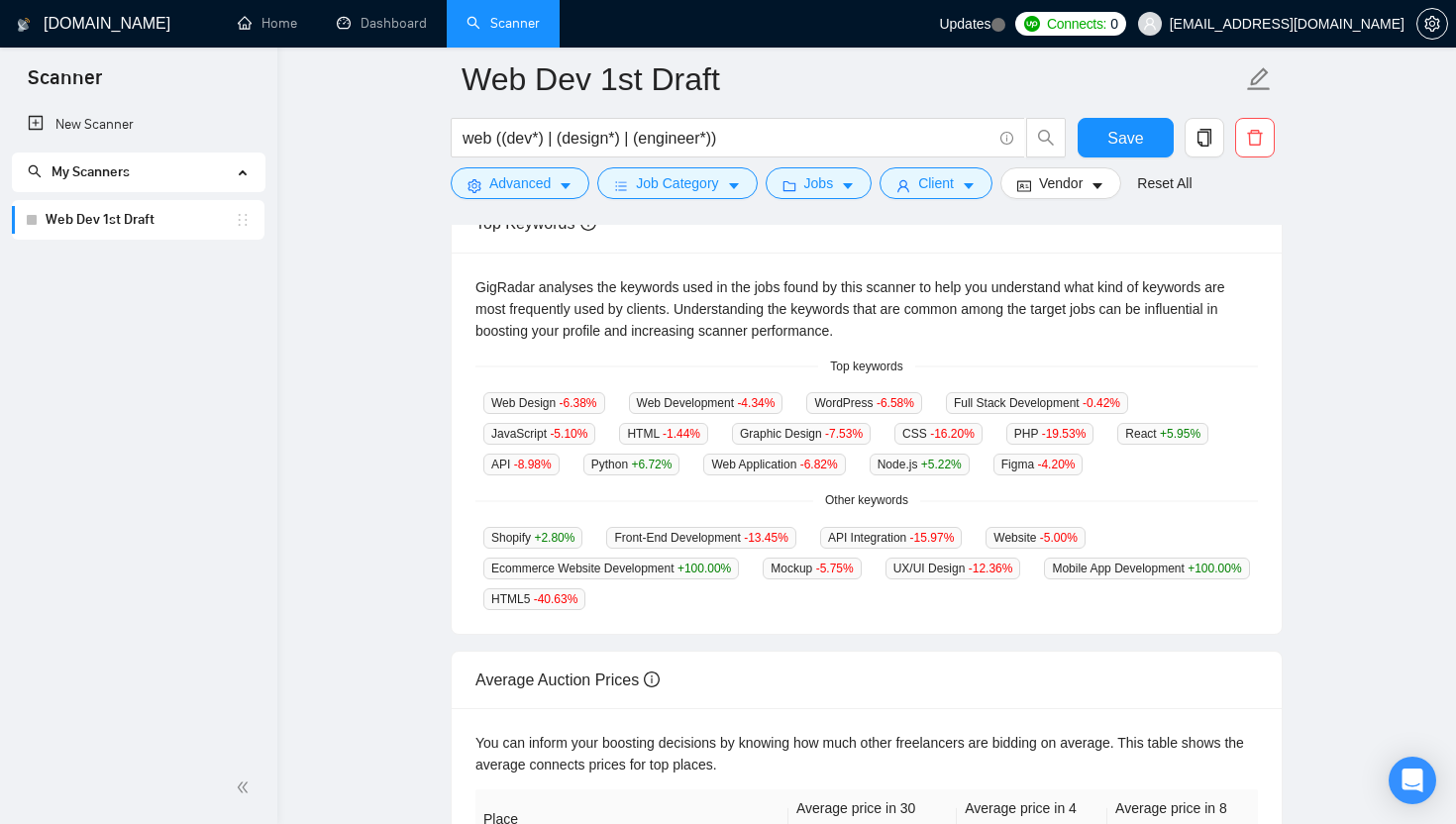 click on "Other keywords" at bounding box center [867, 500] 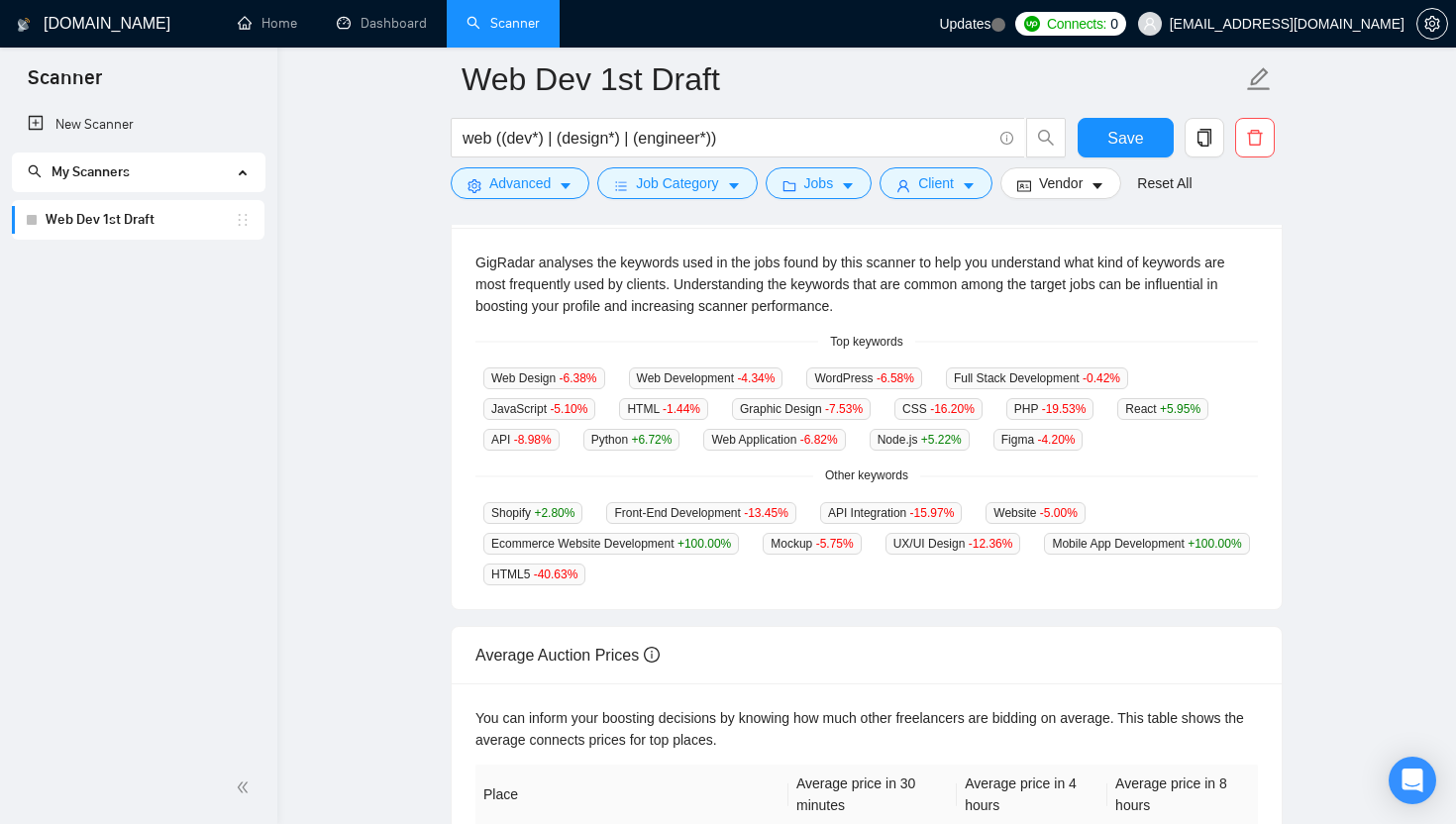 scroll, scrollTop: 421, scrollLeft: 0, axis: vertical 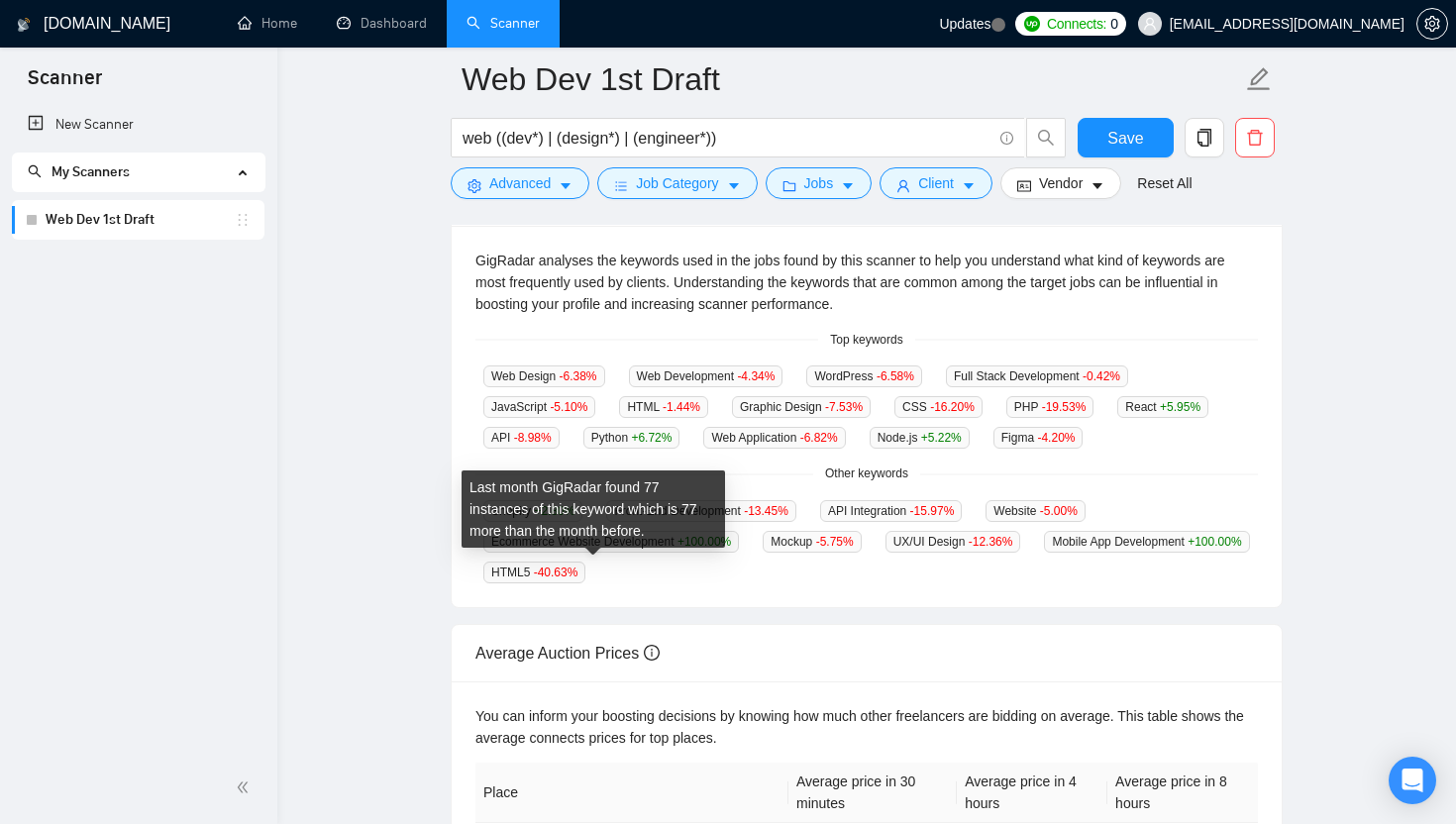 click on "Mobile App Development   +100.00 %" at bounding box center (1146, 542) 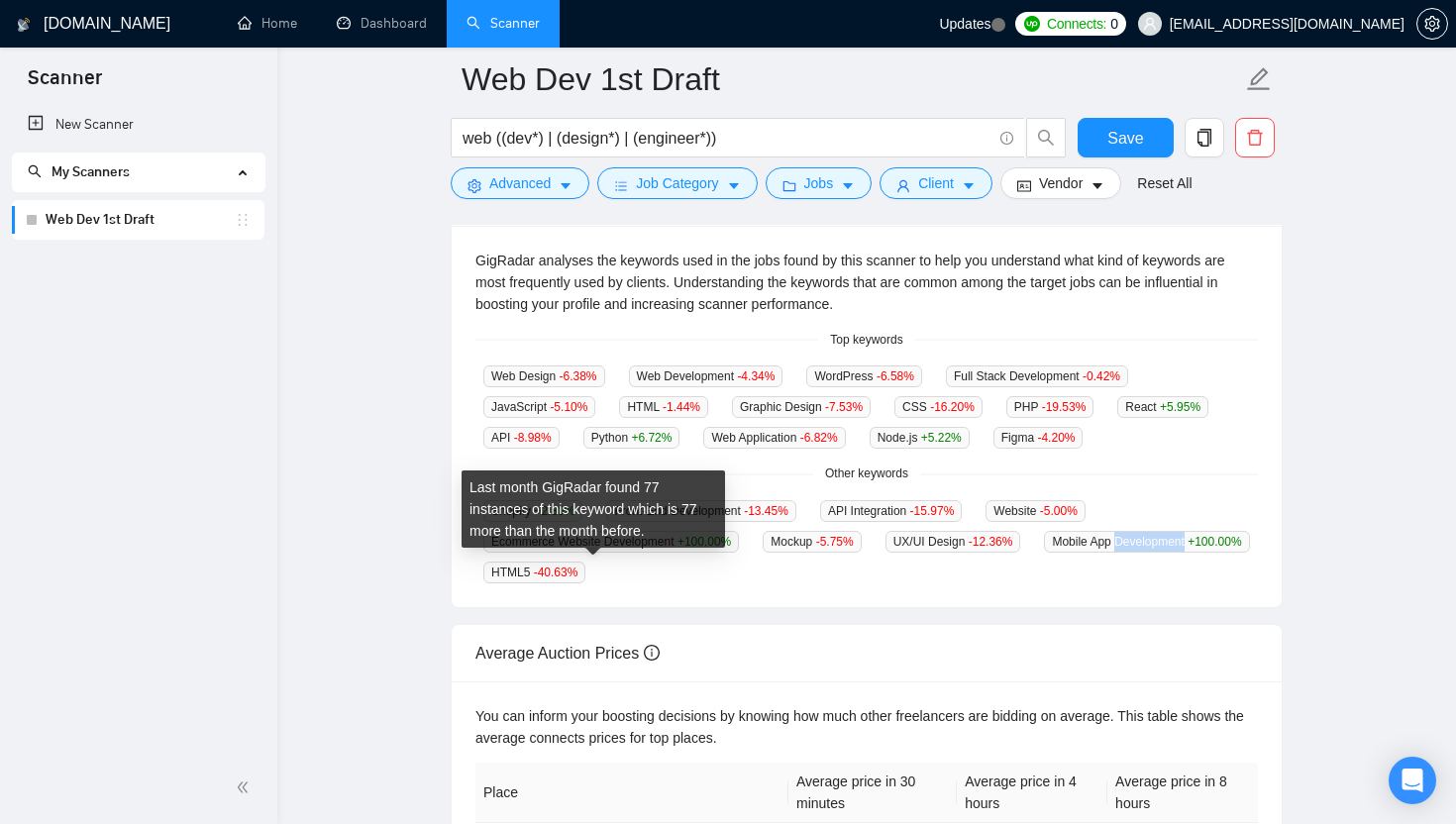 click on "Mobile App Development   +100.00 %" at bounding box center [1146, 542] 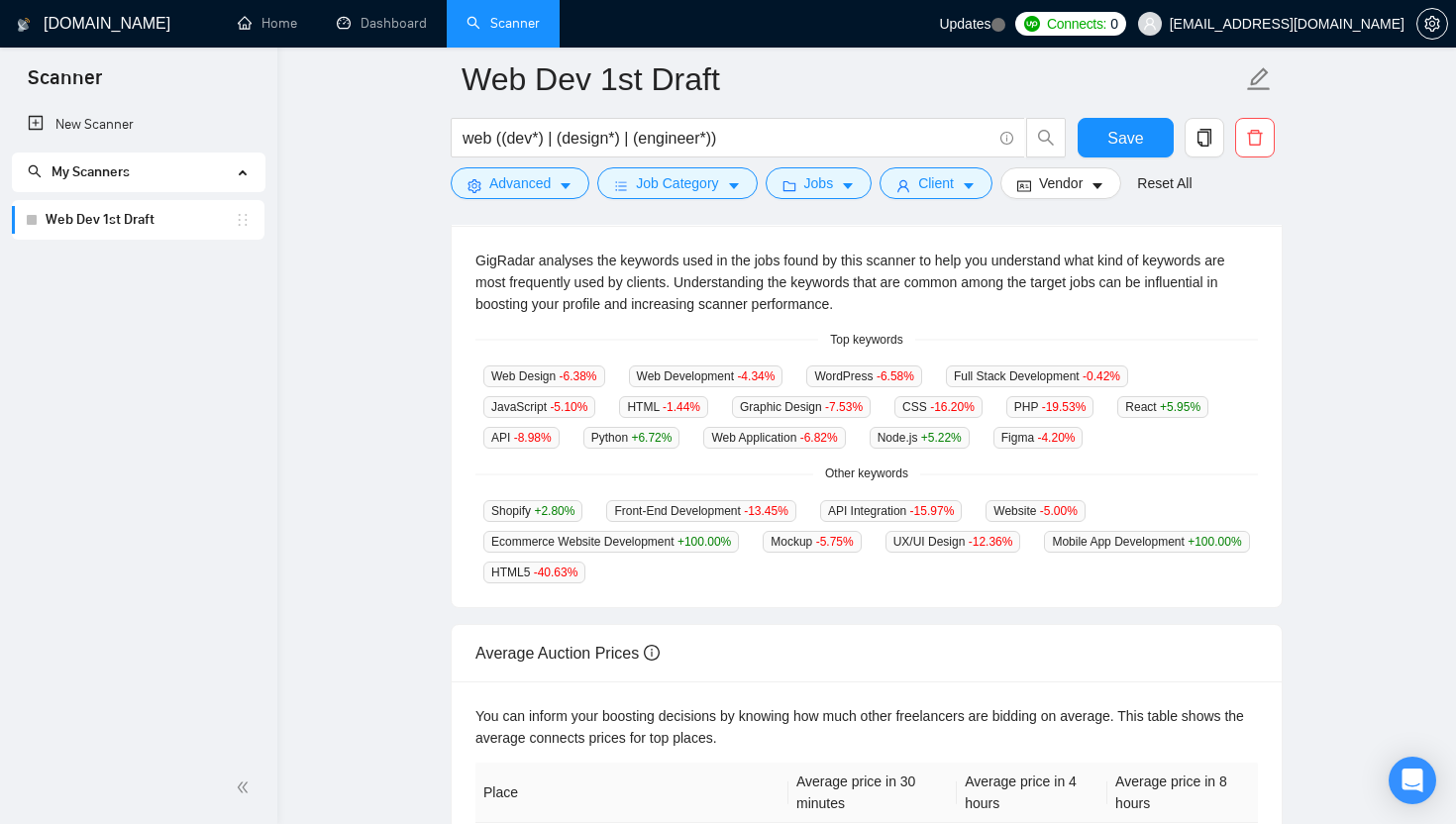 click on "Average Auction Prices You can inform your boosting decisions by knowing how much other freelancers are bidding on average. This table shows the average connects prices for top places. Place Average price in 30 minutes Average price in 4 hours Average price in 8 hours 1st place 18 Coming soon Coming soon 2nd place 12 Coming soon Coming soon 3rd place 9 Coming soon Coming soon 4th place 7 Coming soon Coming soon" at bounding box center (867, 805) 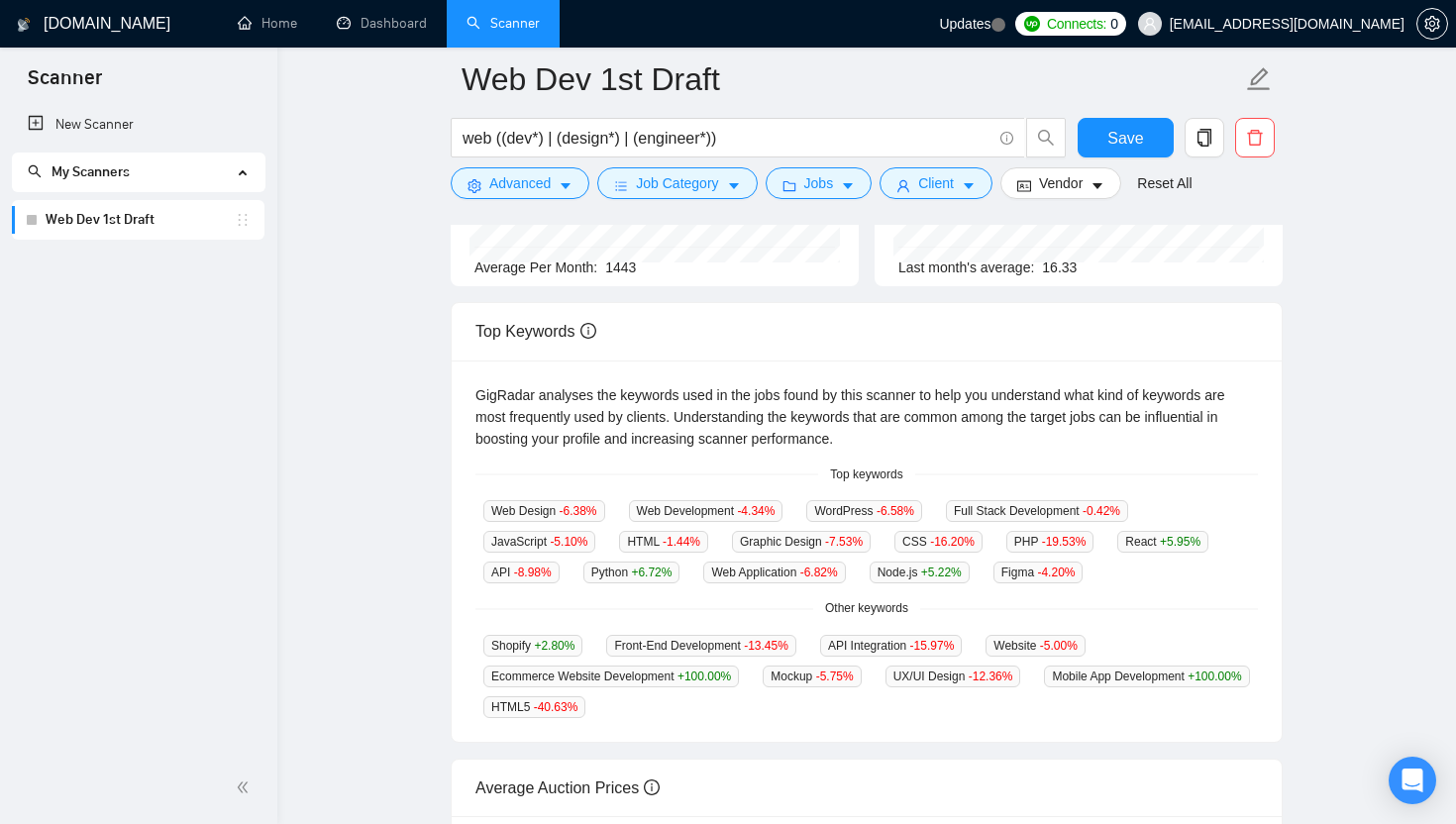 scroll, scrollTop: 279, scrollLeft: 0, axis: vertical 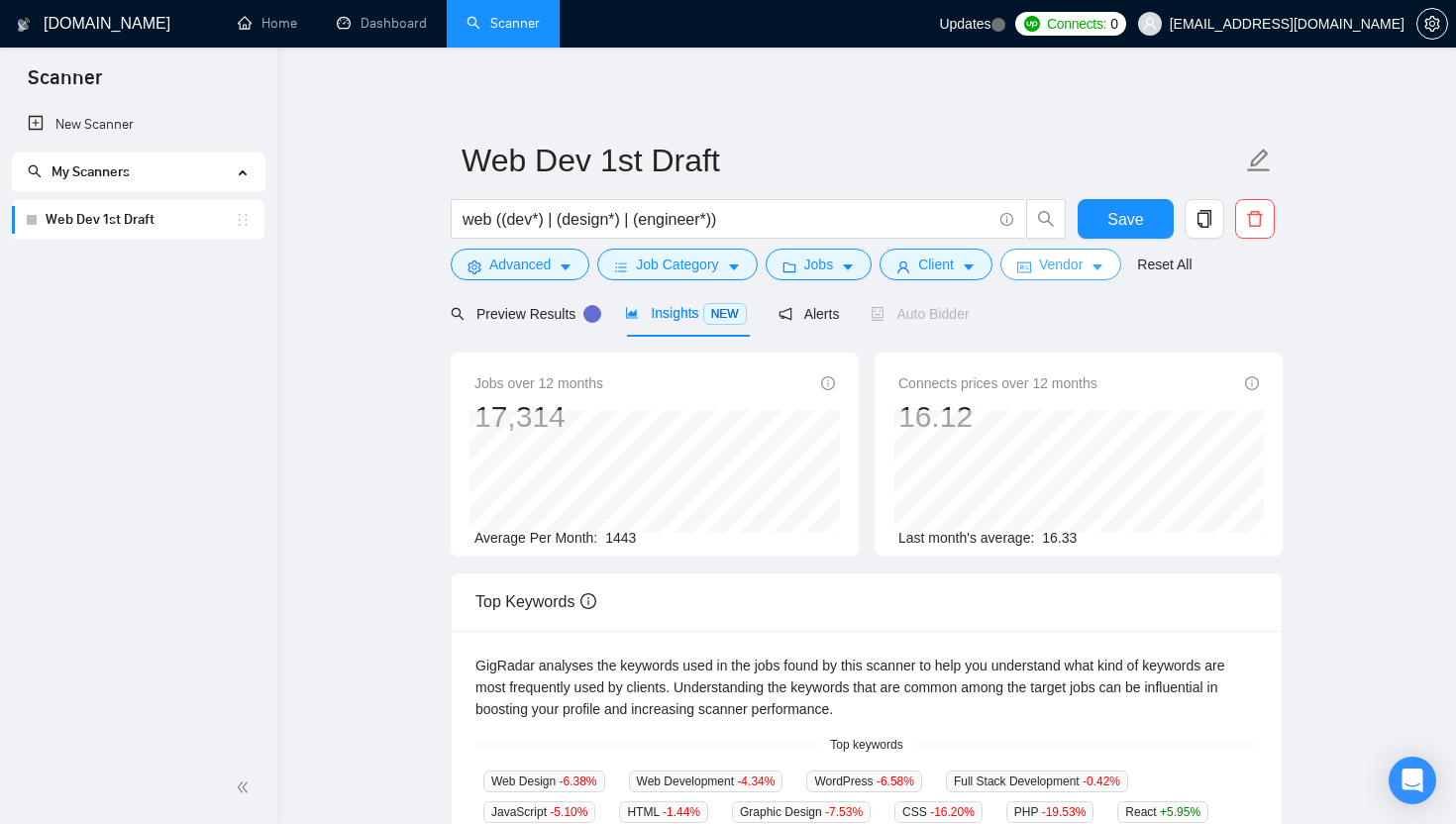 click on "Vendor" at bounding box center (1061, 264) 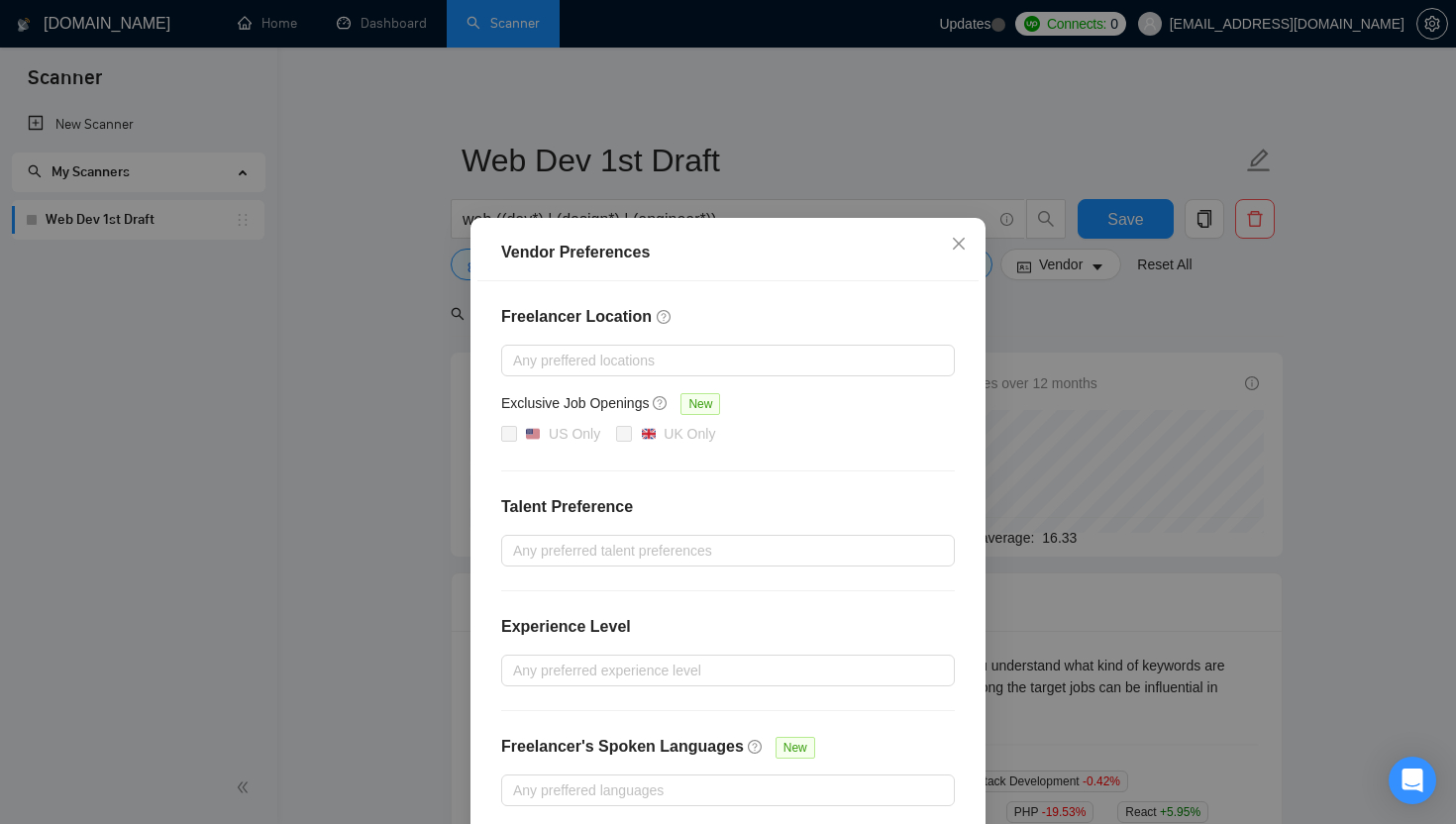 click on "Vendor Preferences Freelancer Location     Any preffered locations Exclusive Job Openings New US Only UK Only Talent Preference   Any preferred talent preferences Experience Level   Any preferred experience level Freelancer's Spoken Languages New   Any preffered languages Reset OK" at bounding box center [728, 412] 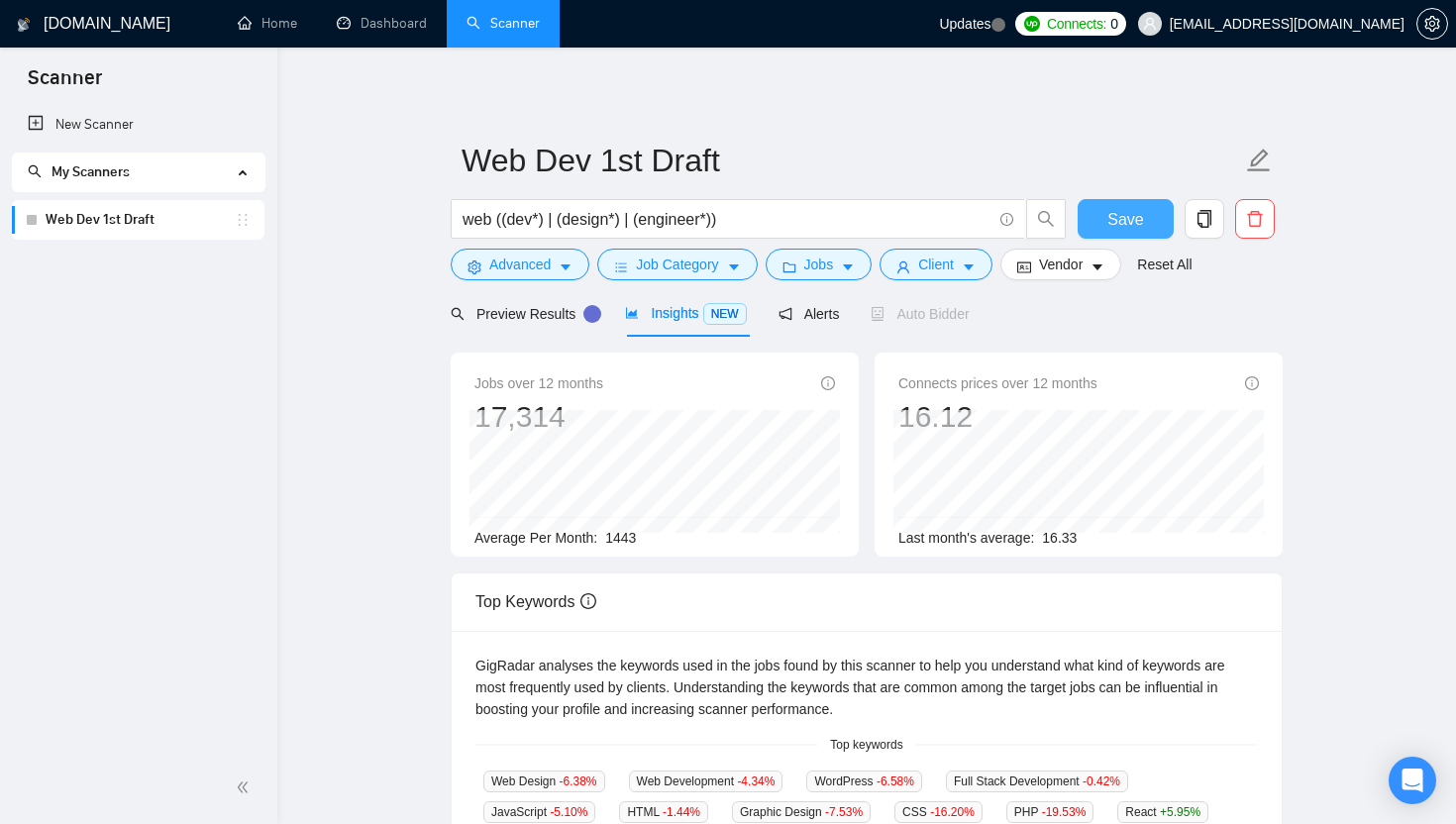click on "Save" at bounding box center (1125, 219) 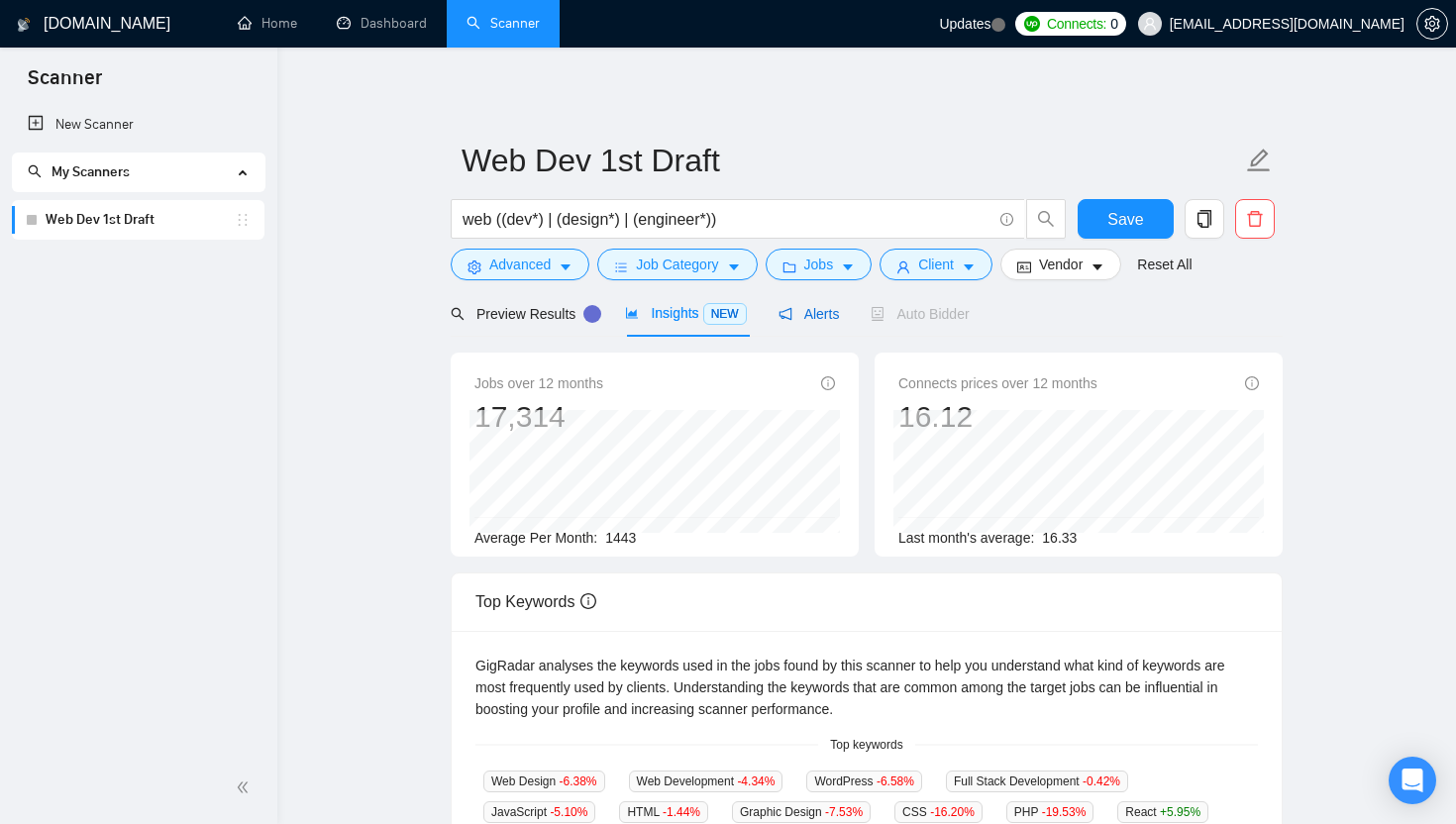 click on "Alerts" at bounding box center [809, 314] 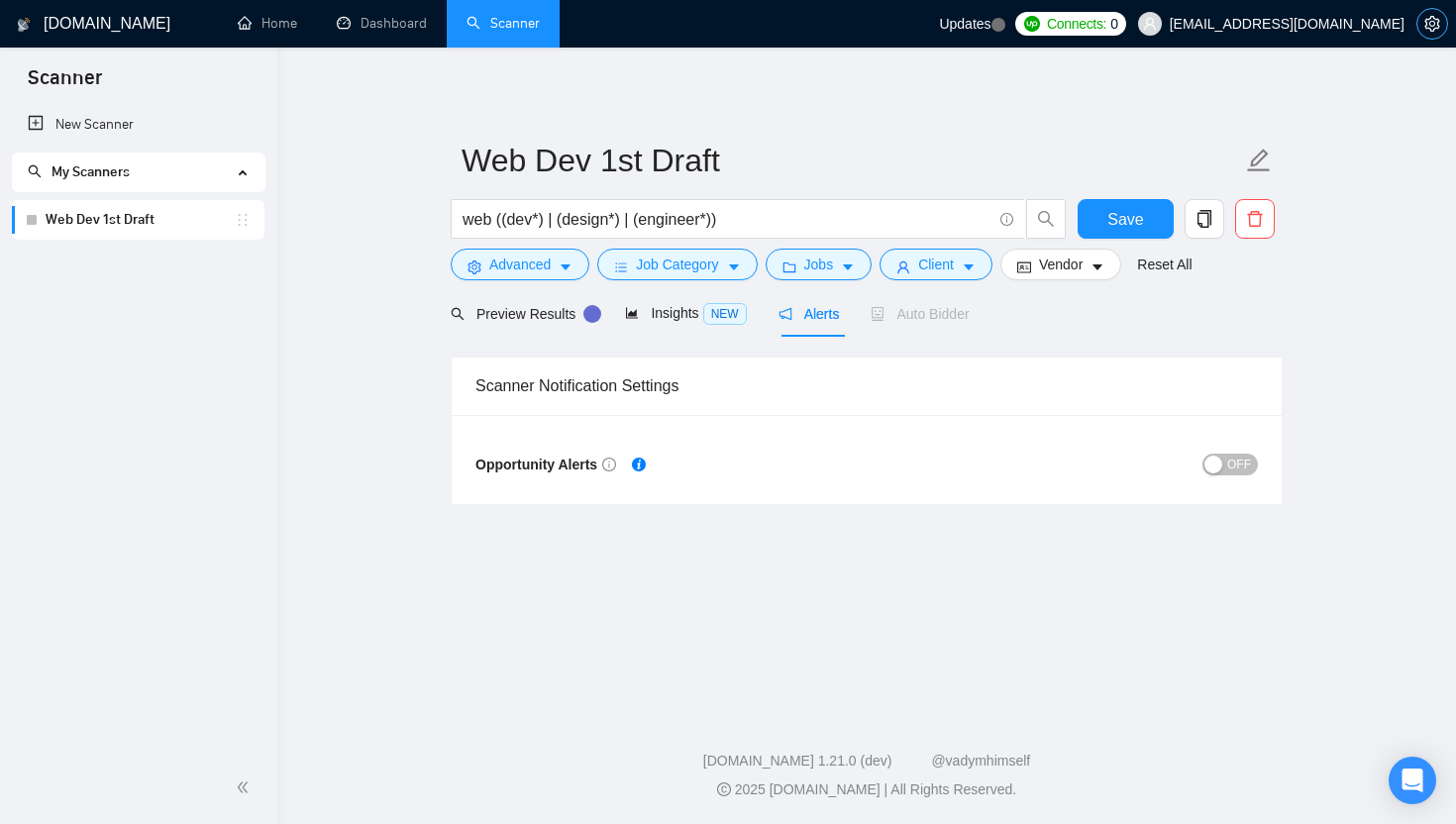 click at bounding box center (1432, 24) 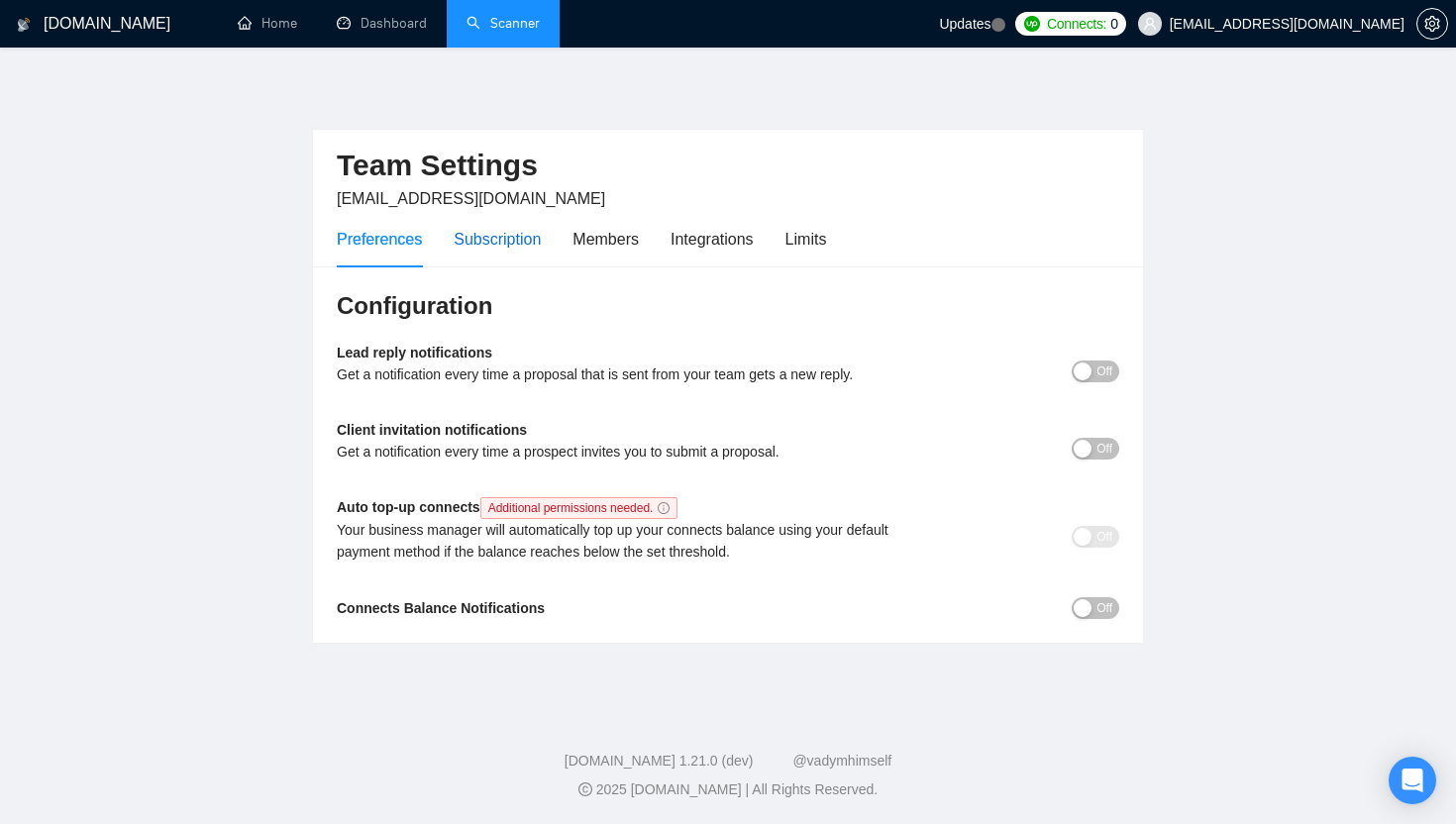 click on "Subscription" at bounding box center (497, 239) 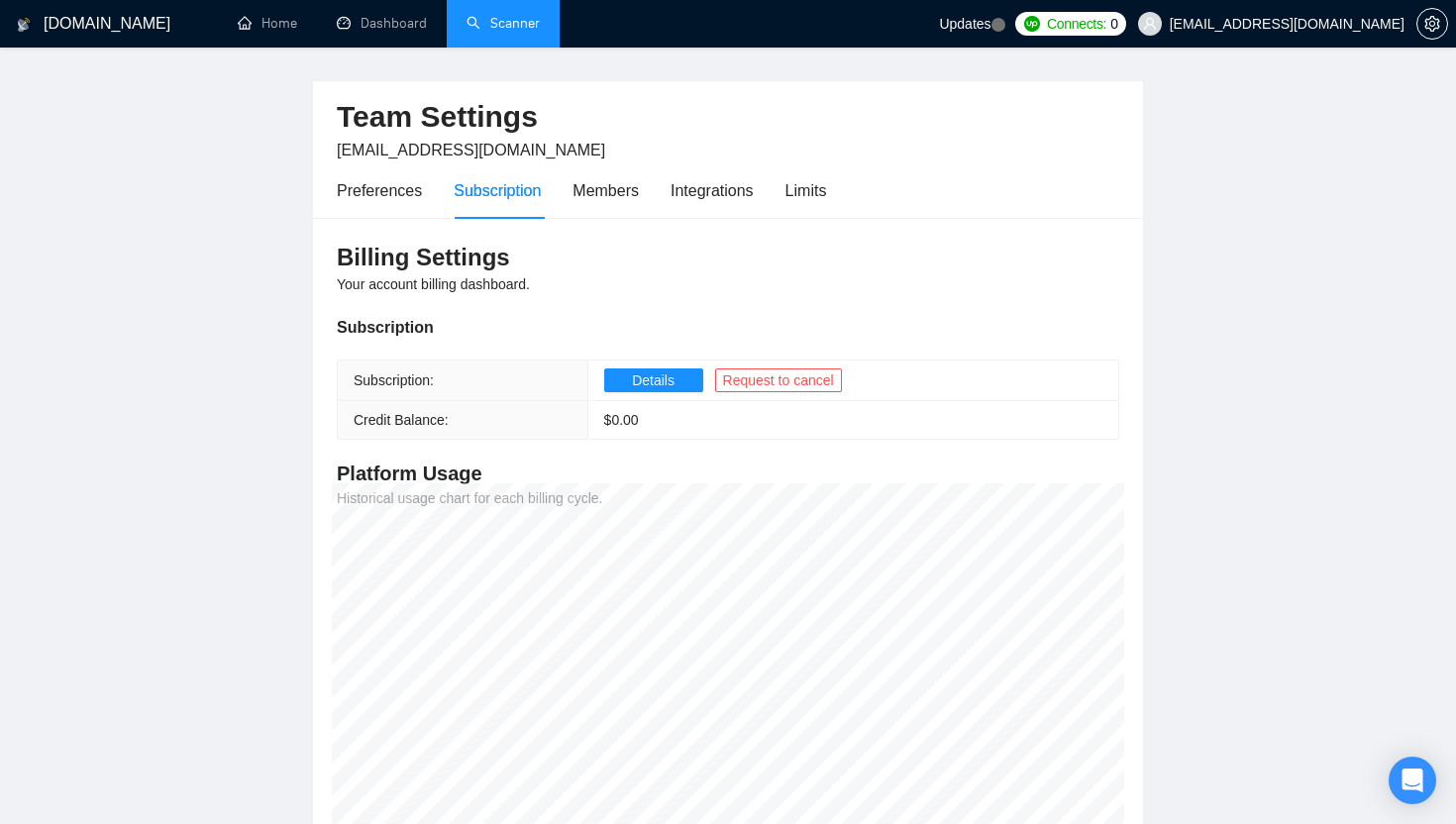 scroll, scrollTop: 39, scrollLeft: 0, axis: vertical 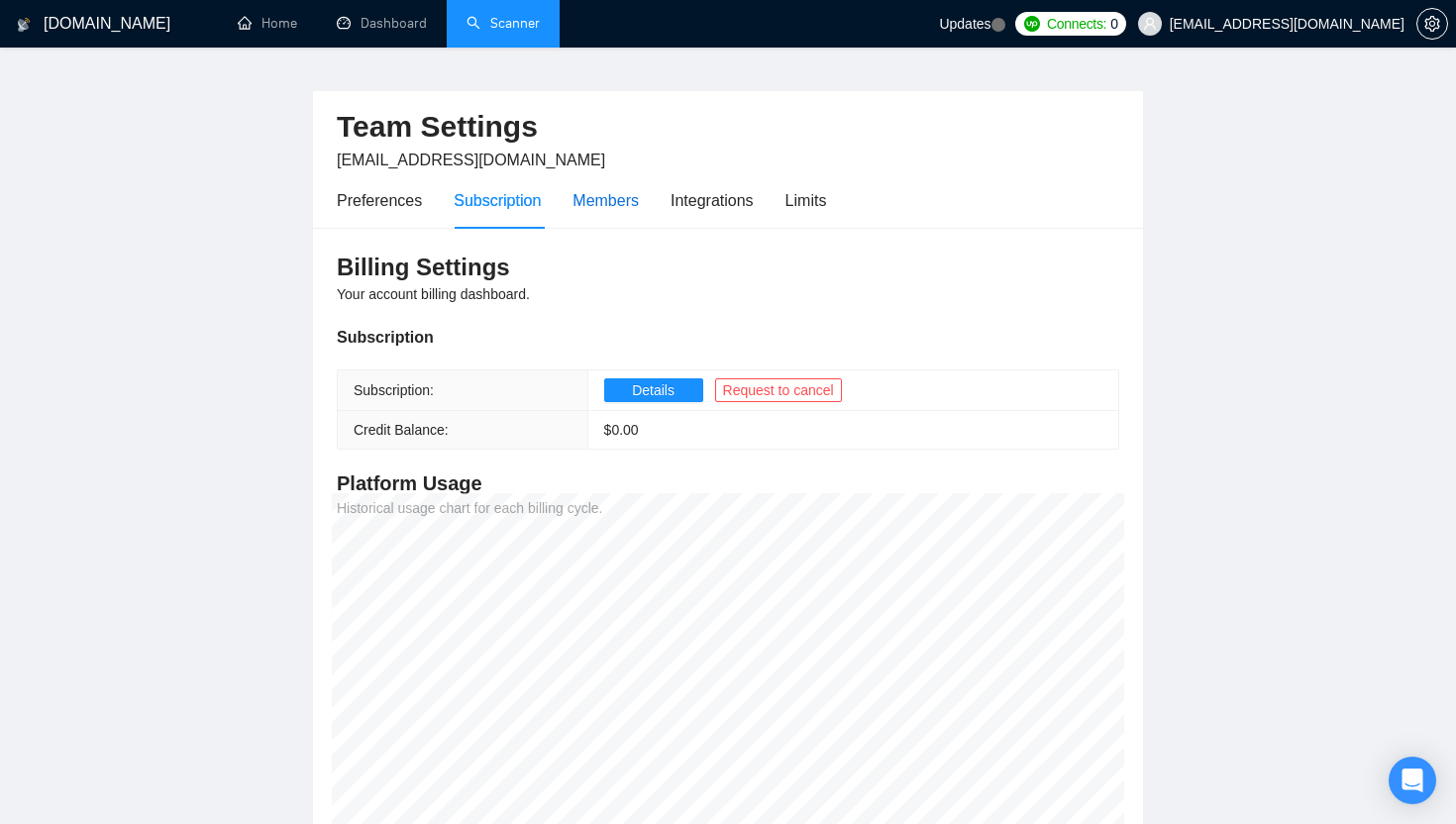 click on "Members" at bounding box center (605, 200) 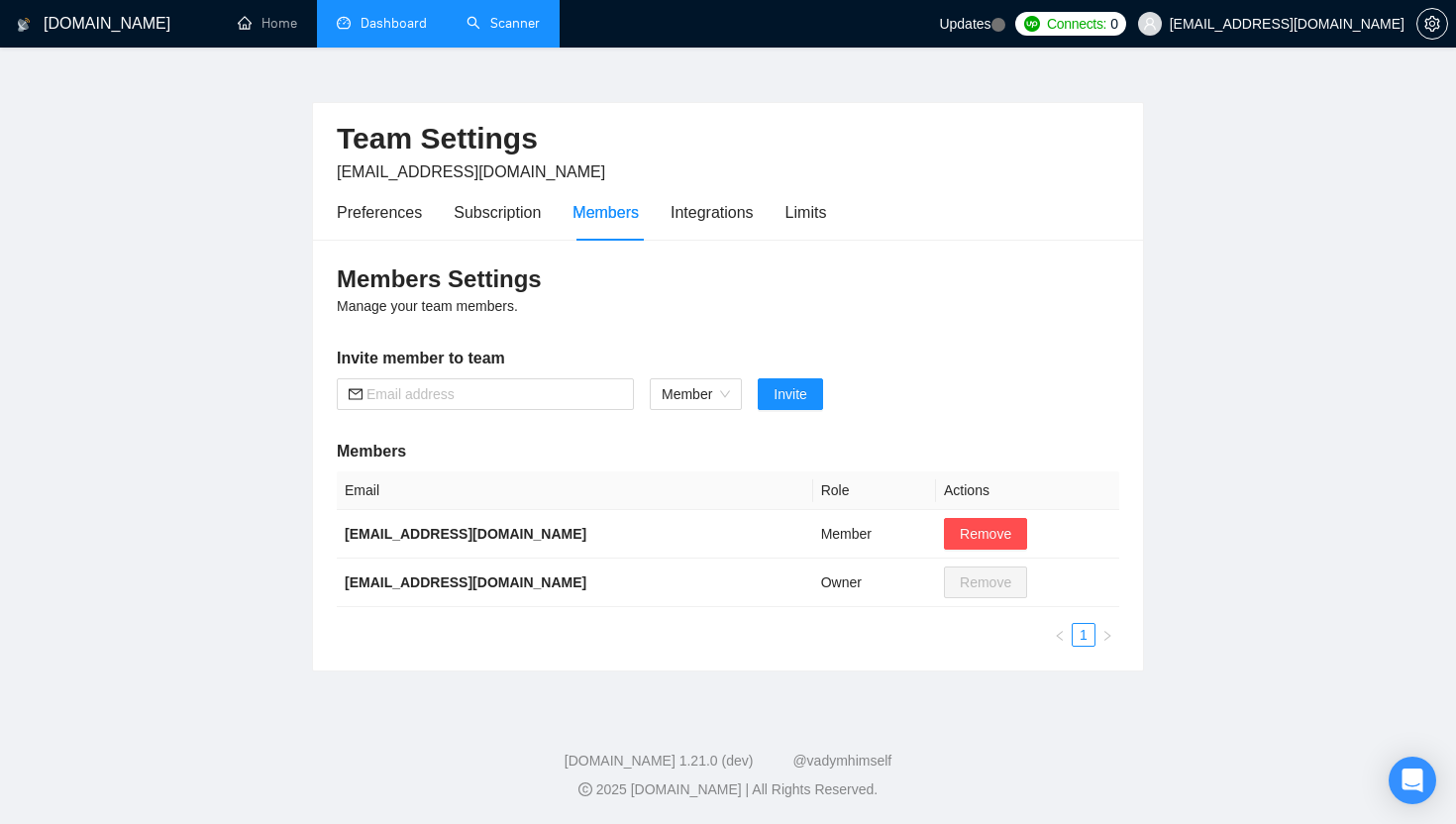 click on "Dashboard" at bounding box center (381, 23) 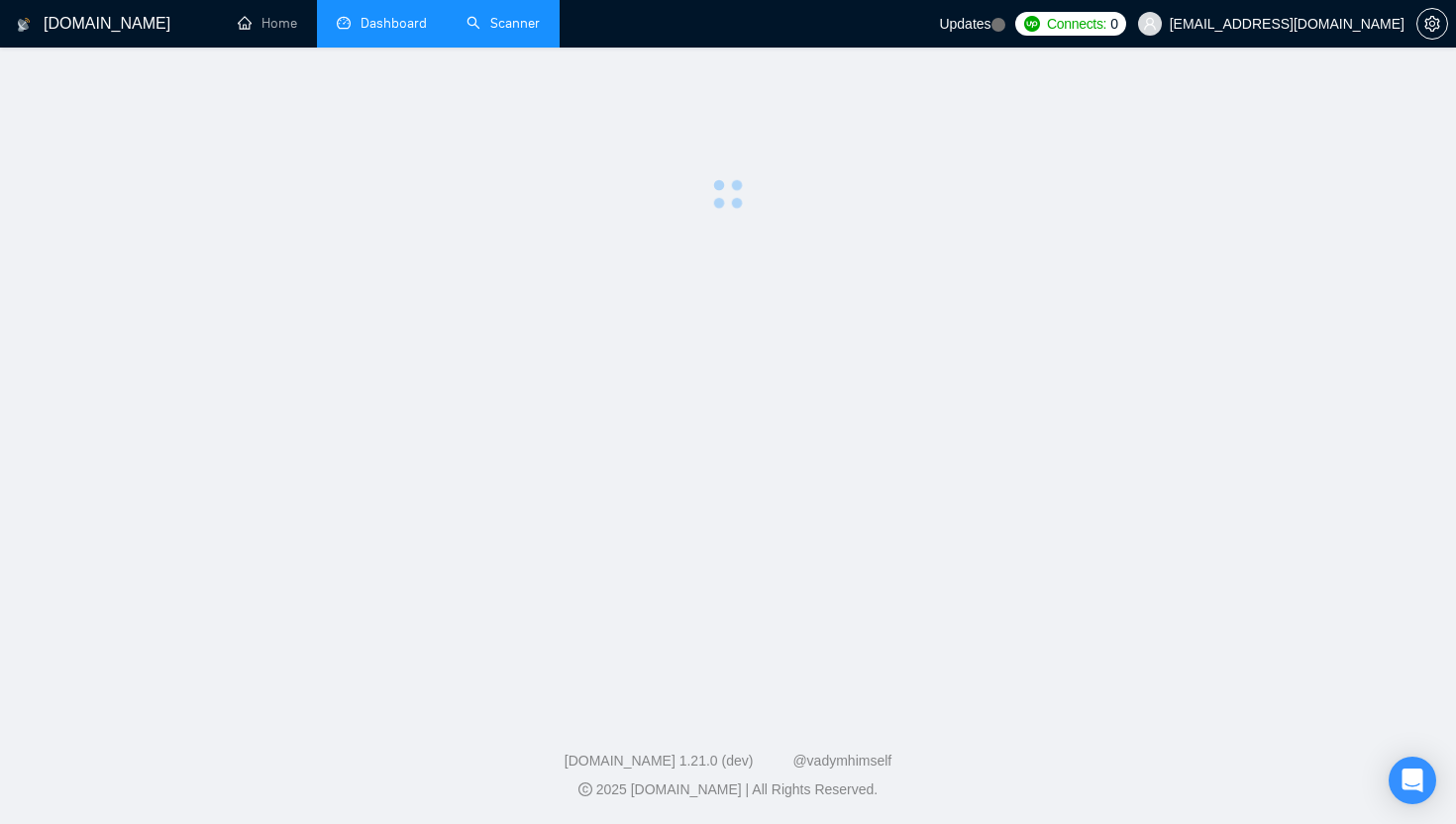 scroll, scrollTop: 0, scrollLeft: 0, axis: both 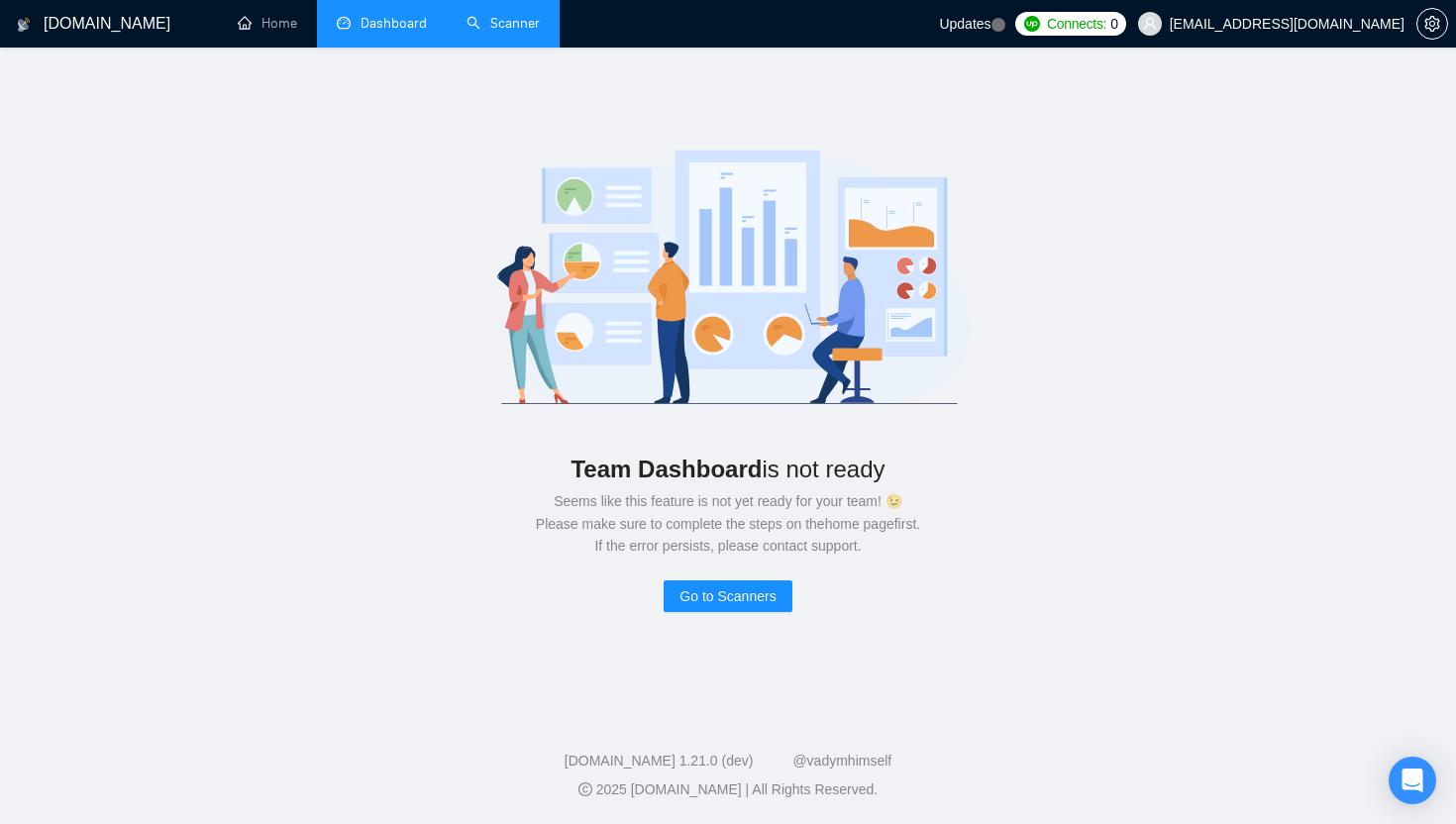click on "Scanner" at bounding box center (503, 23) 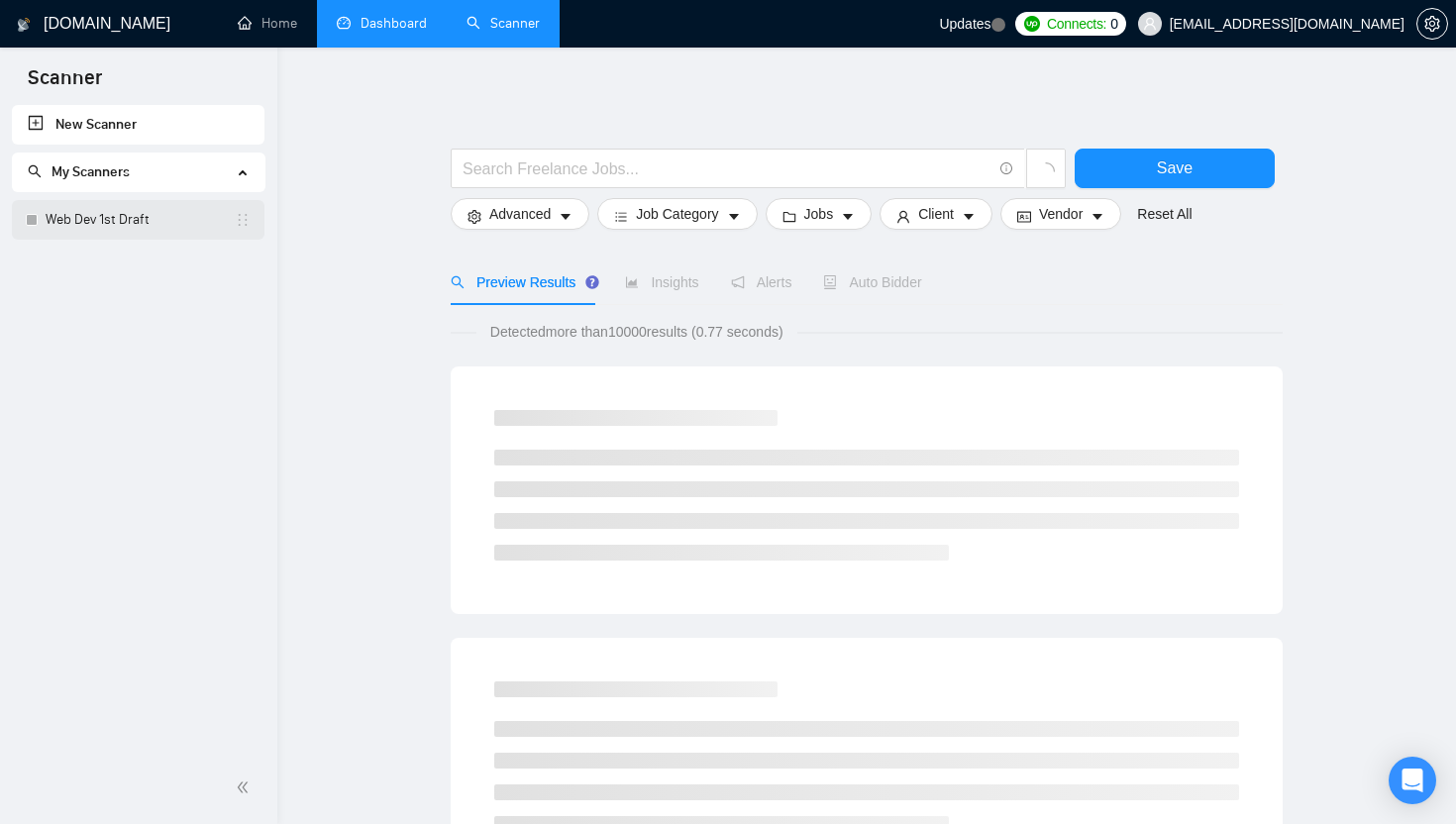 click on "Web Dev 1st Draft" at bounding box center [140, 220] 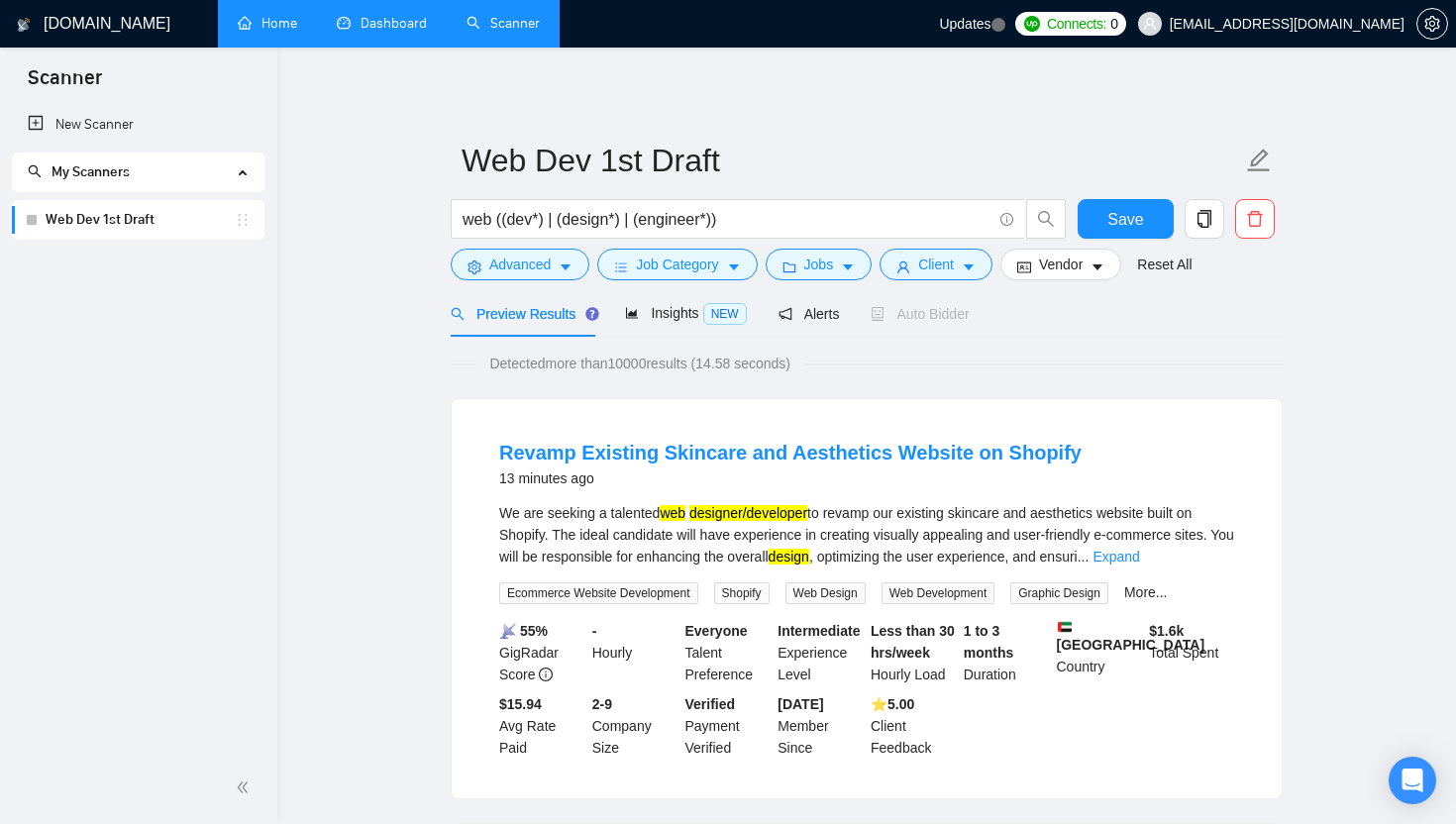 click on "Home" at bounding box center [267, 23] 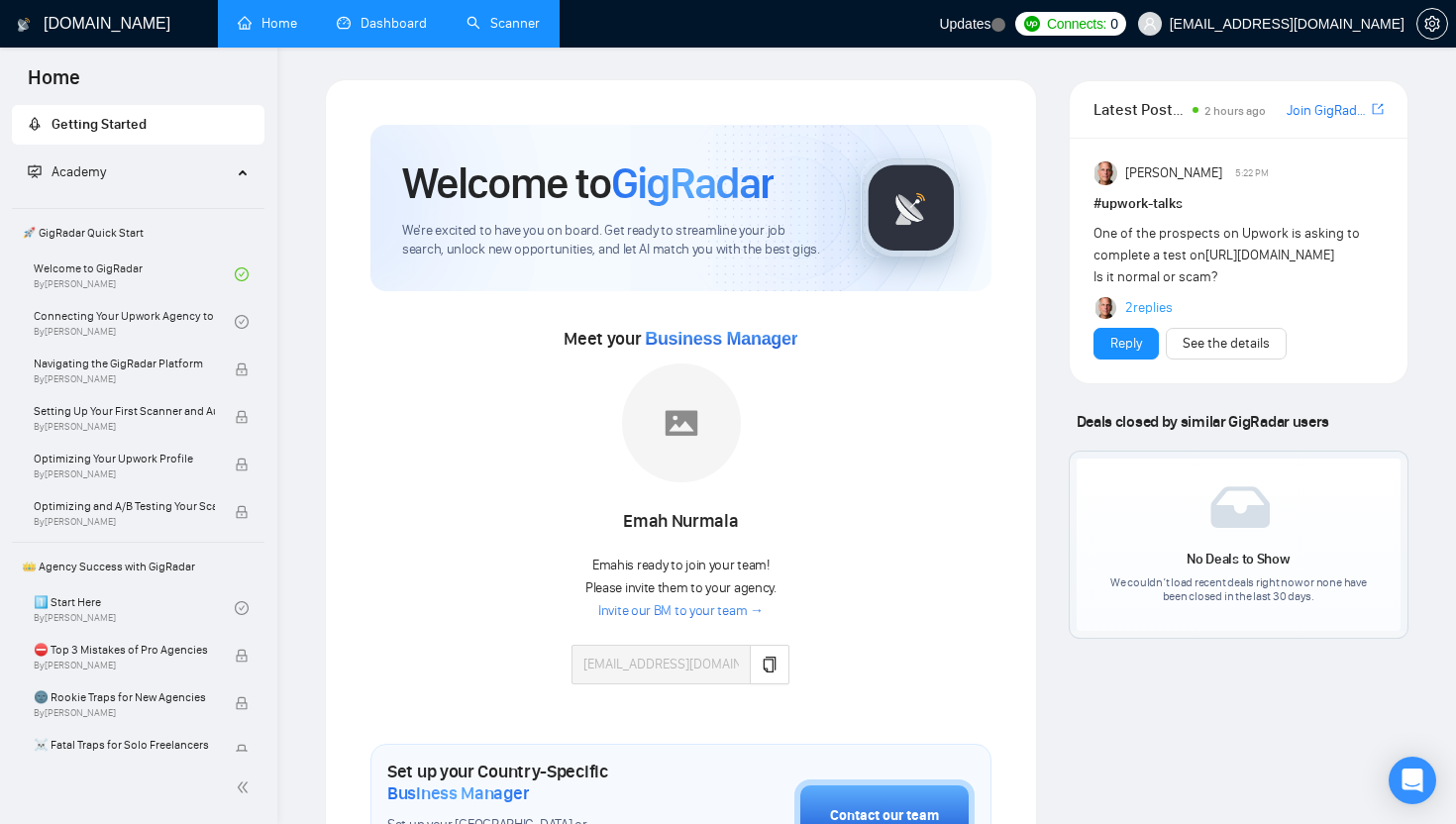 click on "Scanner" at bounding box center [503, 23] 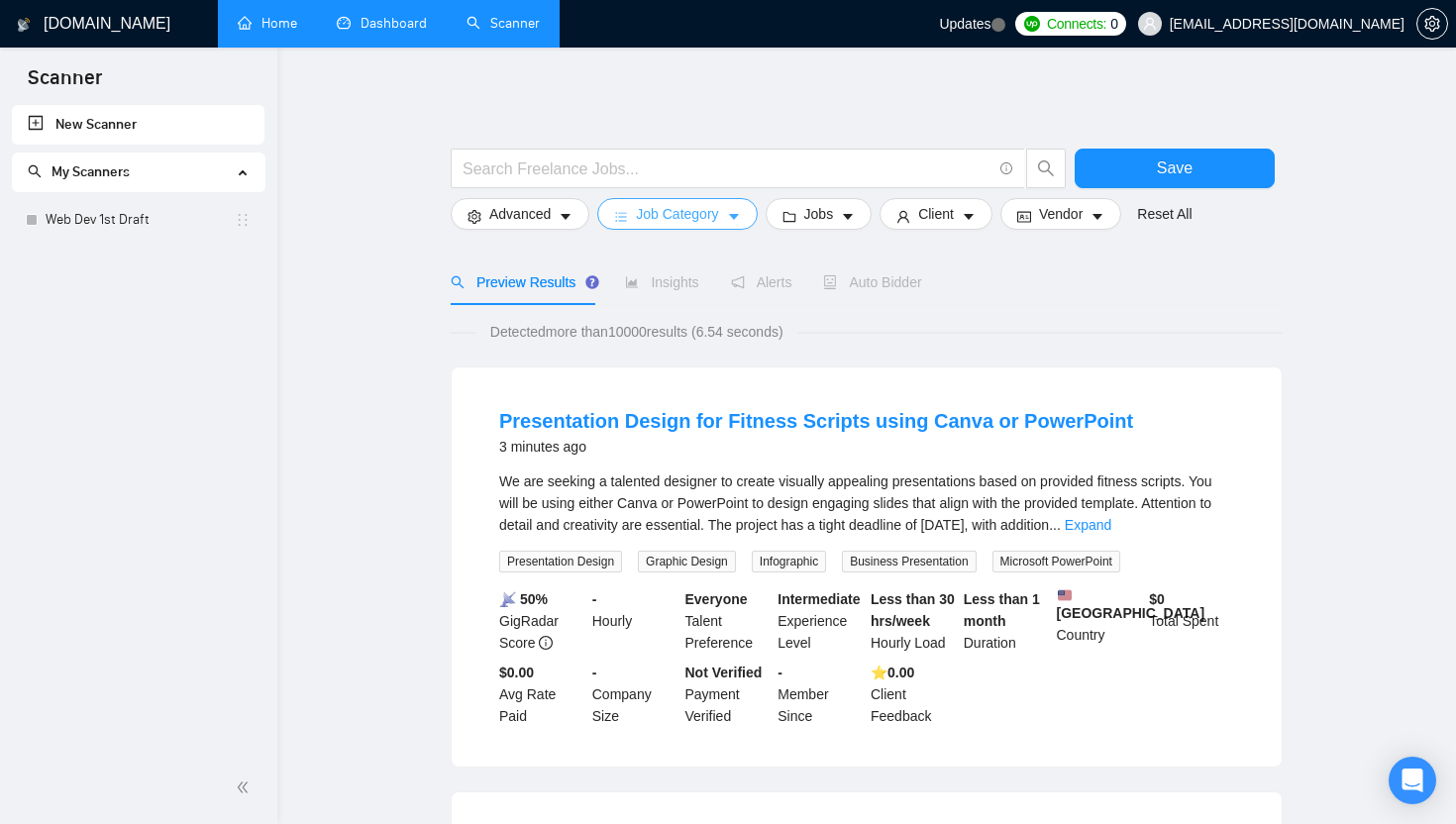 click on "Job Category" at bounding box center (676, 214) 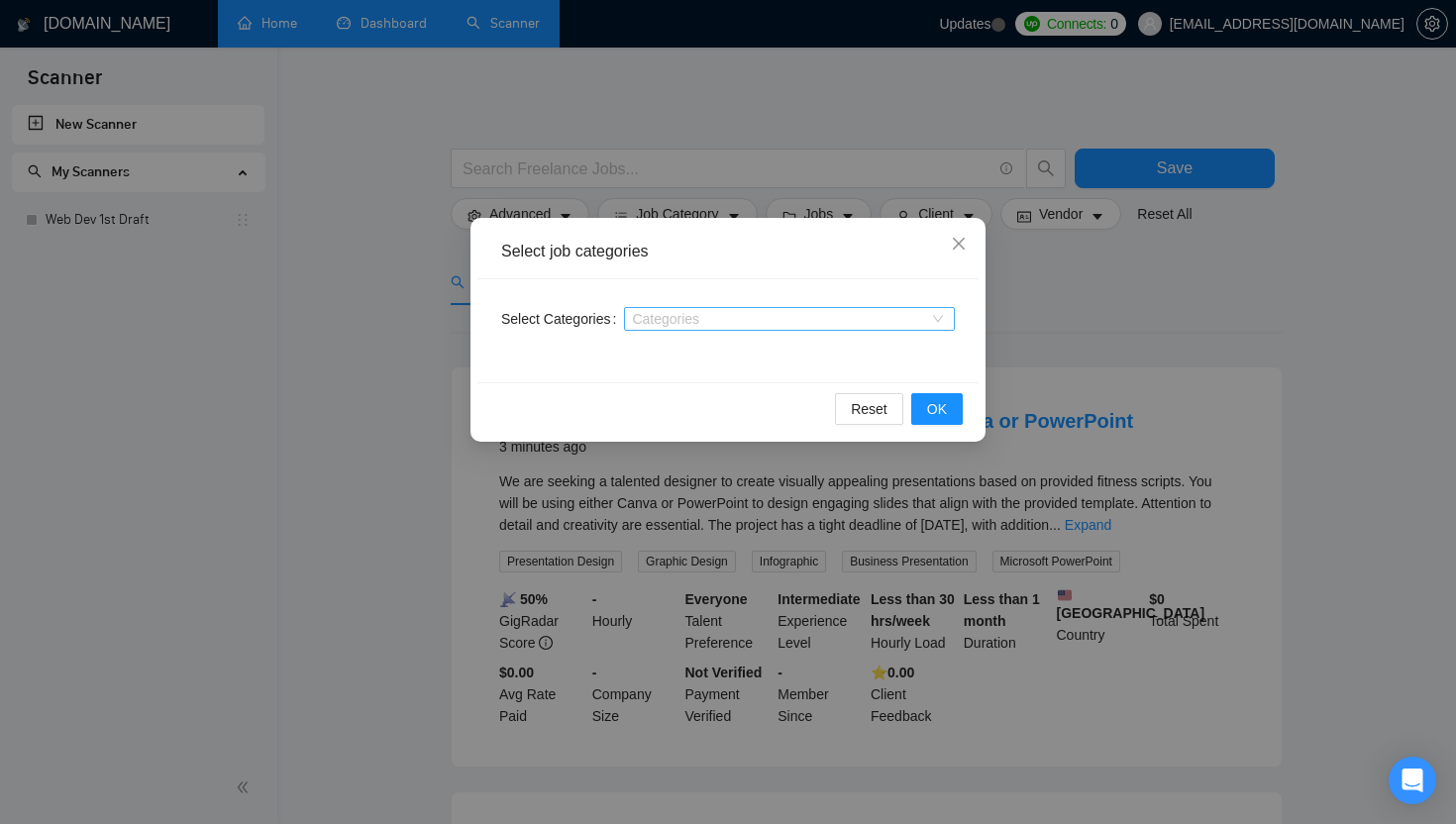 click at bounding box center (780, 319) 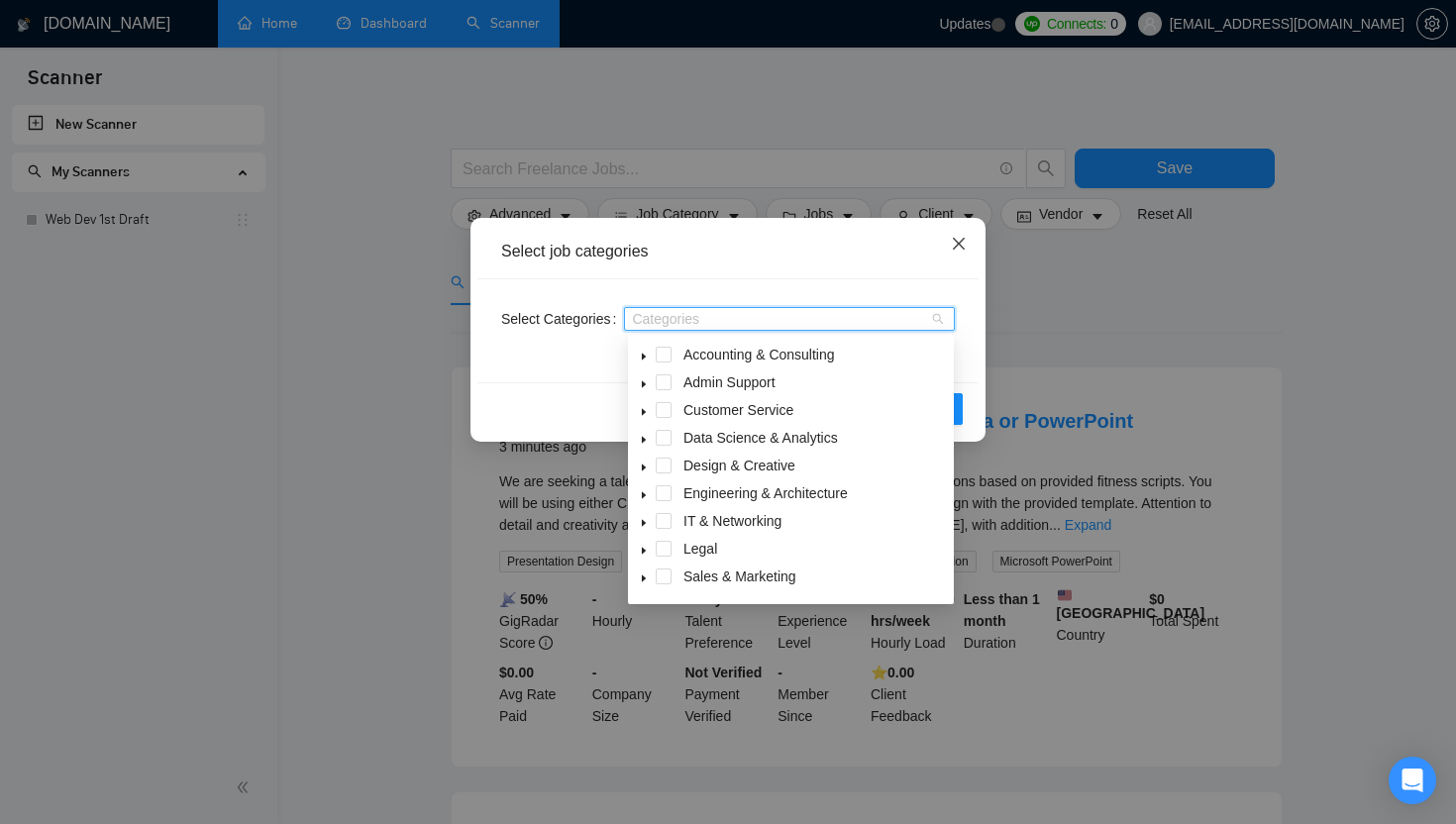 click 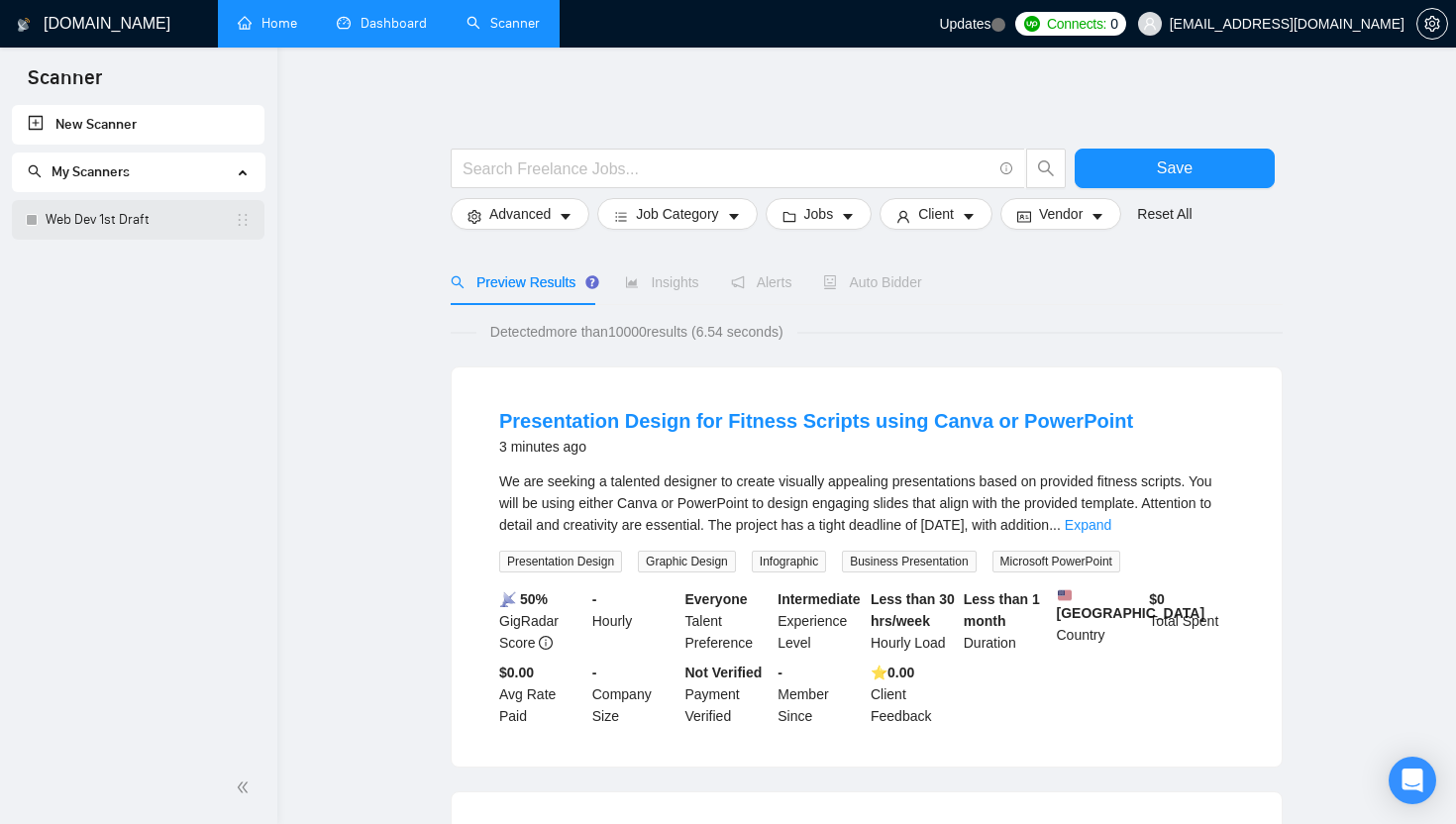 click on "Web Dev 1st Draft" at bounding box center (140, 220) 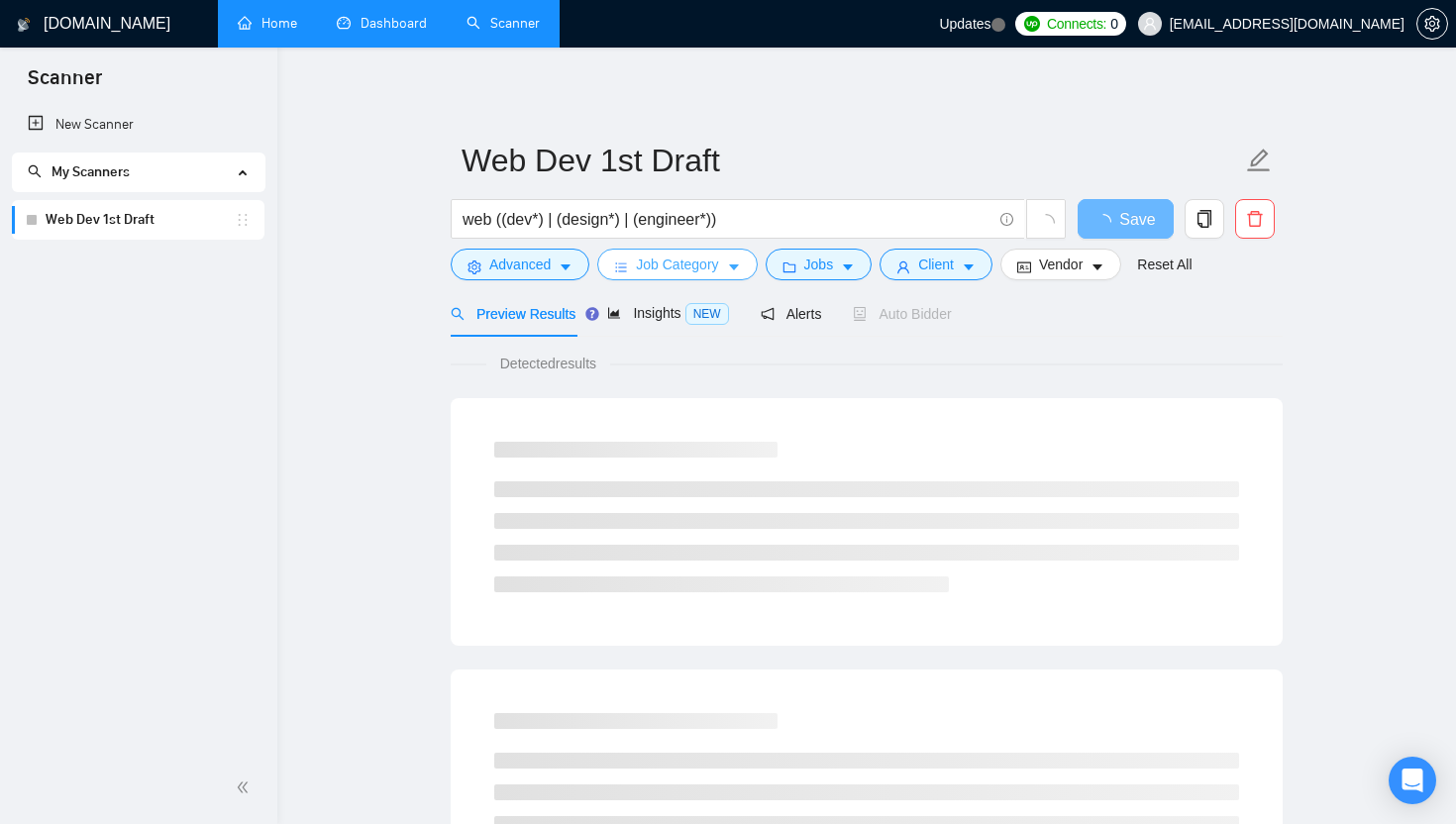 click on "Job Category" at bounding box center (676, 264) 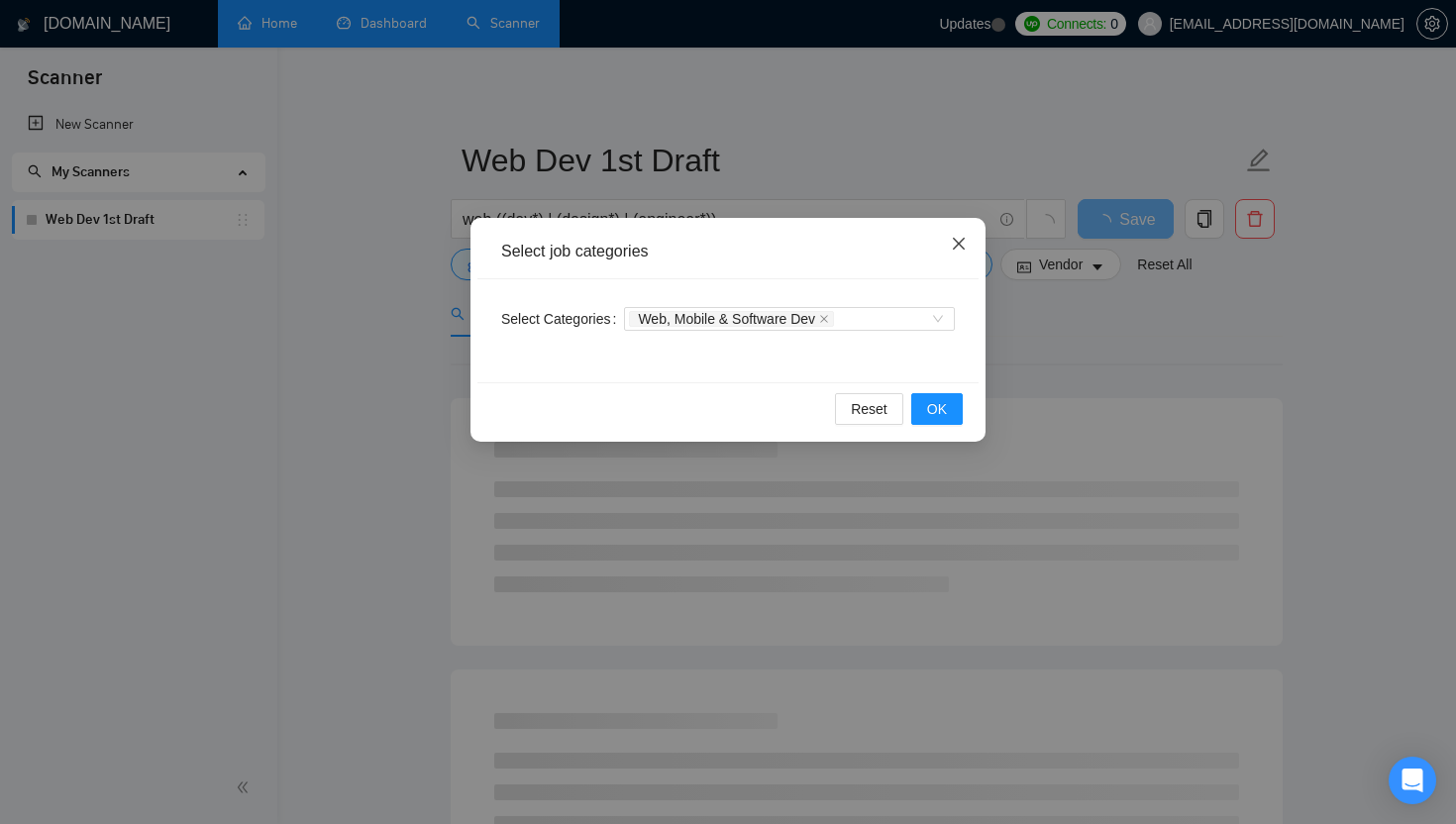 click 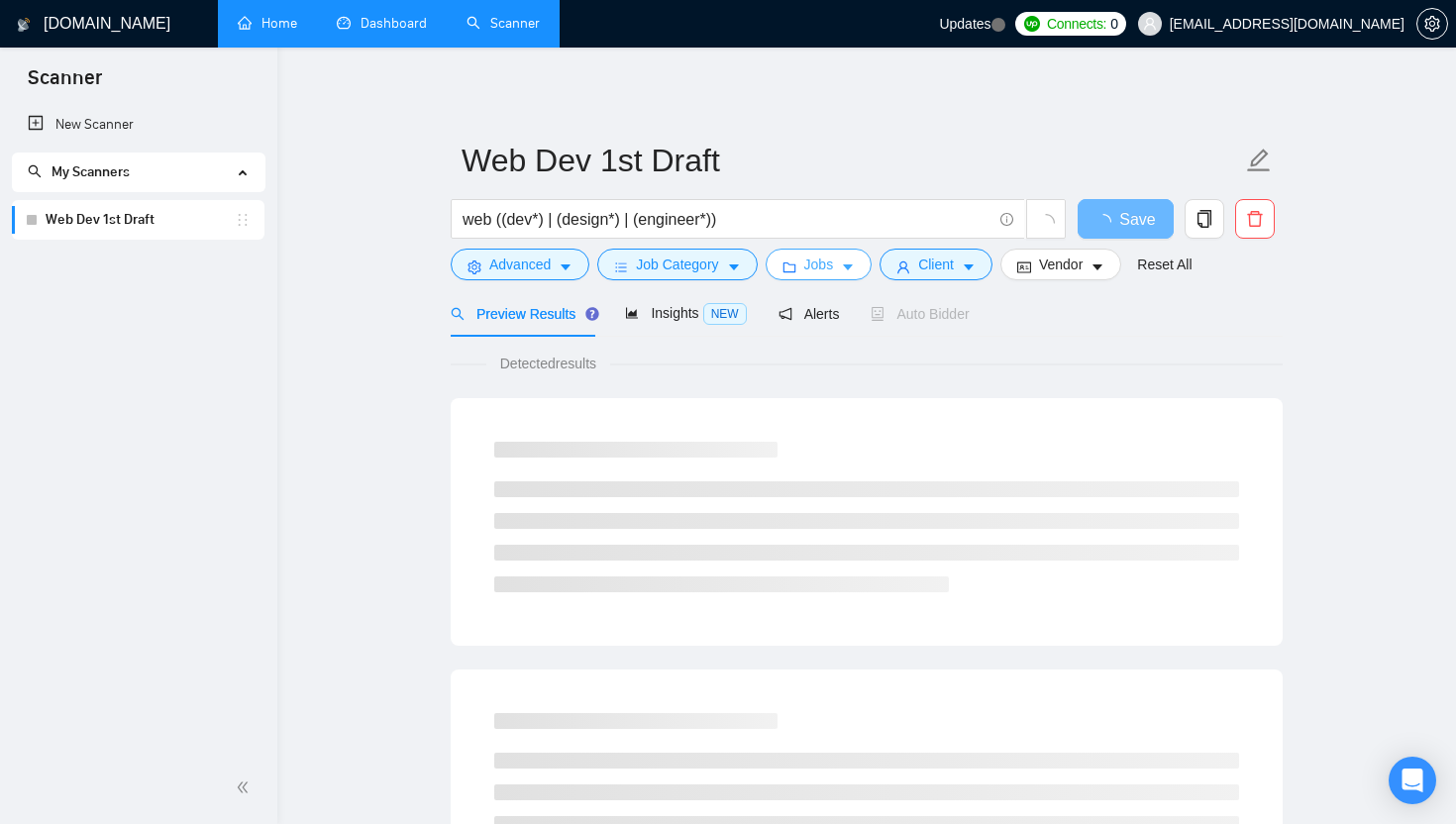 click on "Jobs" at bounding box center [819, 264] 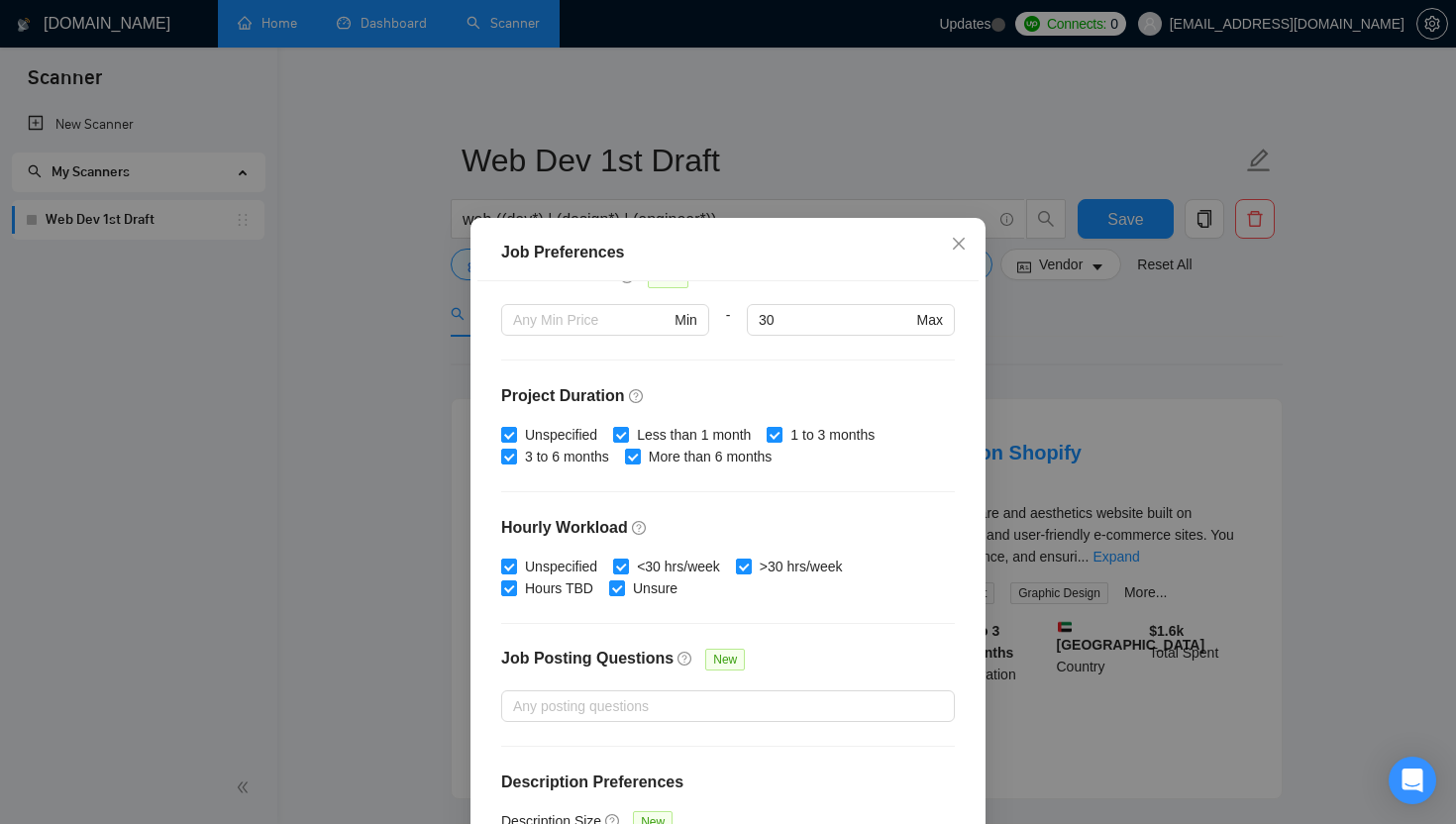 scroll, scrollTop: 540, scrollLeft: 0, axis: vertical 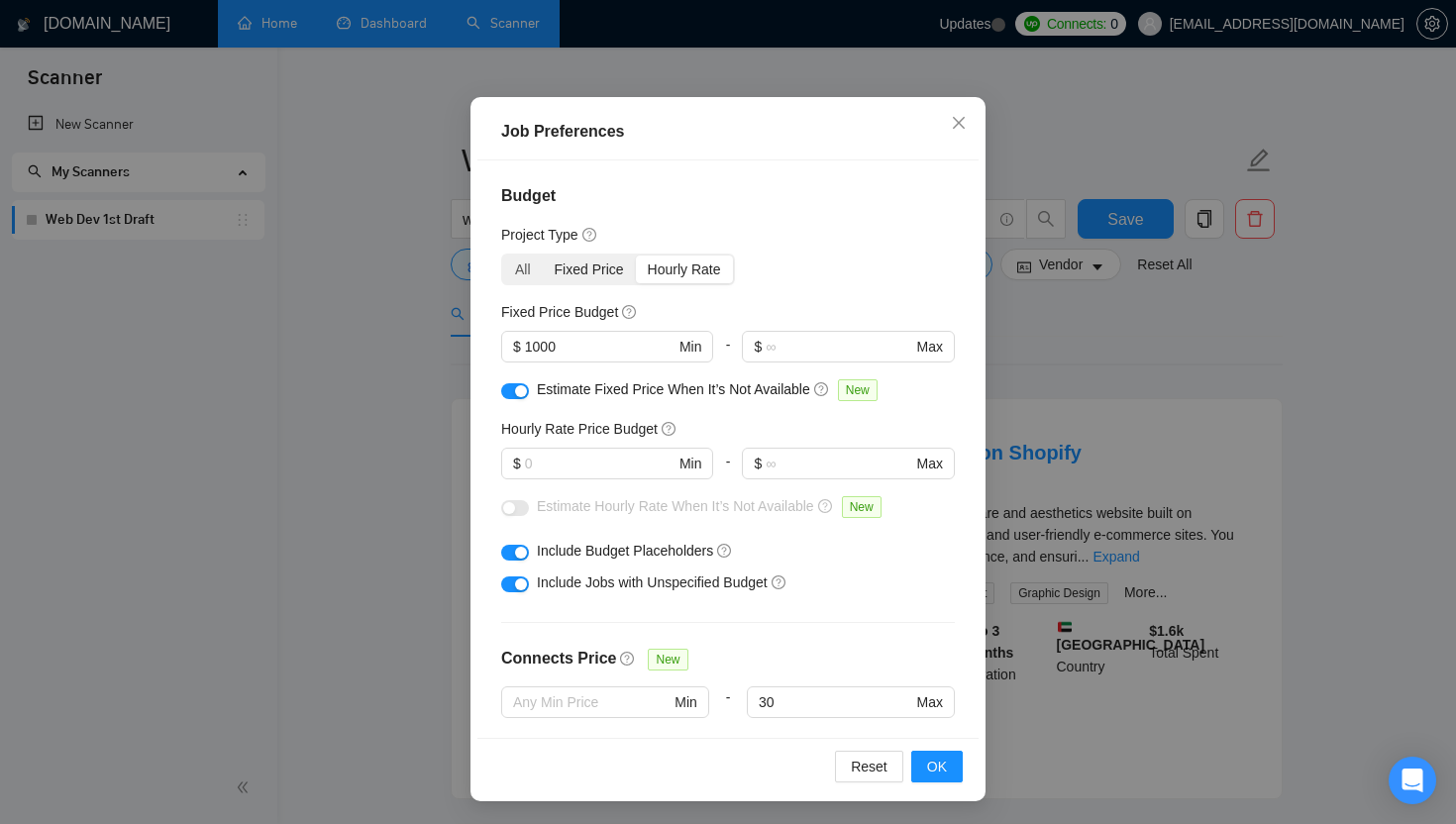 click on "Fixed Price" at bounding box center [589, 269] 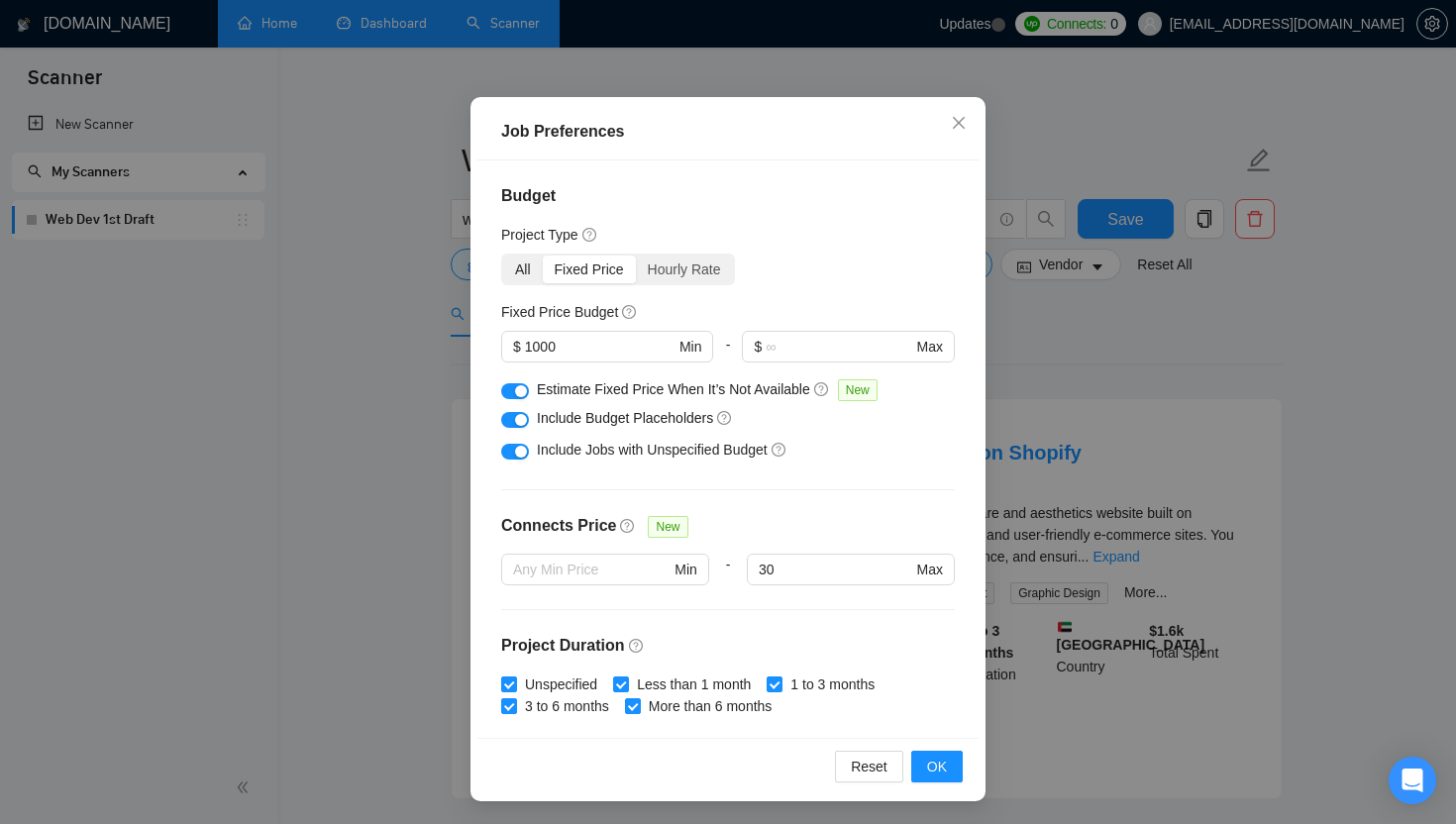 click on "All" at bounding box center [523, 269] 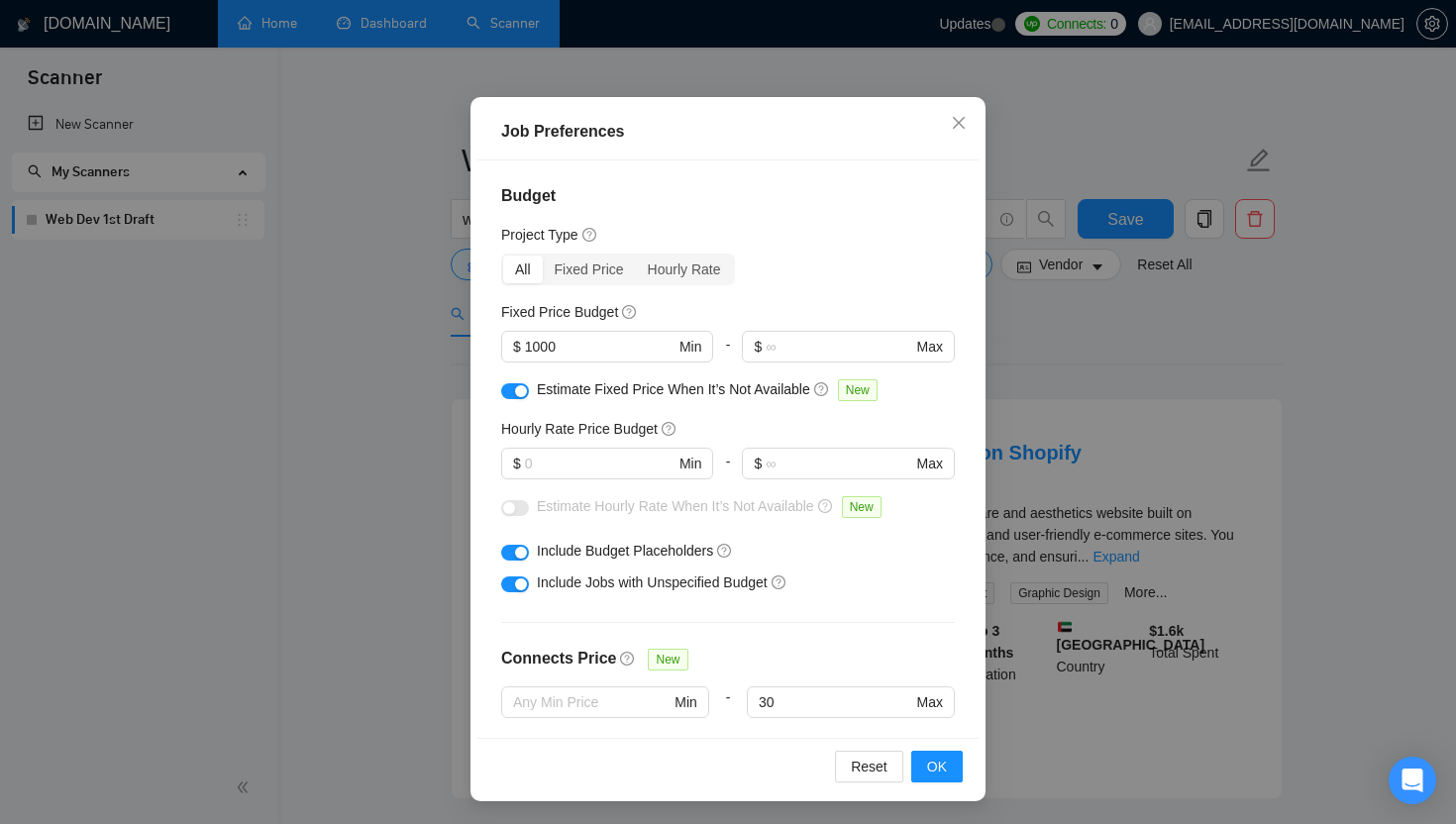 scroll, scrollTop: 35, scrollLeft: 0, axis: vertical 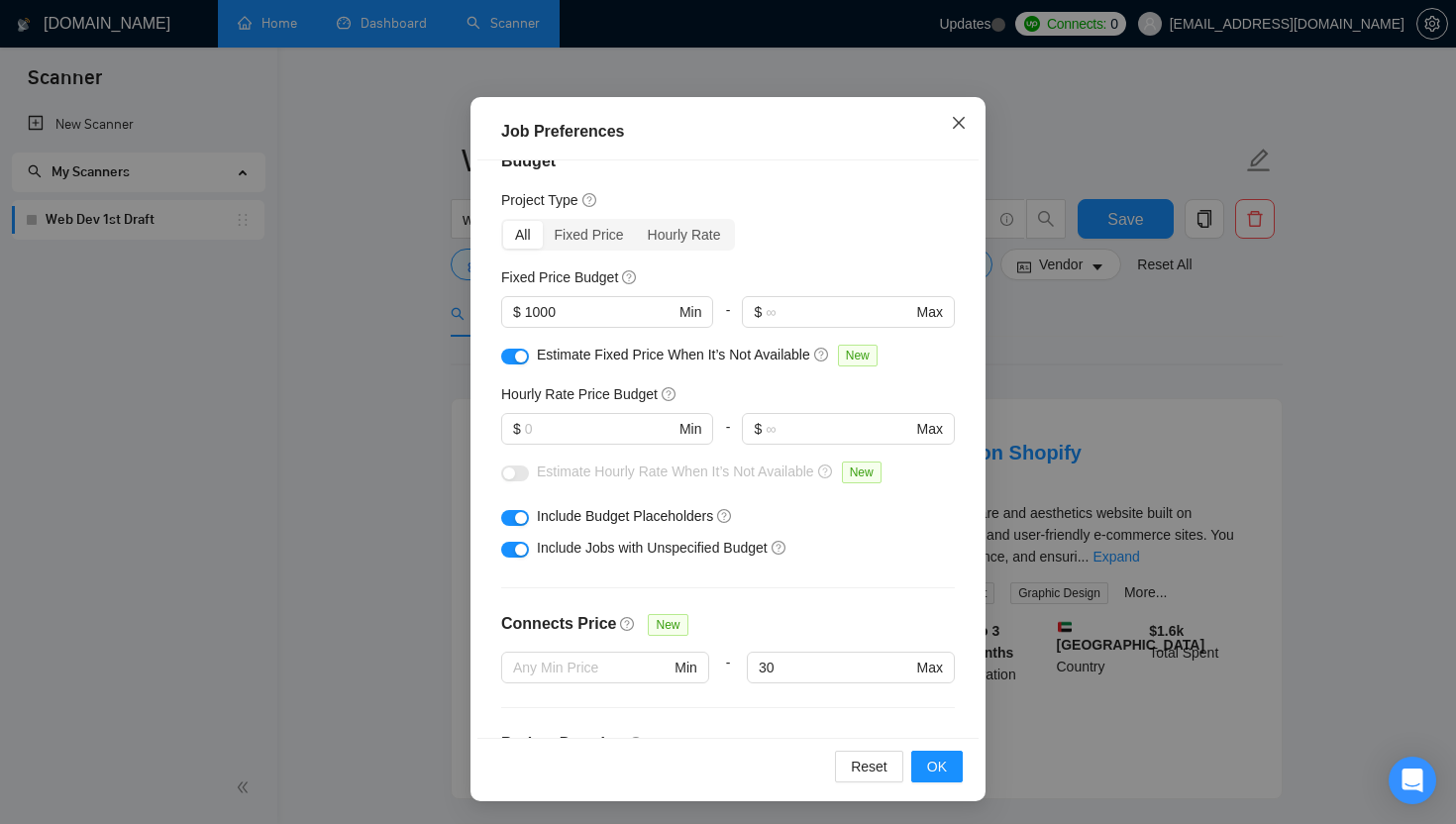 click 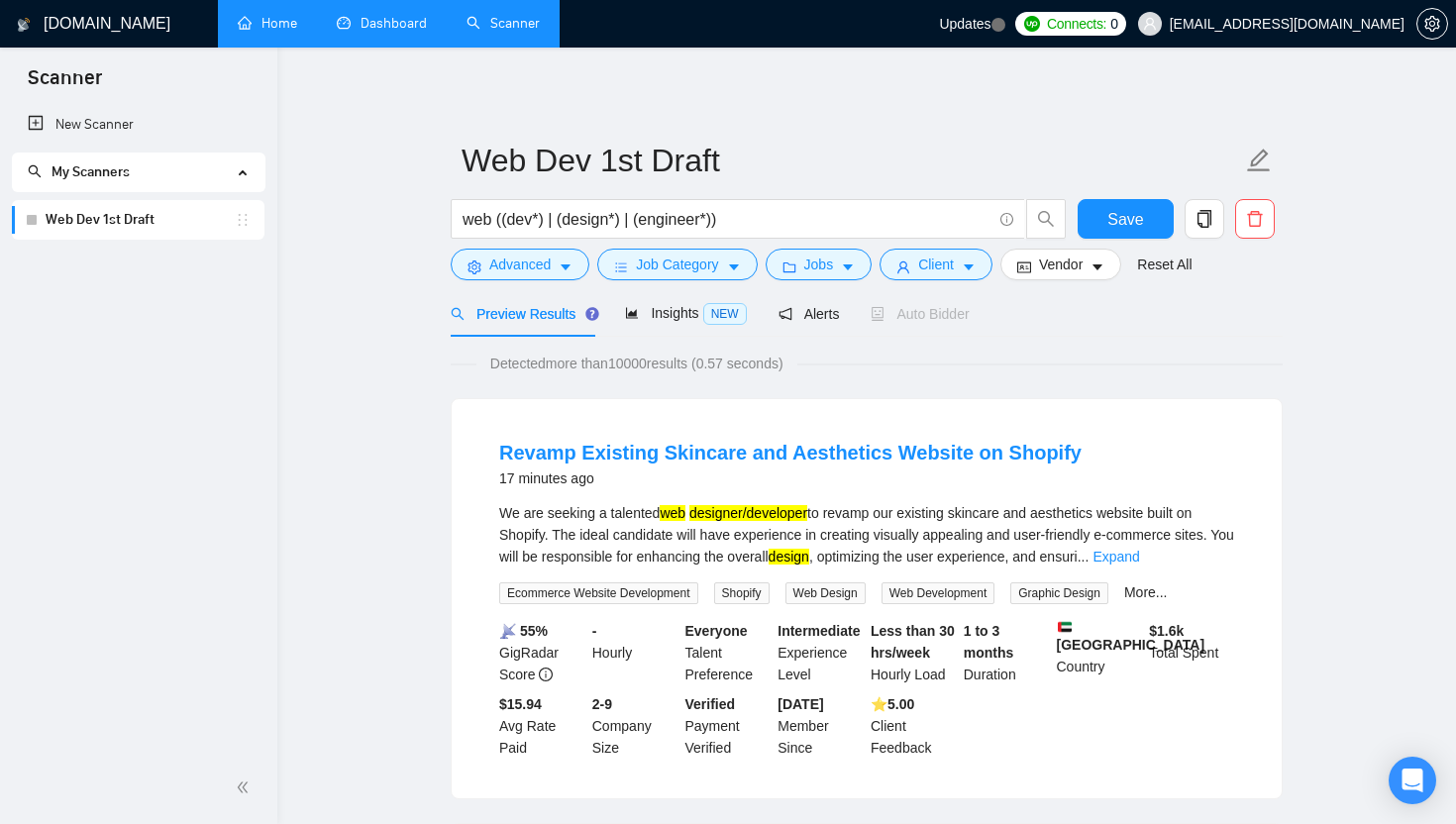 click on "Home" at bounding box center (267, 23) 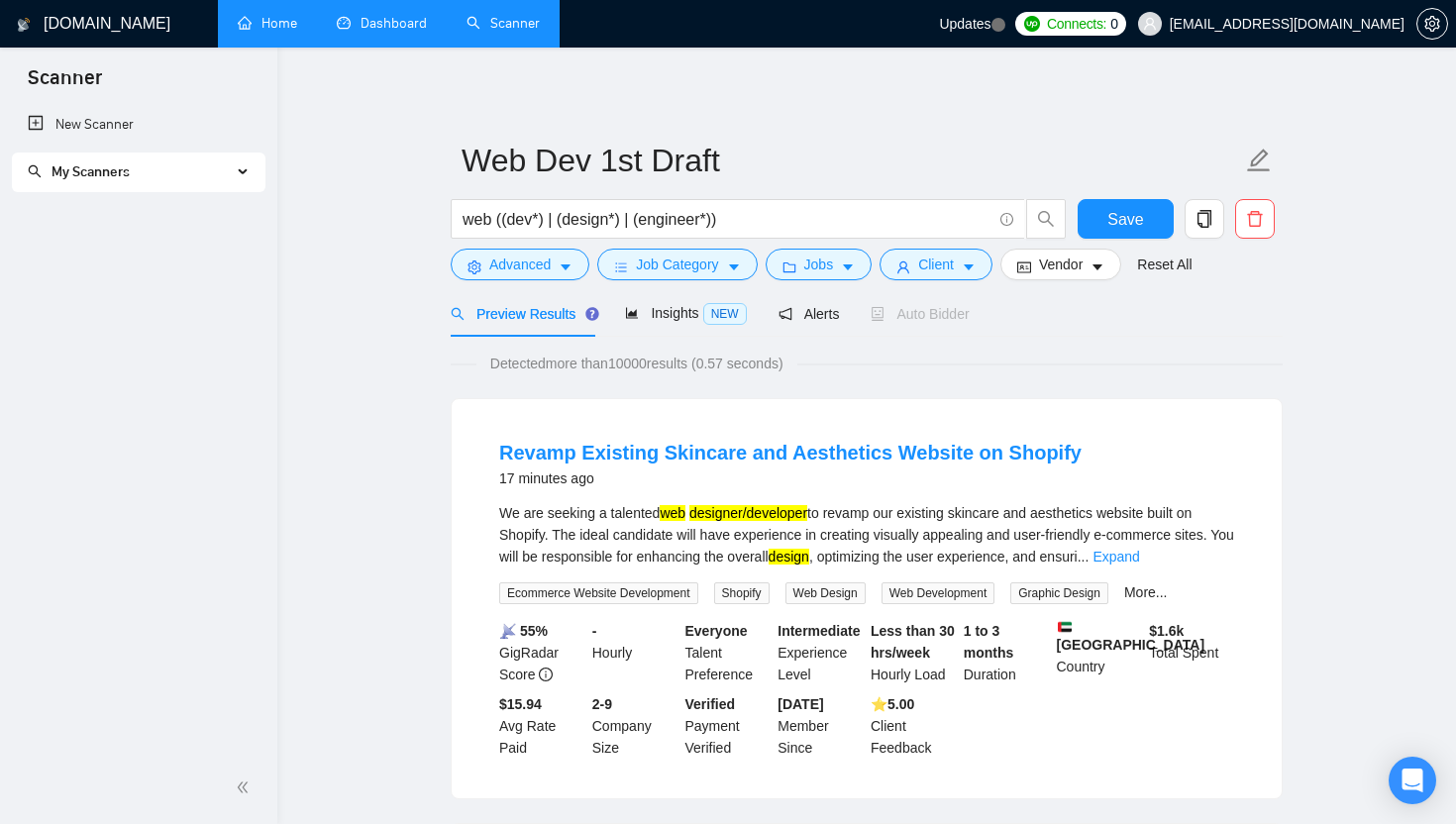 click on "Home" at bounding box center (267, 23) 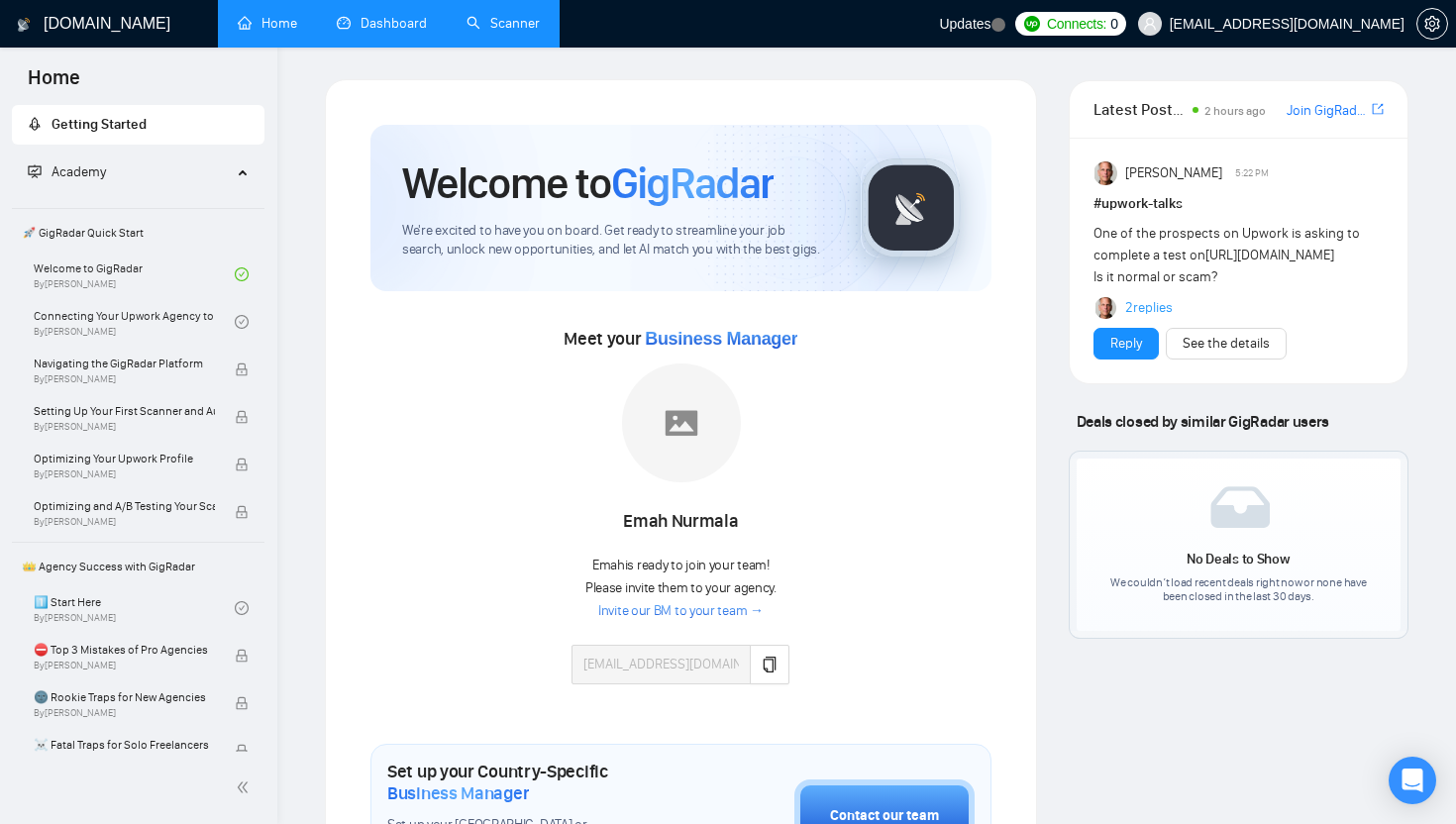 click on "Chris Miller 5:22 PM # upwork-talks One of the prospects on Upwork is asking to complete a test on  https://tests.enneagraminstitute.com/test/1/code Is it normal or scam? 2  replies Reply See the details" at bounding box center (1238, 260) 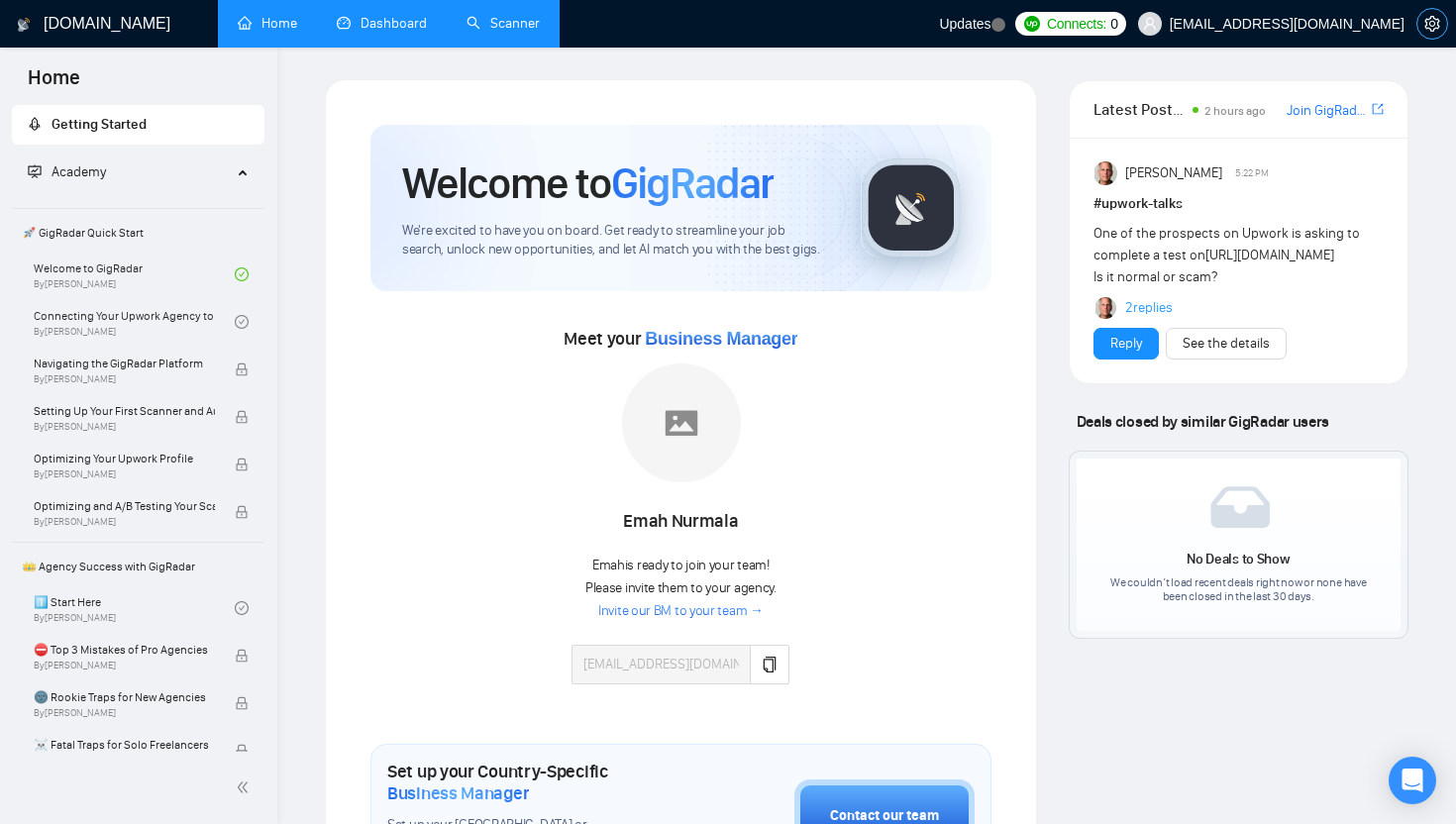 click 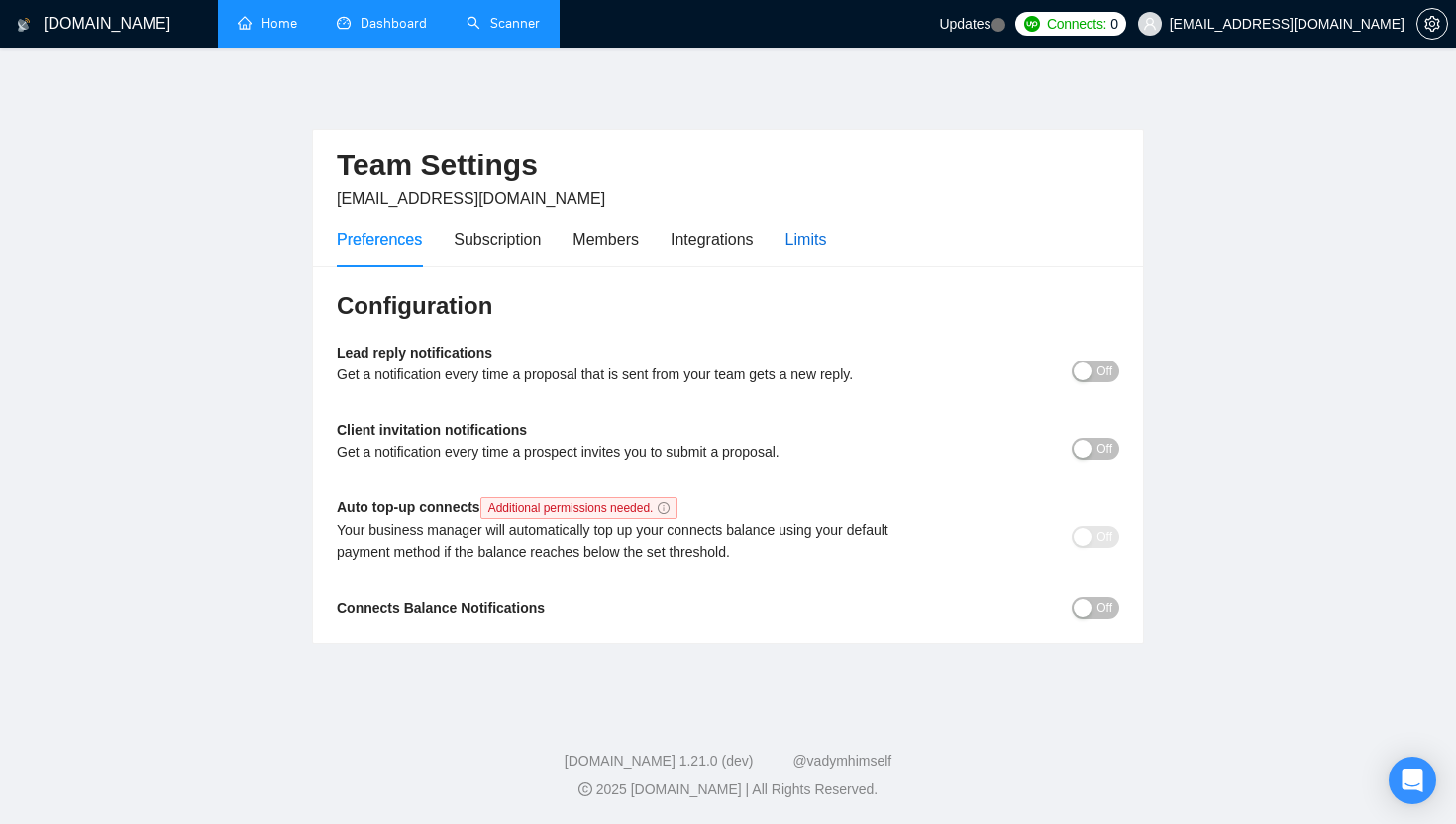 click on "Limits" at bounding box center (806, 239) 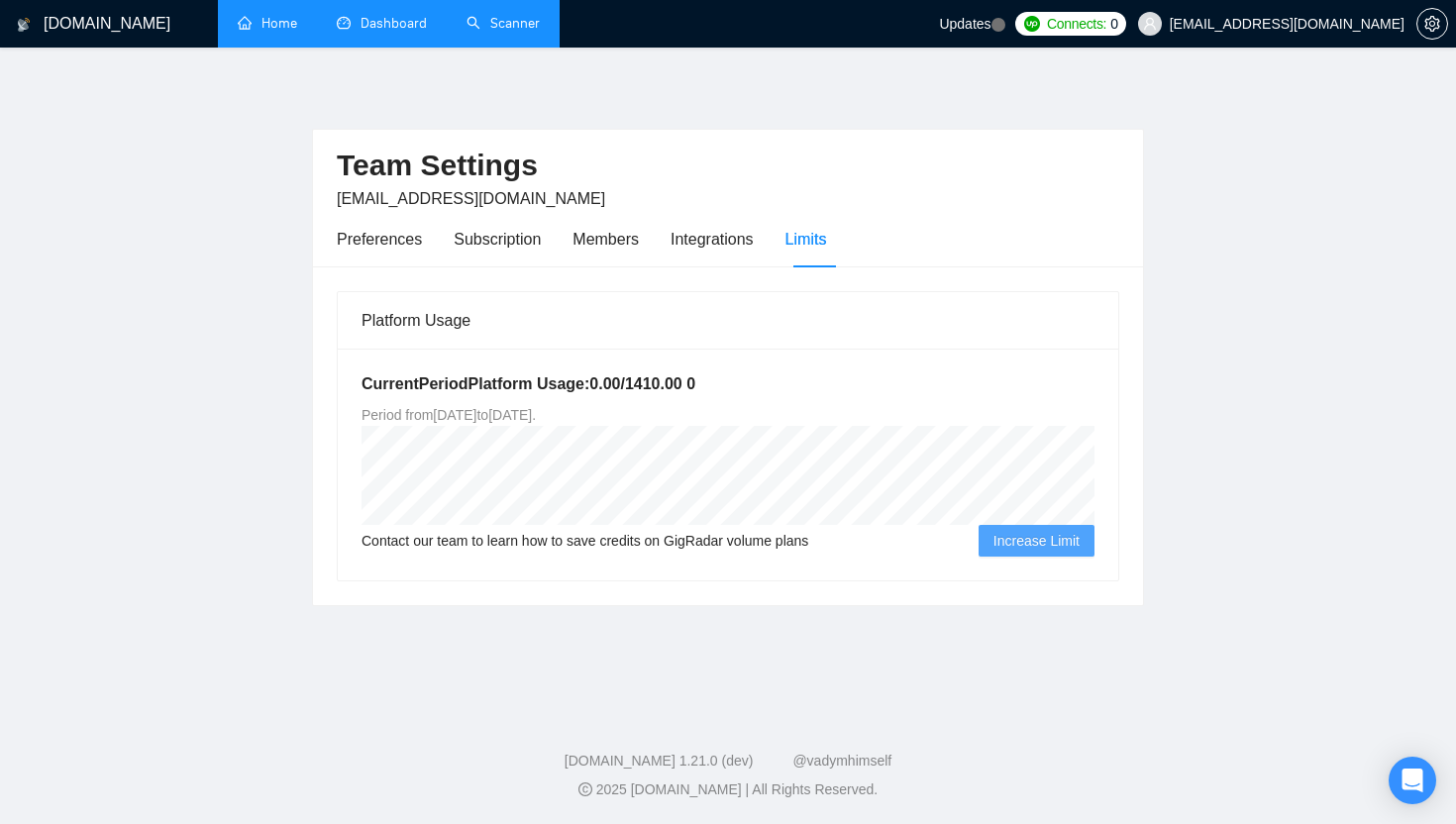 click on "Home" at bounding box center (267, 23) 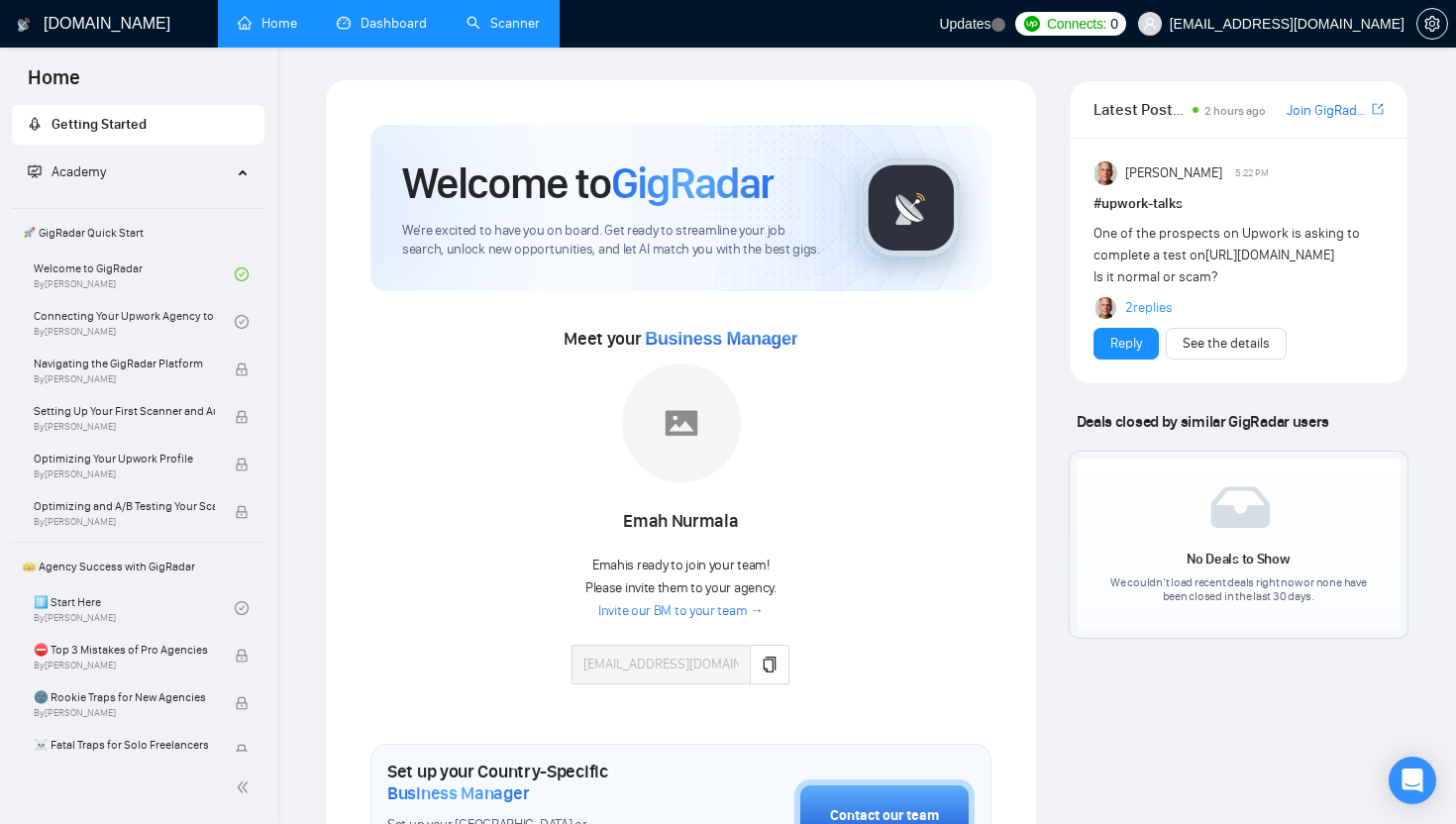 scroll, scrollTop: 45, scrollLeft: 0, axis: vertical 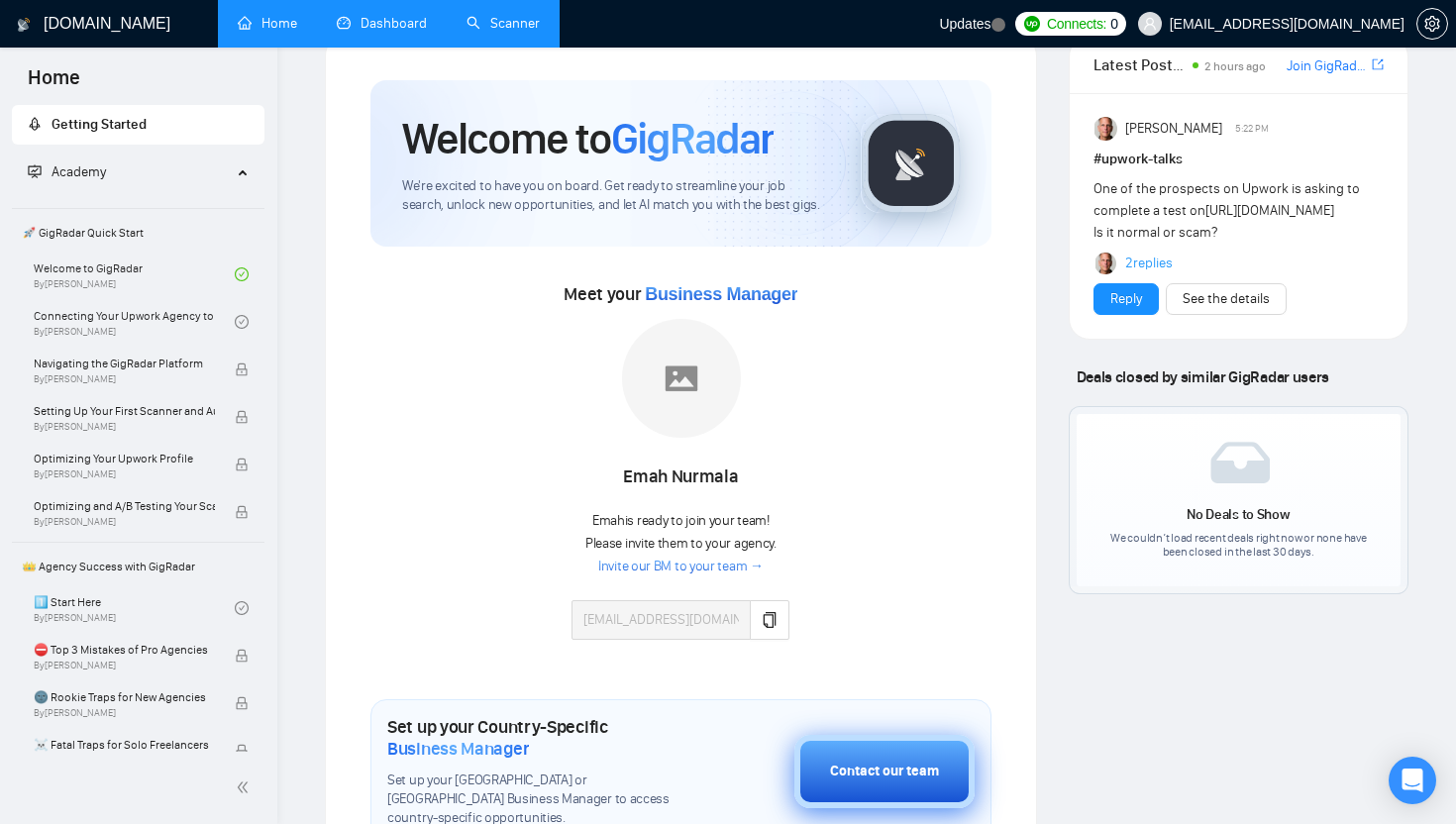click on "Contact our team" at bounding box center (884, 772) 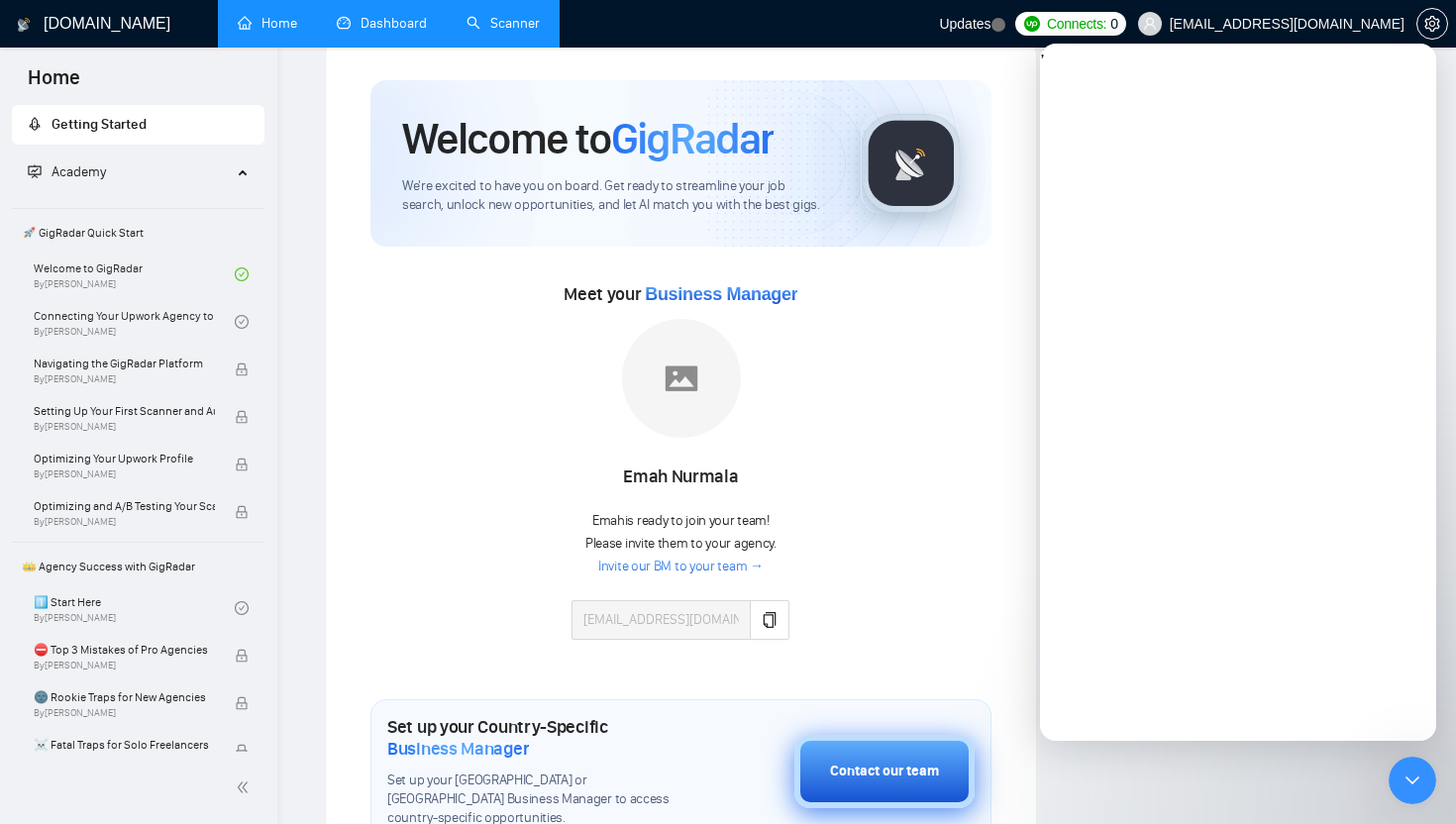 scroll, scrollTop: 0, scrollLeft: 0, axis: both 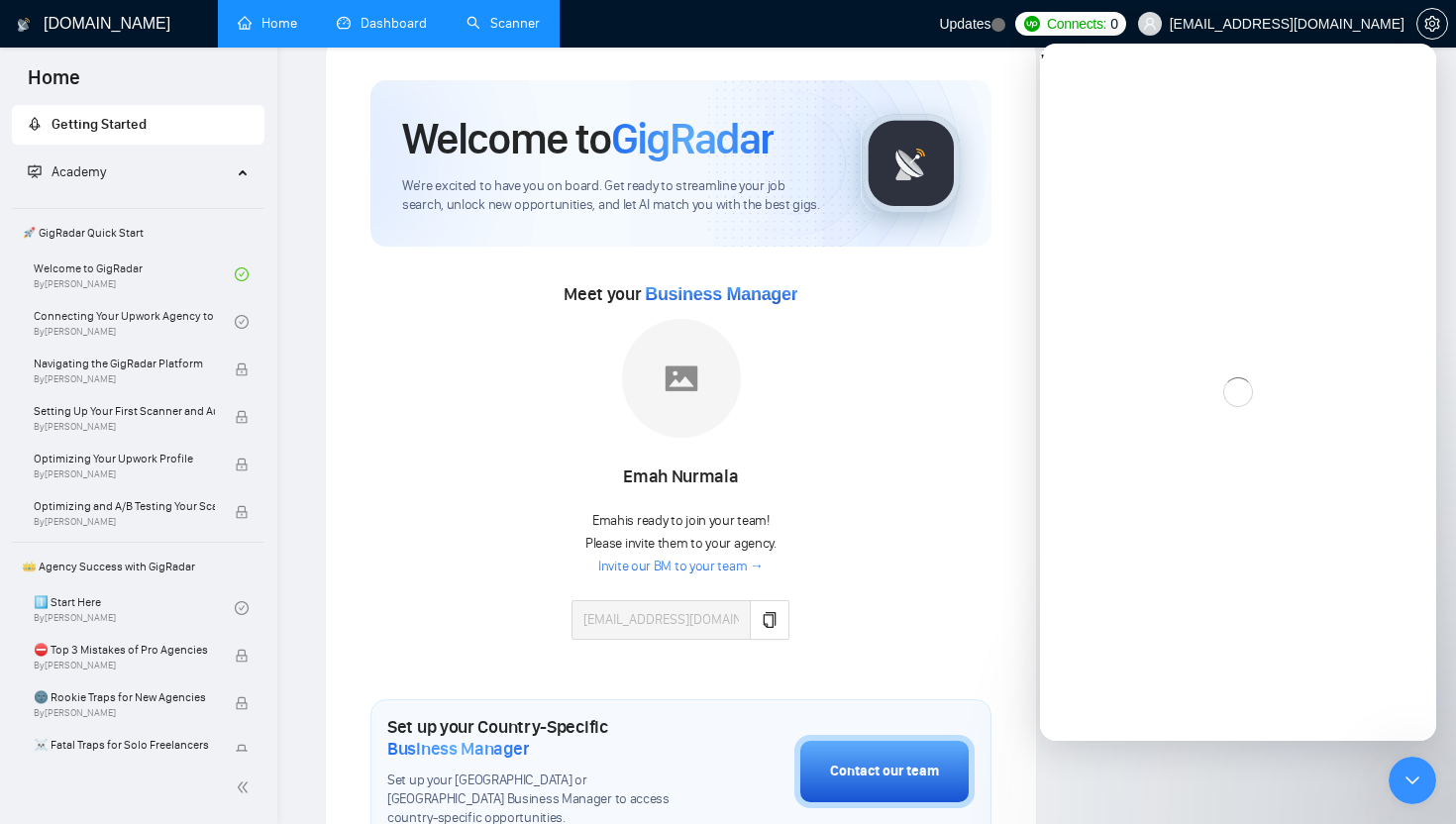 click on "Meet your   Business Manager Emah   Nurmala Emah  is ready to join your team! Please invite them to your agency. Invite our BM to your team → [EMAIL_ADDRESS][DOMAIN_NAME]" at bounding box center (680, 468) 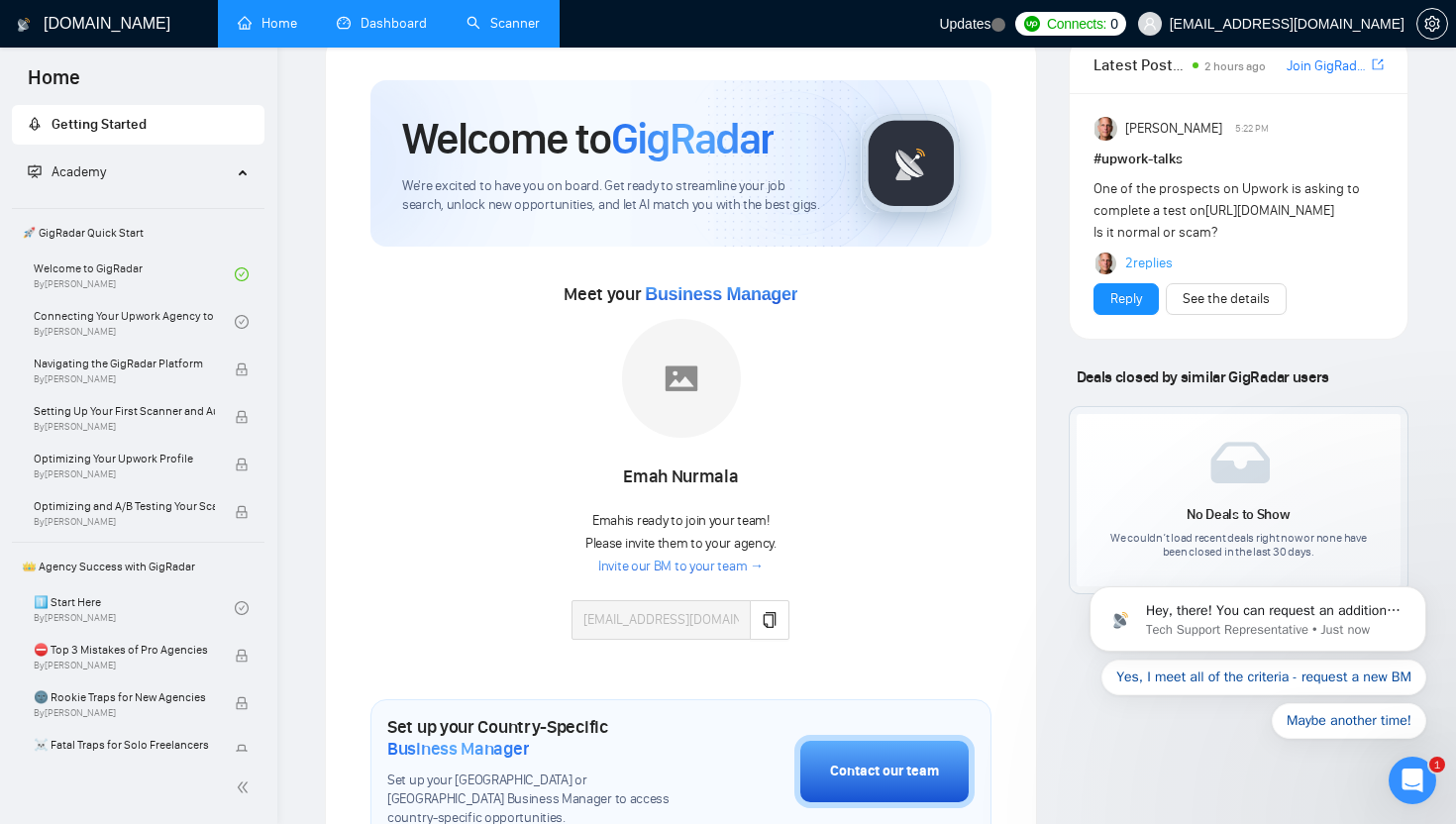 scroll, scrollTop: 0, scrollLeft: 0, axis: both 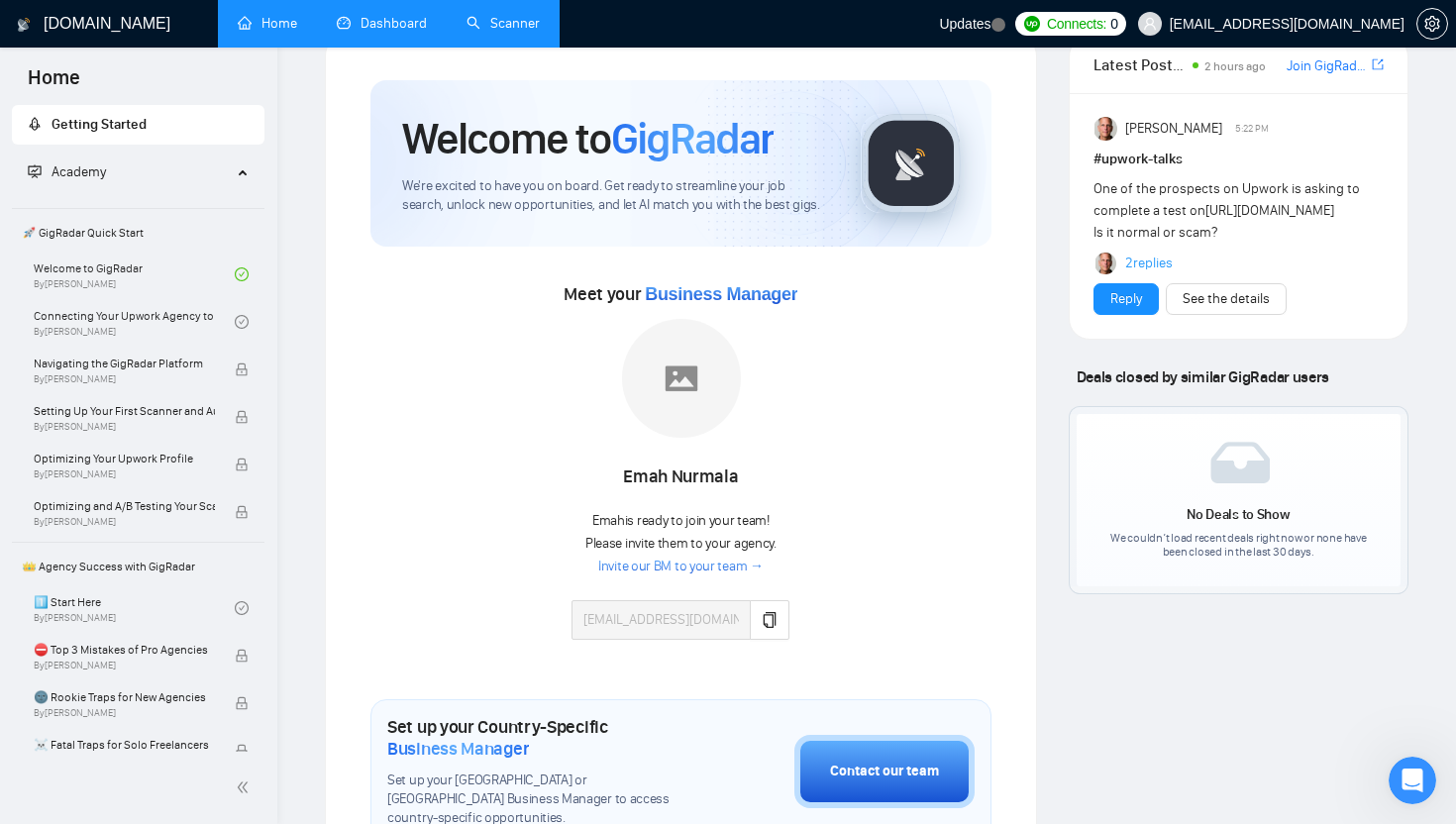 click 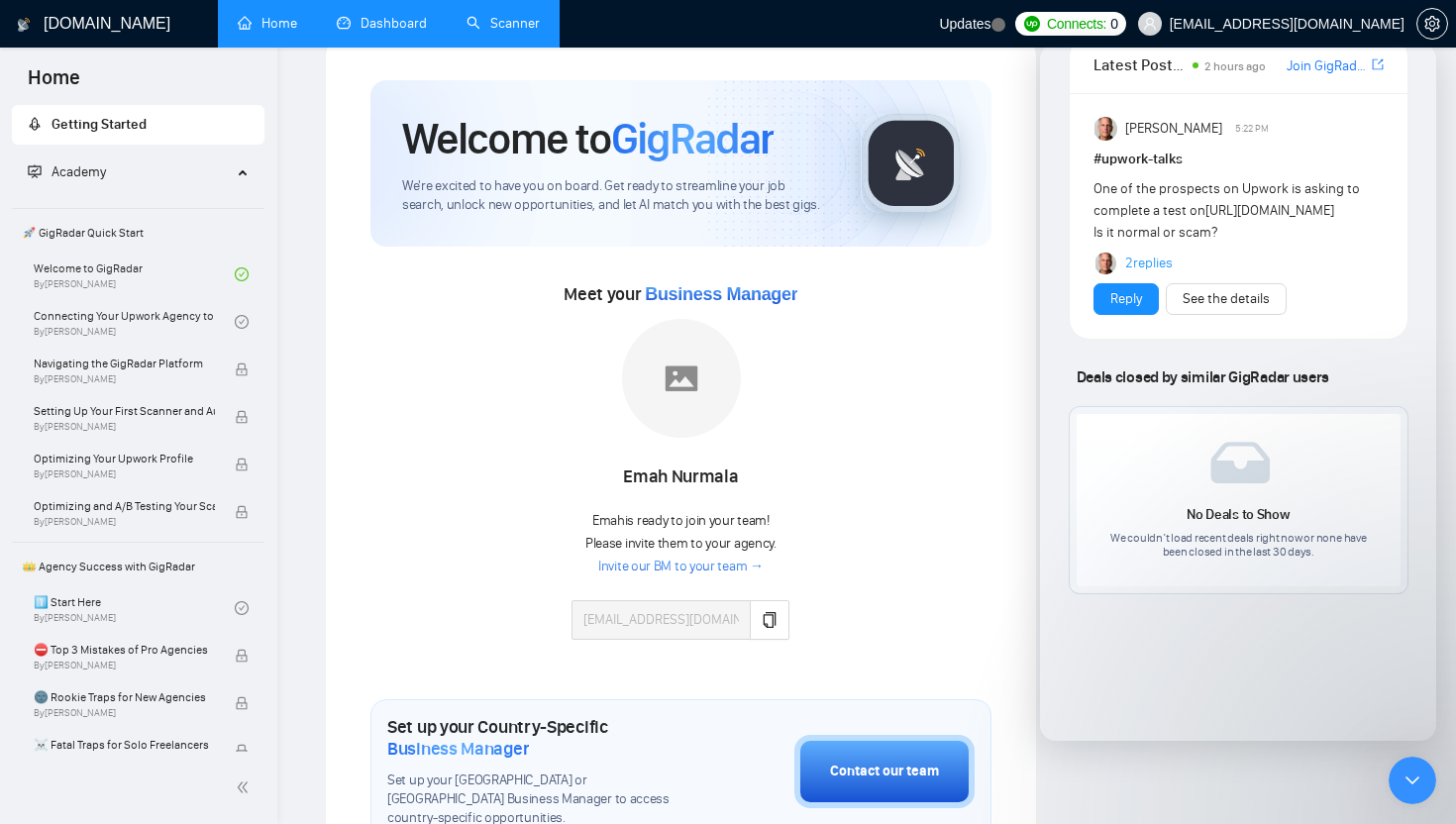 scroll, scrollTop: 31, scrollLeft: 0, axis: vertical 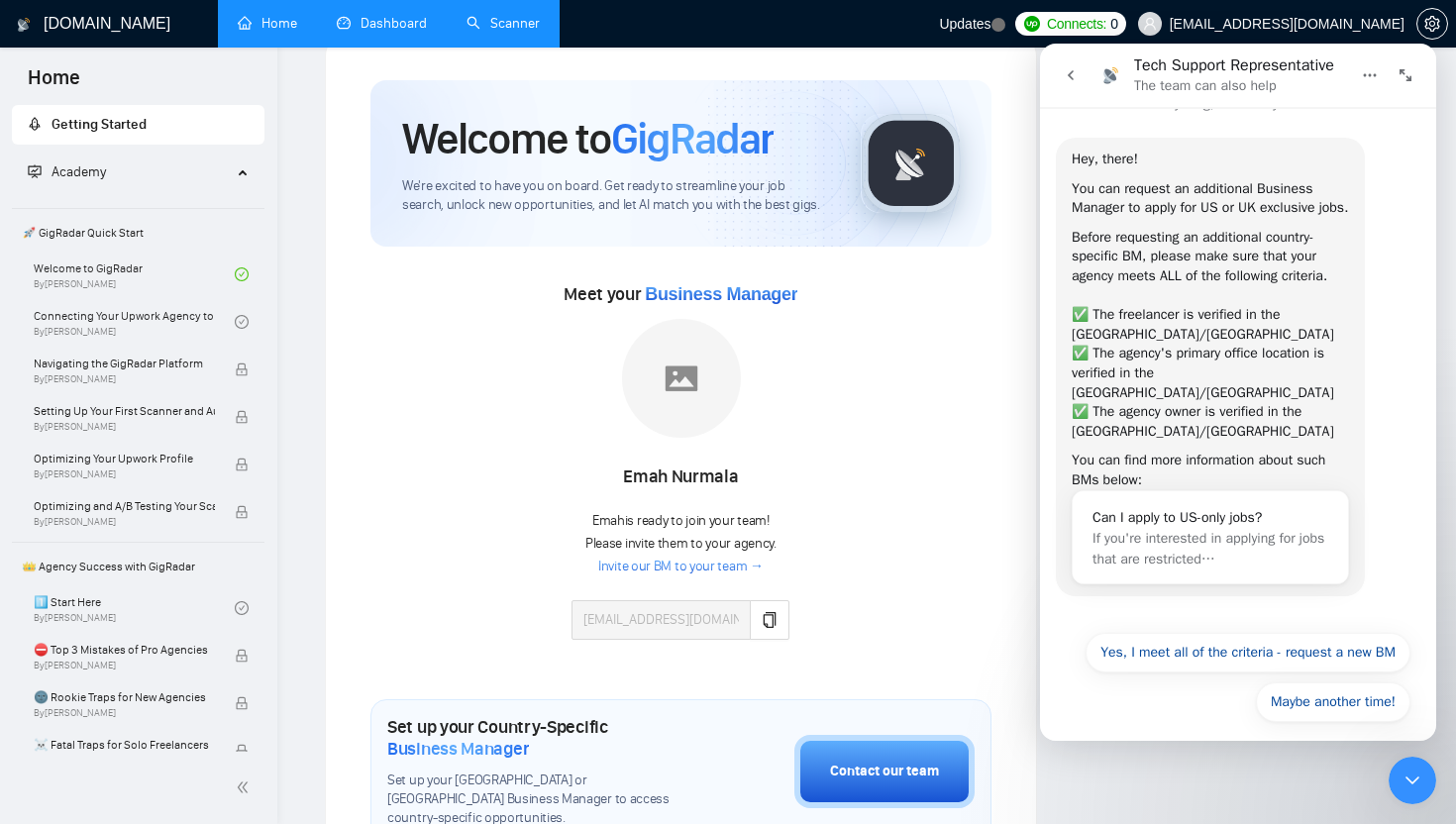 click at bounding box center [1071, 75] 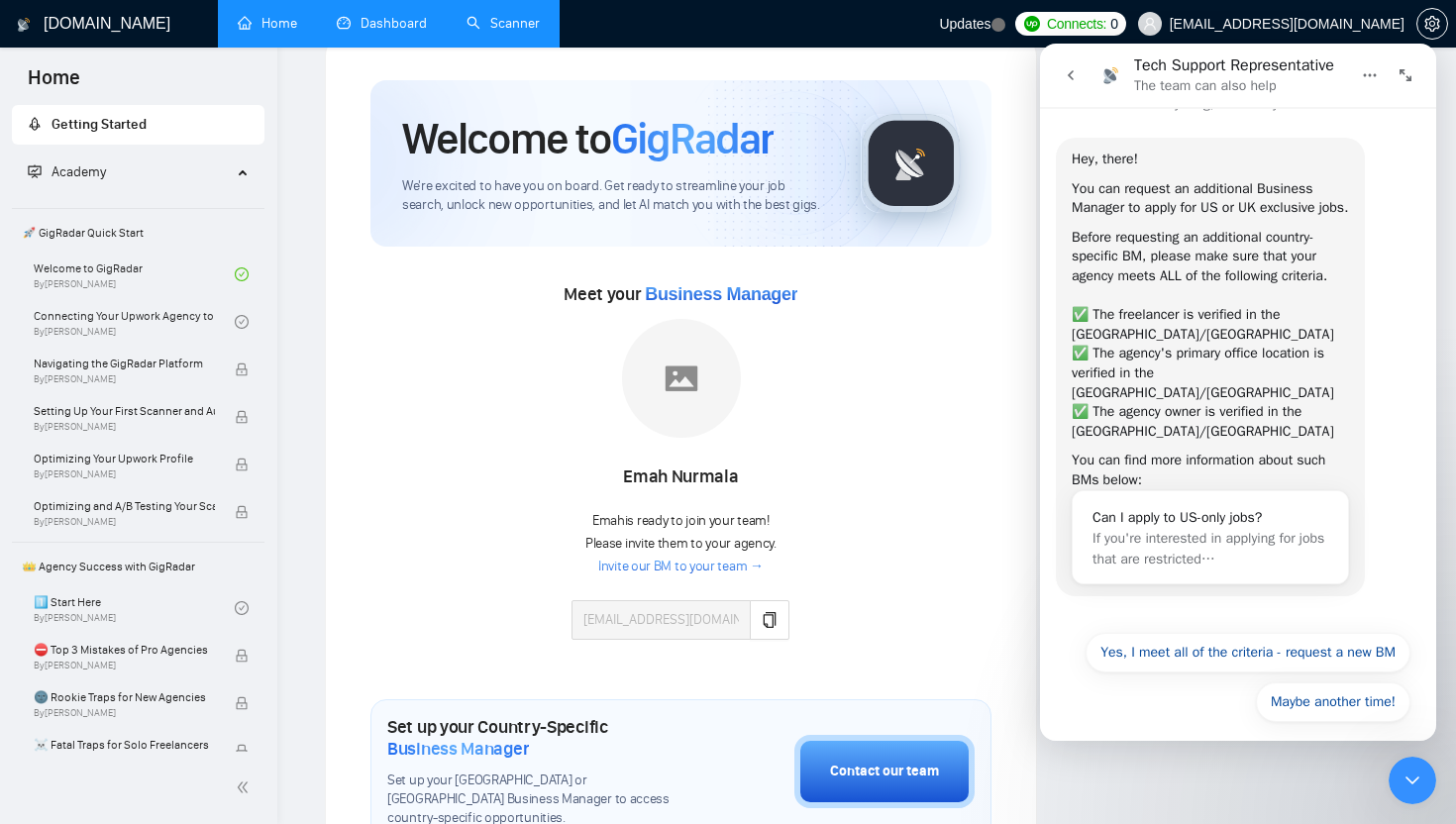 scroll, scrollTop: 0, scrollLeft: 0, axis: both 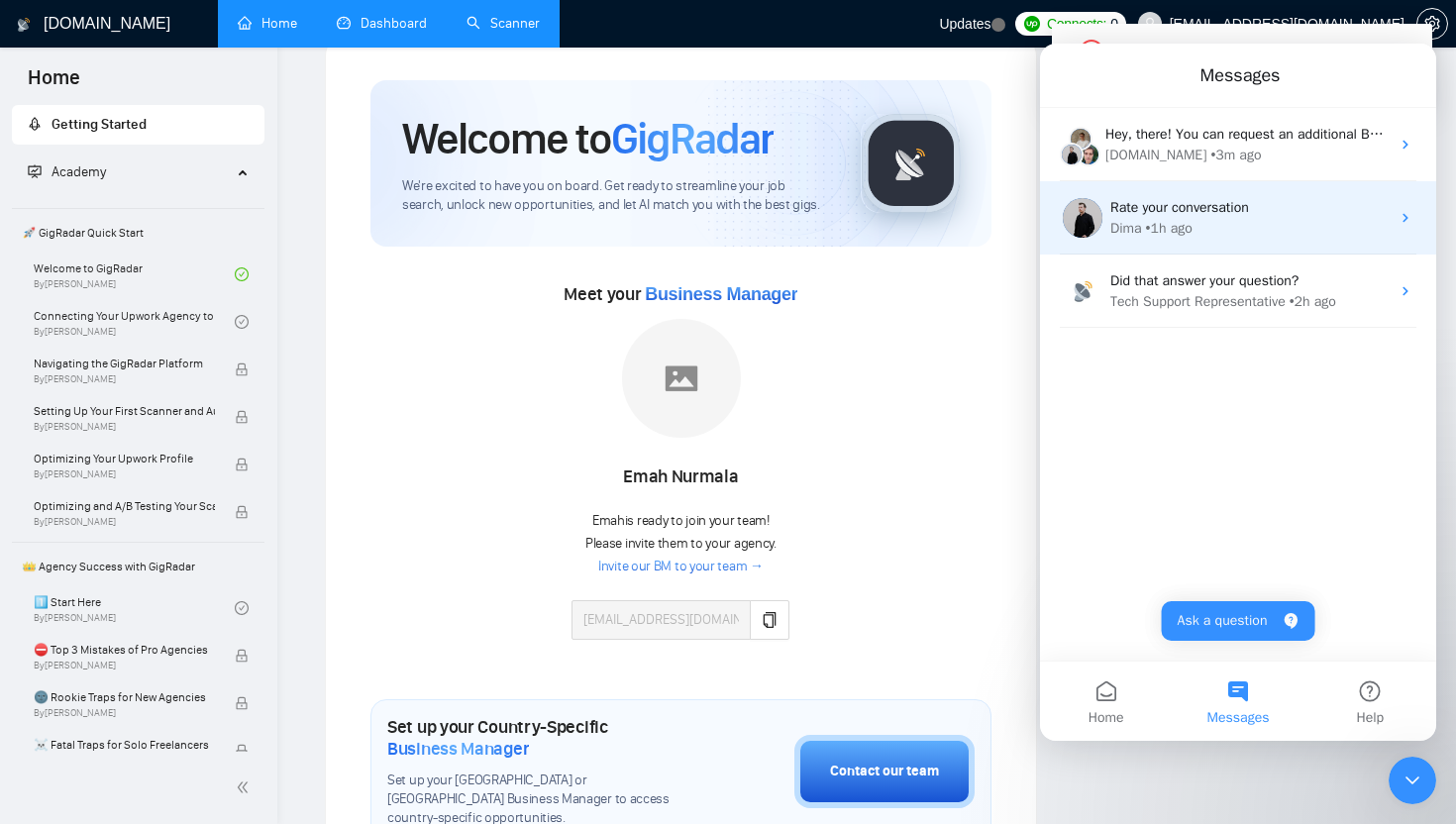 click on "Rate your conversation" at bounding box center (1180, 207) 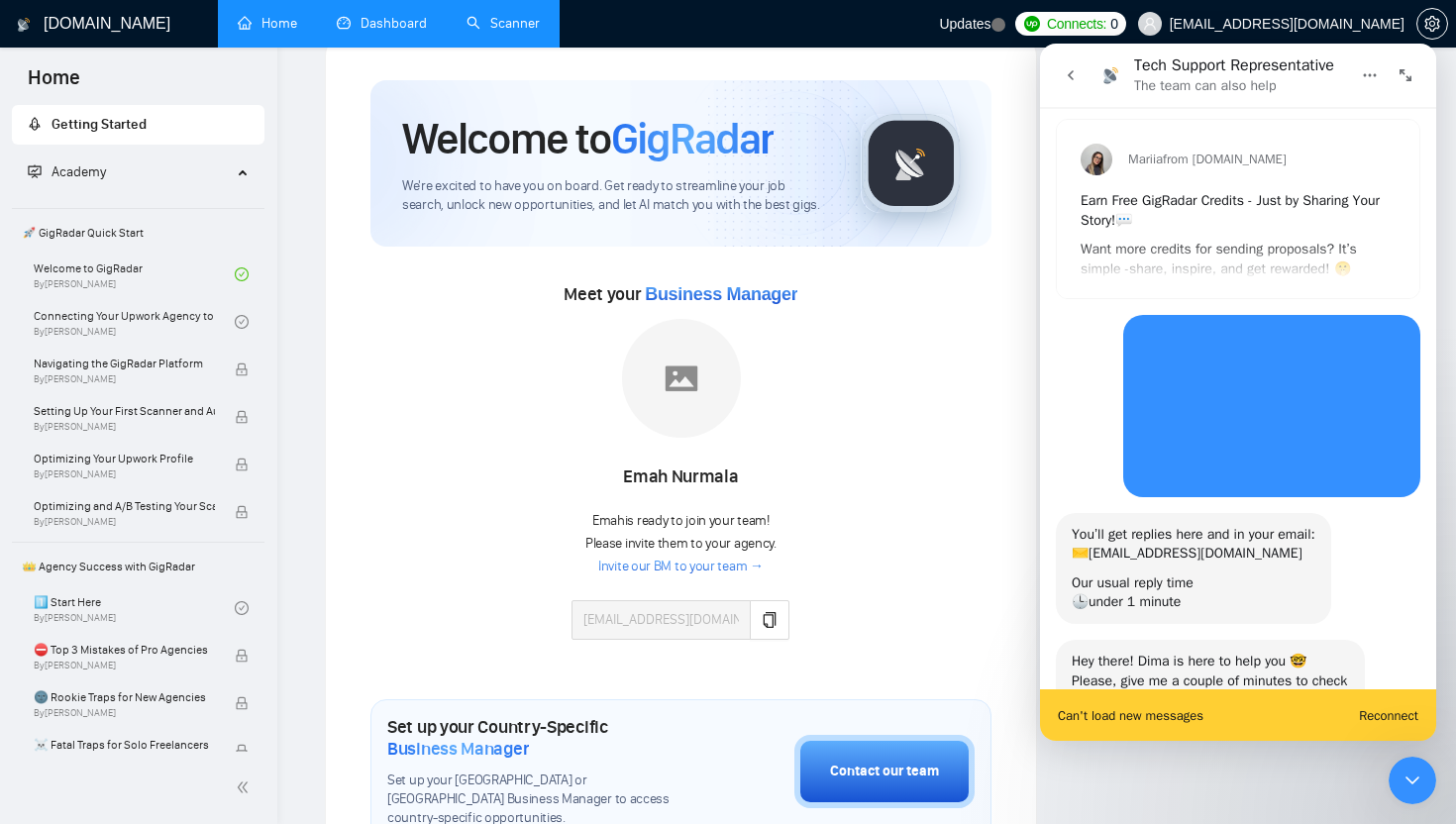 click on "Reconnect" at bounding box center (1389, 715) 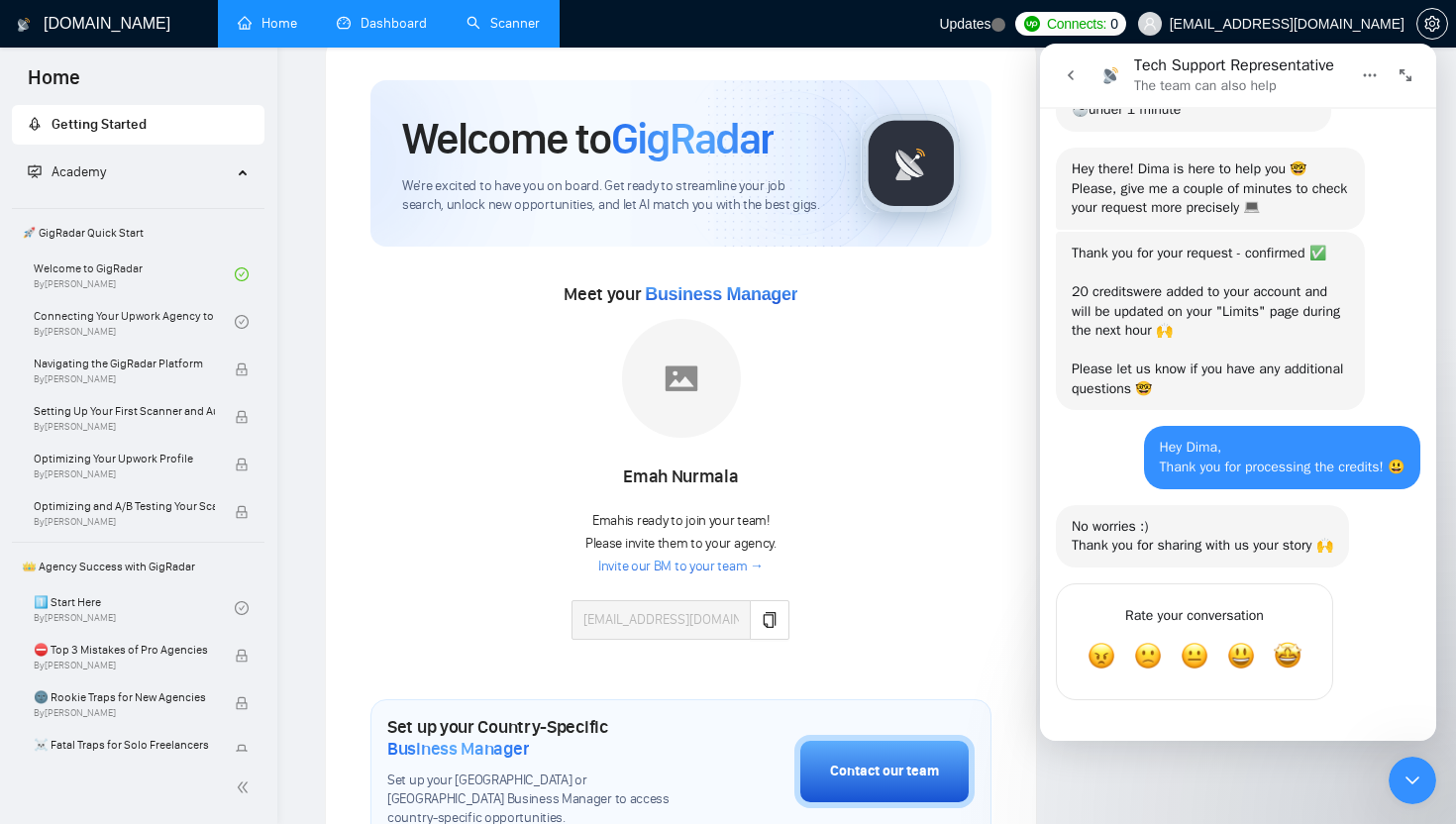 scroll, scrollTop: 548, scrollLeft: 0, axis: vertical 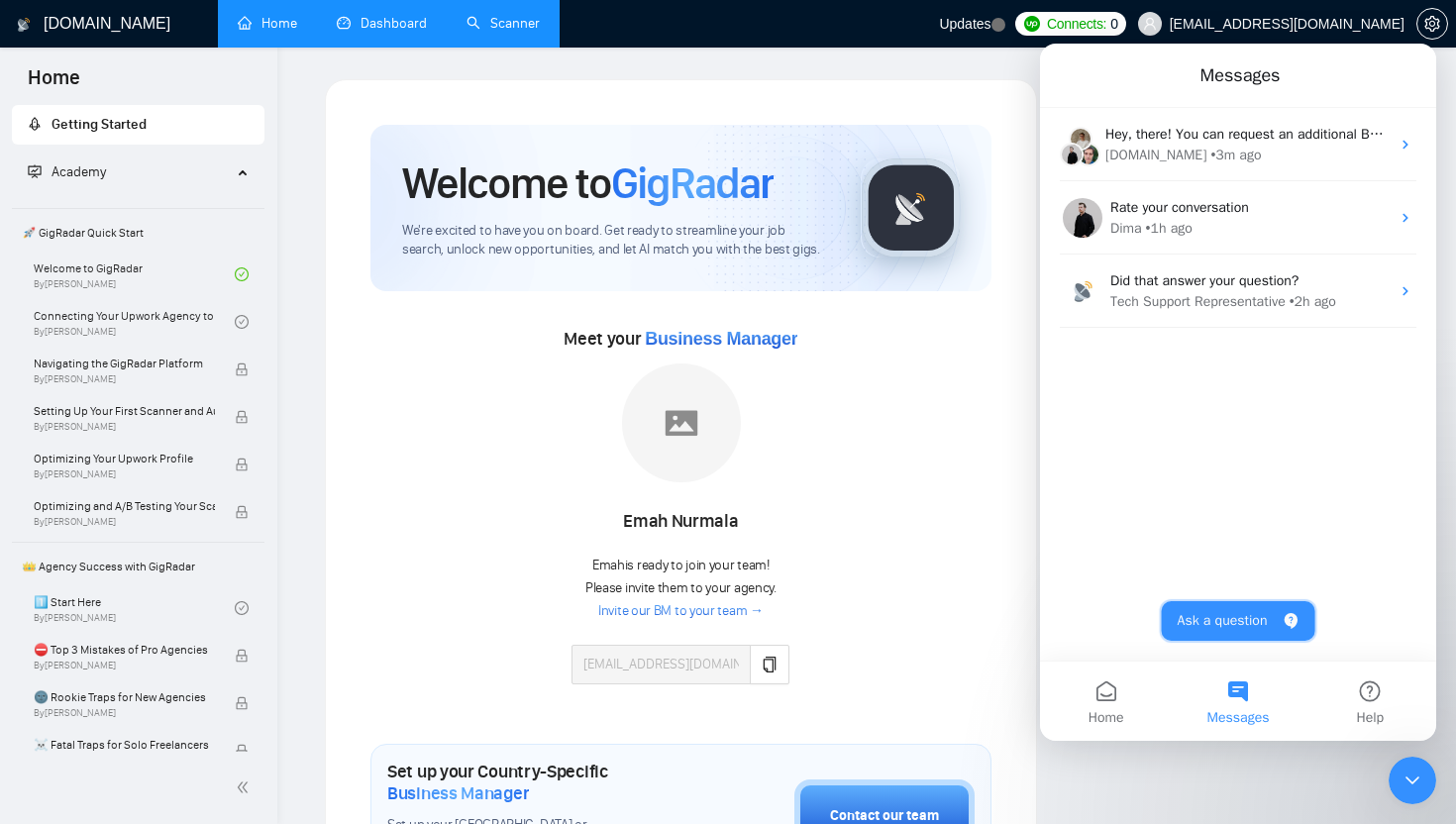 click on "Ask a question" at bounding box center (1238, 621) 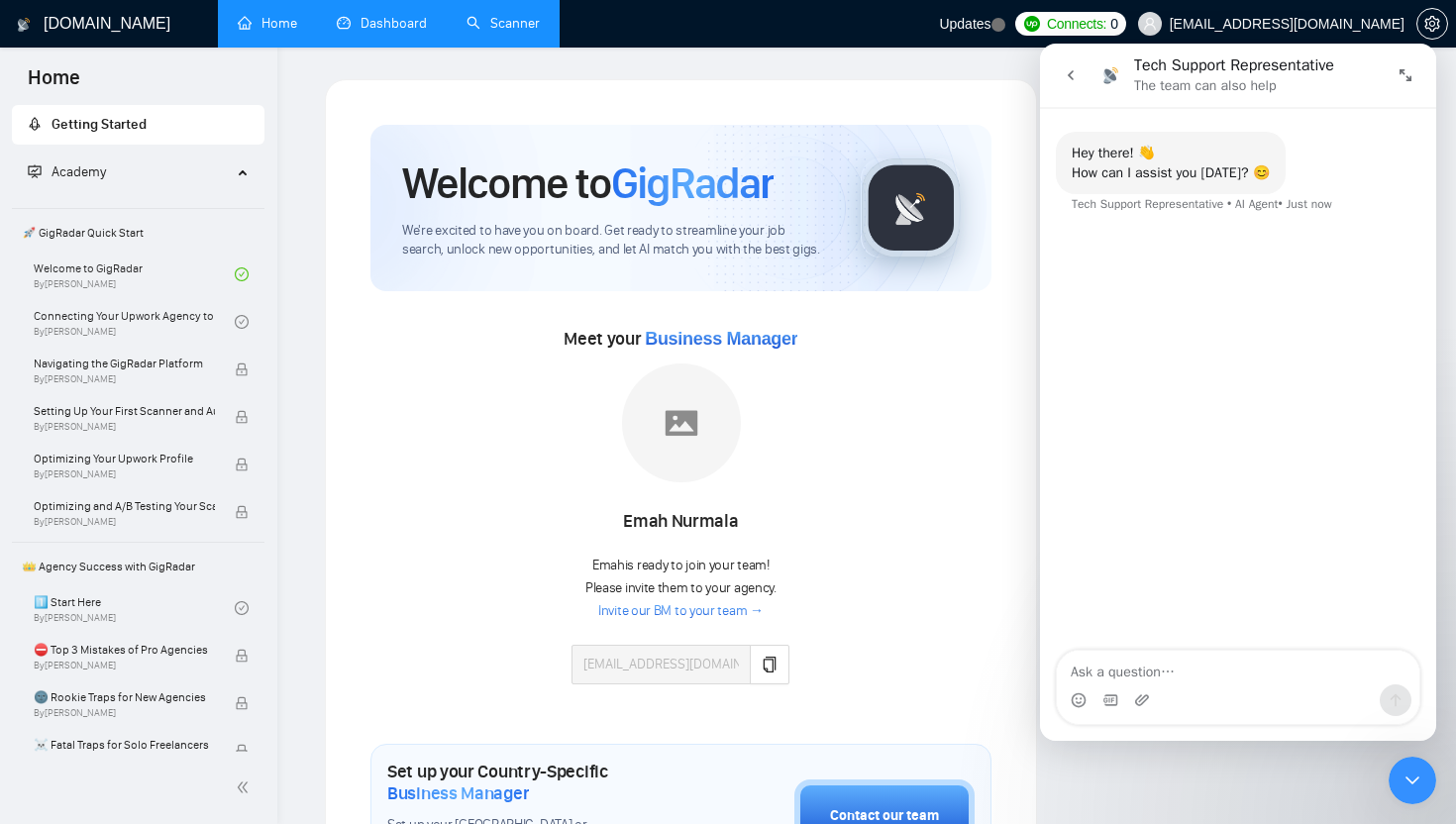 click at bounding box center (1238, 668) 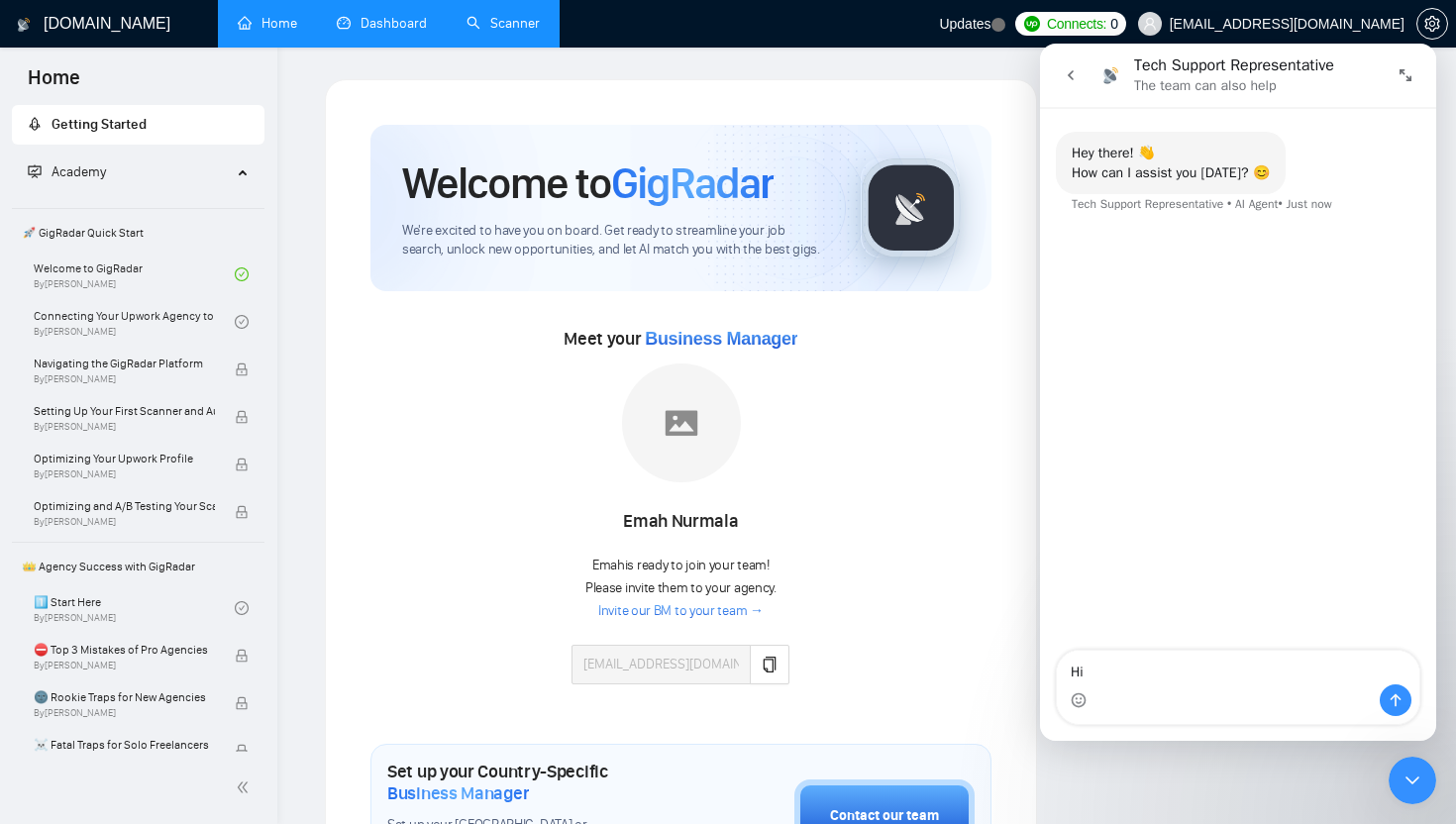type on "Hi" 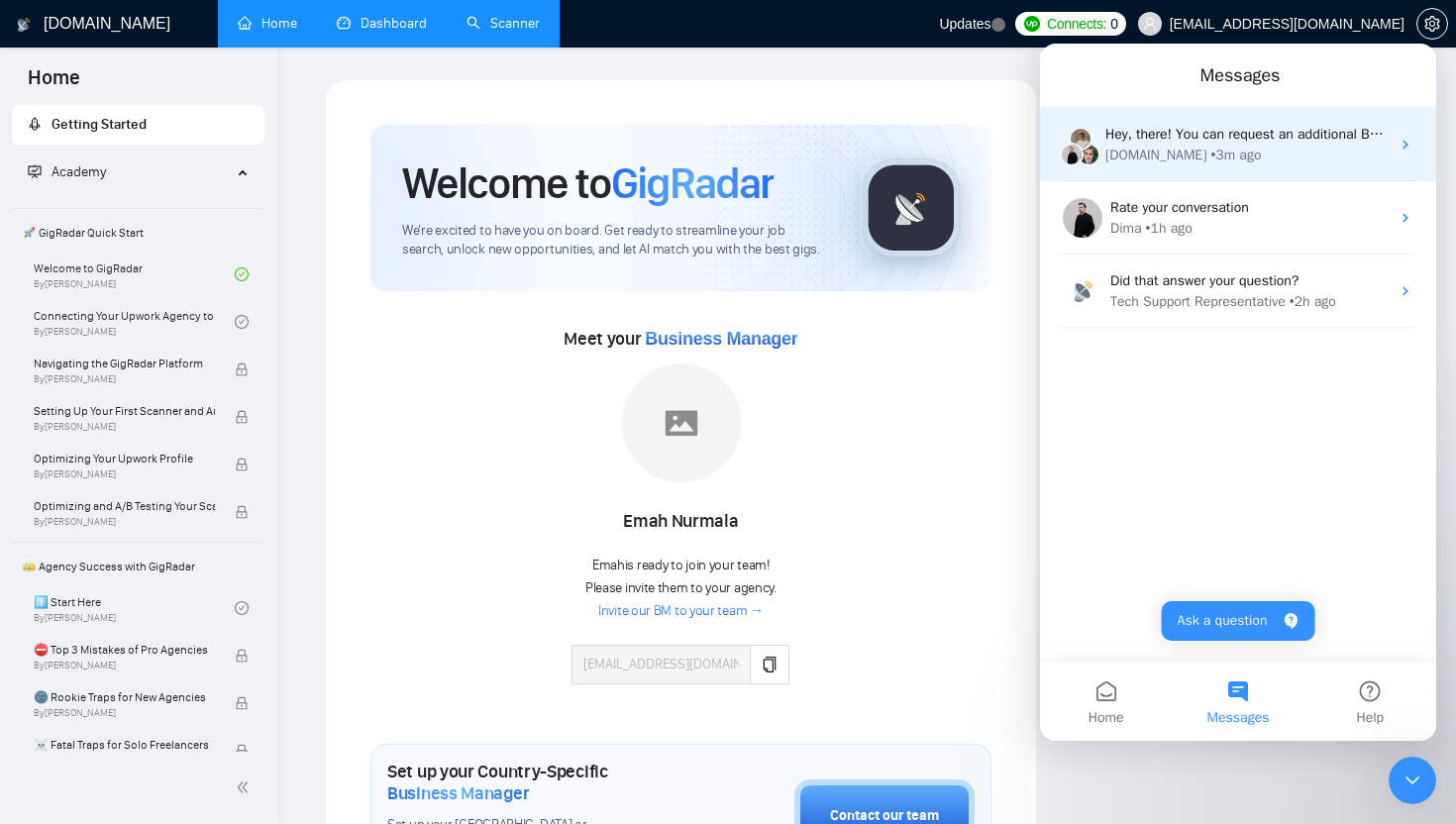 click on "GigRadar.io •  3m ago" at bounding box center [1247, 154] 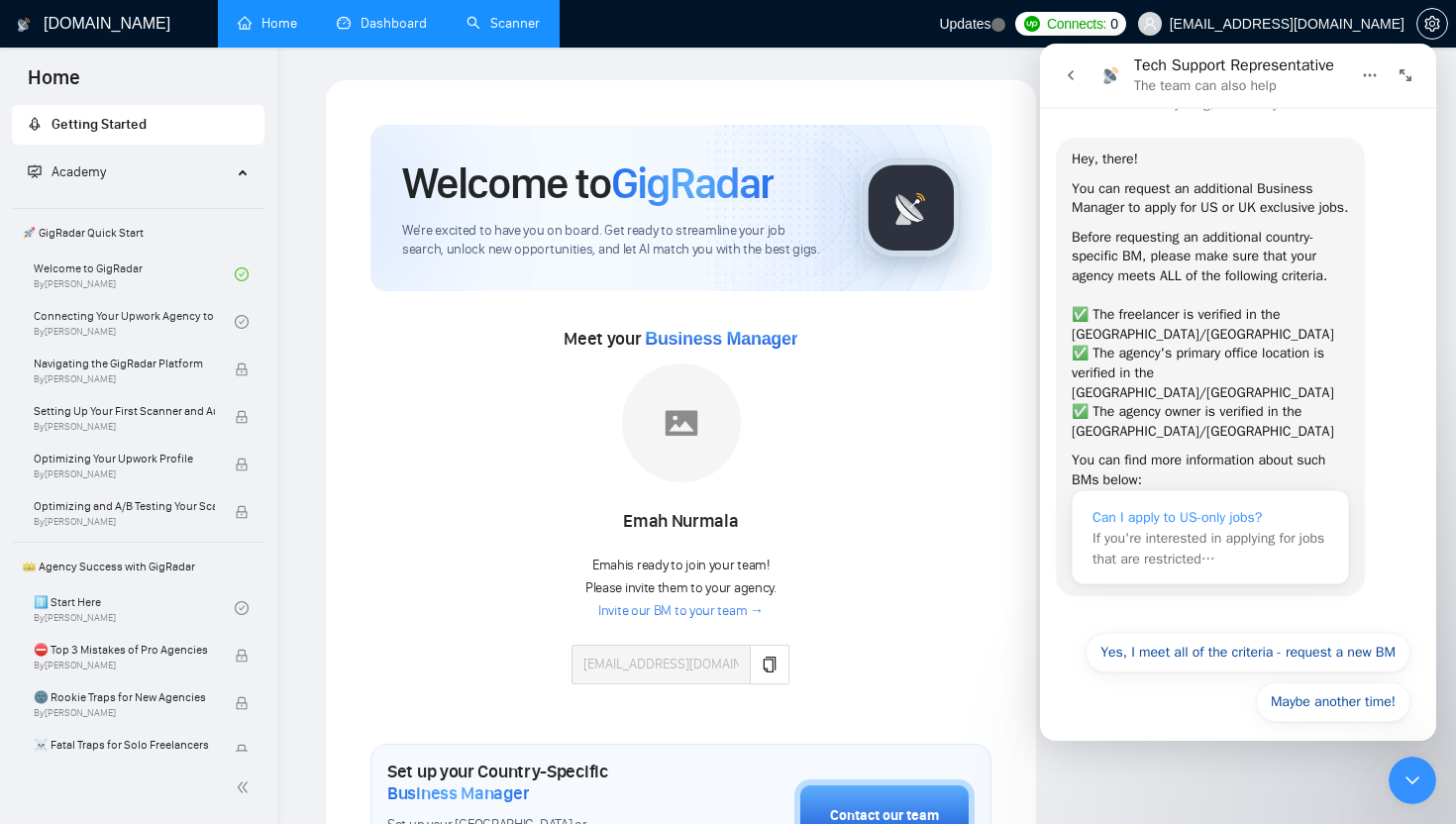 scroll, scrollTop: 0, scrollLeft: 0, axis: both 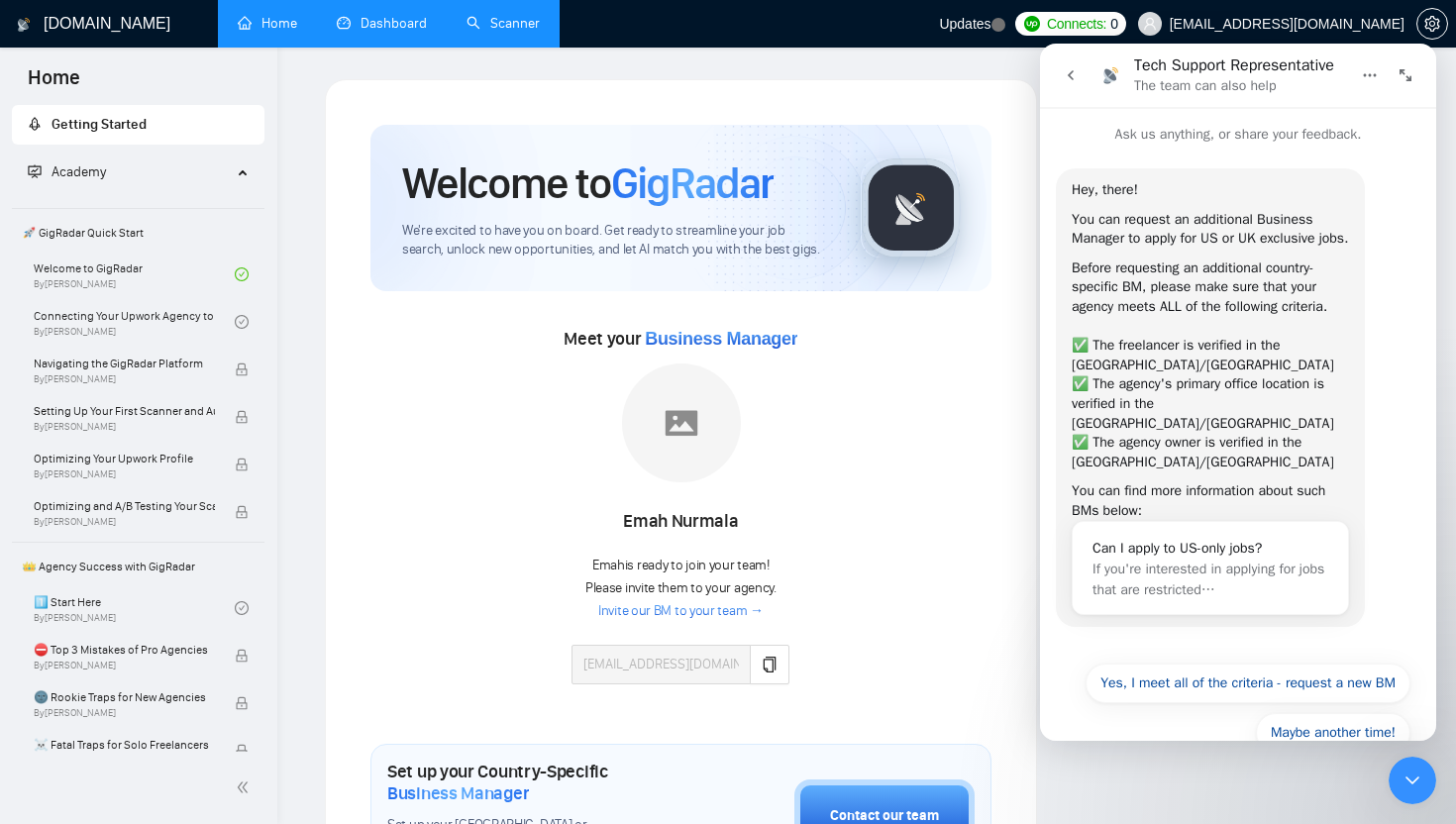 click at bounding box center [1071, 75] 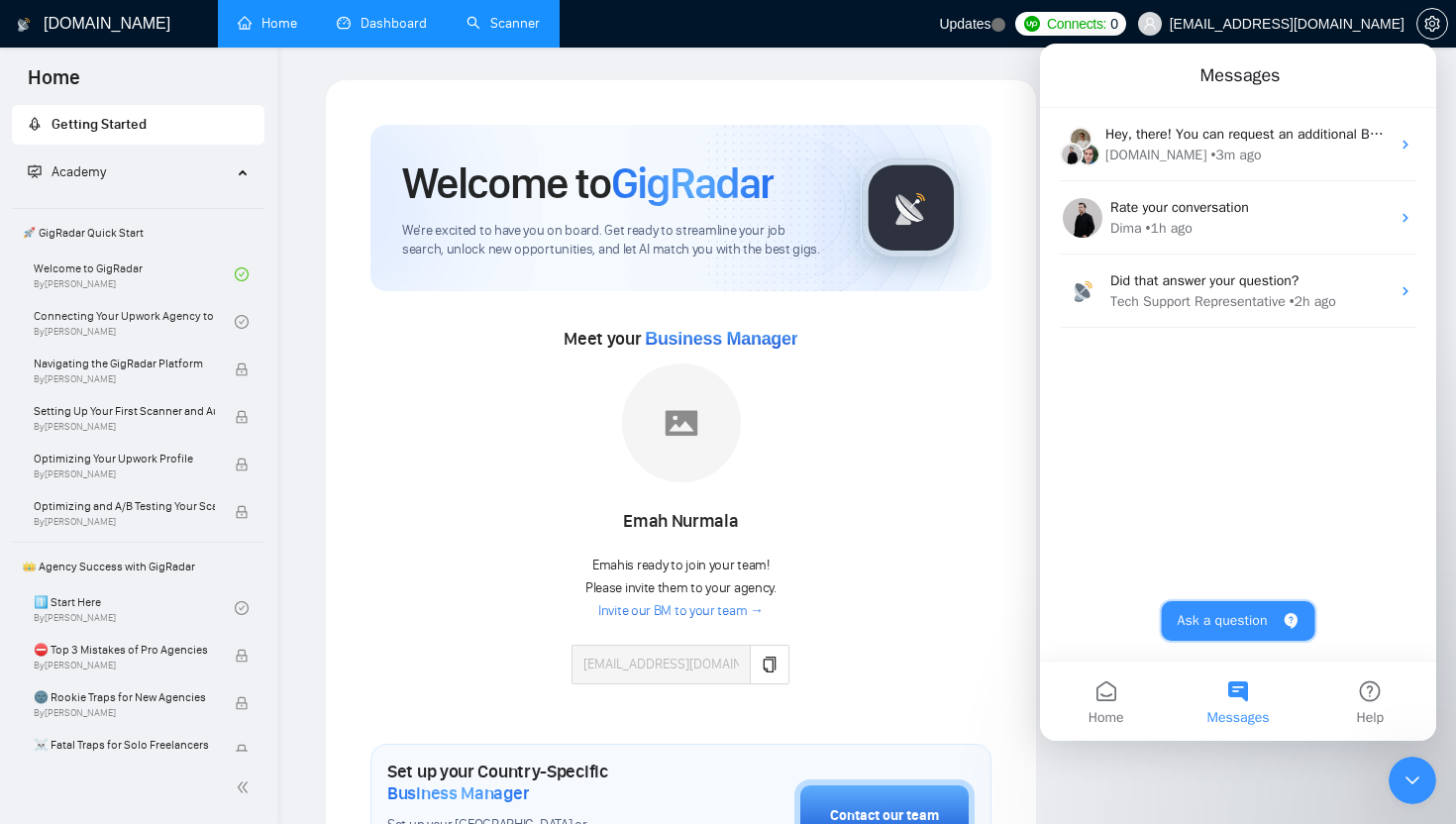click on "Ask a question" at bounding box center [1238, 621] 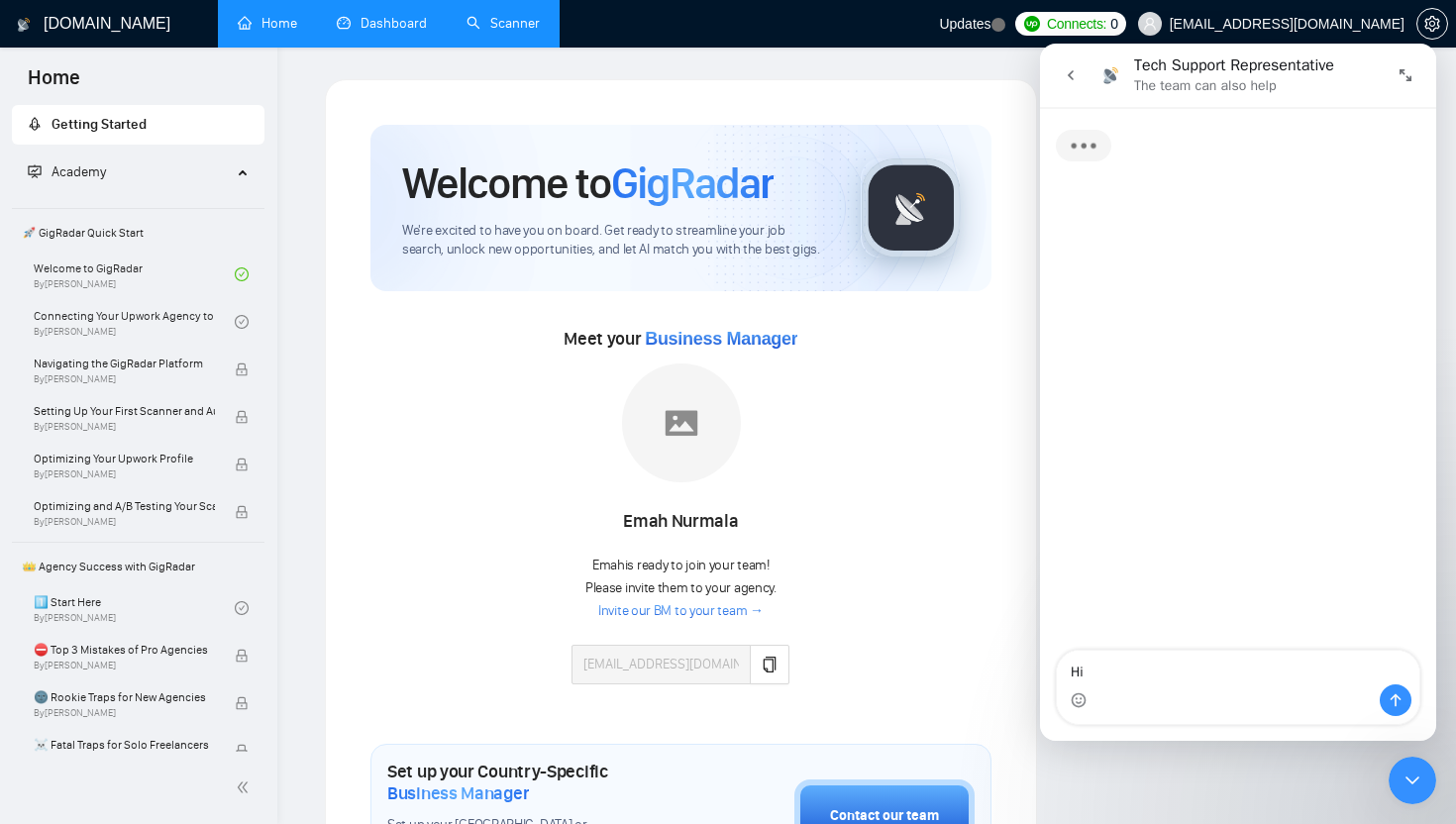 click on "Hi" at bounding box center [1238, 668] 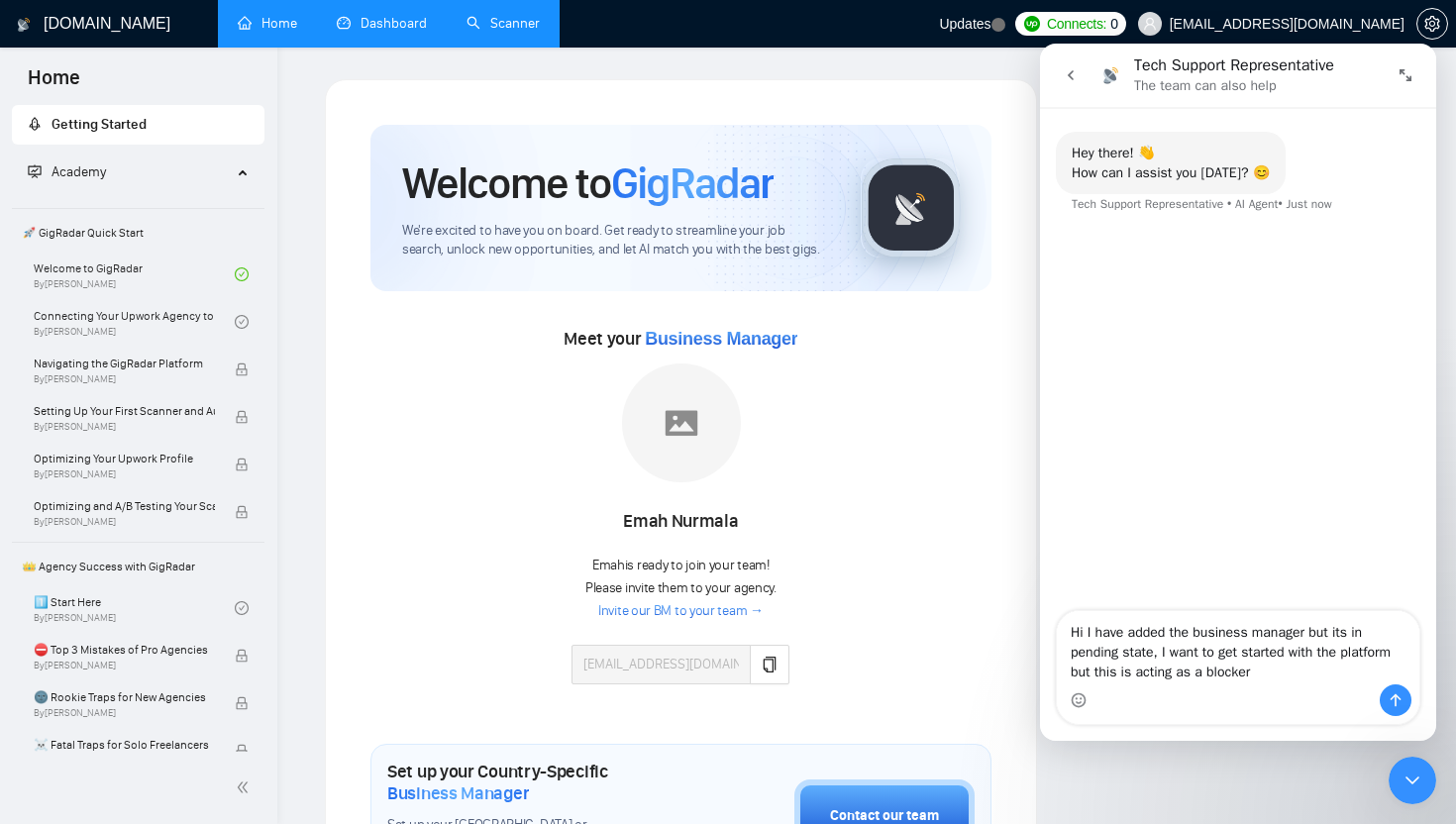 type on "Hi I have added the business manager but its in pending state, I want to get started with the platform but this is acting as a blocker." 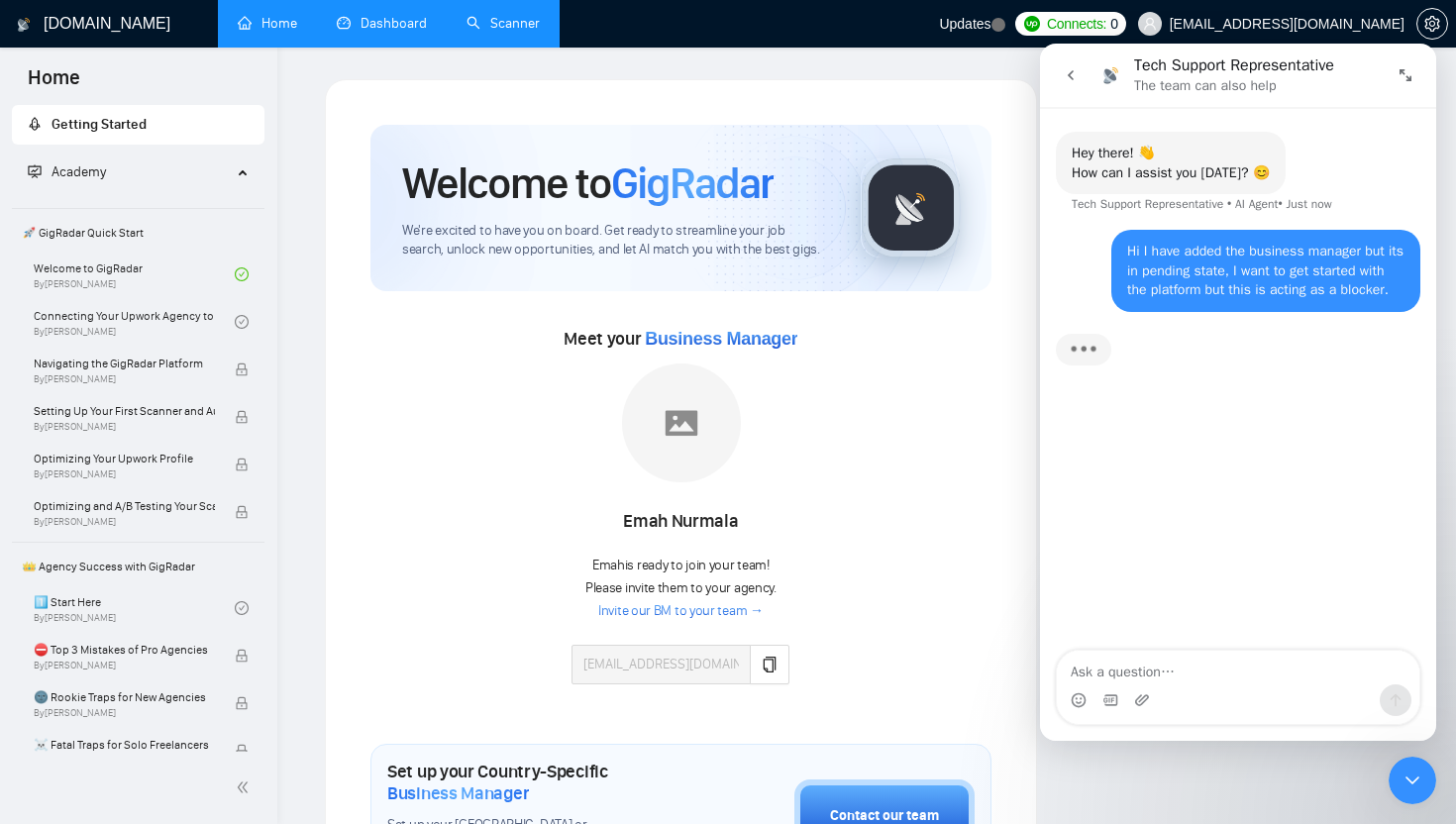type 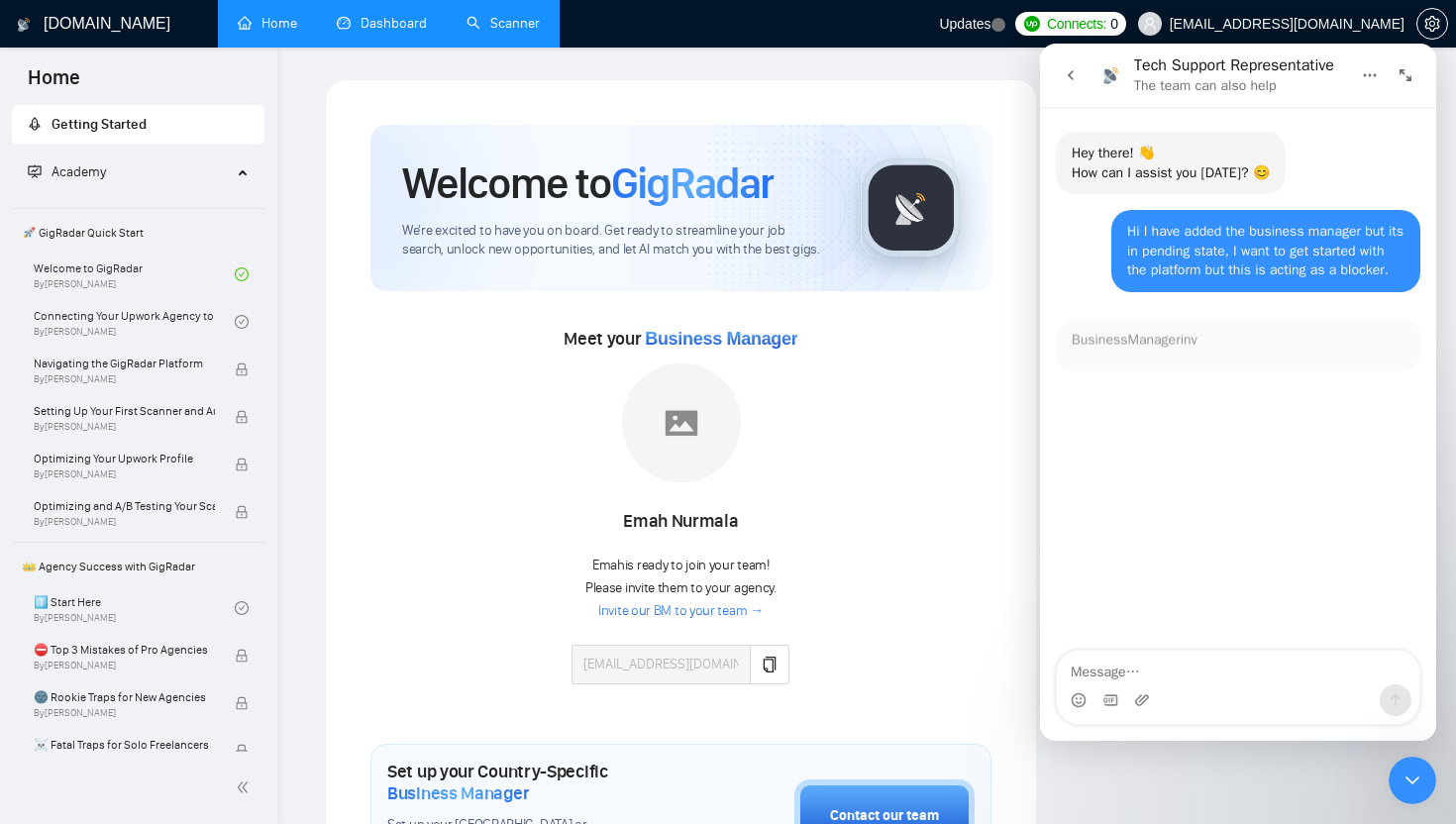 scroll, scrollTop: 3, scrollLeft: 0, axis: vertical 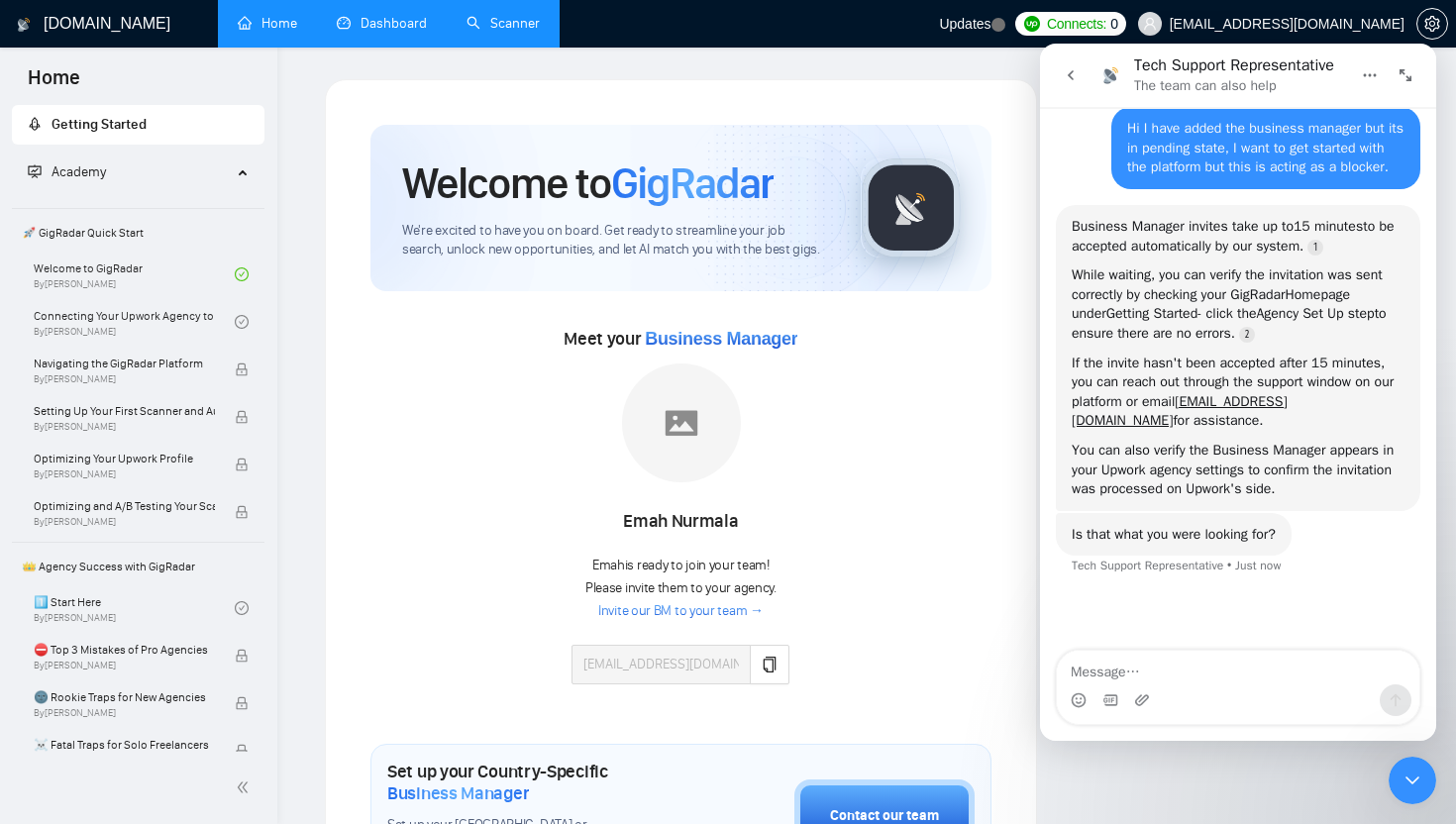 click at bounding box center [1238, 668] 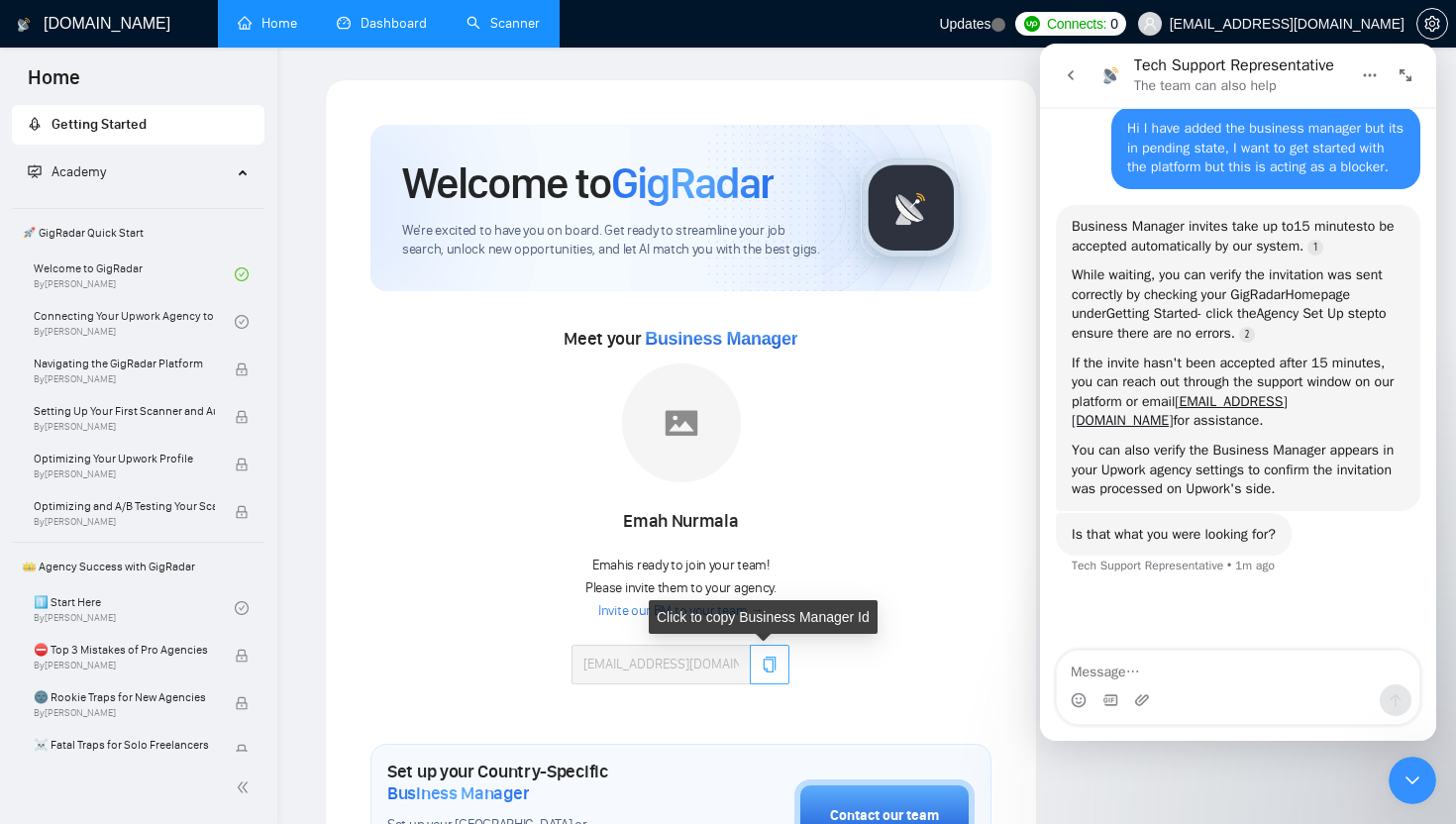 click 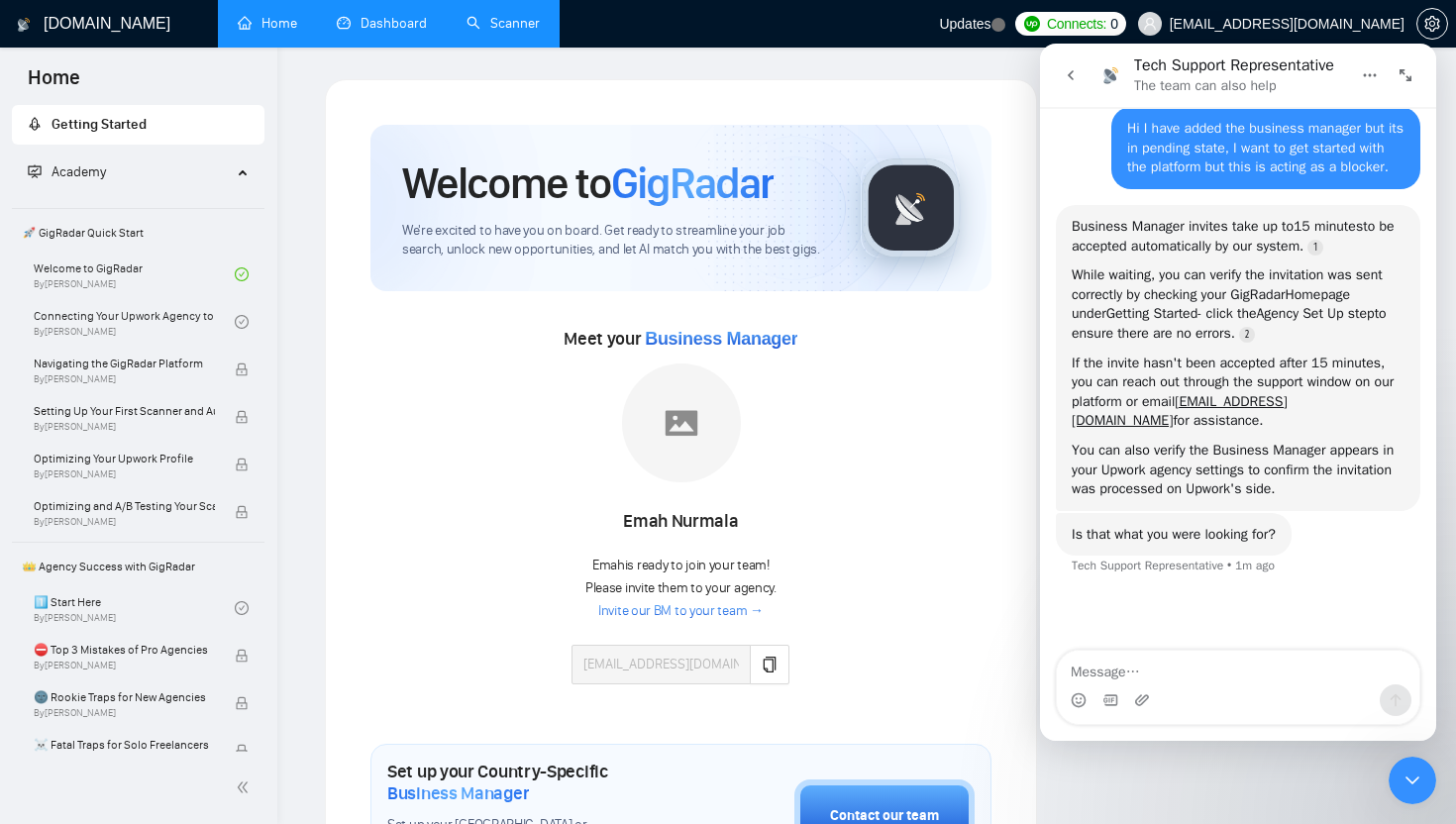 click on "Meet your   Business Manager Emah   Nurmala Emah  is ready to join your team! Please invite them to your agency. Invite our BM to your team → [EMAIL_ADDRESS][DOMAIN_NAME]" at bounding box center (680, 513) 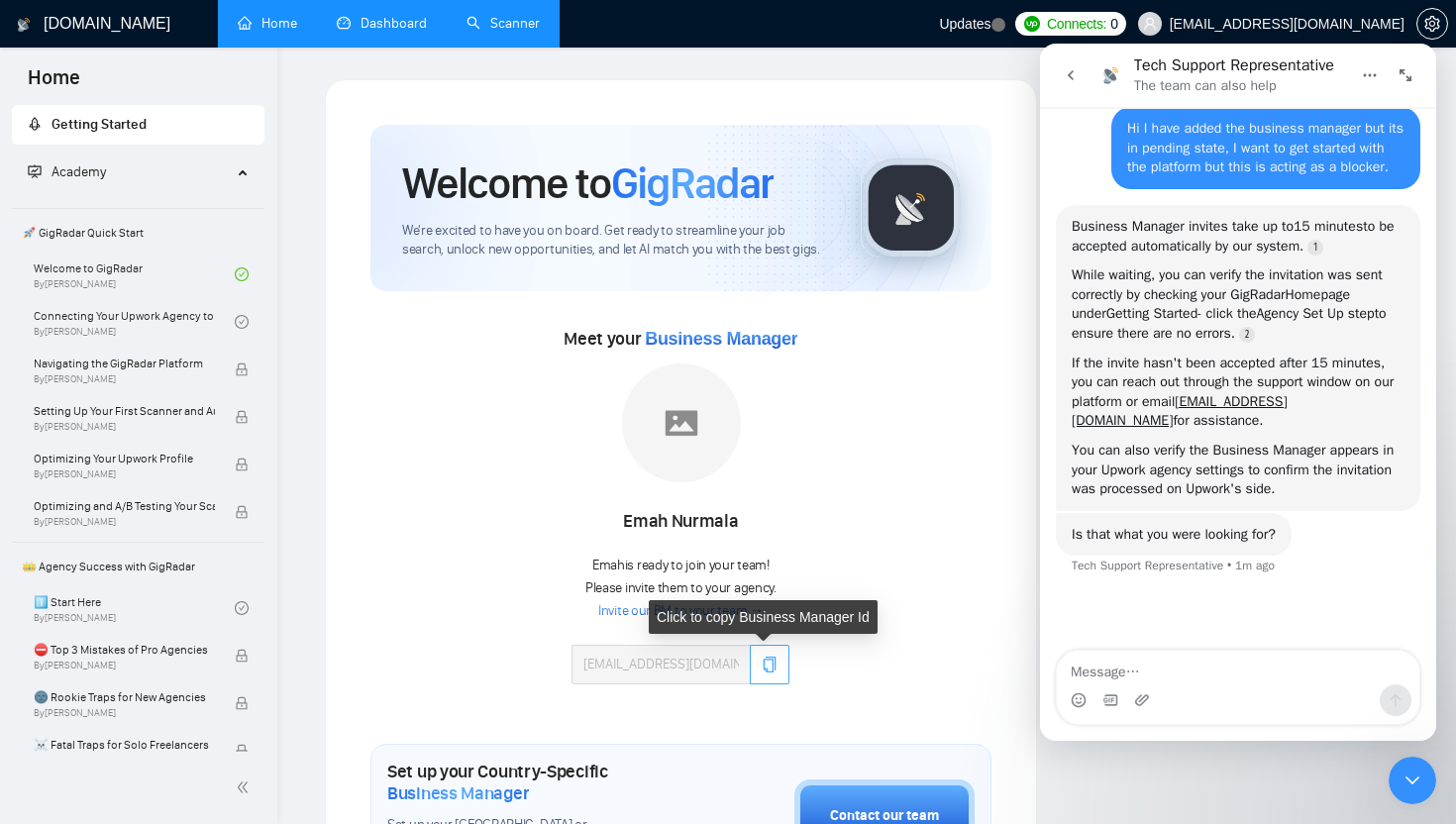 click 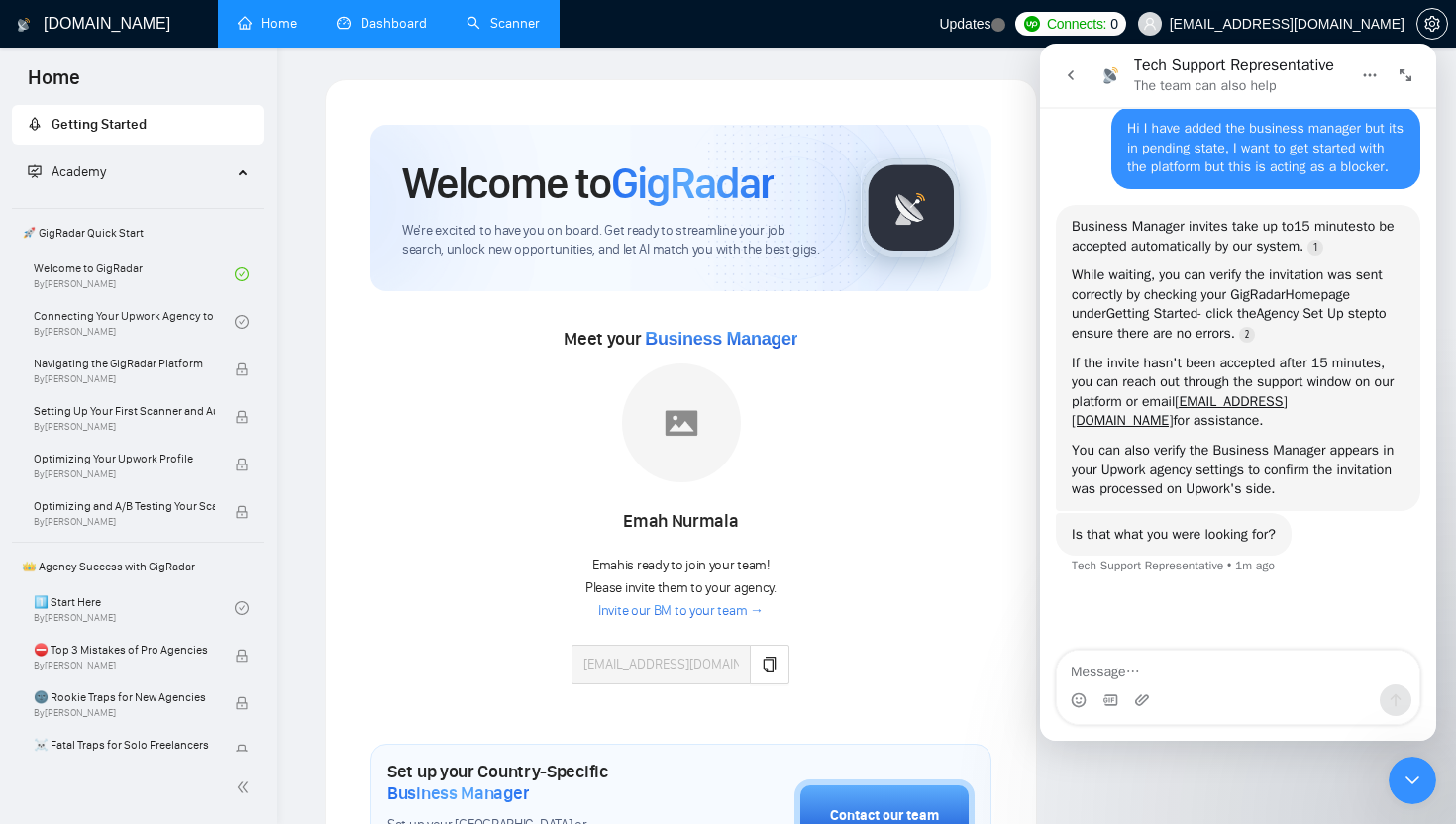 click on "Meet your   Business Manager Emah   Nurmala Emah  is ready to join your team! Please invite them to your agency. Invite our BM to your team → [EMAIL_ADDRESS][DOMAIN_NAME]" at bounding box center [680, 513] 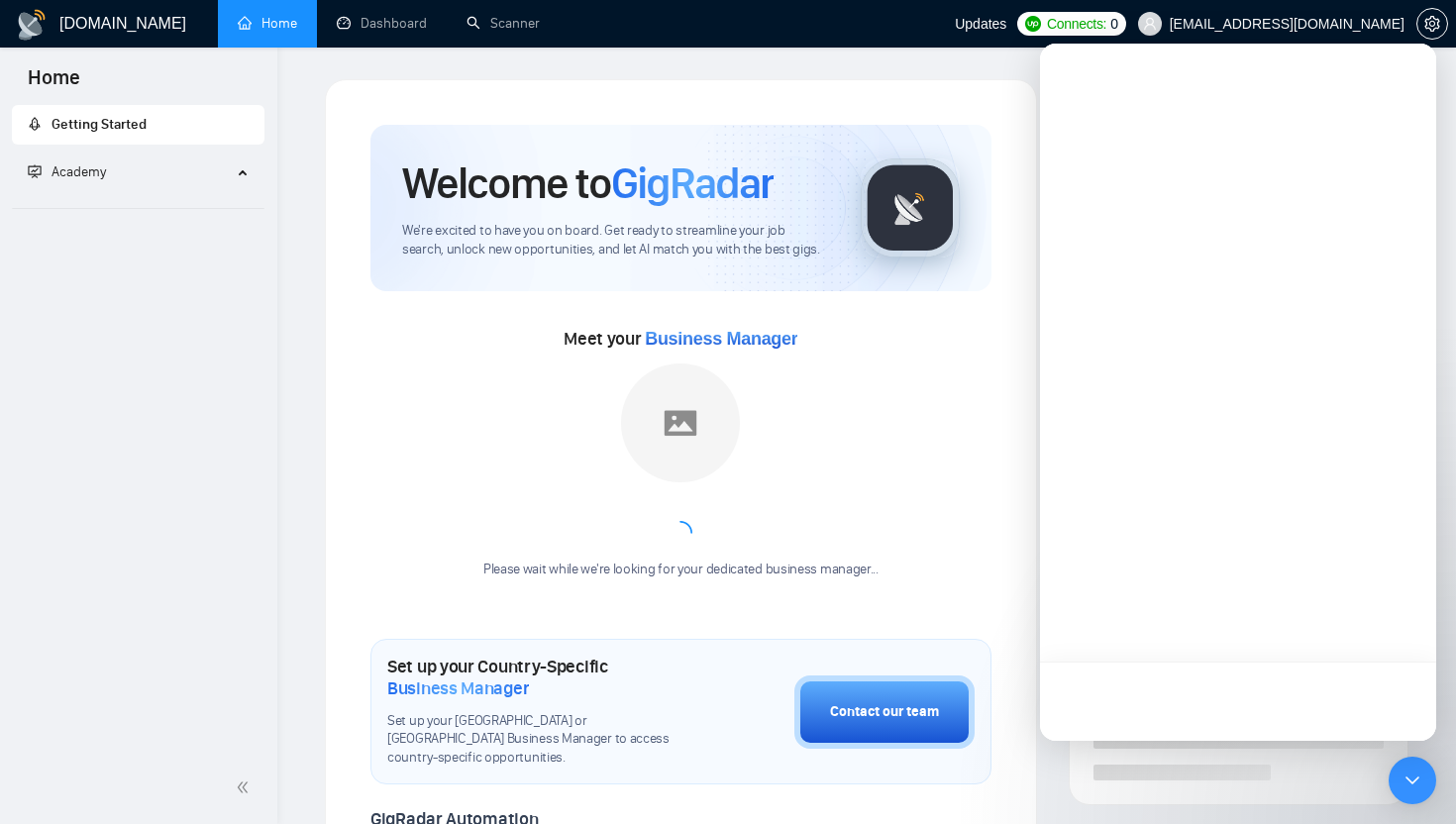 scroll, scrollTop: 0, scrollLeft: 0, axis: both 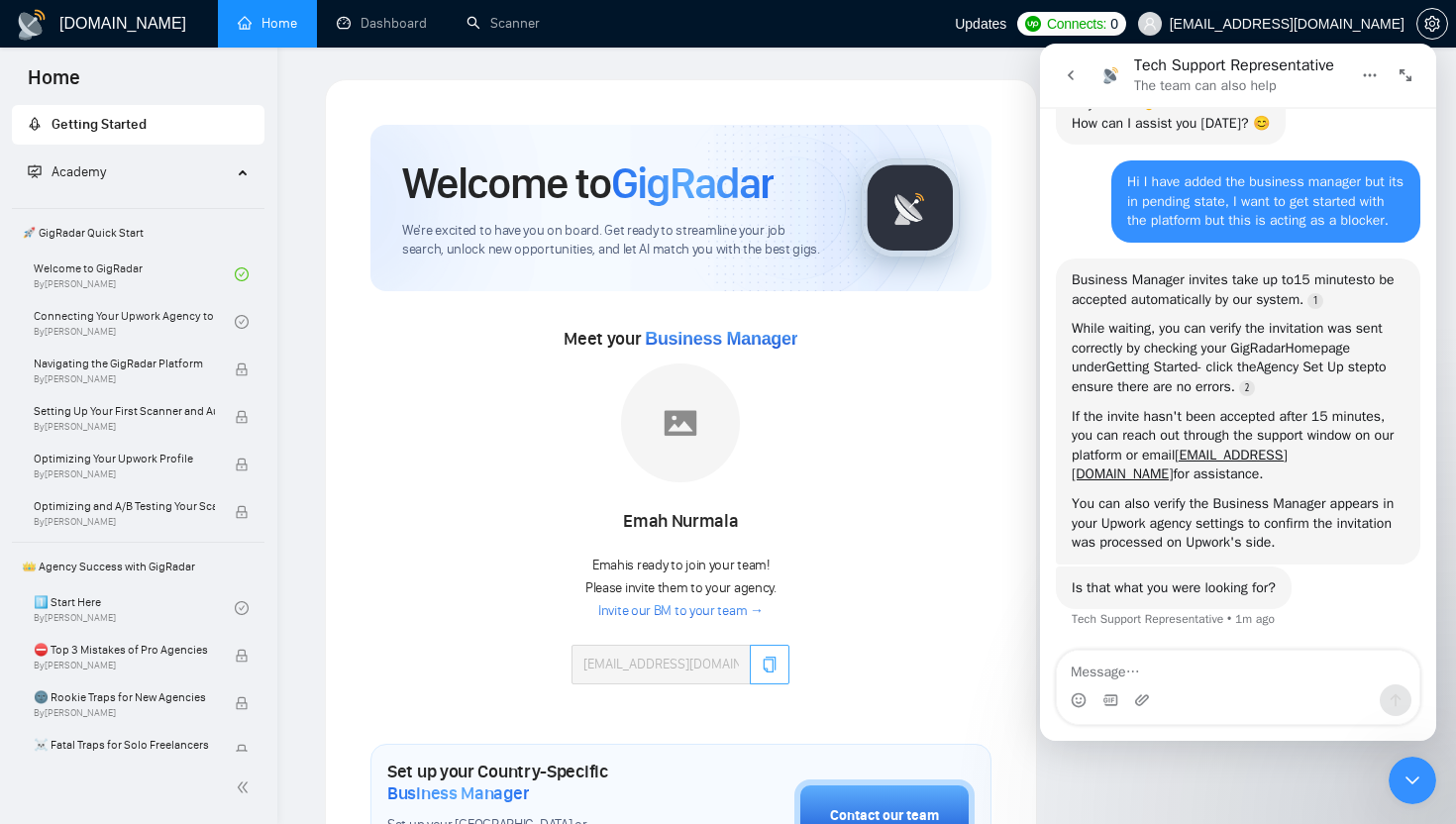 click at bounding box center (770, 665) 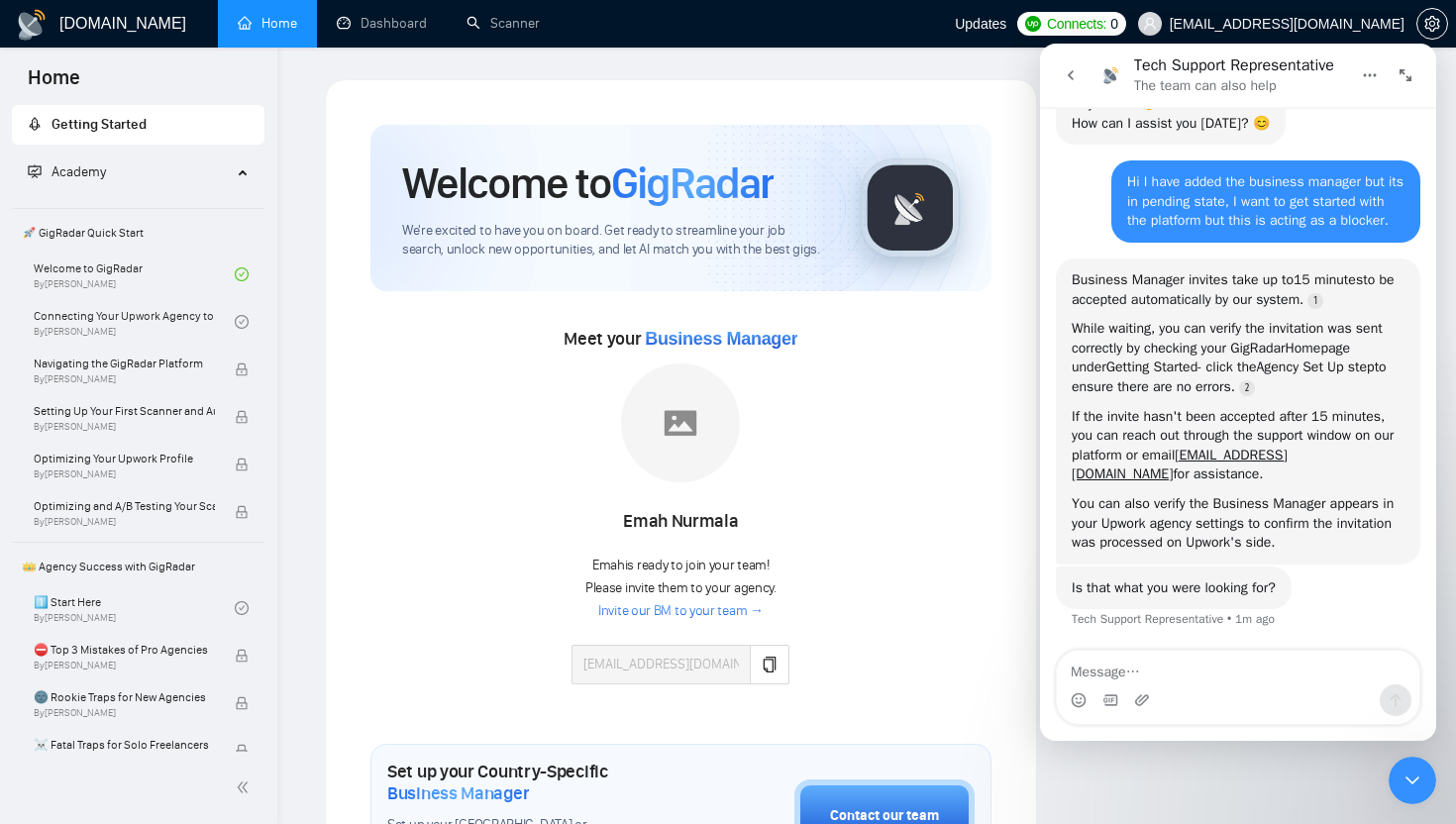 click on "Meet your   Business Manager Emah   Nurmala Emah  is ready to join your team! Please invite them to your agency. Invite our BM to your team → fiagahvelki17@hotmail.com" at bounding box center (680, 513) 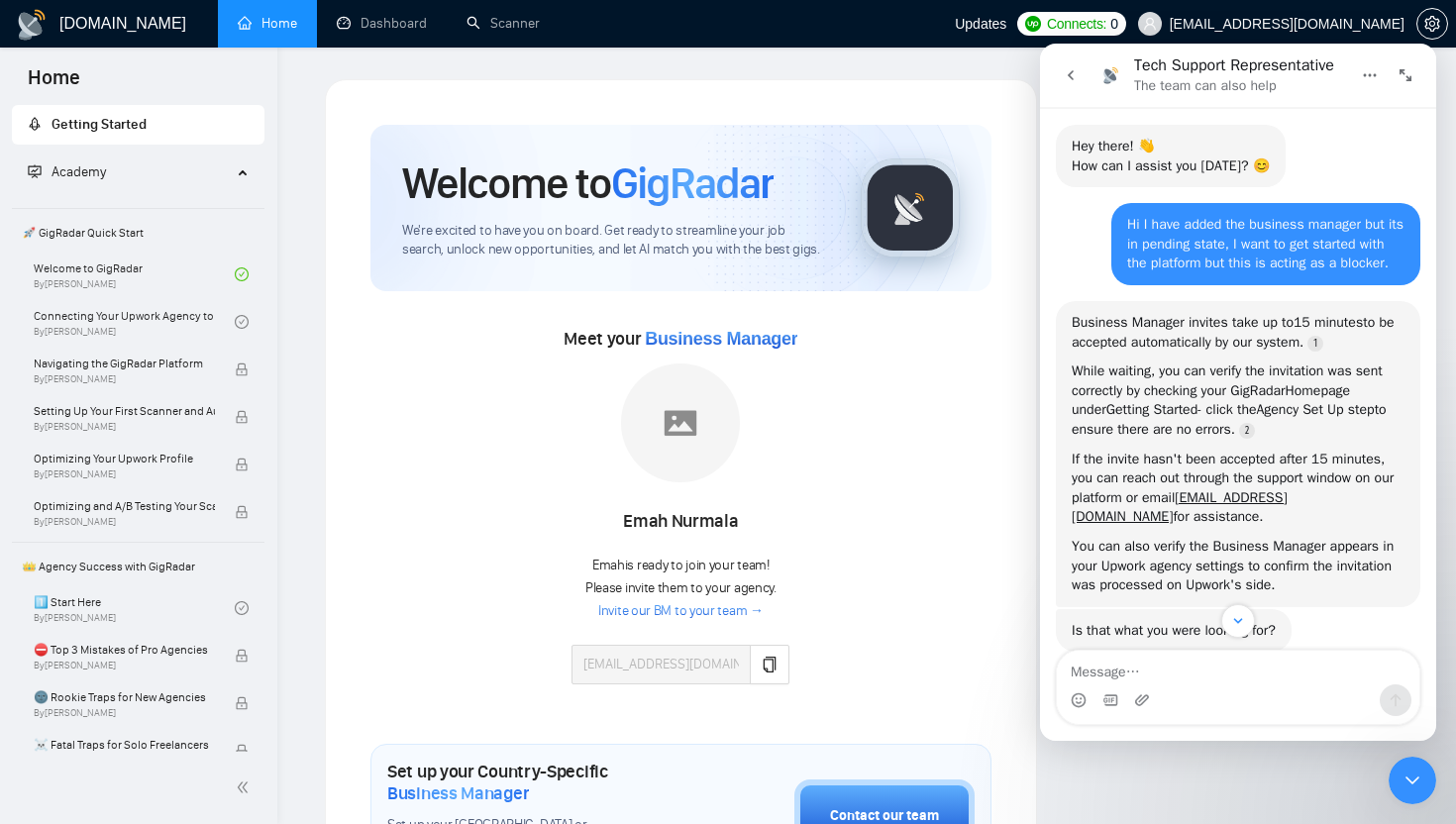 scroll, scrollTop: 14, scrollLeft: 0, axis: vertical 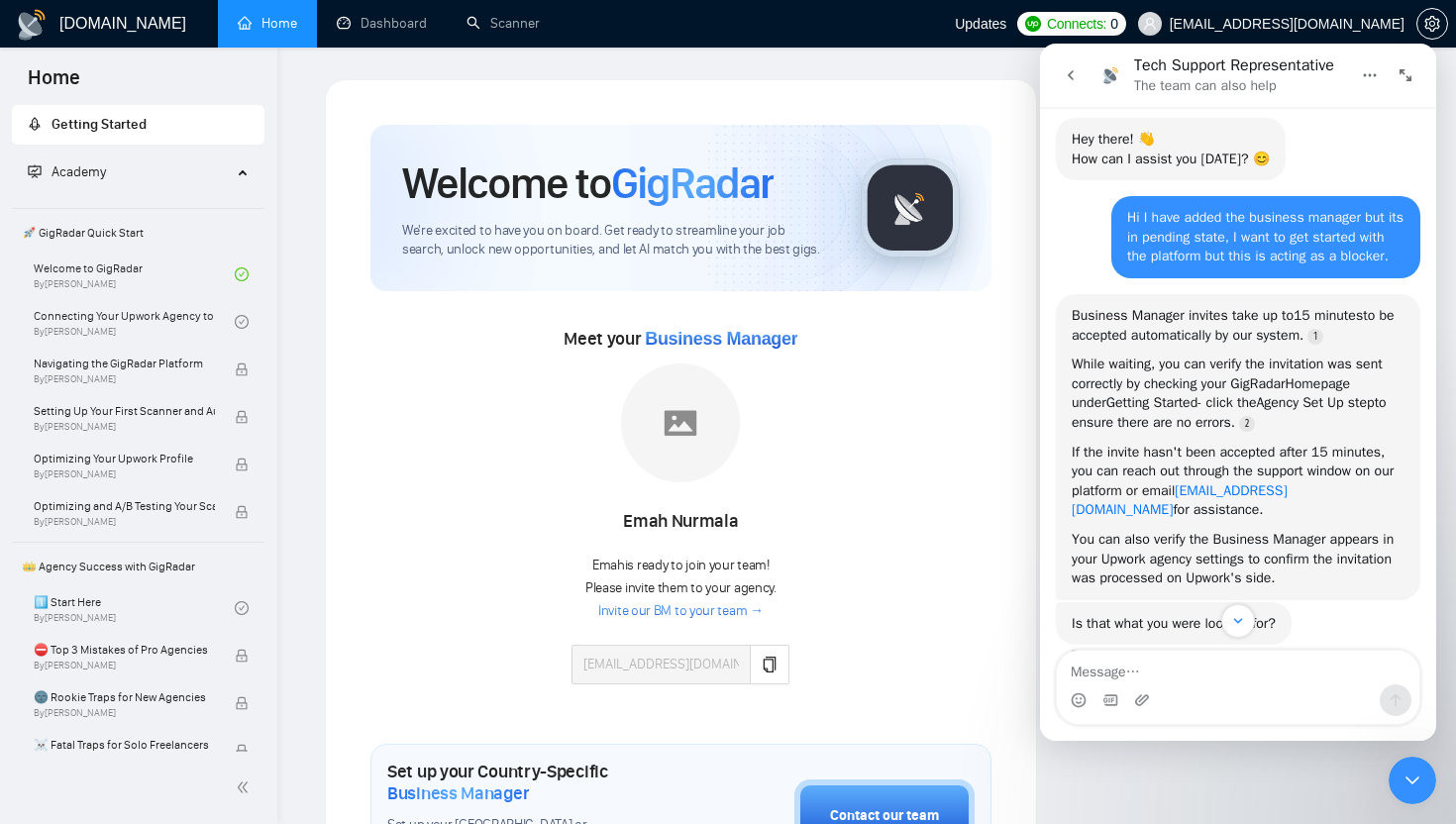 click on "support@gigradar.io" at bounding box center [1180, 500] 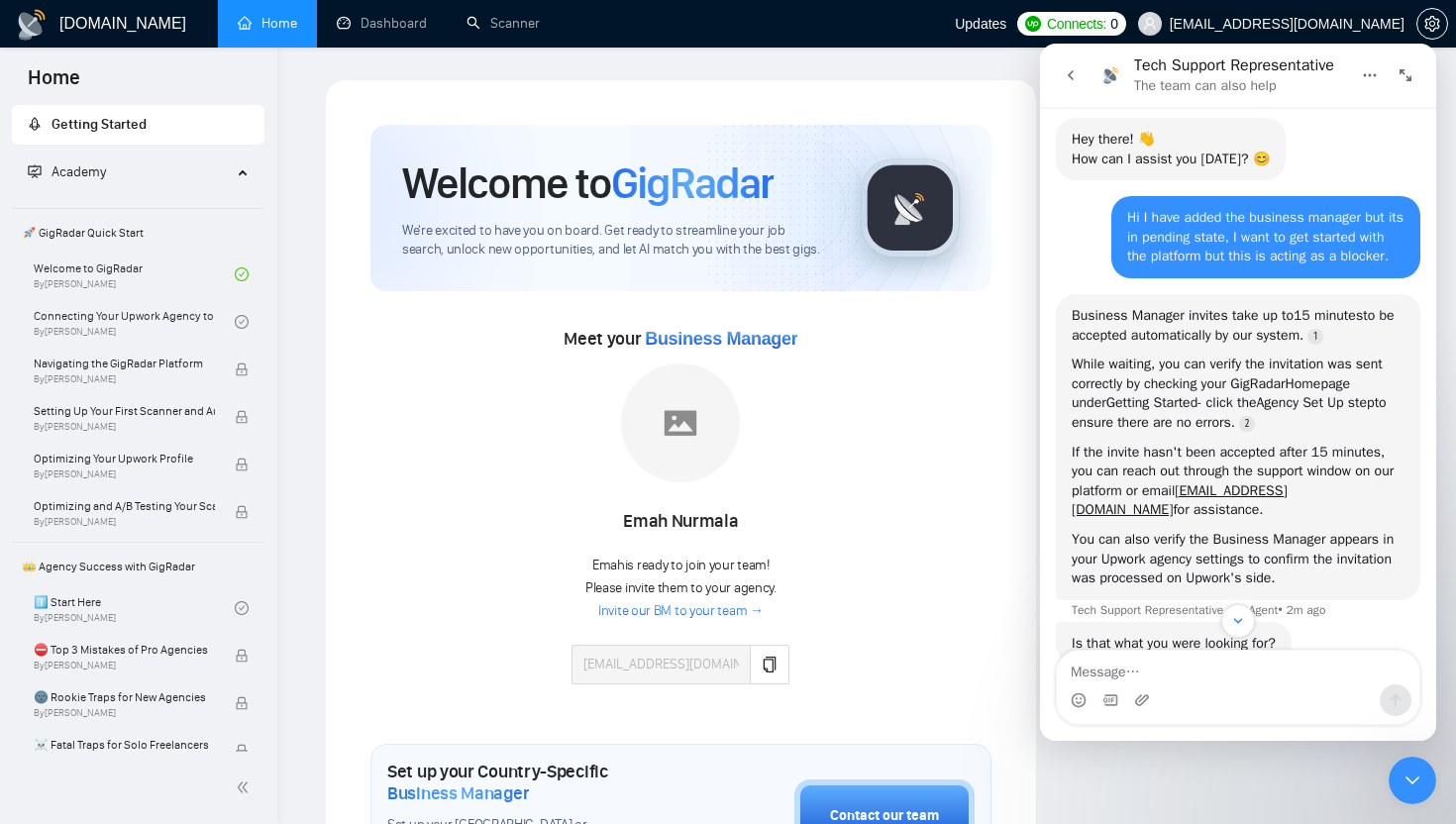 click 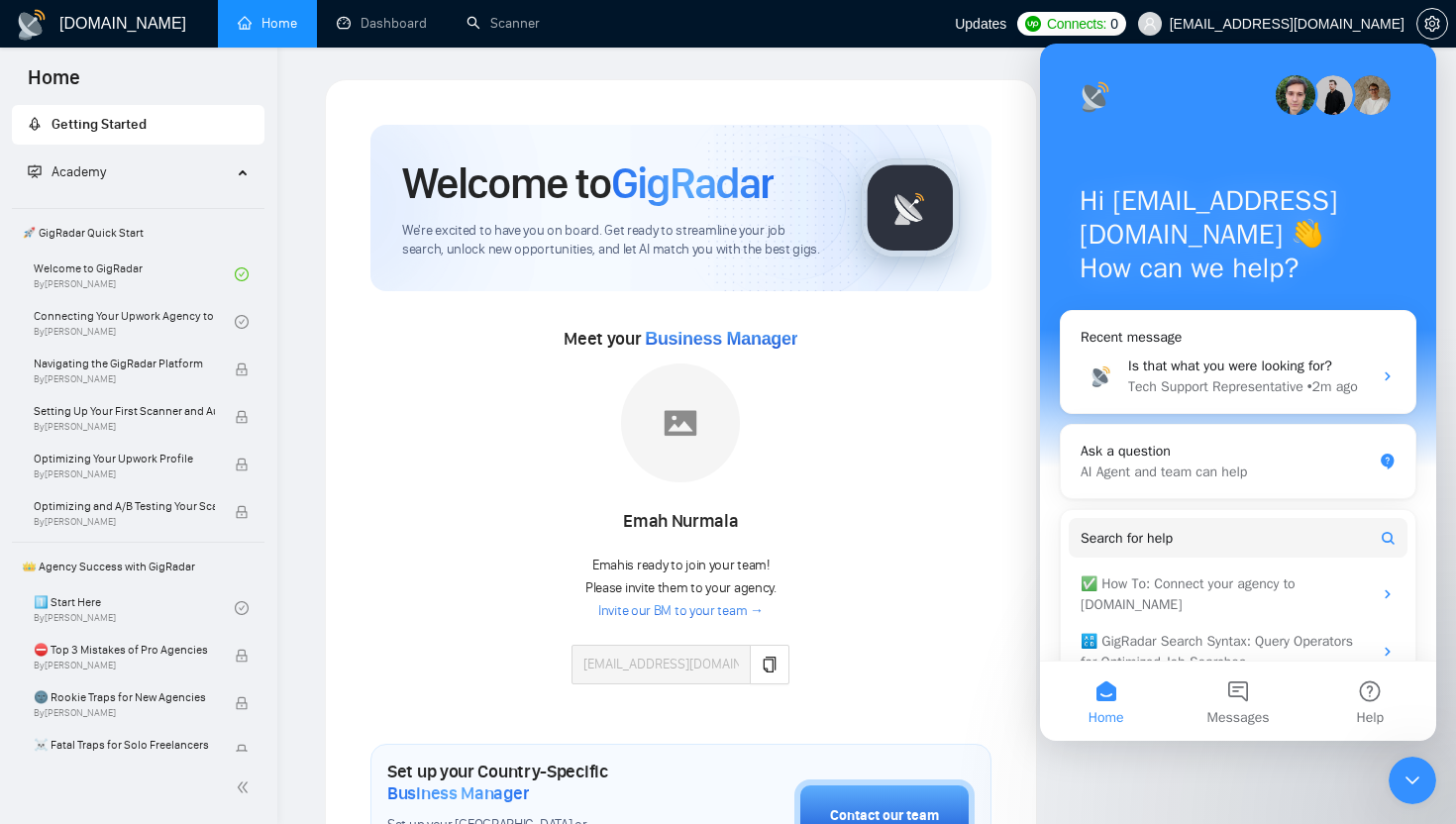 scroll, scrollTop: 0, scrollLeft: 0, axis: both 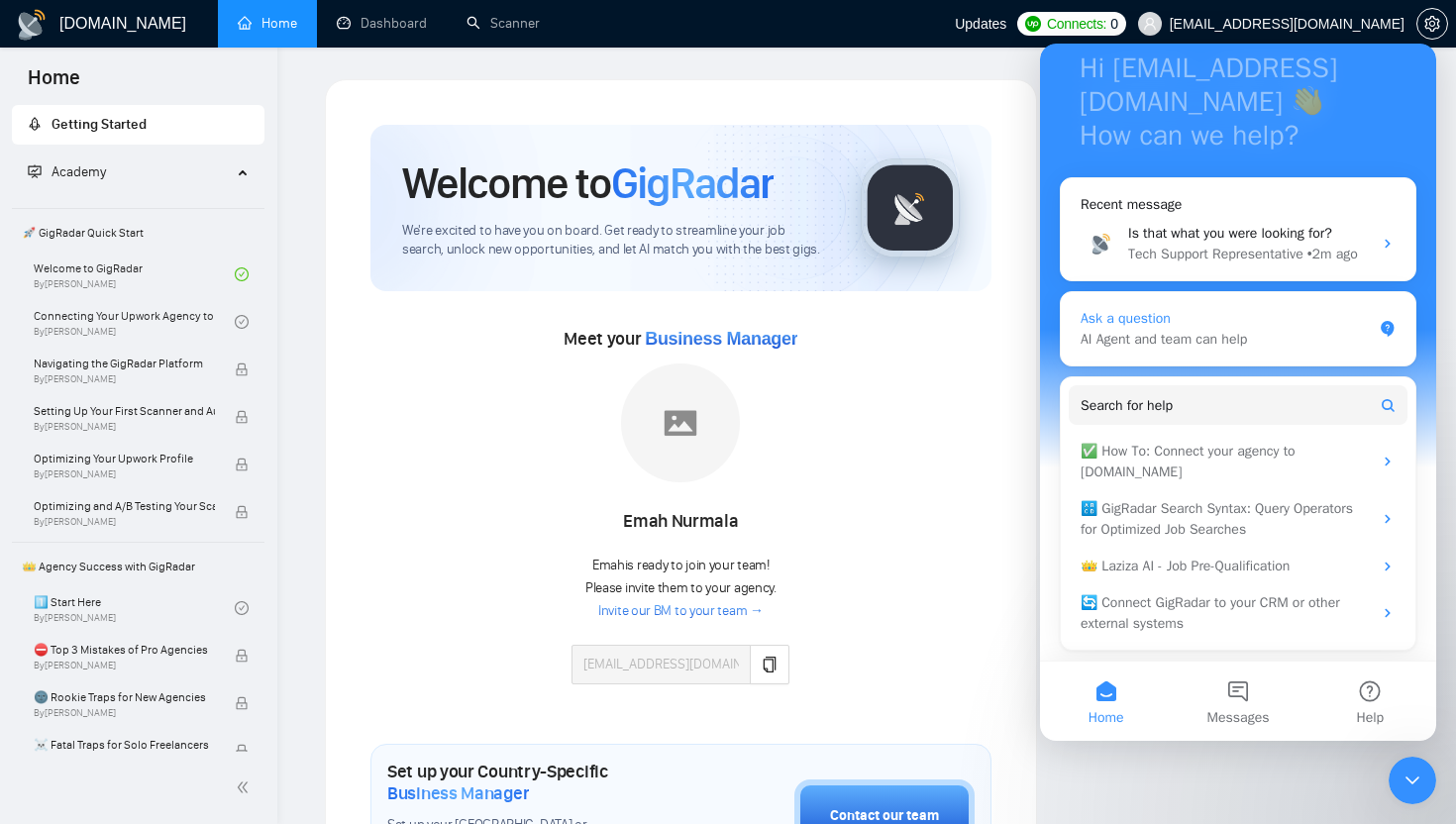 click on "AI Agent and team can help" at bounding box center (1226, 339) 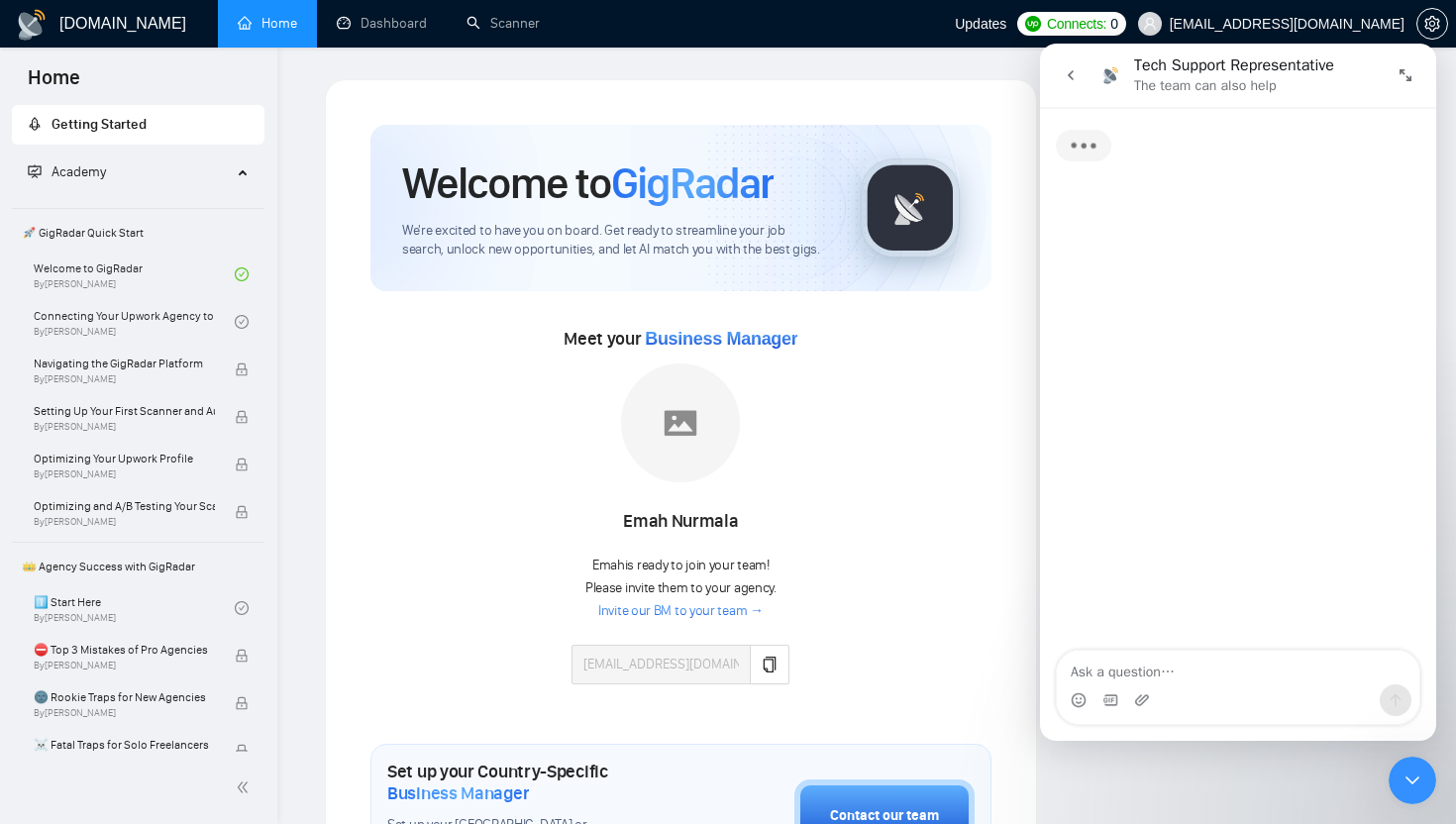 scroll, scrollTop: 0, scrollLeft: 0, axis: both 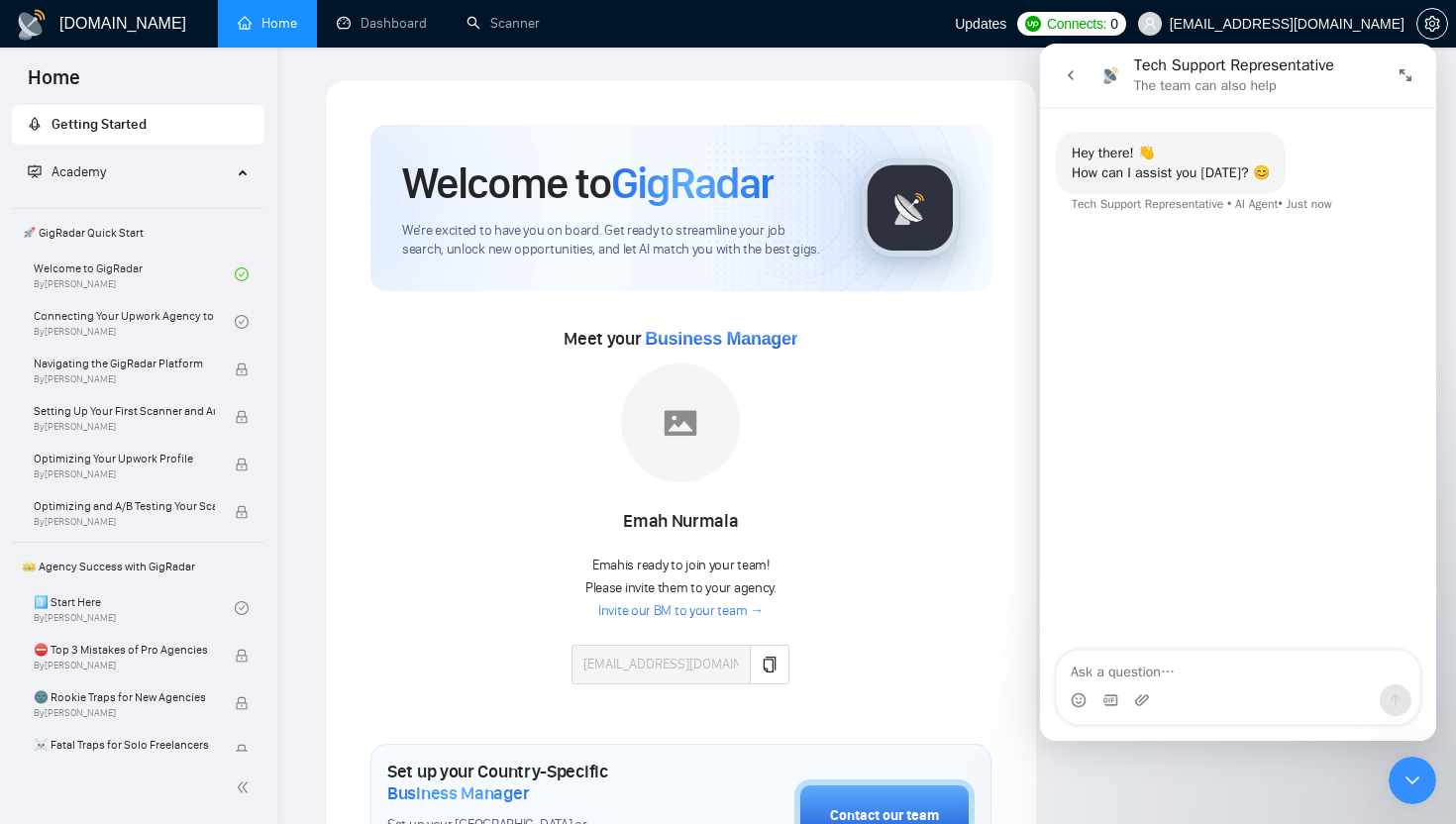 click on "Hey there! 👋  How can I assist you today? 😊 Tech Support Representative   • AI Agent  •   Just now" at bounding box center (1238, 184) 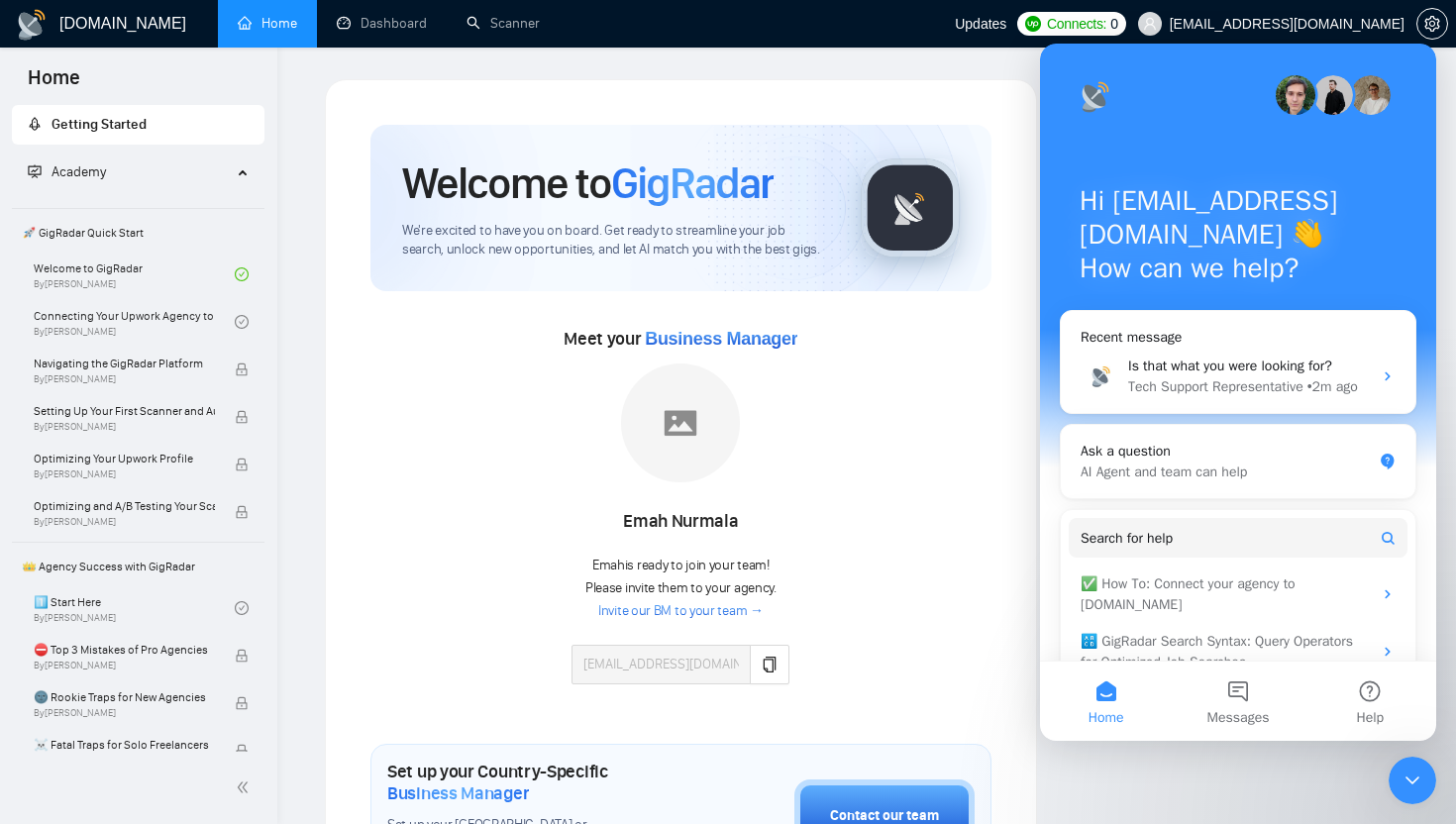 click at bounding box center (1296, 95) 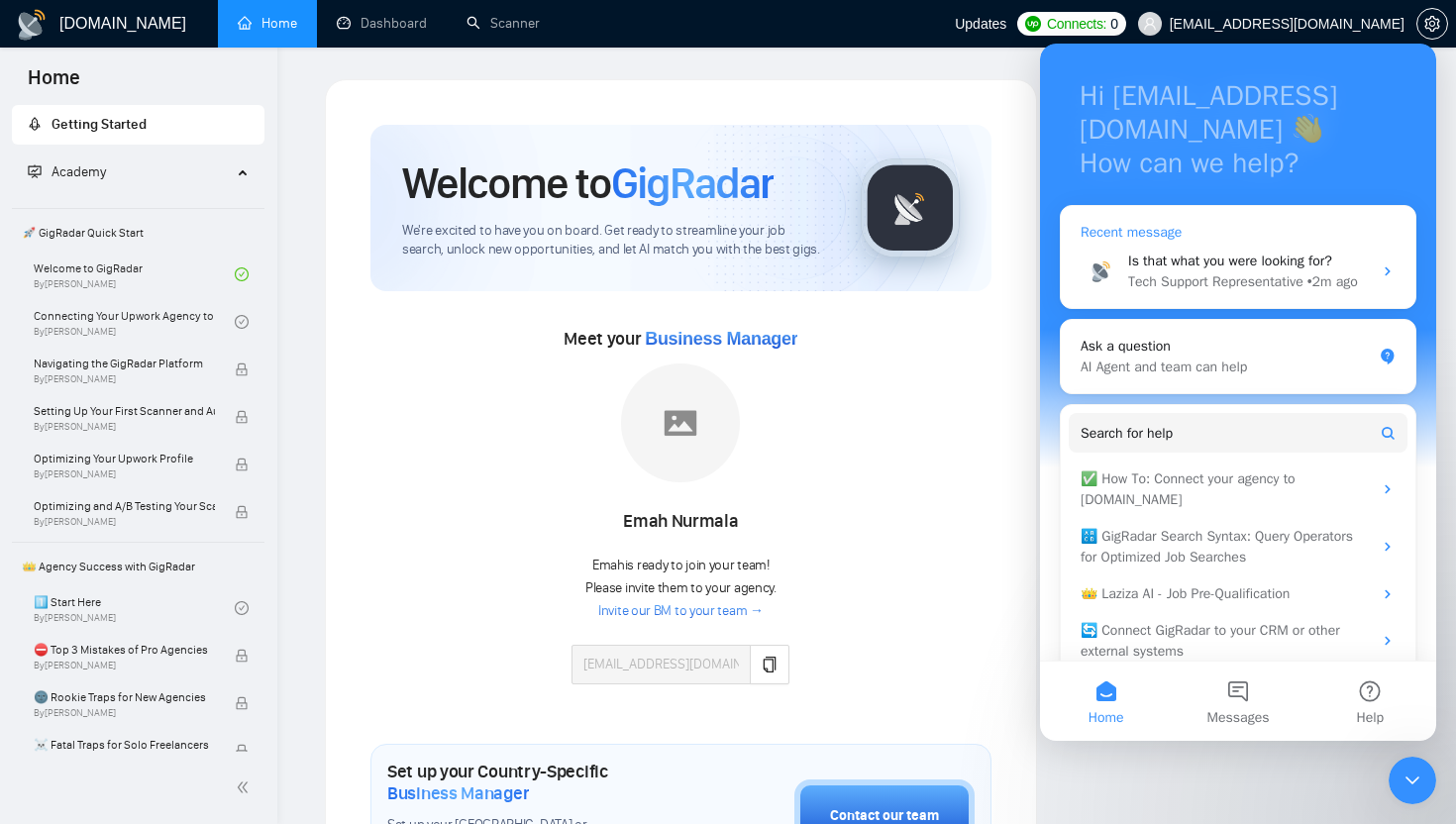 scroll, scrollTop: 166, scrollLeft: 0, axis: vertical 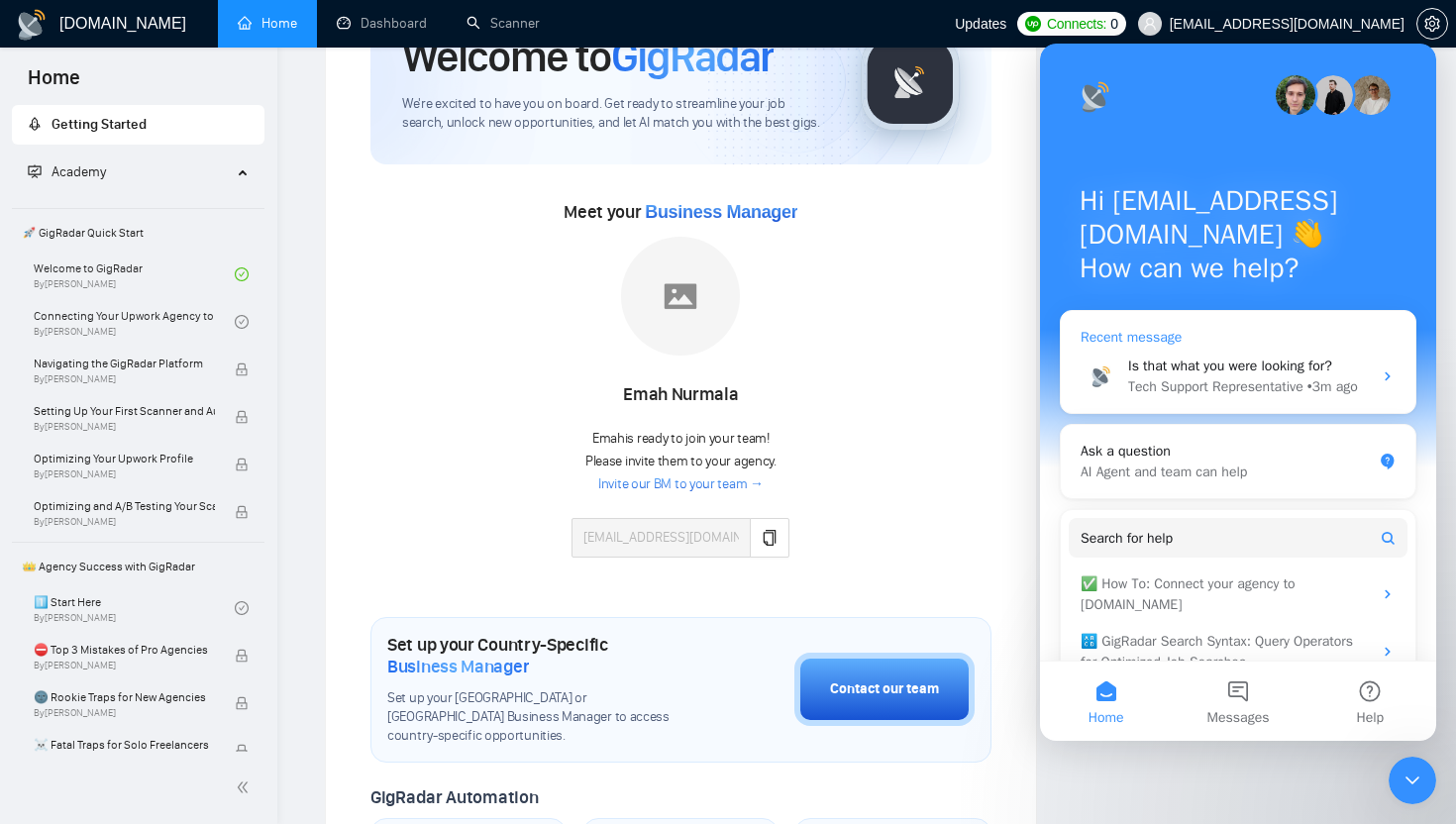 click on "Is that what you were looking for? Tech Support Representative •  3m ago" at bounding box center (1238, 376) 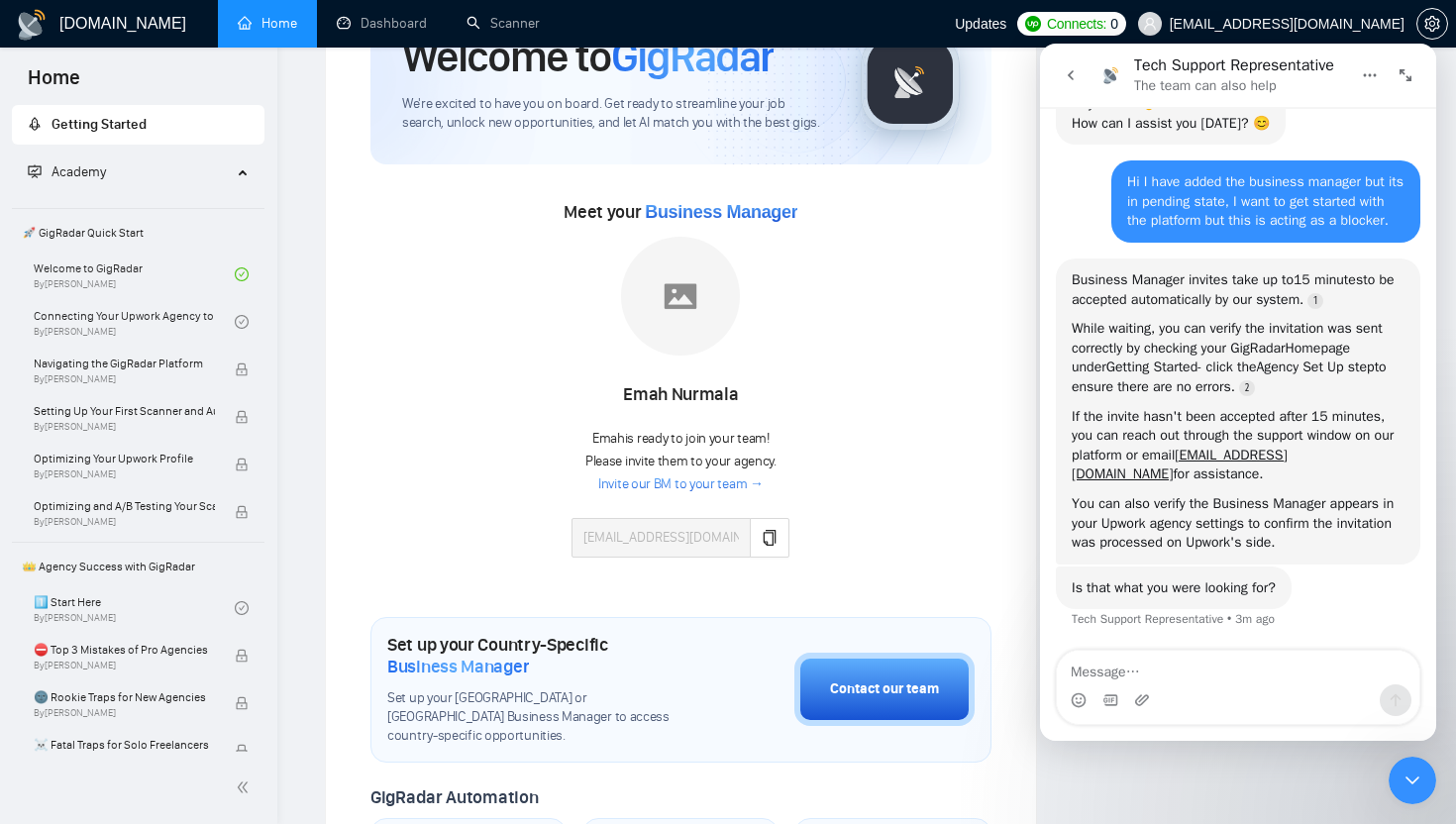 scroll, scrollTop: 0, scrollLeft: 0, axis: both 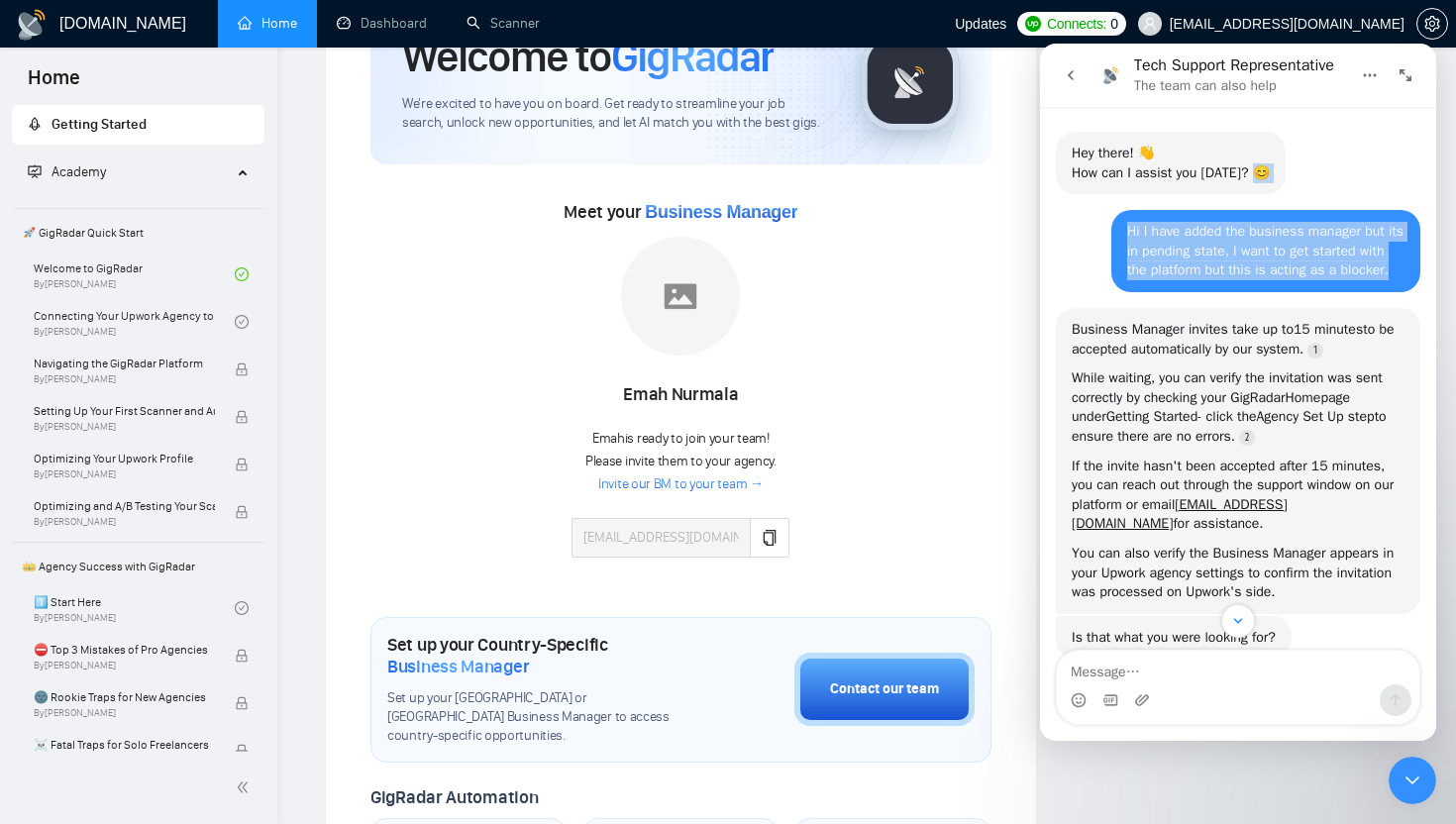 drag, startPoint x: 1189, startPoint y: 293, endPoint x: 1112, endPoint y: 214, distance: 110.31772 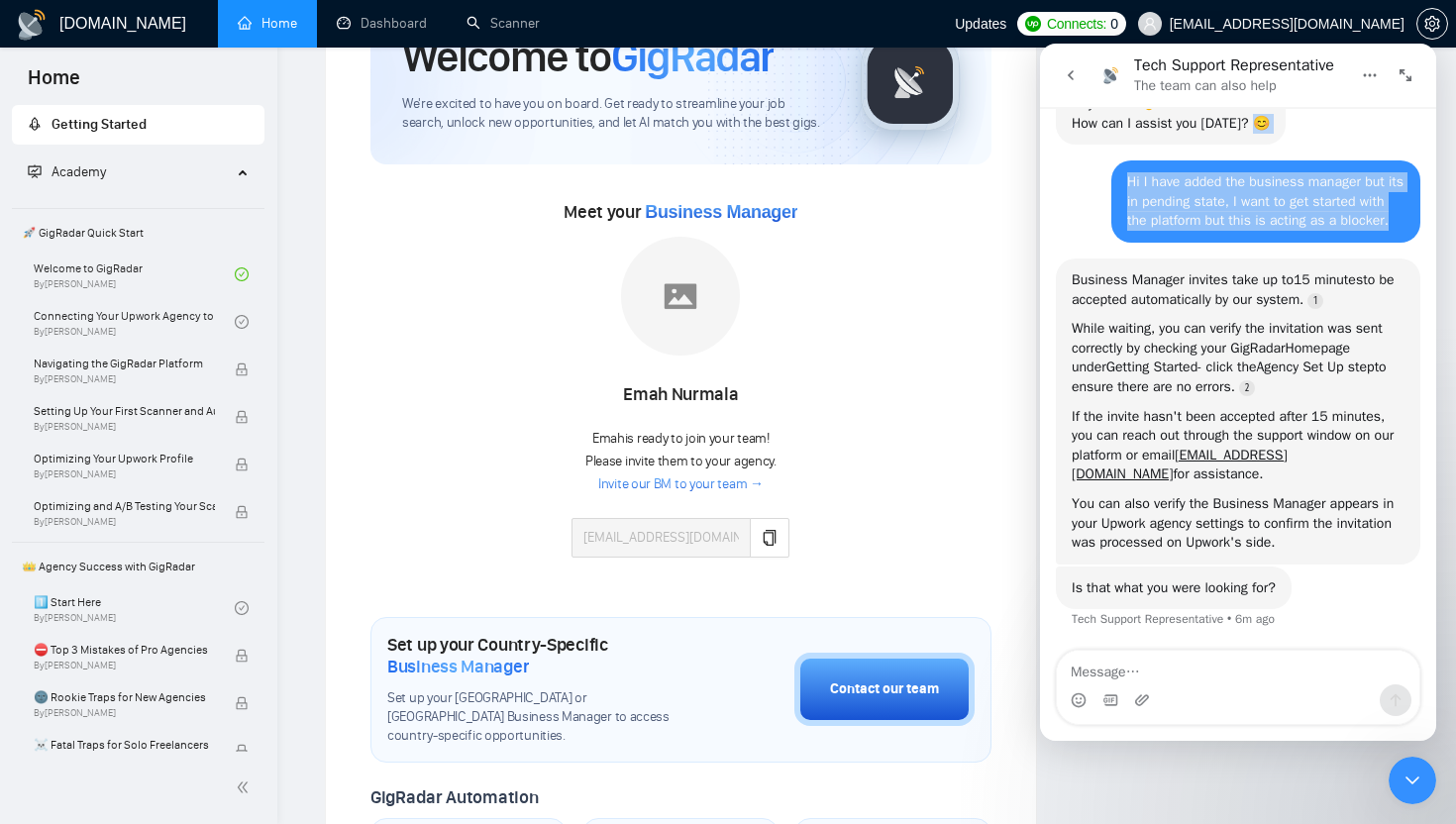 scroll, scrollTop: 0, scrollLeft: 0, axis: both 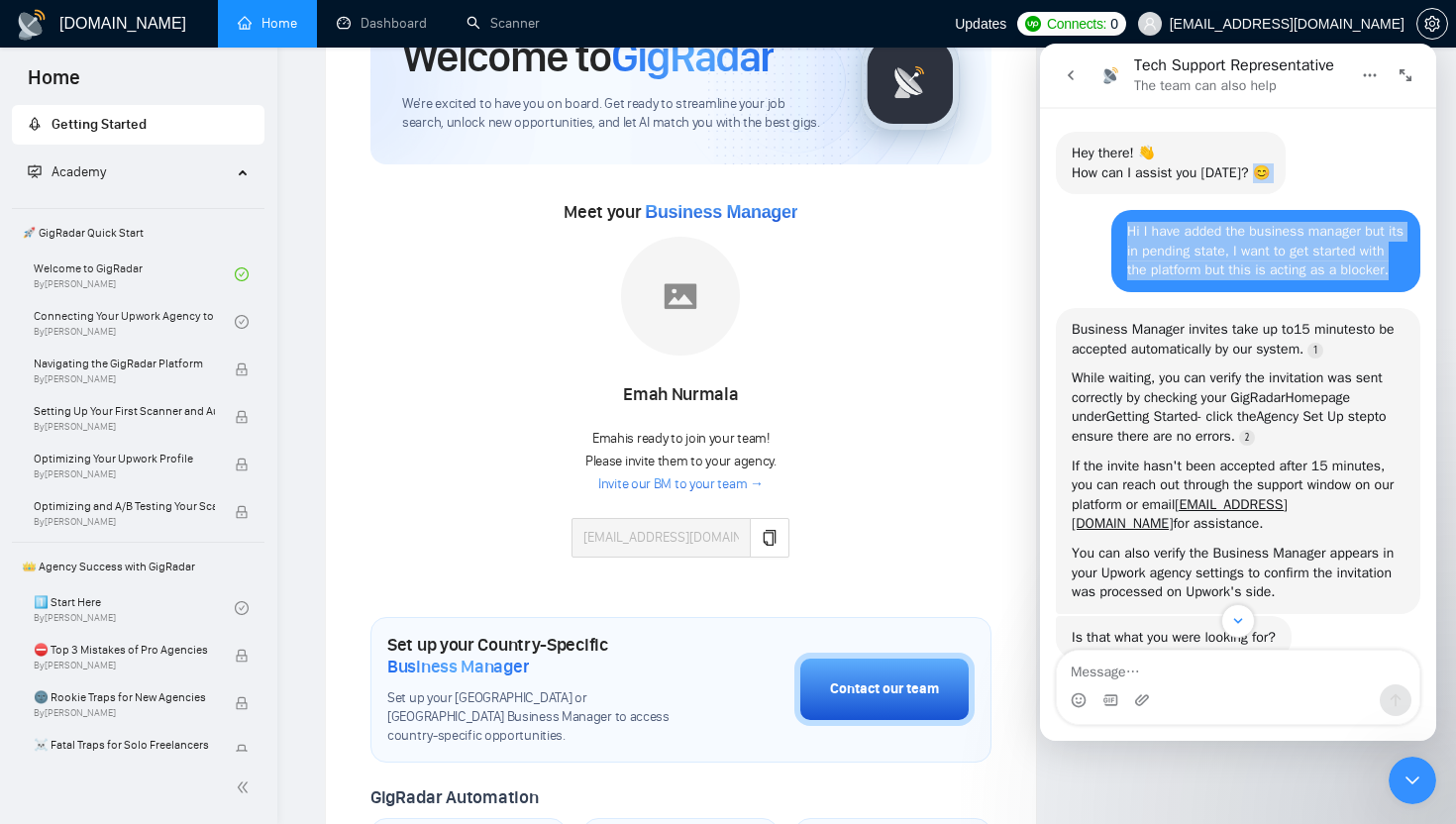 click 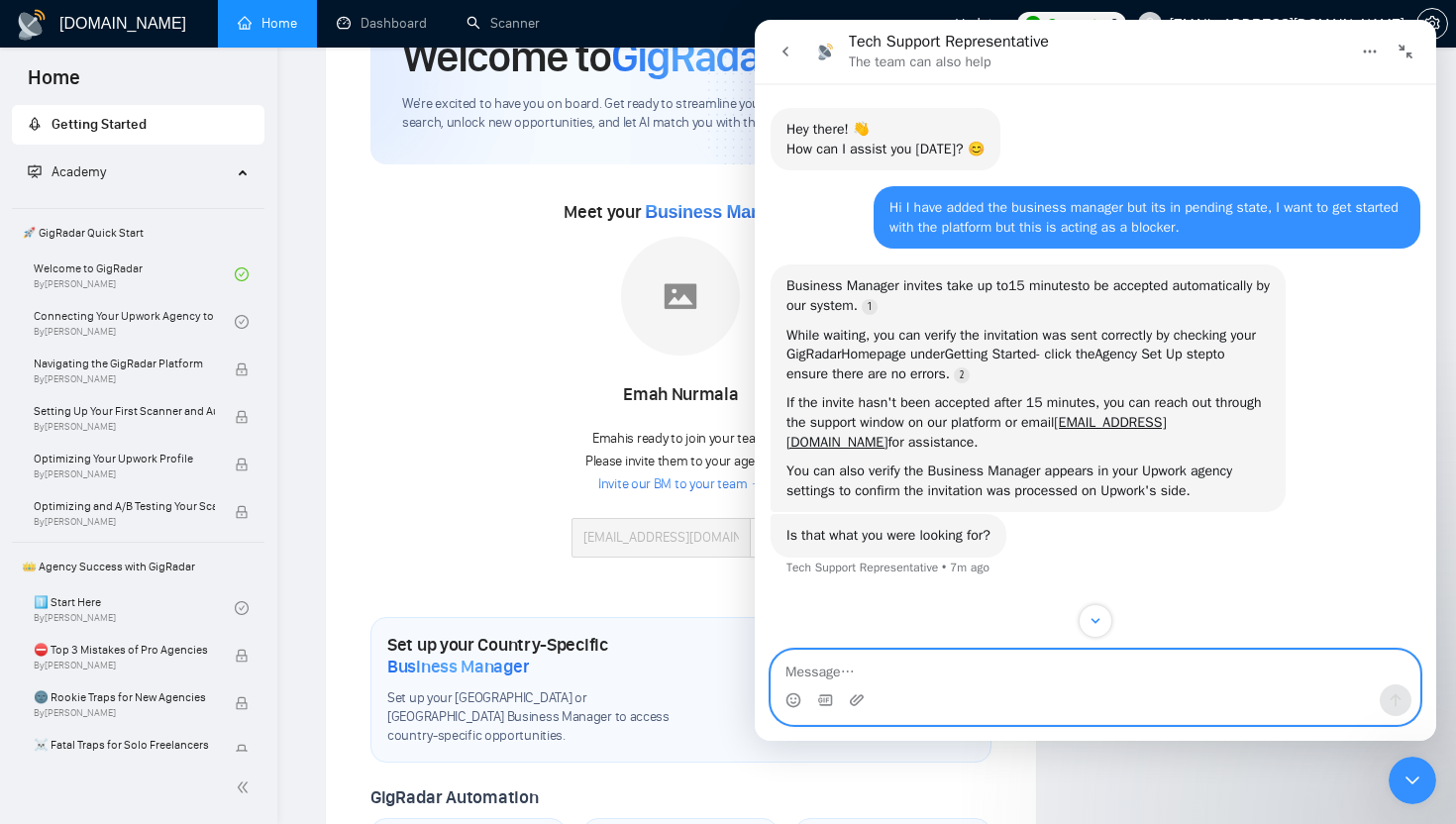 click at bounding box center (1095, 668) 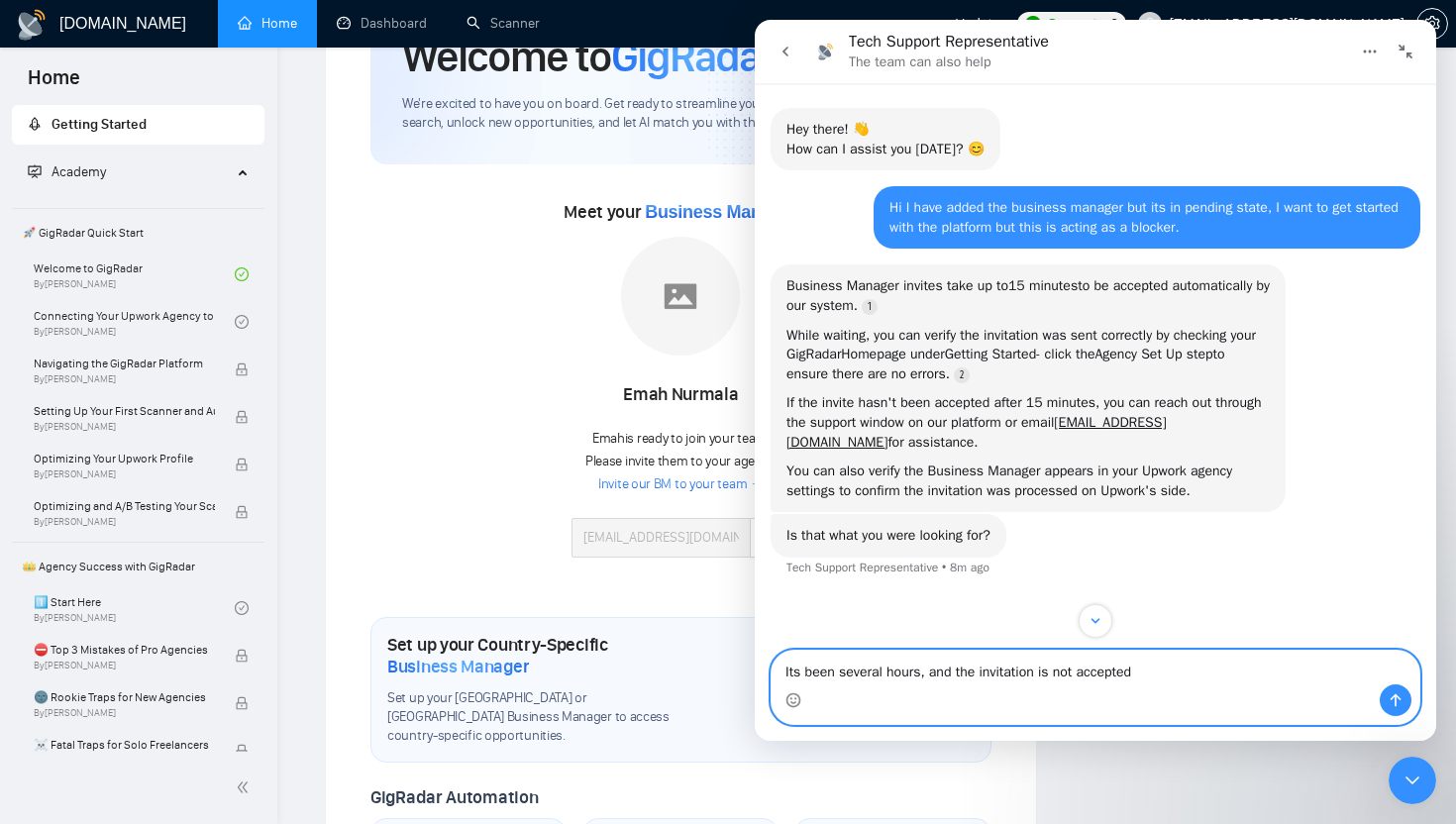 type on "Its been several hours, and the invitation is not accepted." 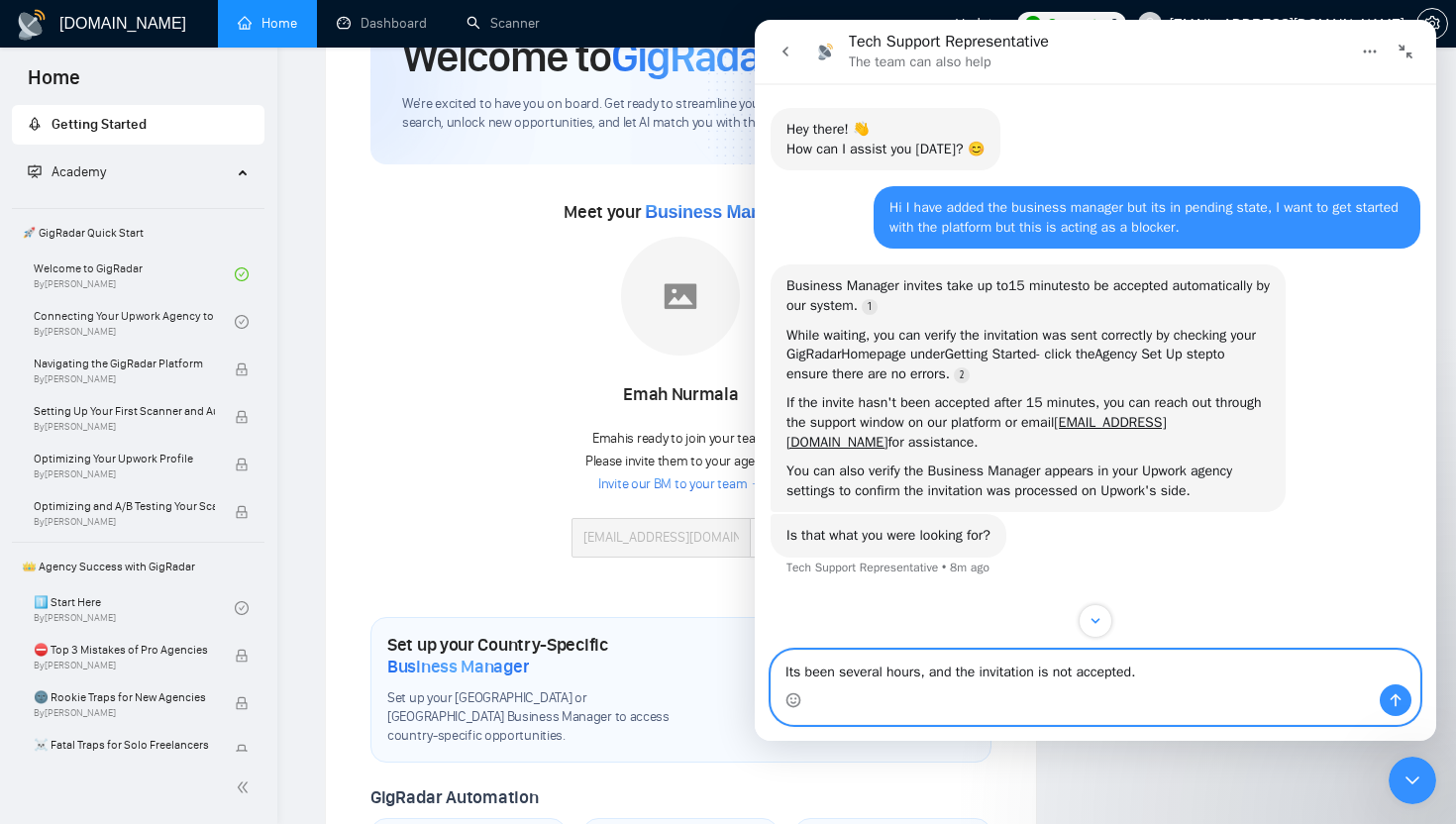 type 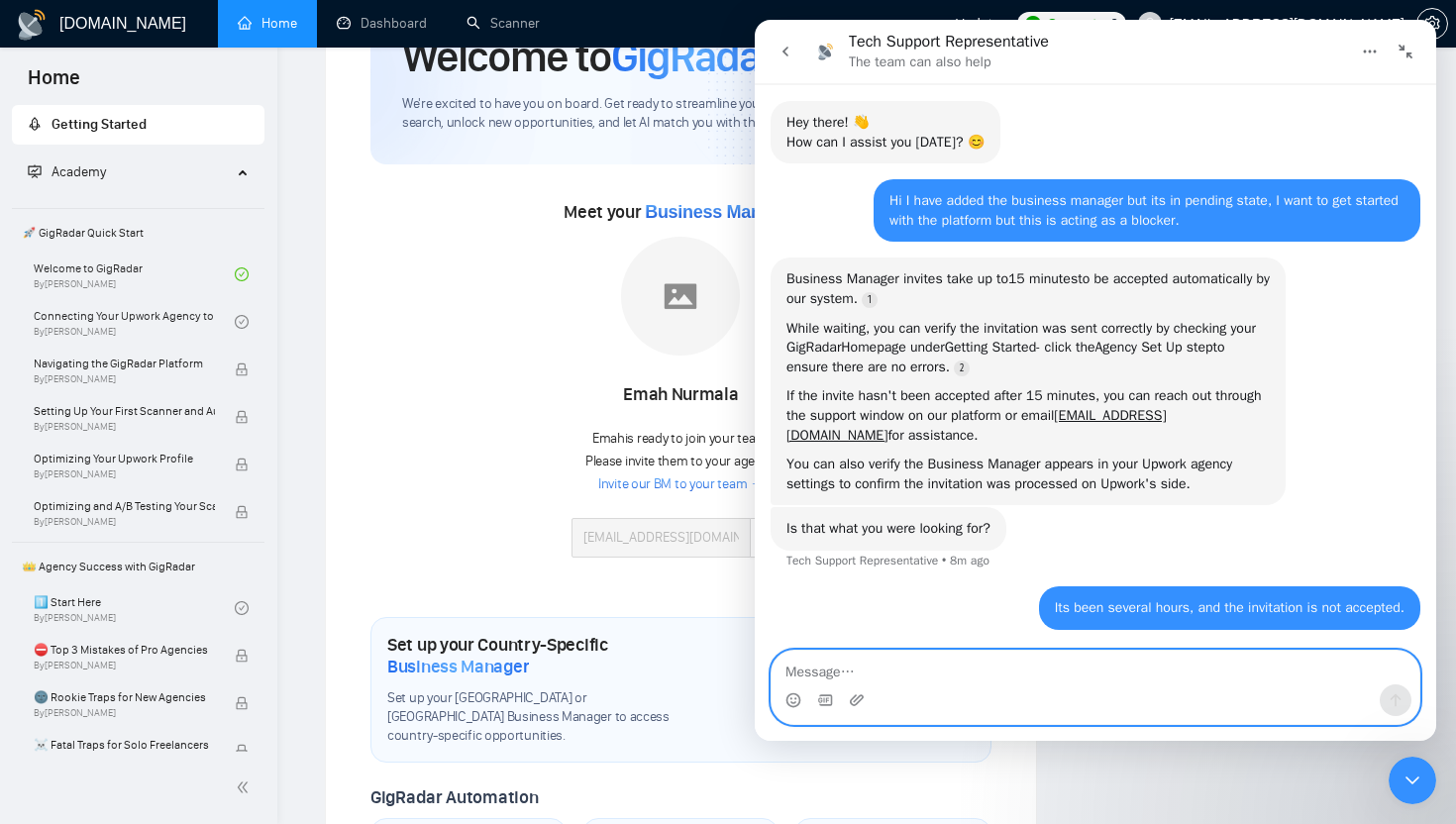 scroll, scrollTop: 71, scrollLeft: 0, axis: vertical 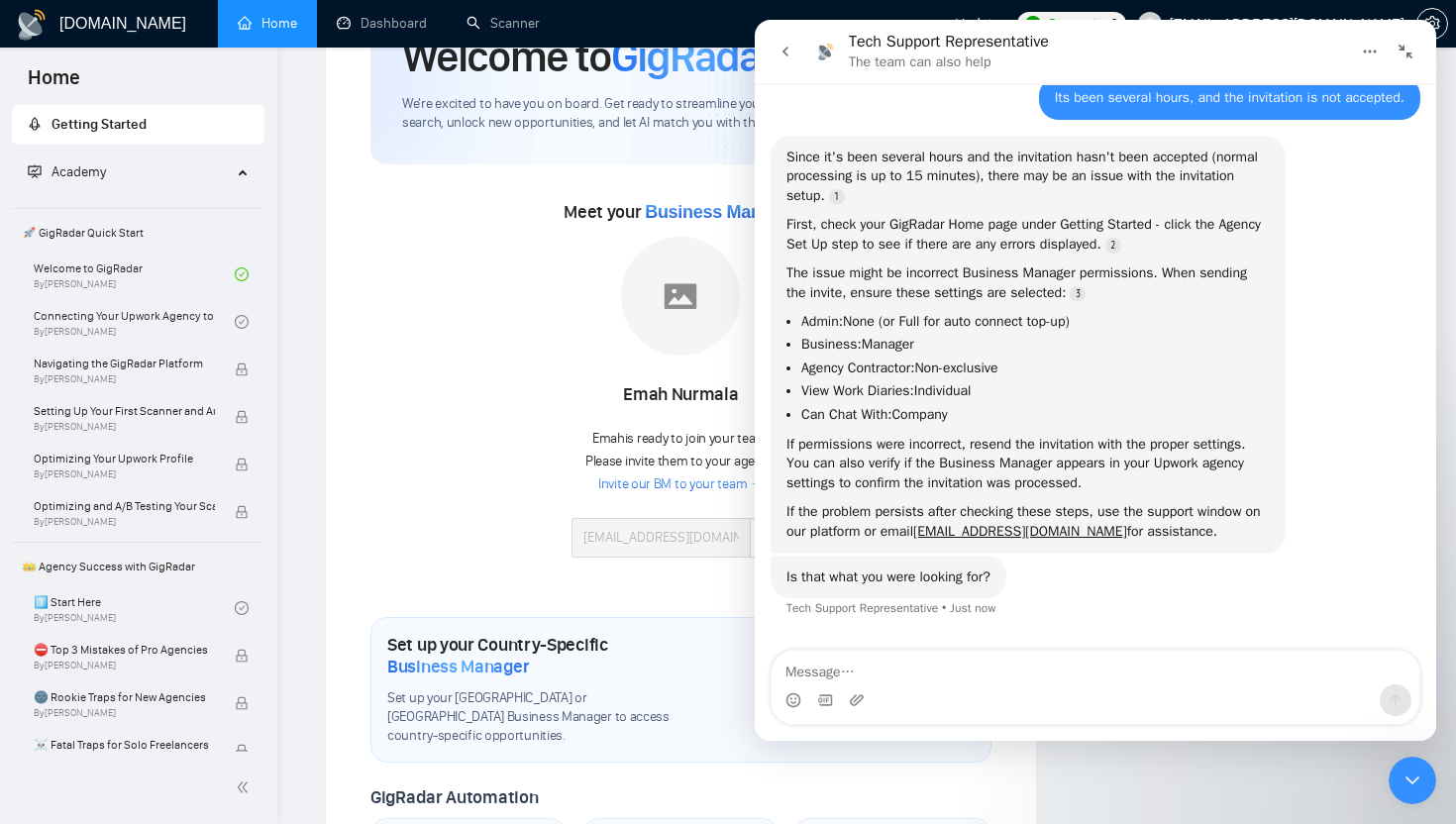 click on "Business:  Manager" at bounding box center (1035, 345) 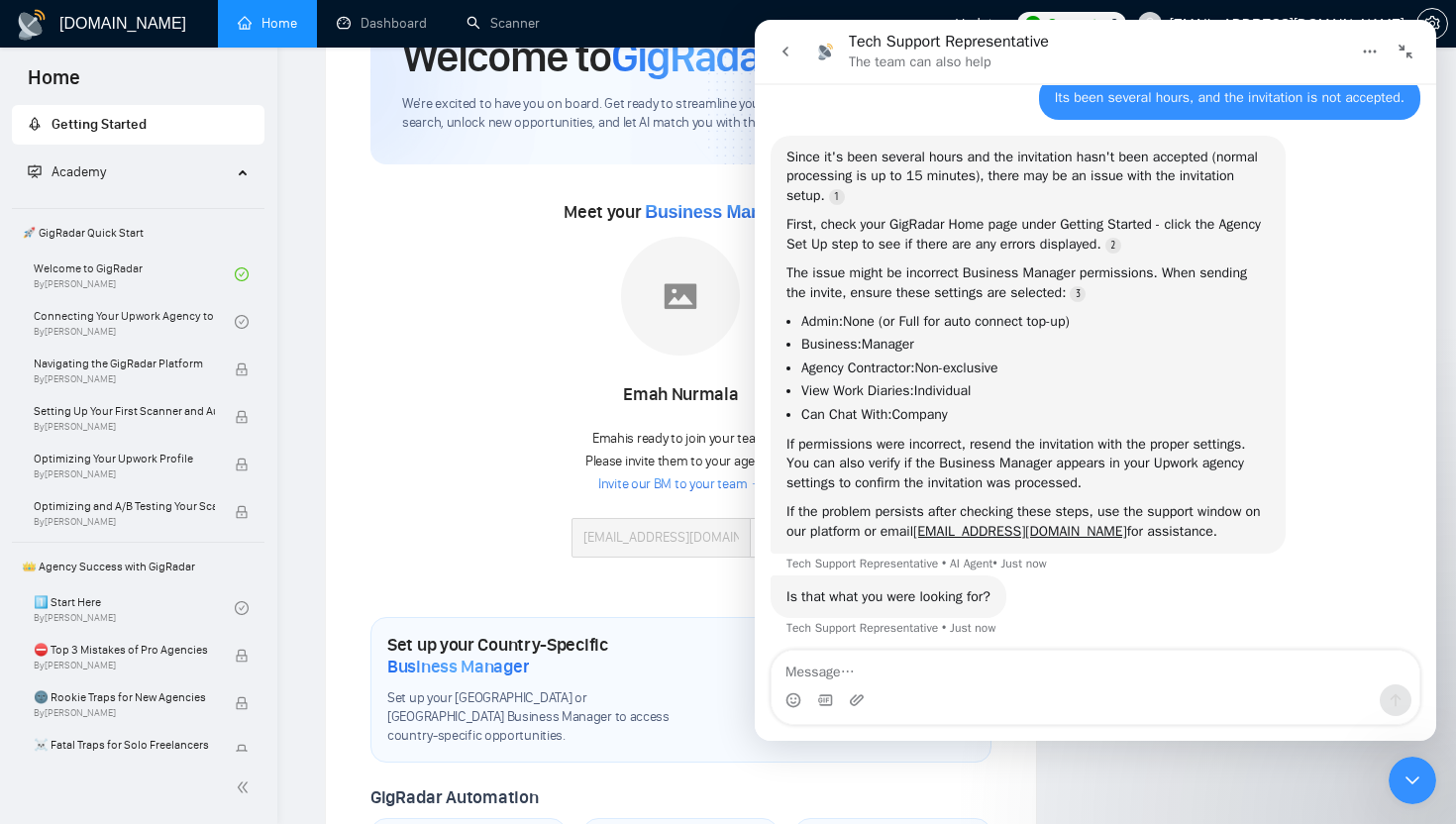 click on "Business:  Manager" at bounding box center (1035, 345) 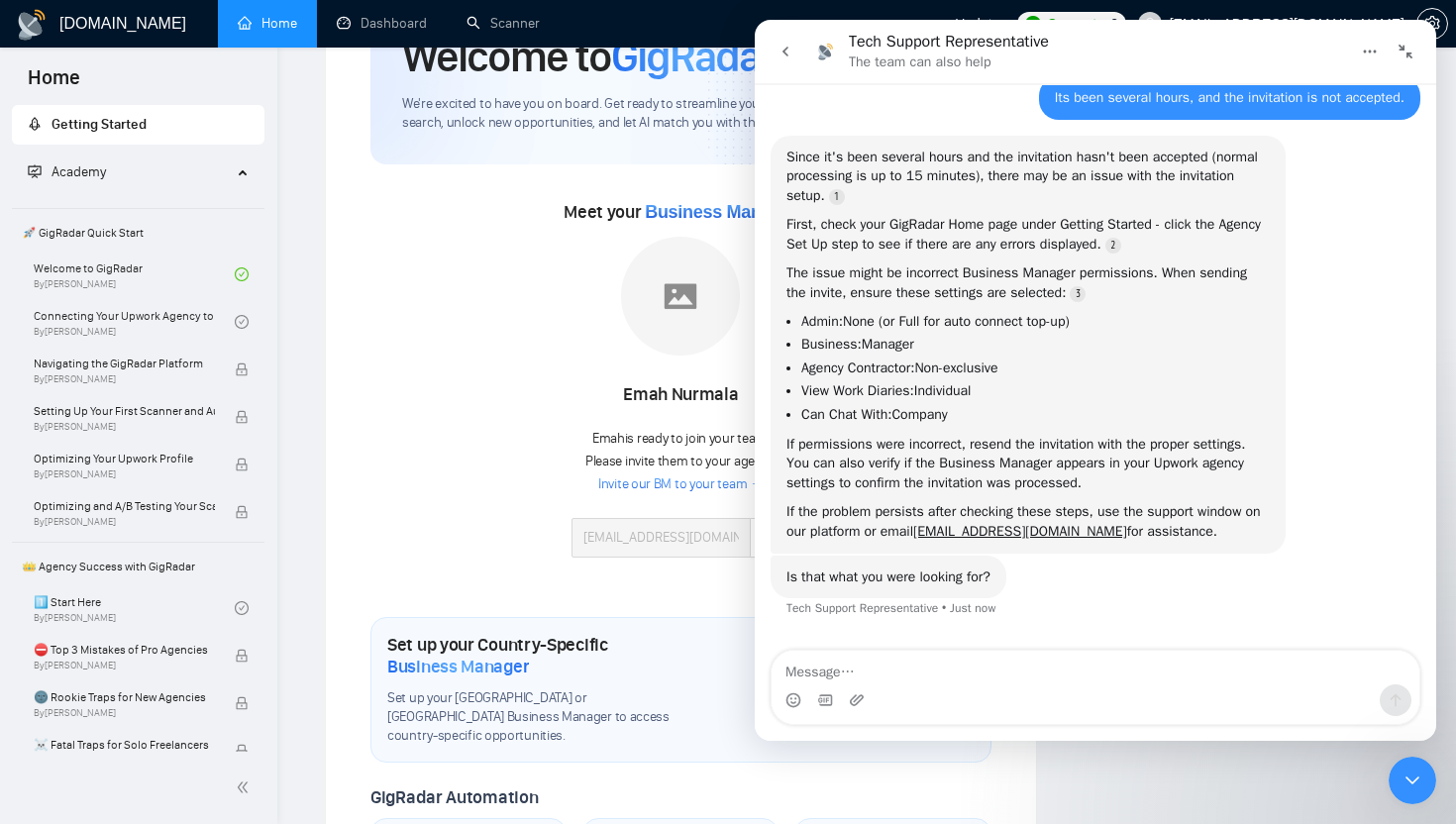 click on "Business:  Manager" at bounding box center [1035, 345] 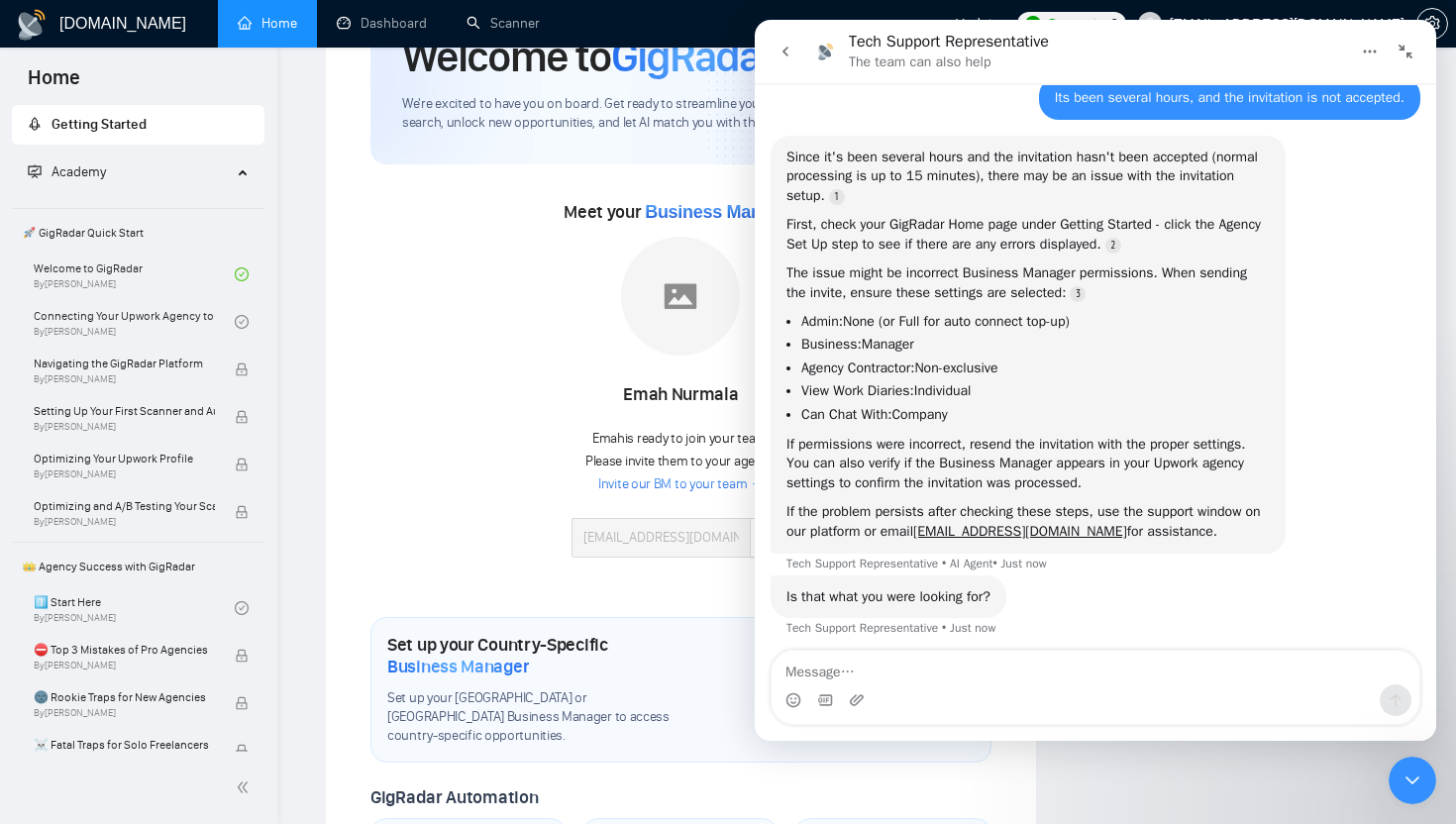 scroll, scrollTop: 506, scrollLeft: 0, axis: vertical 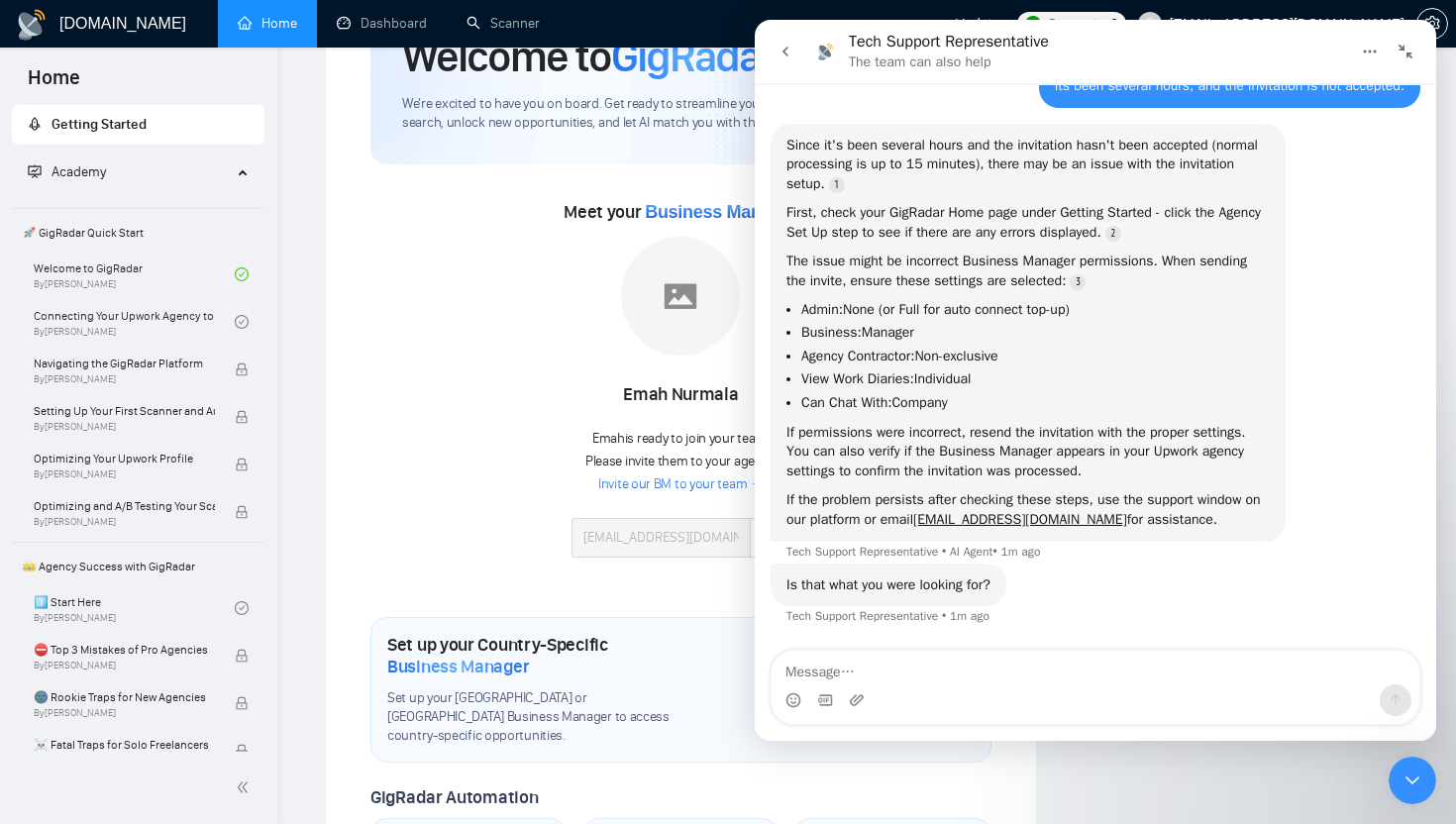 click at bounding box center (785, 52) 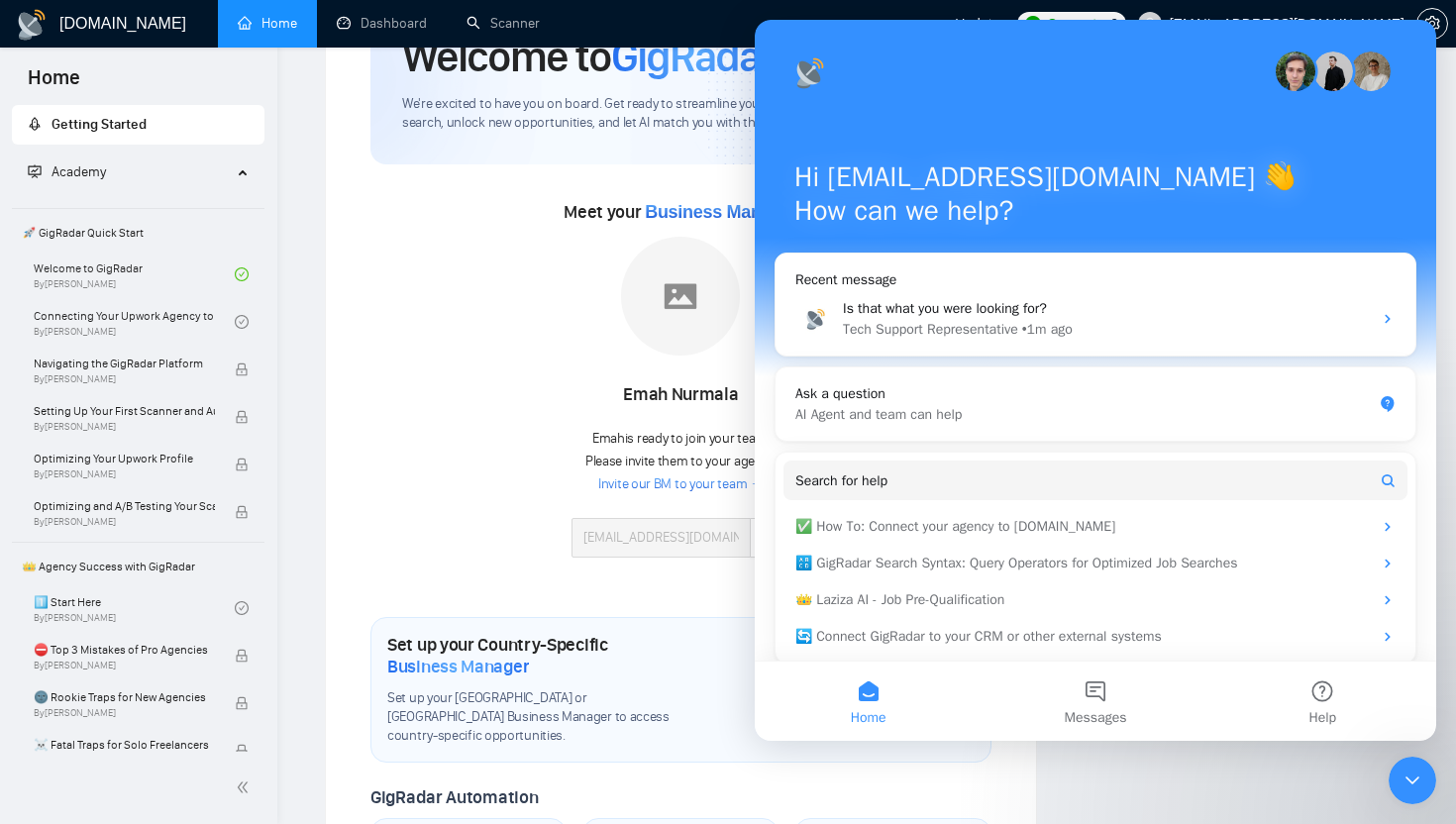 scroll, scrollTop: 506, scrollLeft: 0, axis: vertical 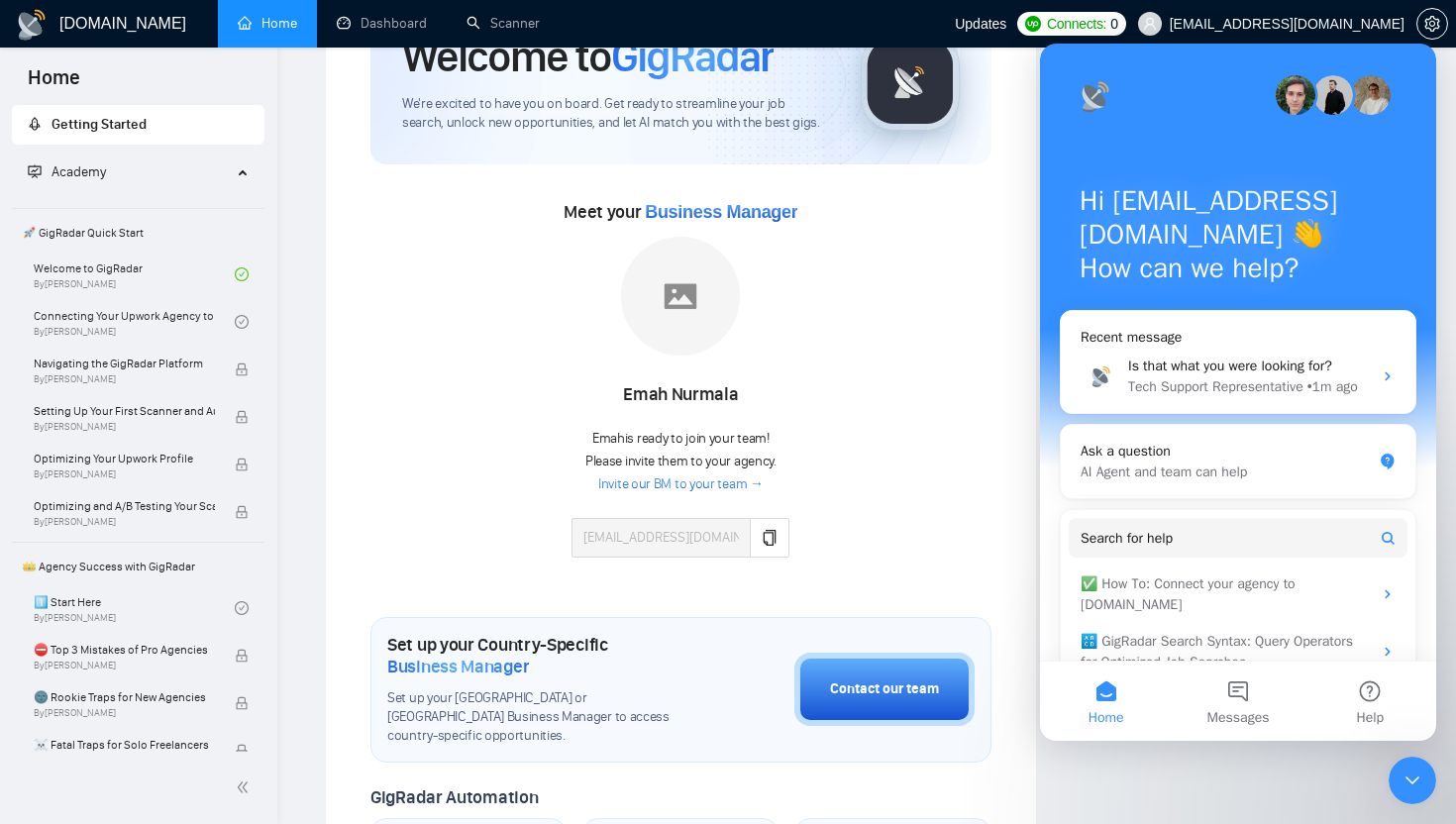 click 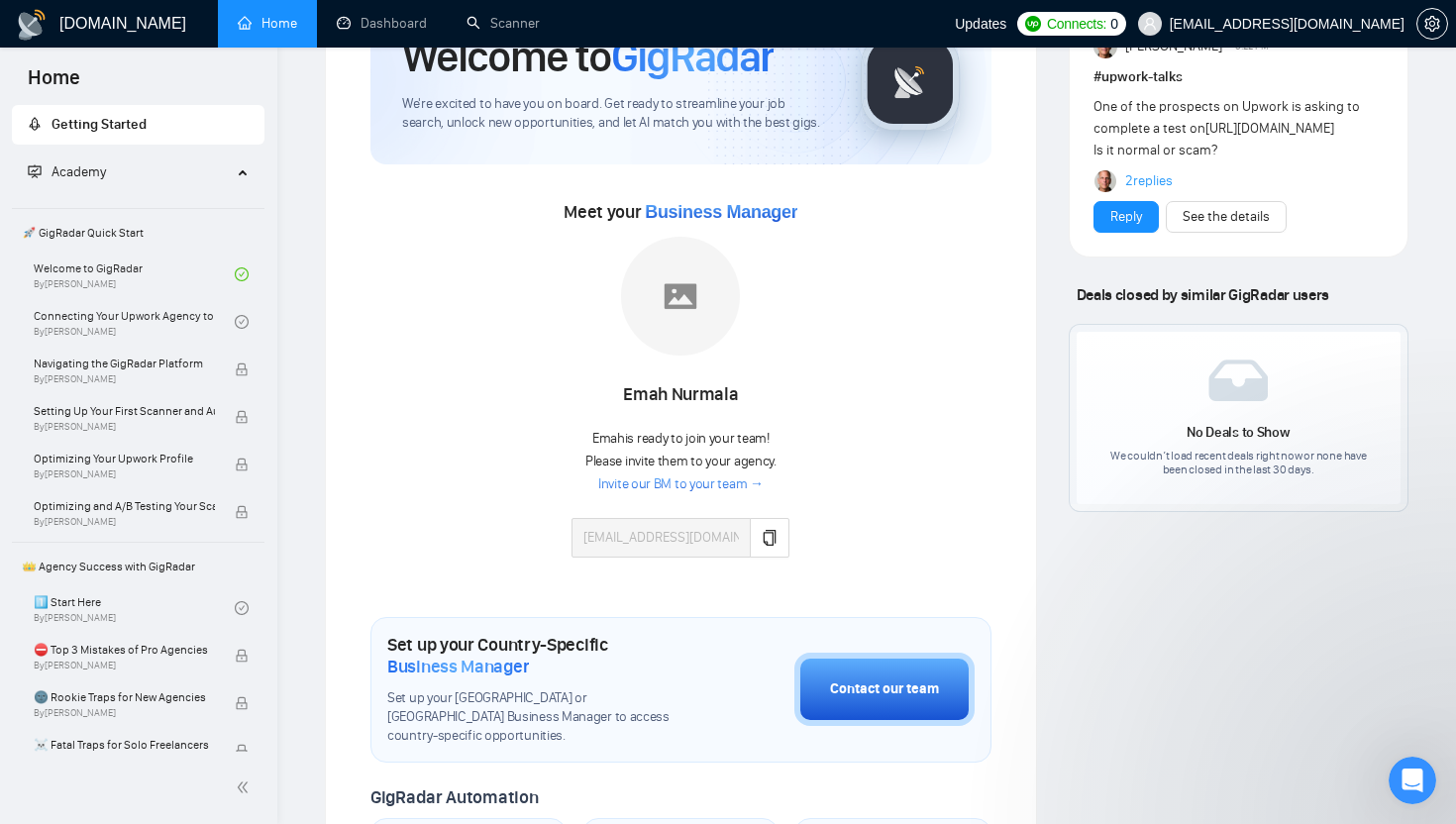 scroll, scrollTop: 0, scrollLeft: 0, axis: both 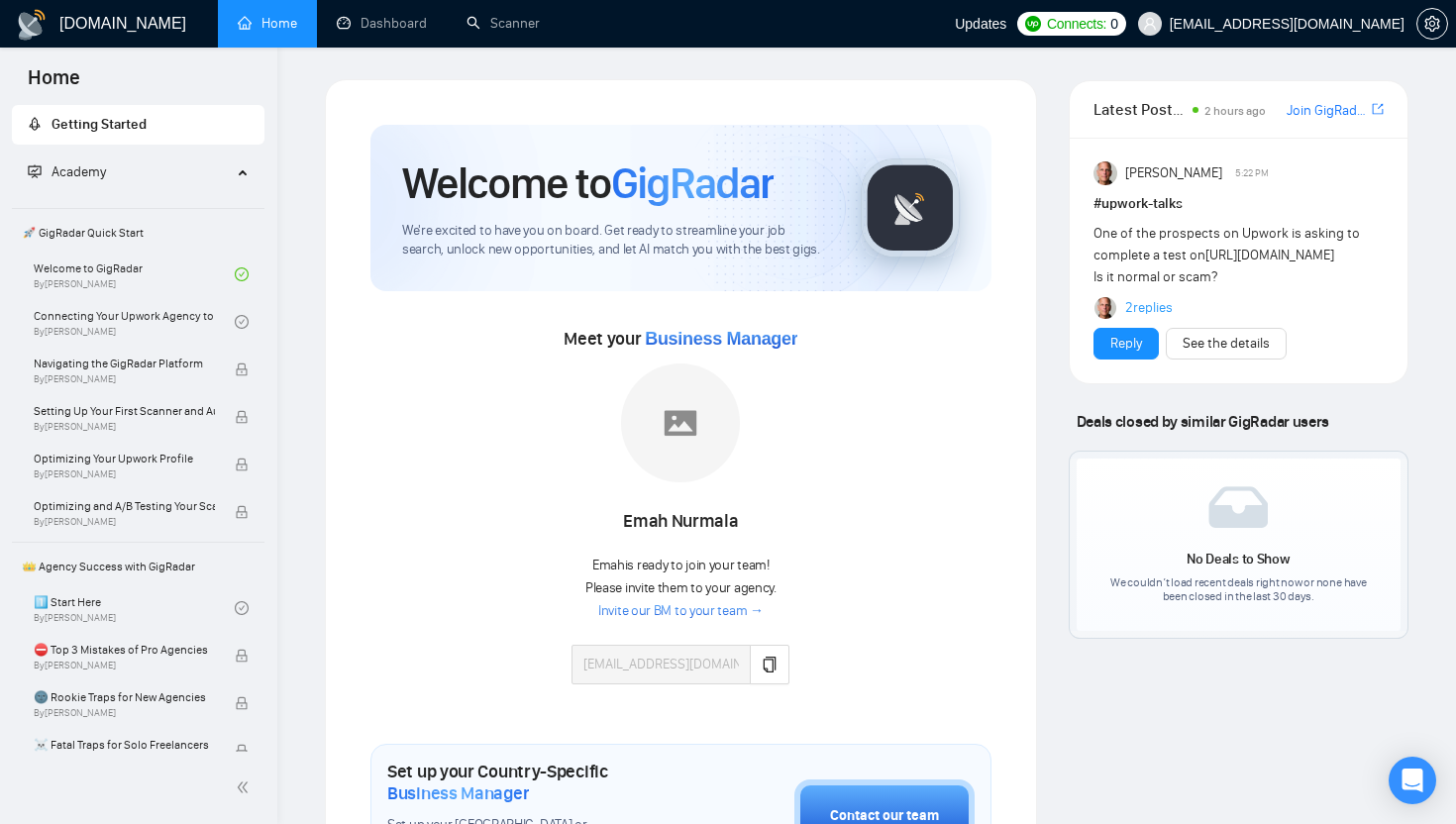 click on "Welcome to  GigRadar We're excited to have you on board. Get ready to streamline your job search, unlock new opportunities, and let AI match you with the best gigs. Meet your   Business Manager Emah   Nurmala Emah  is ready to join your team! Please invite them to your agency. Invite our BM to your team → fiagahvelki17@hotmail.com Set up your Country-Specific  Business Manager Set up your United States or United Kingdom Business Manager to access country-specific opportunities. Contact our team GigRadar Automation Set Up a   Scanner Enable the scanner for AI matching and real-time job alerts. Enable   Opportunity Alerts Keep updated on top matches and new jobs. Enable   Automatic Proposal Send Never miss any opportunities. GigRadar Community Join GigRadar   Community Connect with the GigRadar Slack Community for updates, job opportunities, partnerships, and support. Make your   First Post Make your first post on GigRadar community. Level Up Your Skill Explore   Academy Finish Your First" at bounding box center (680, 847) 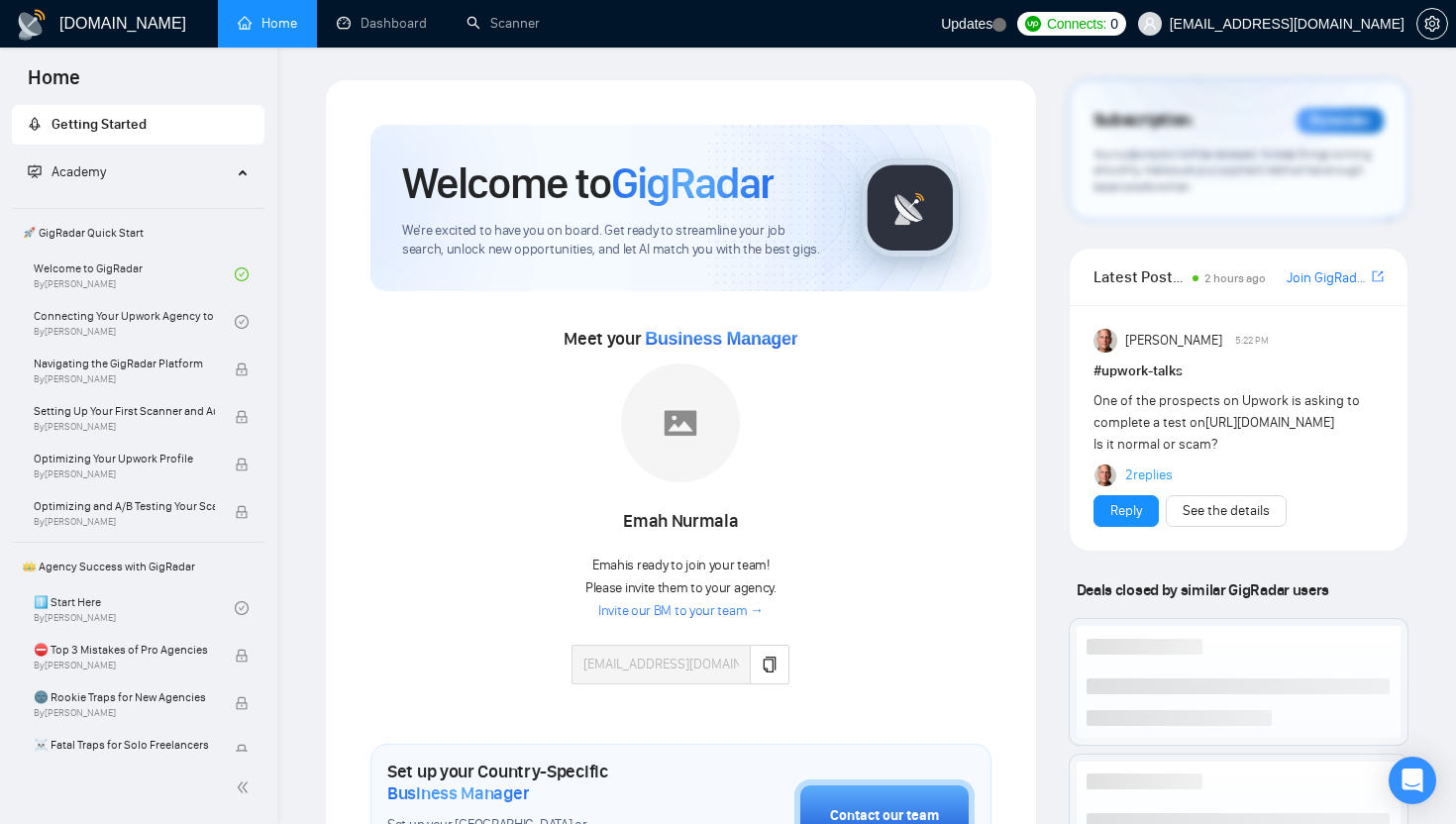 scroll, scrollTop: 0, scrollLeft: 0, axis: both 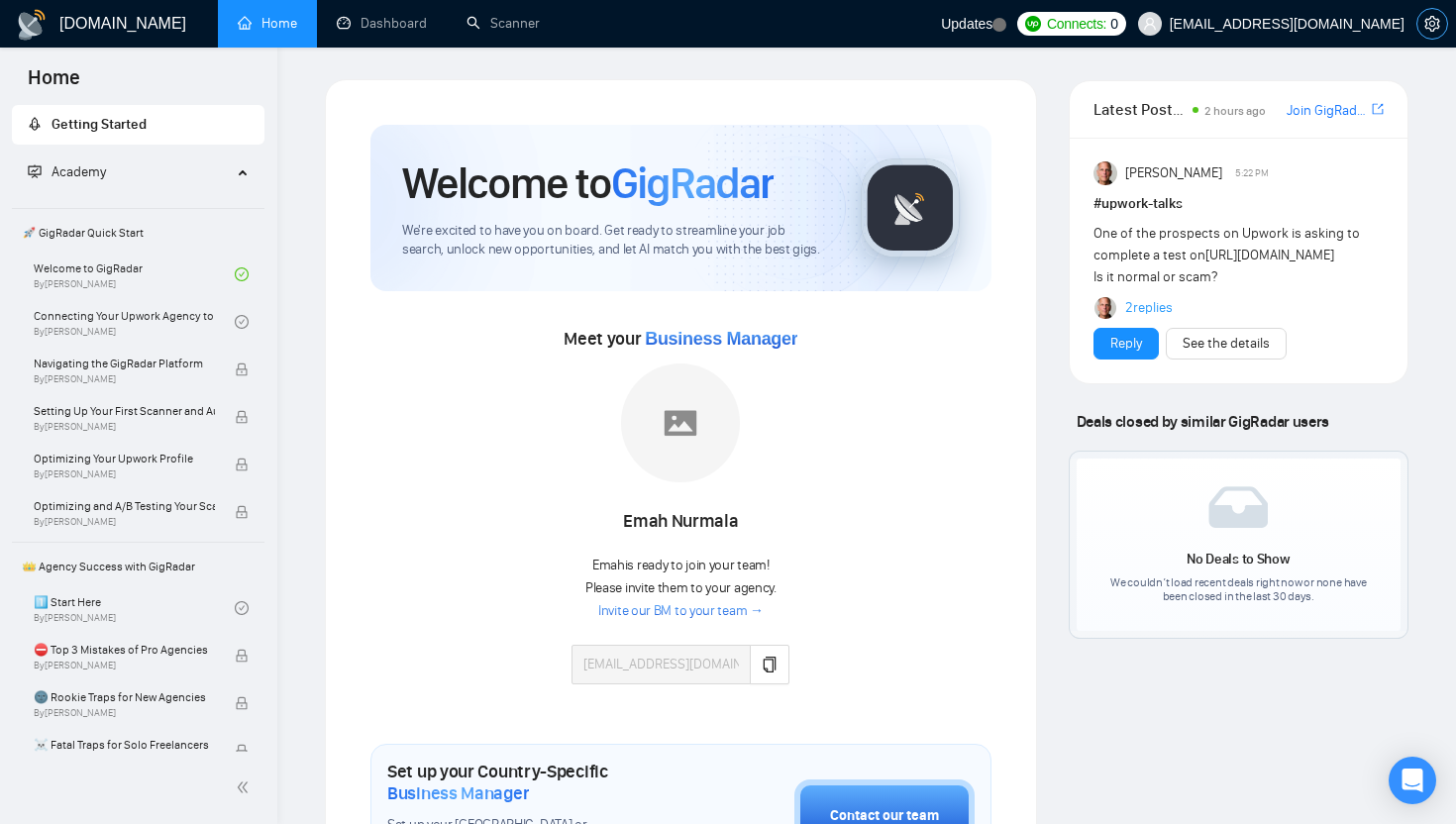 click 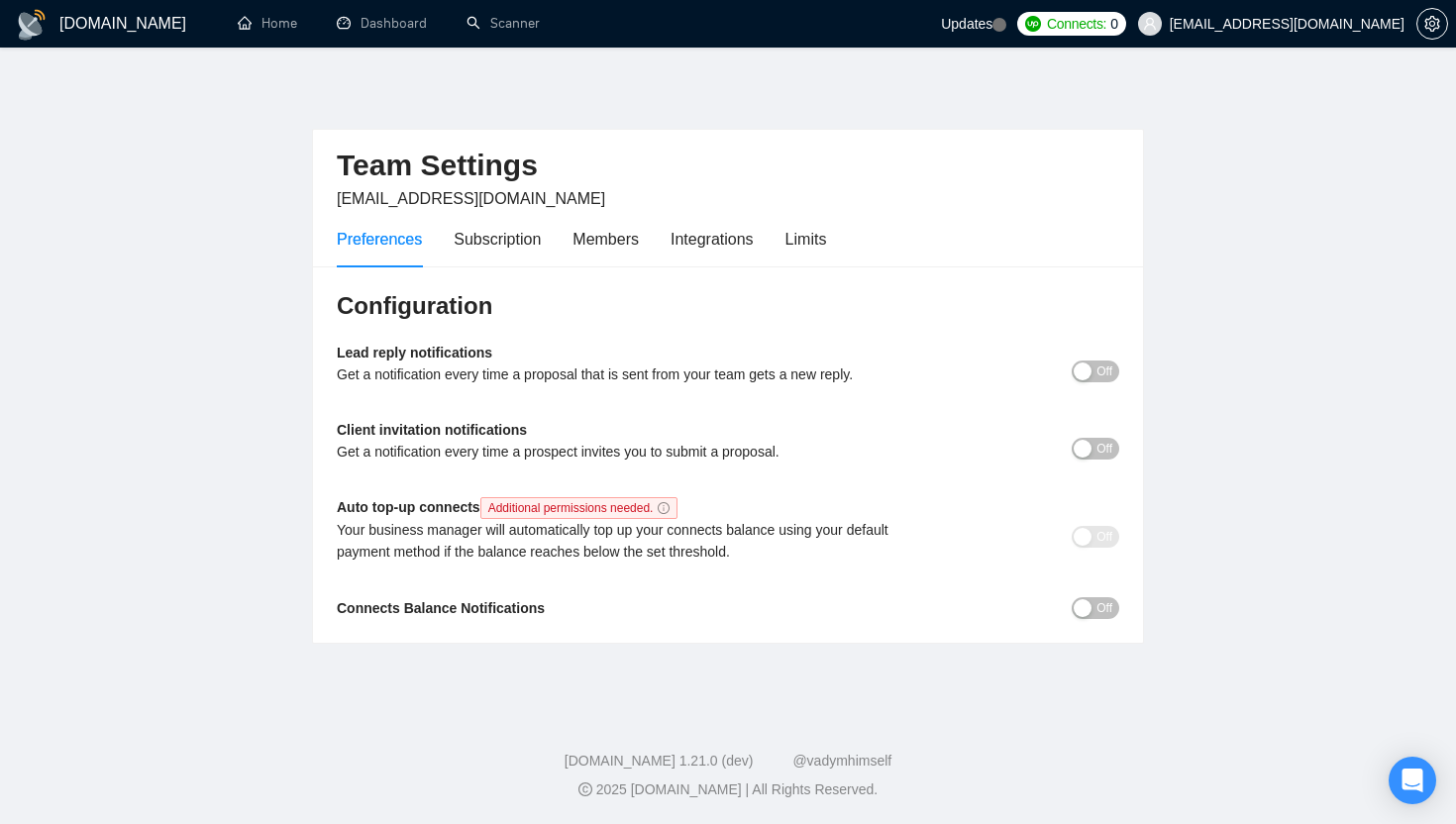 click at bounding box center [1083, 608] 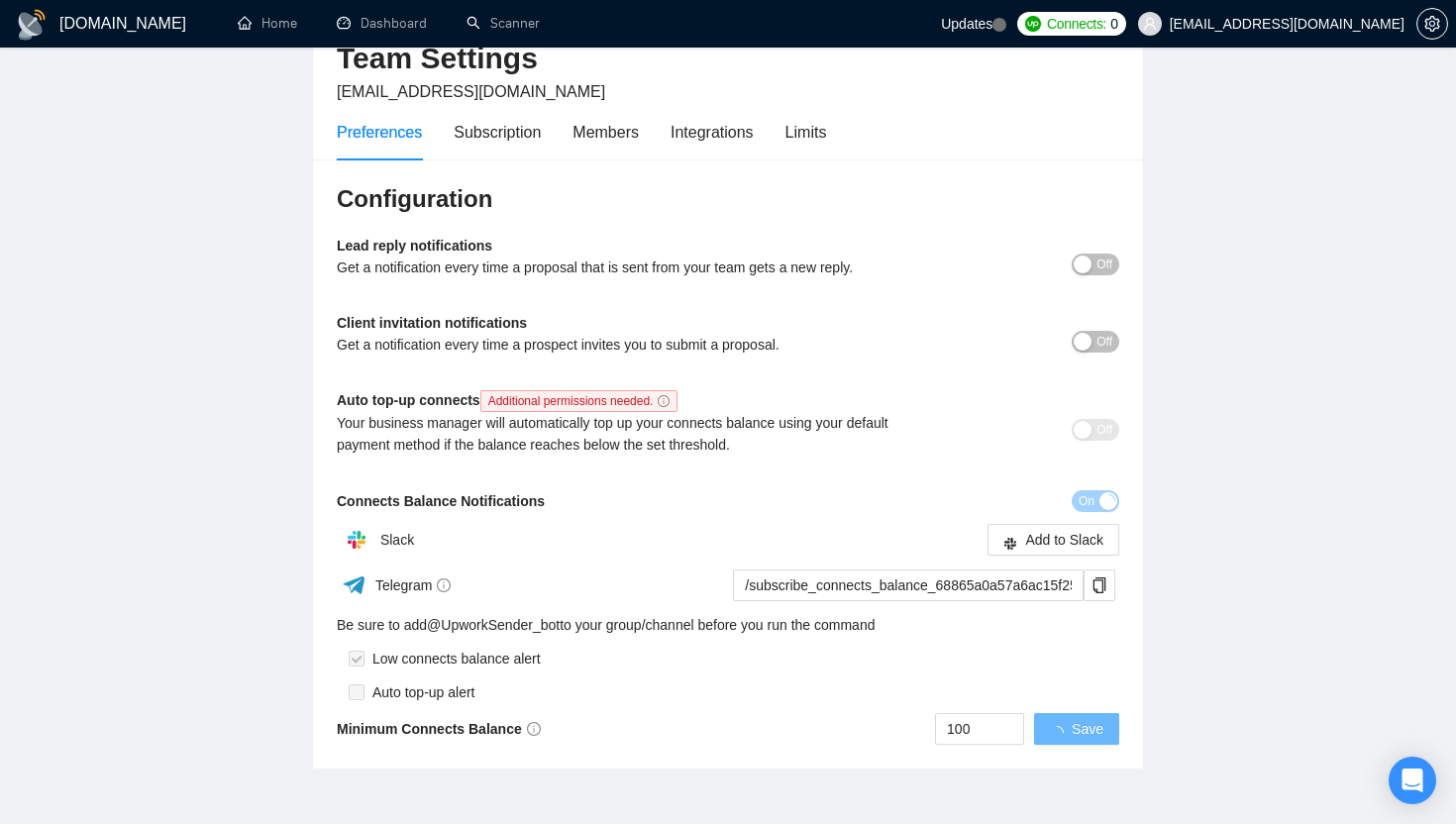scroll, scrollTop: 165, scrollLeft: 0, axis: vertical 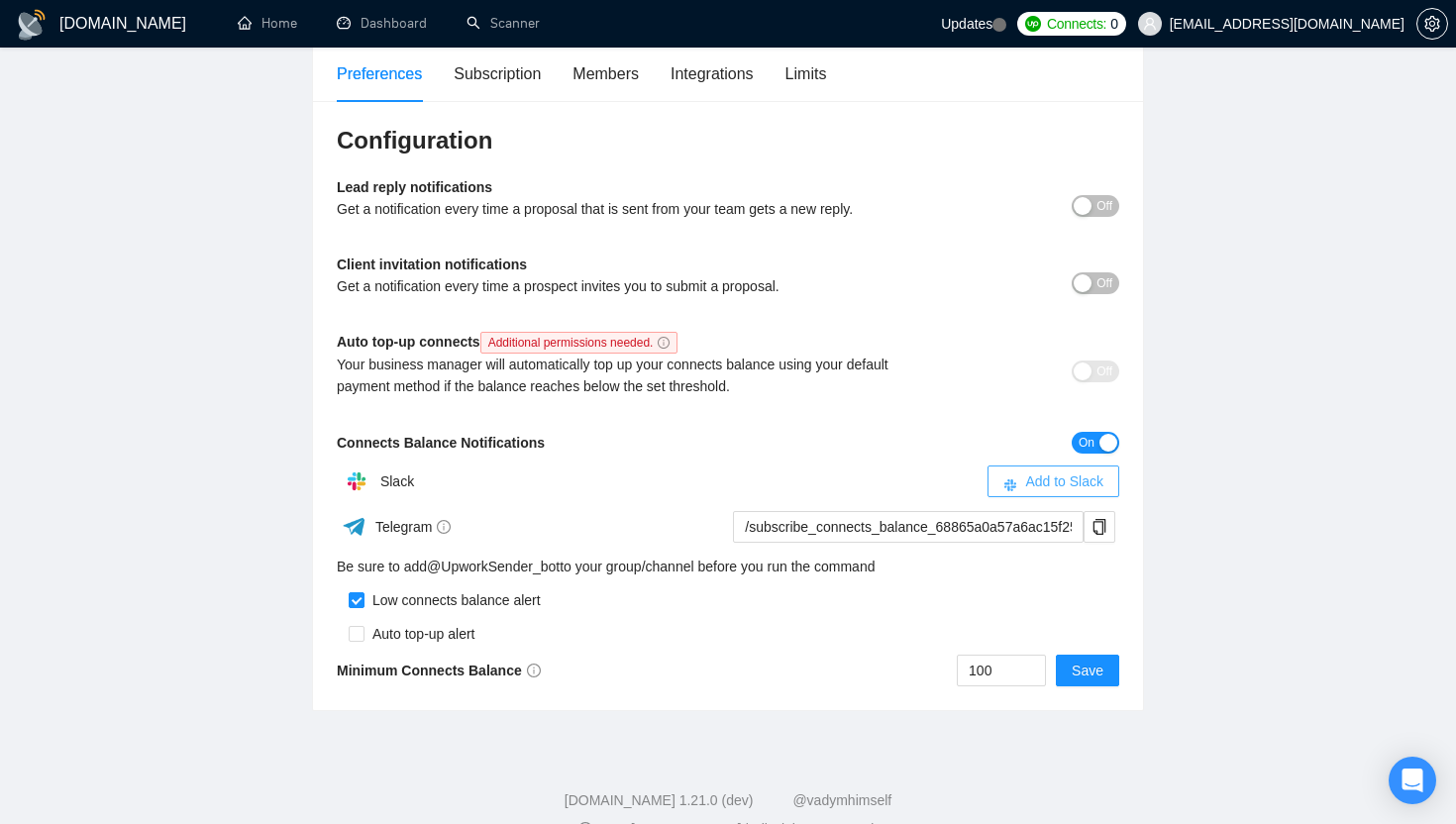 click on "Add to Slack" at bounding box center [1064, 481] 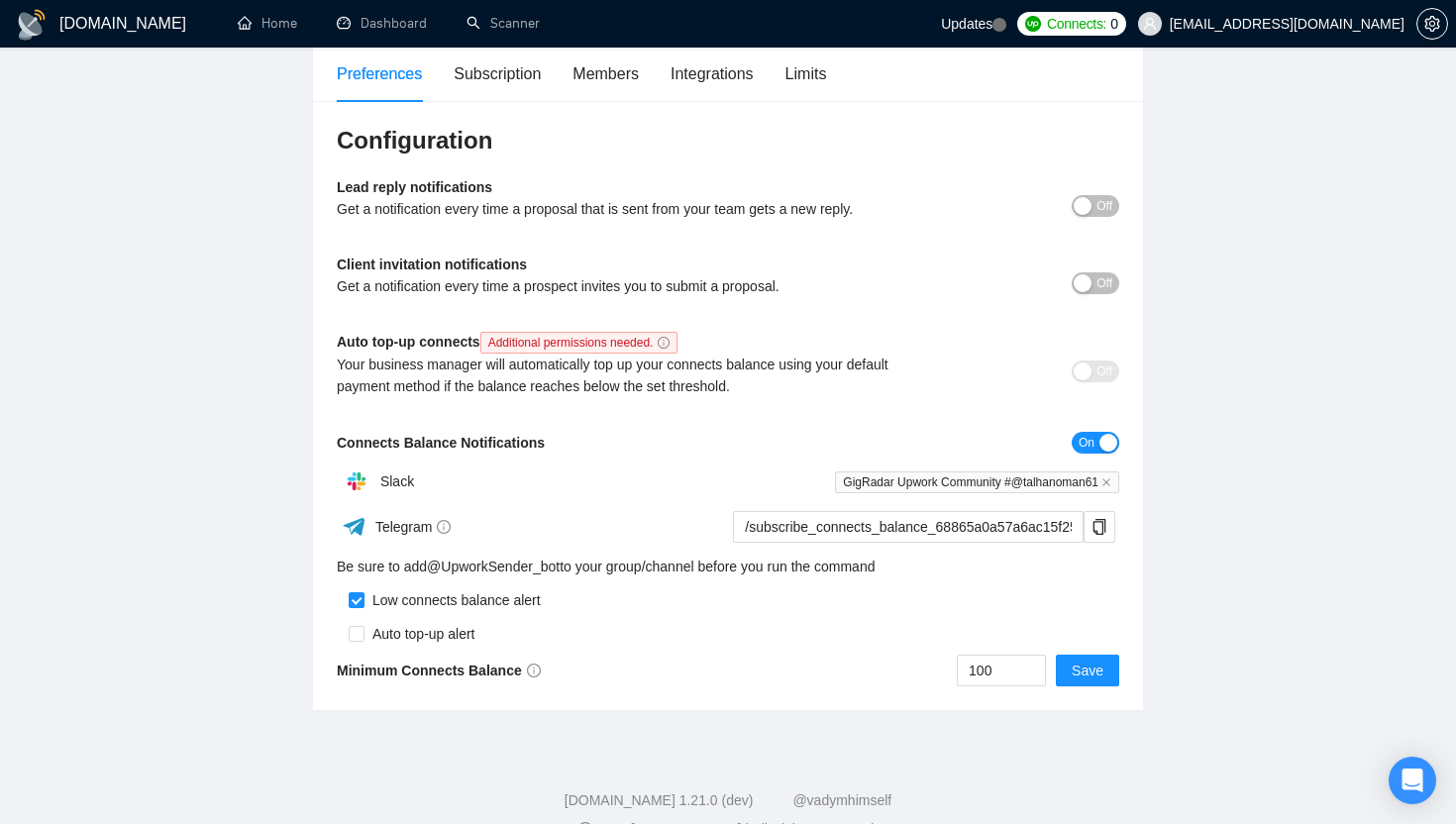 click on "Auto top-up alert" at bounding box center [728, 628] 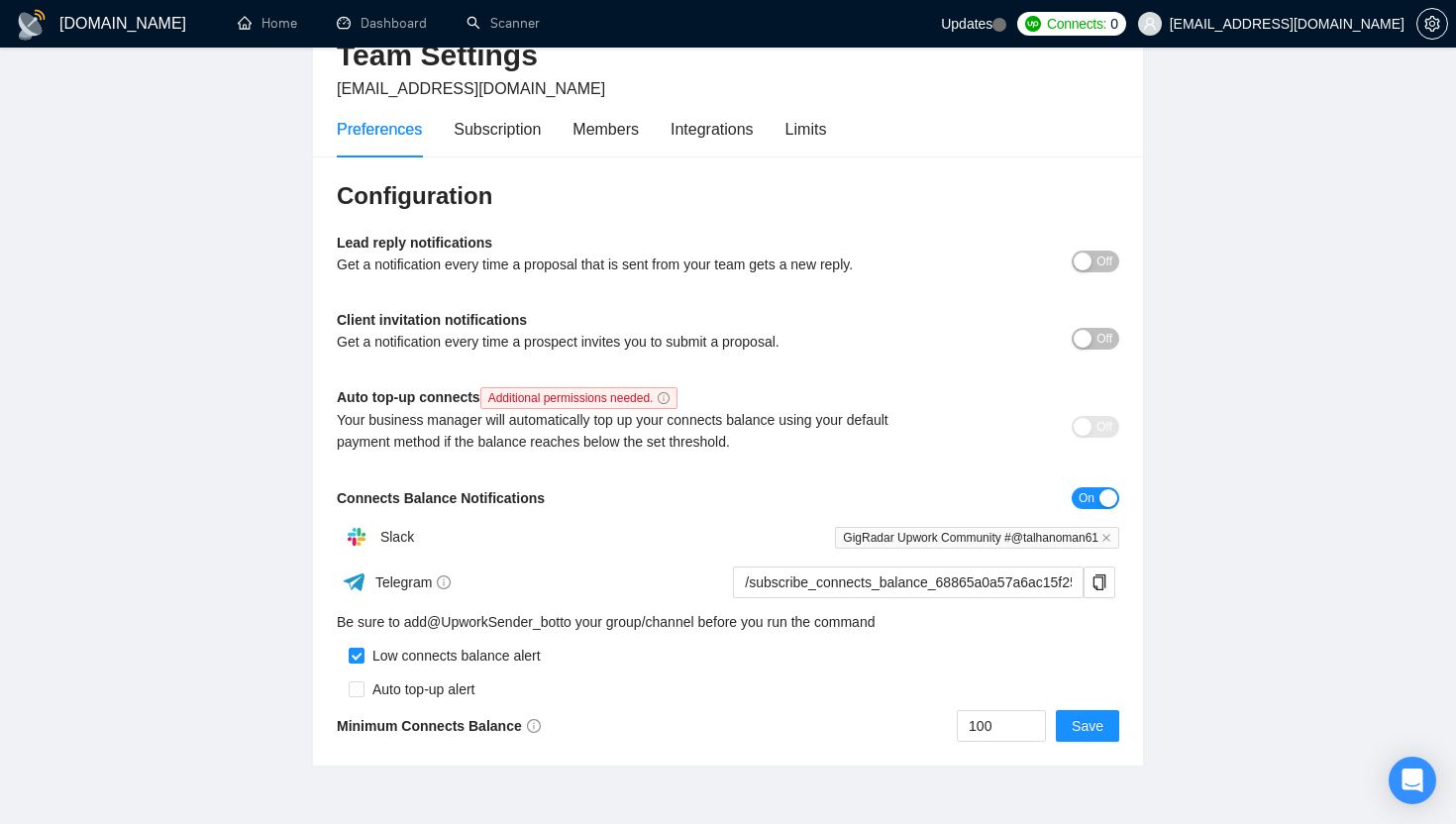 scroll, scrollTop: 90, scrollLeft: 0, axis: vertical 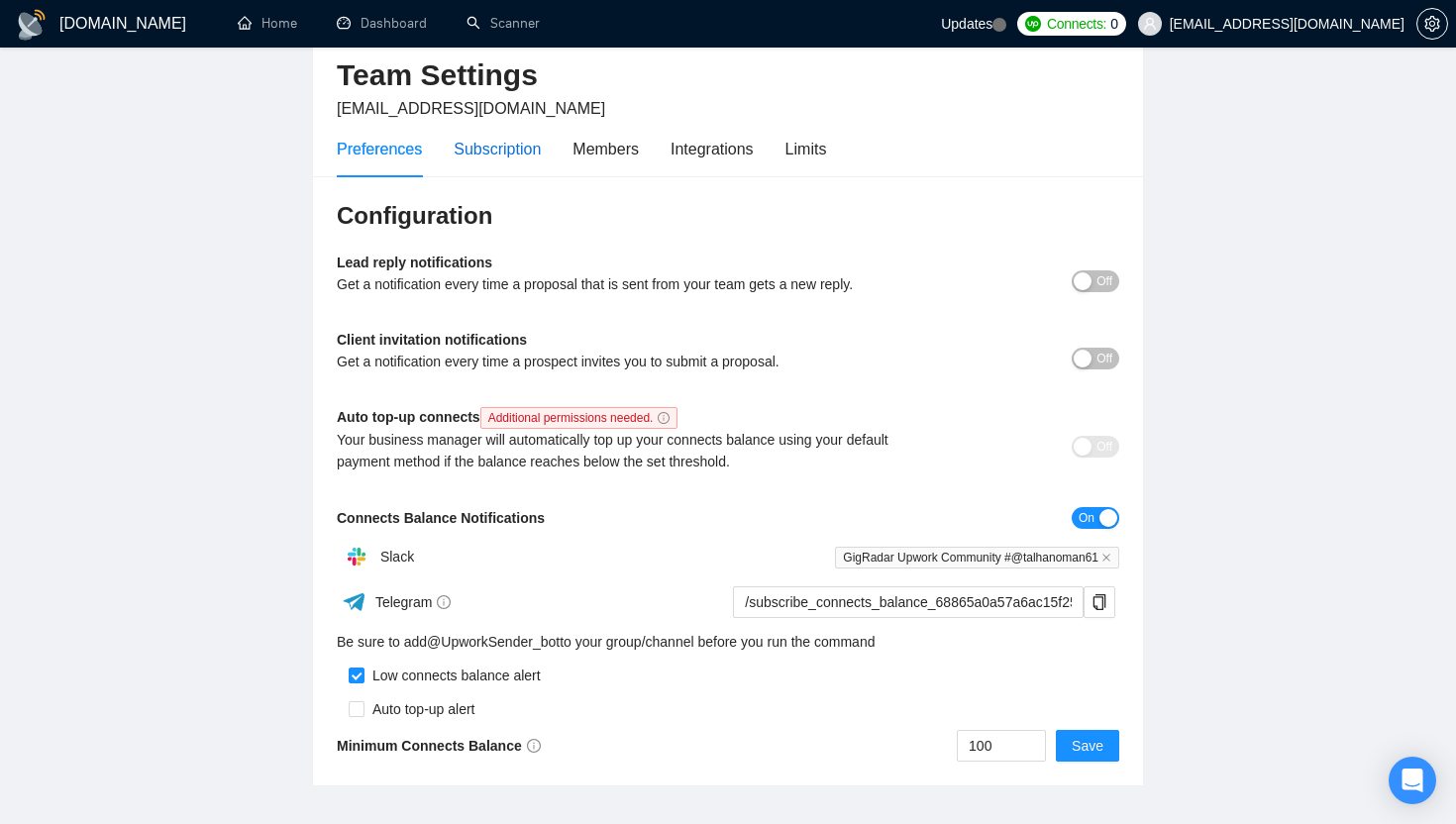 click on "Subscription" at bounding box center [497, 149] 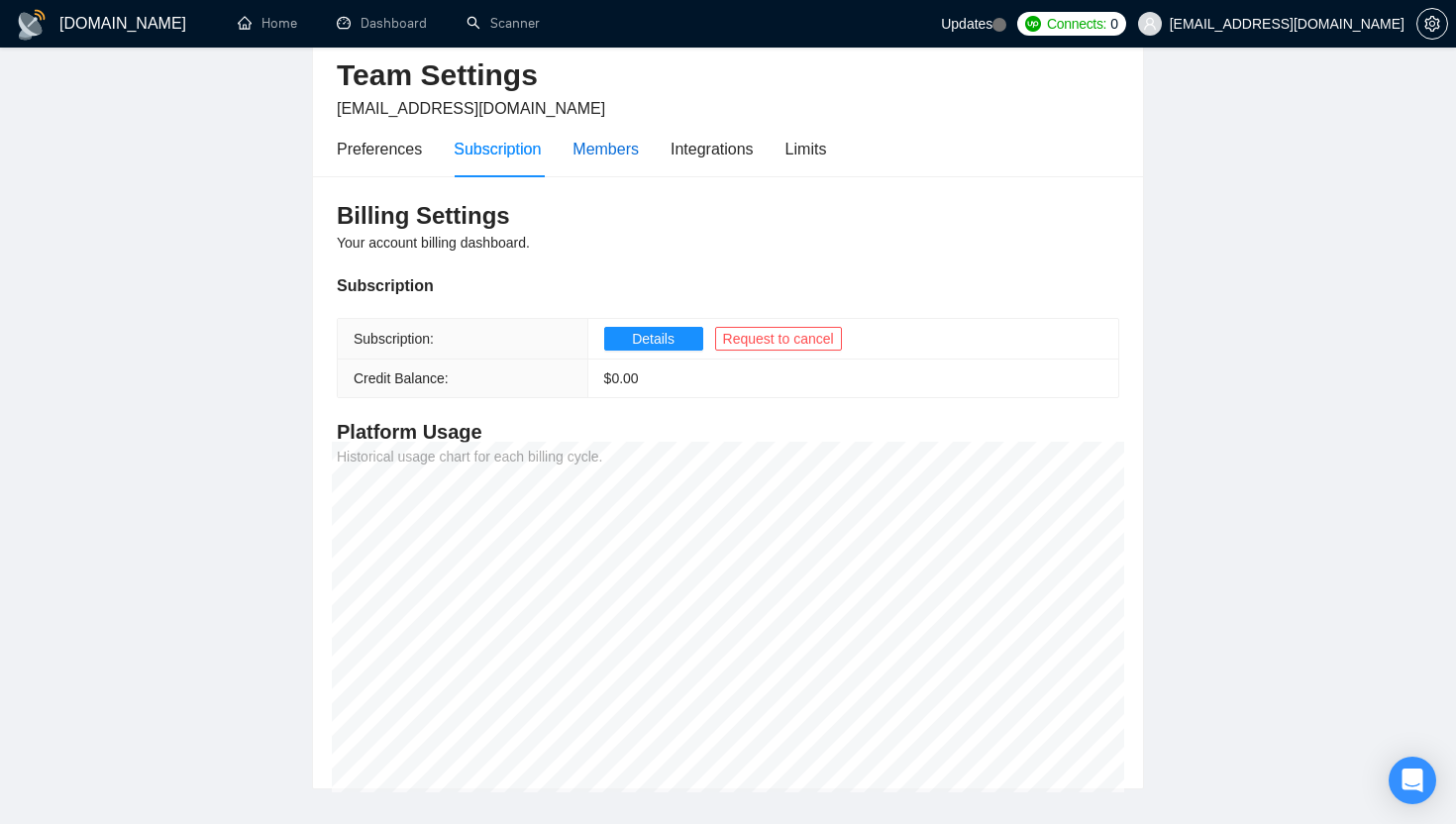 click on "Members" at bounding box center (605, 149) 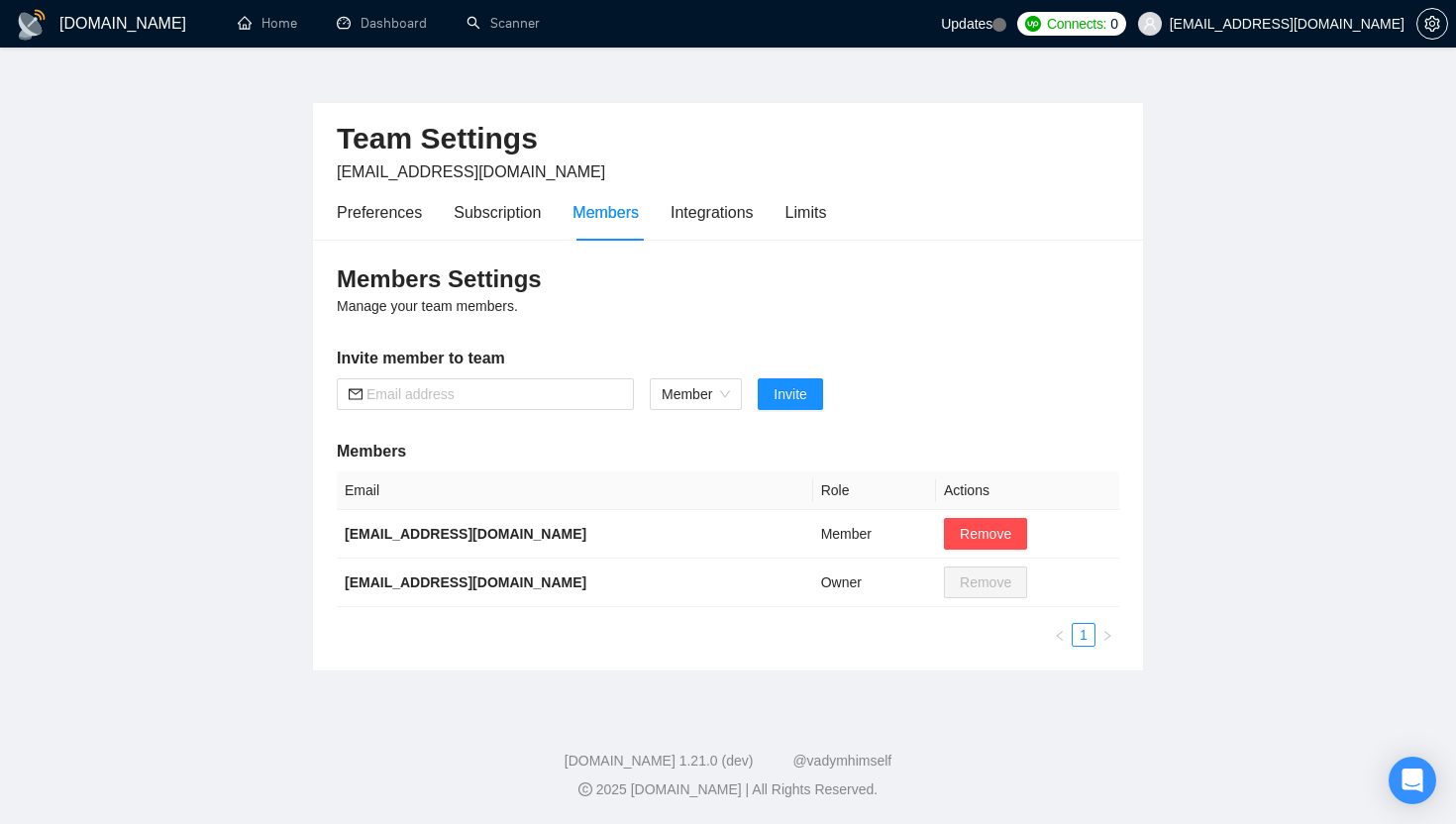 scroll, scrollTop: 27, scrollLeft: 0, axis: vertical 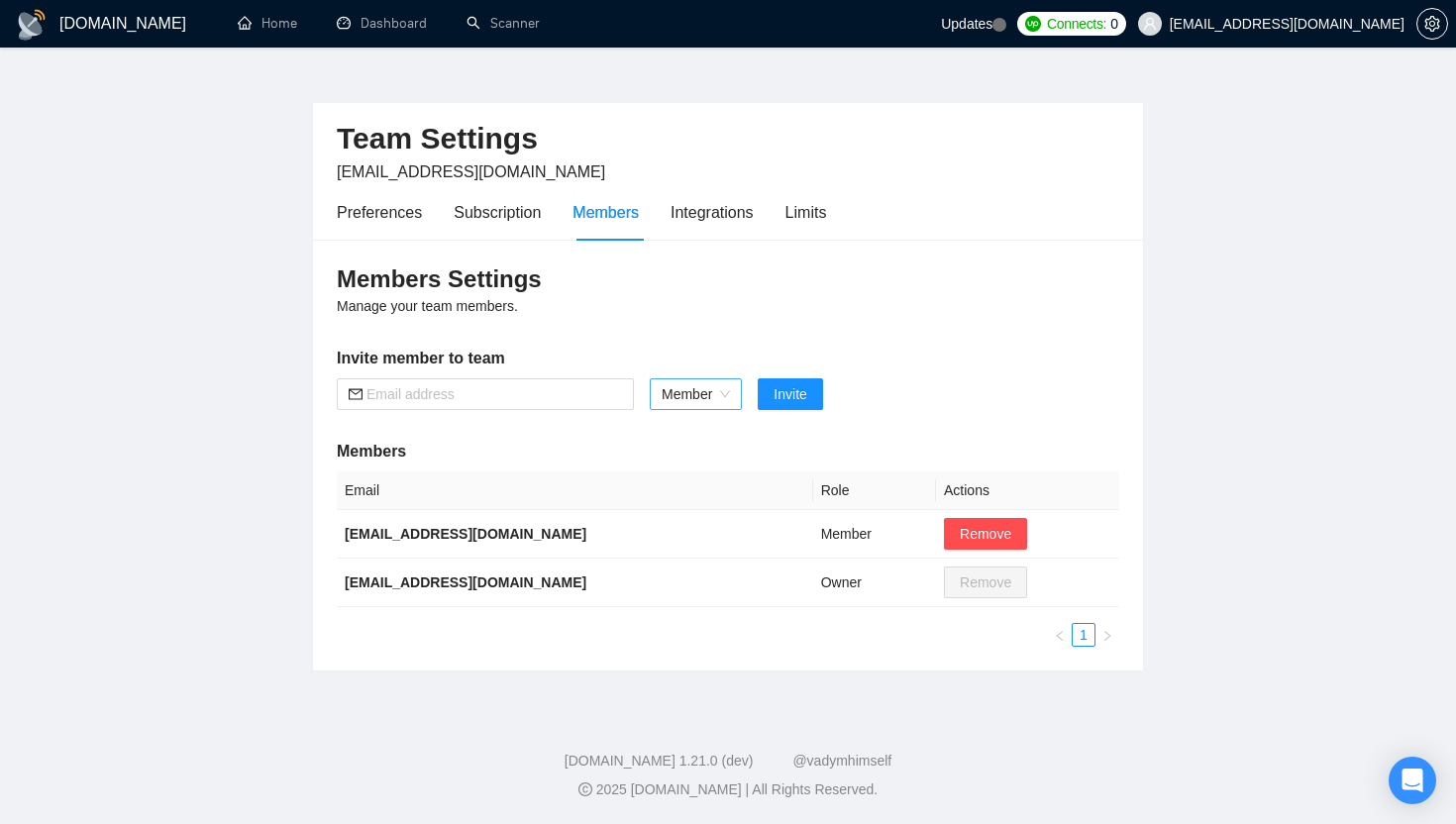 click on "Member" at bounding box center [695, 394] 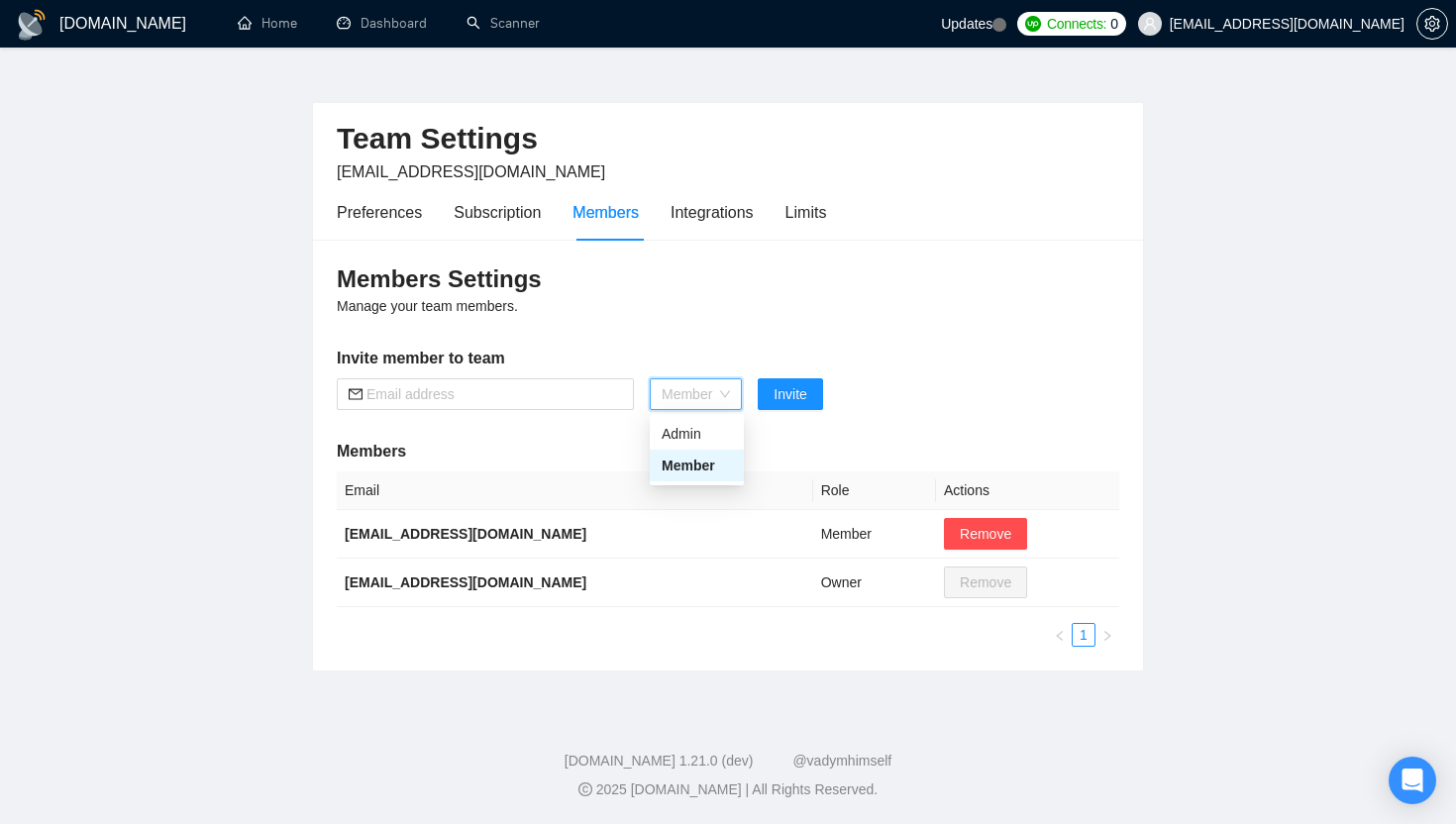 click on "Members Settings Manage your team members. Invite member to team Member Invite Members Email Role Actions [EMAIL_ADDRESS][DOMAIN_NAME] Member Remove [EMAIL_ADDRESS][DOMAIN_NAME] Owner Remove 1" at bounding box center (728, 455) 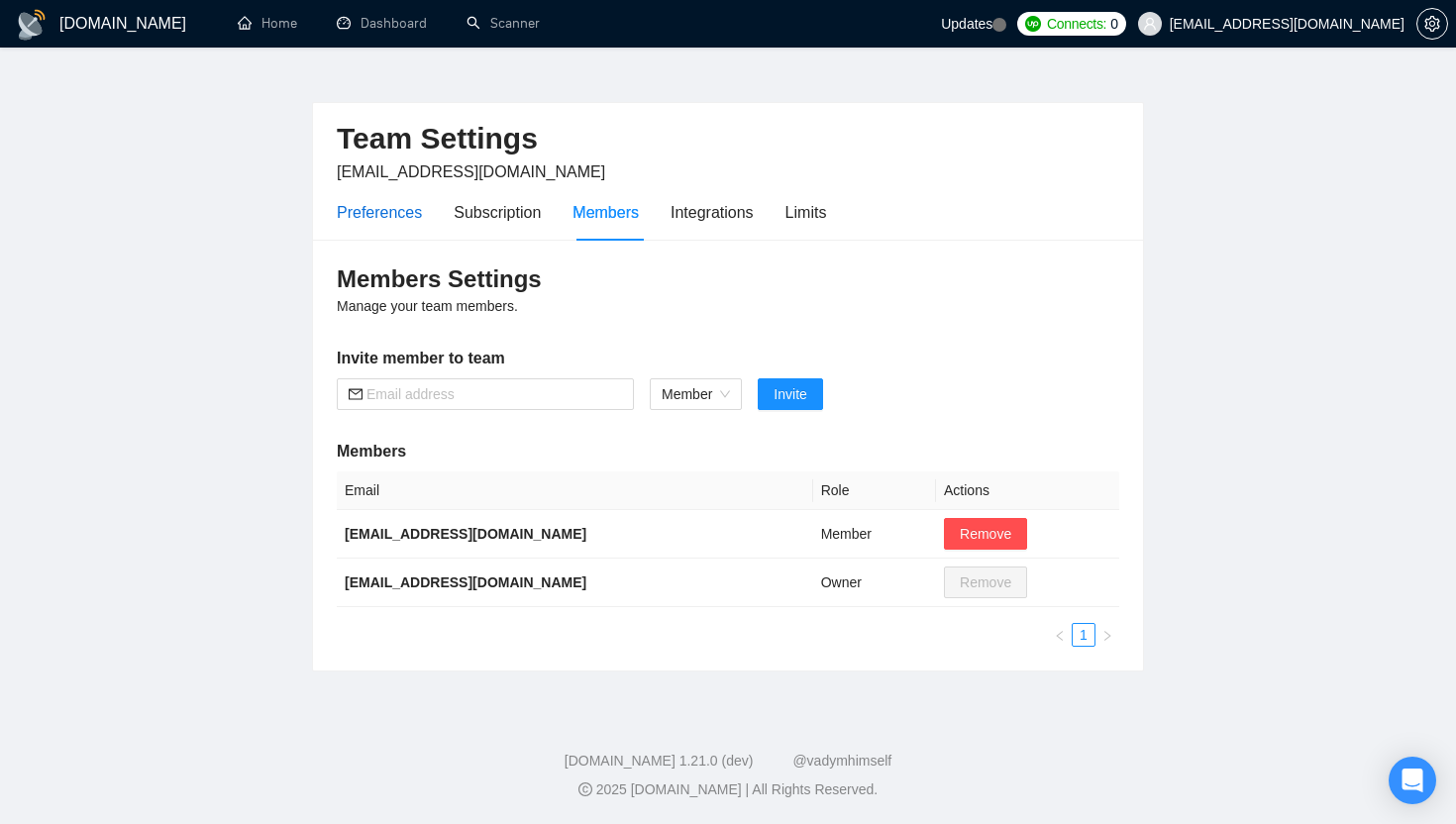 click on "Preferences" at bounding box center (379, 212) 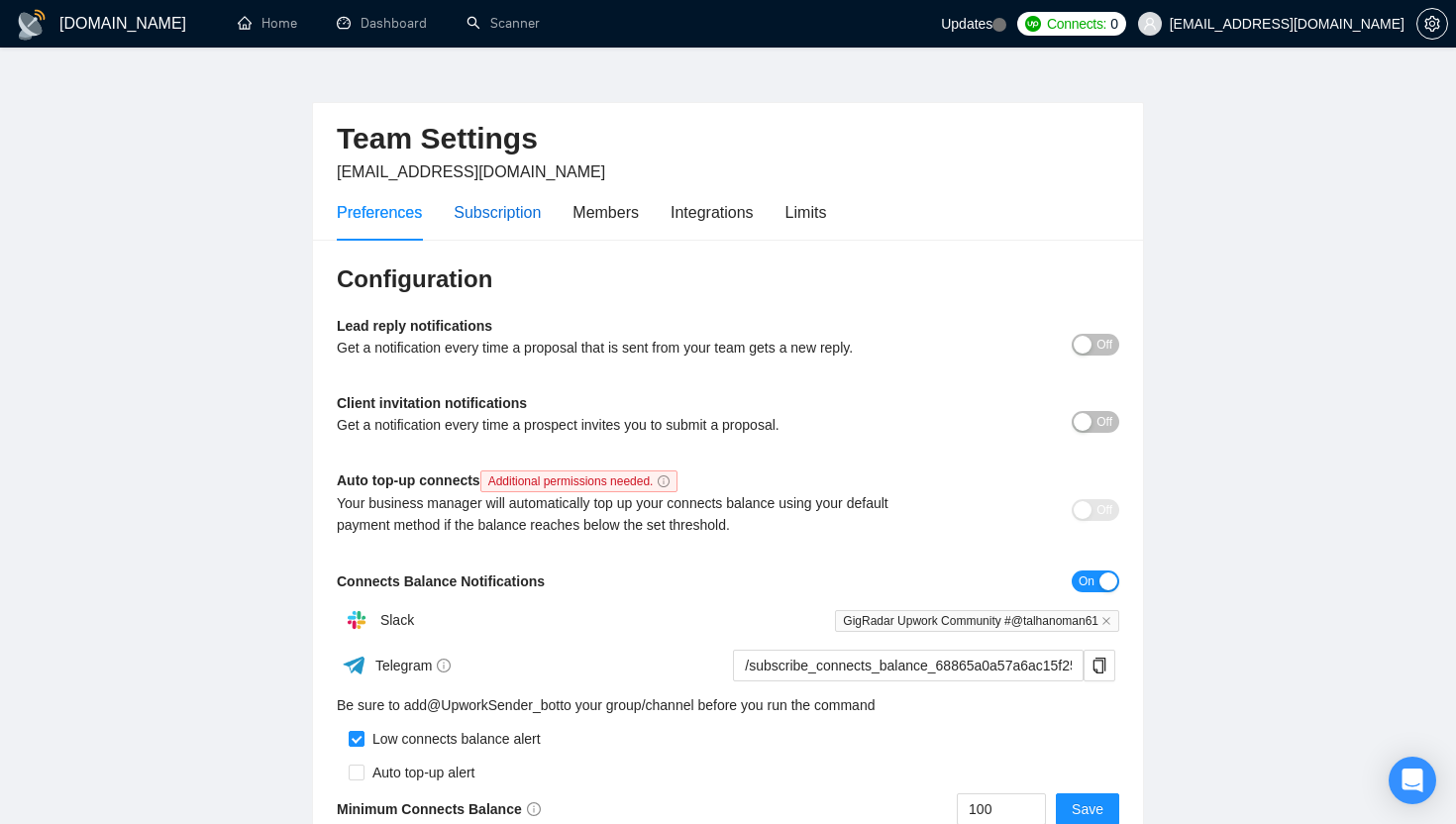 click on "Subscription" at bounding box center (497, 212) 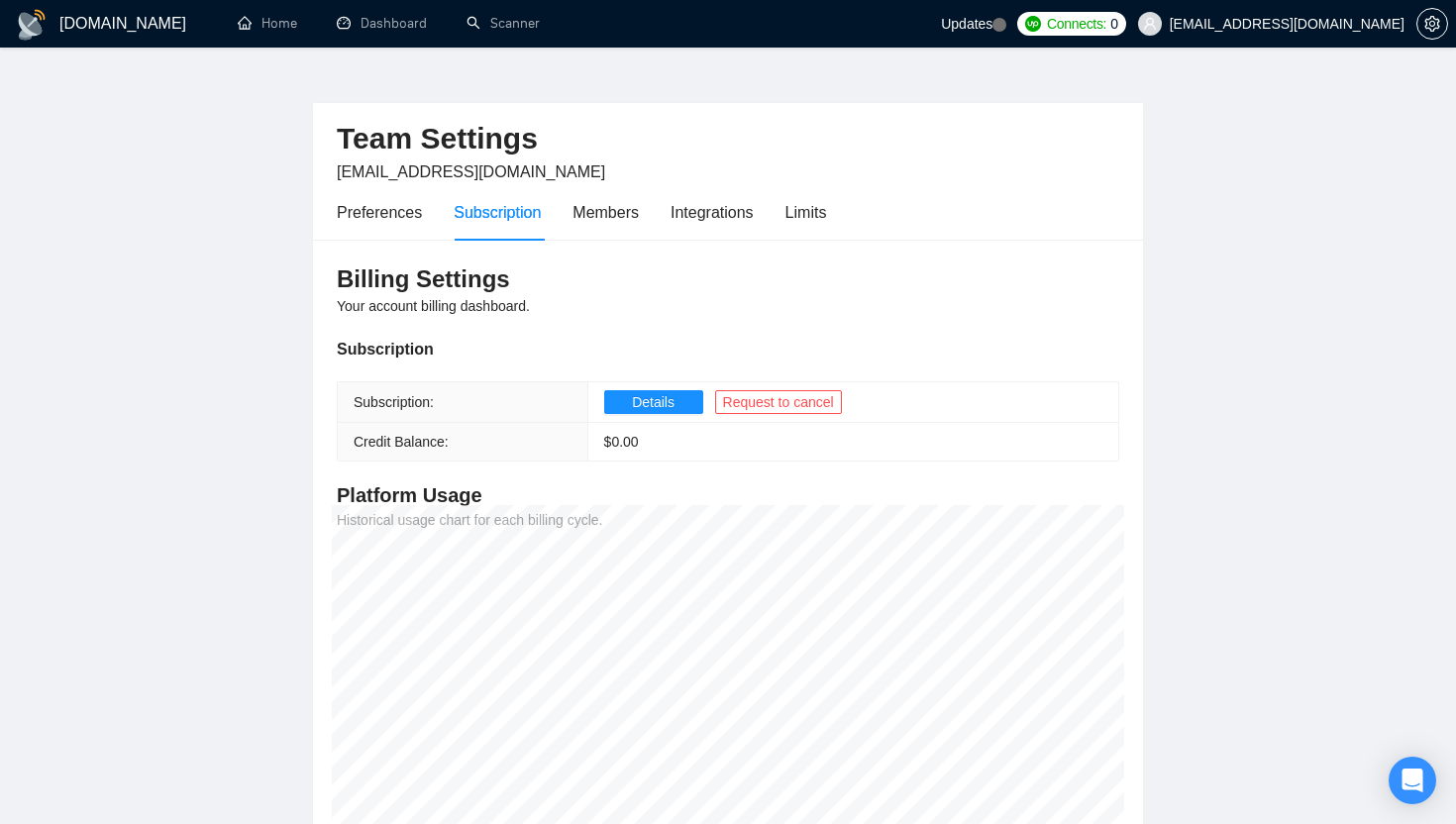 click on "Preferences Subscription Members Integrations Limits" at bounding box center (728, 212) 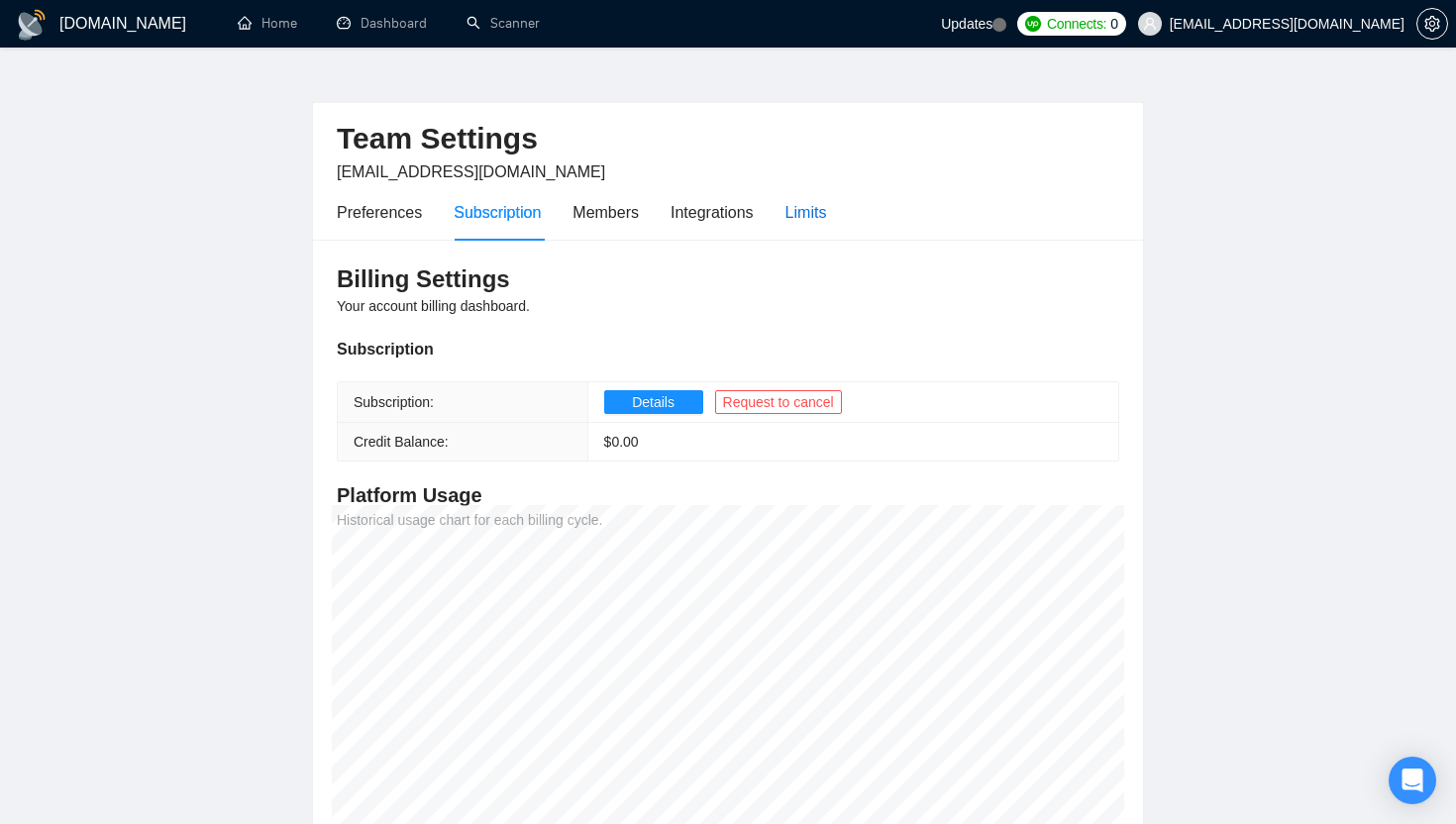 click on "Limits" at bounding box center (806, 212) 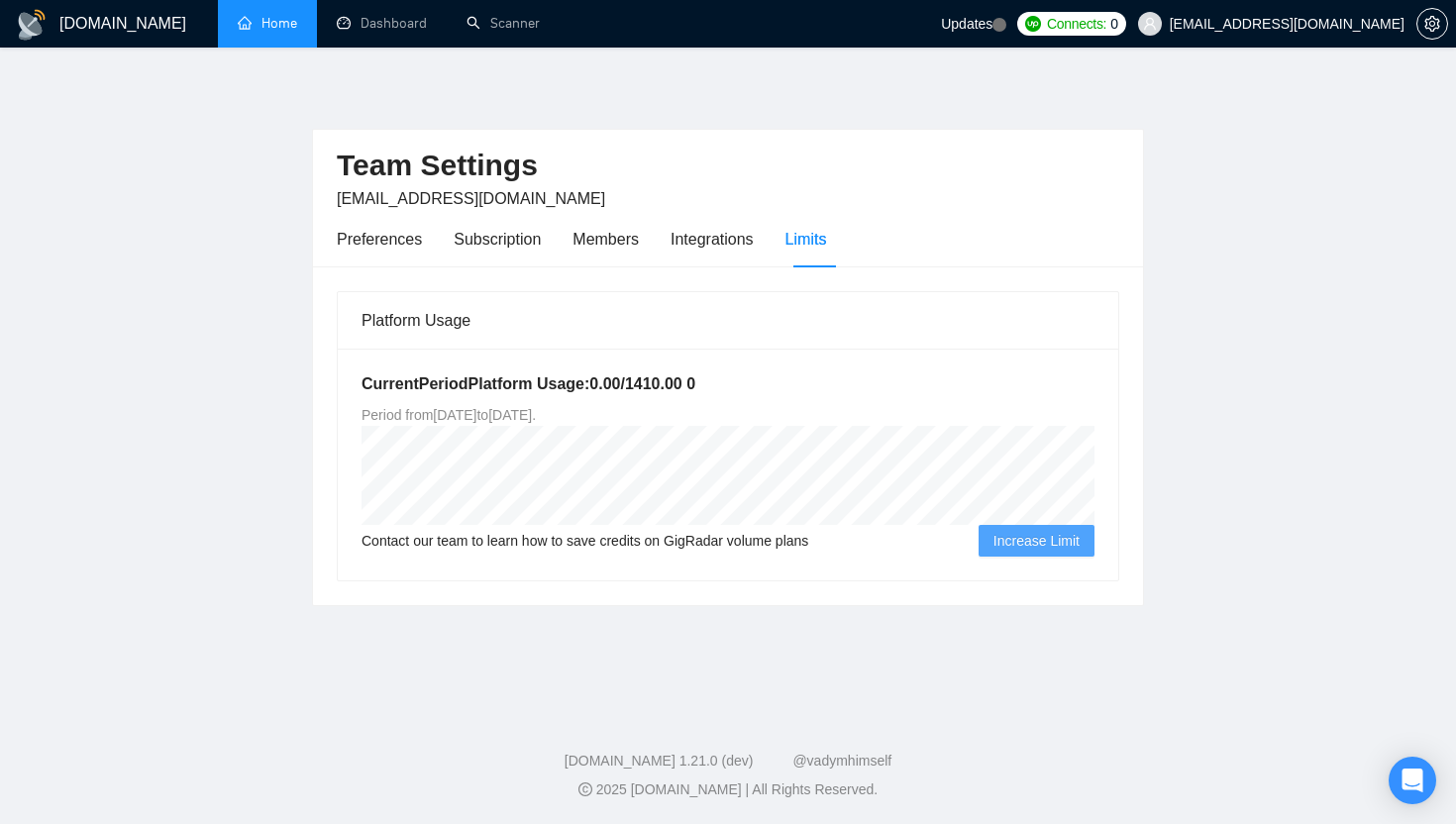 click on "Home" at bounding box center [267, 23] 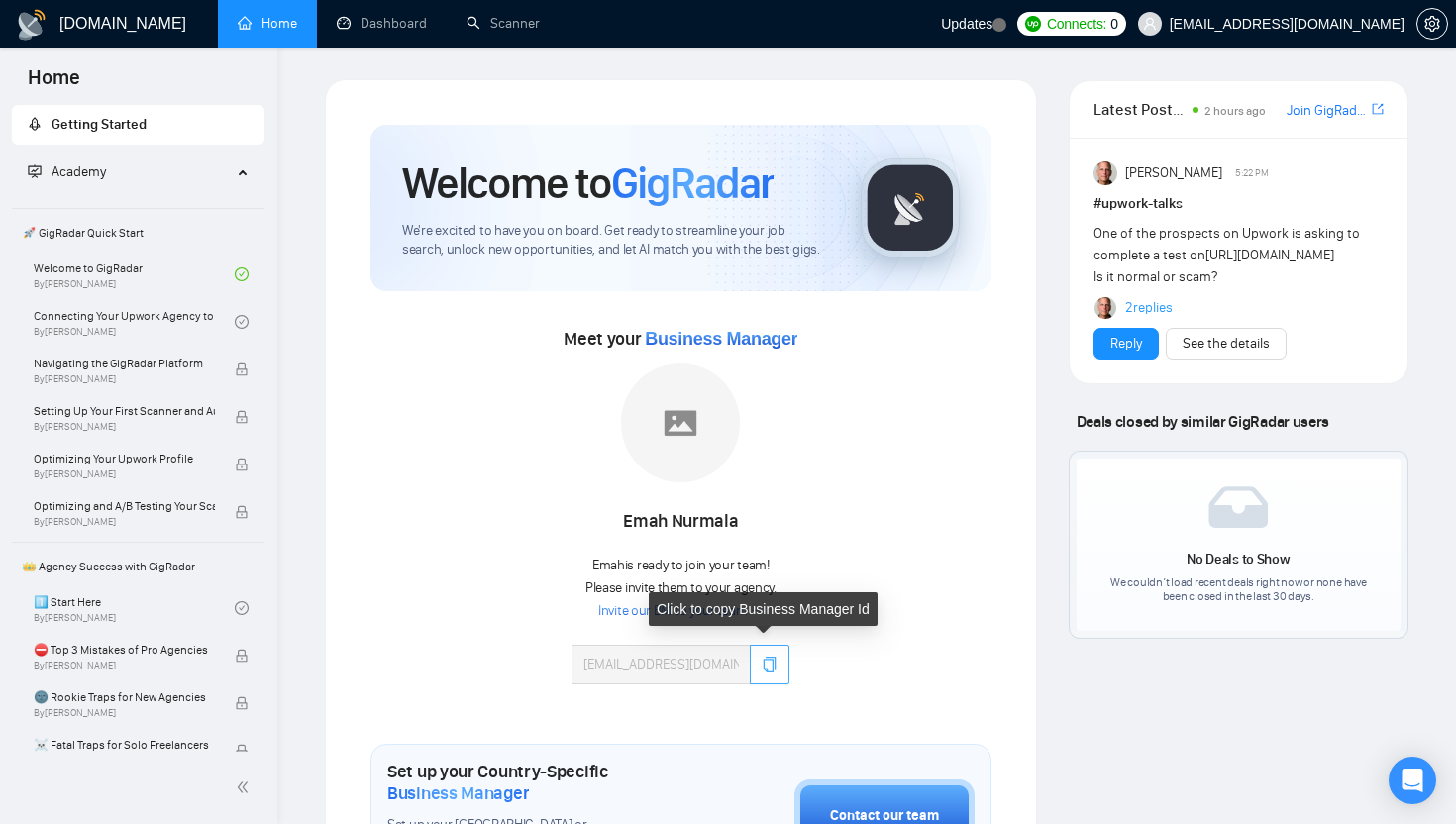 click 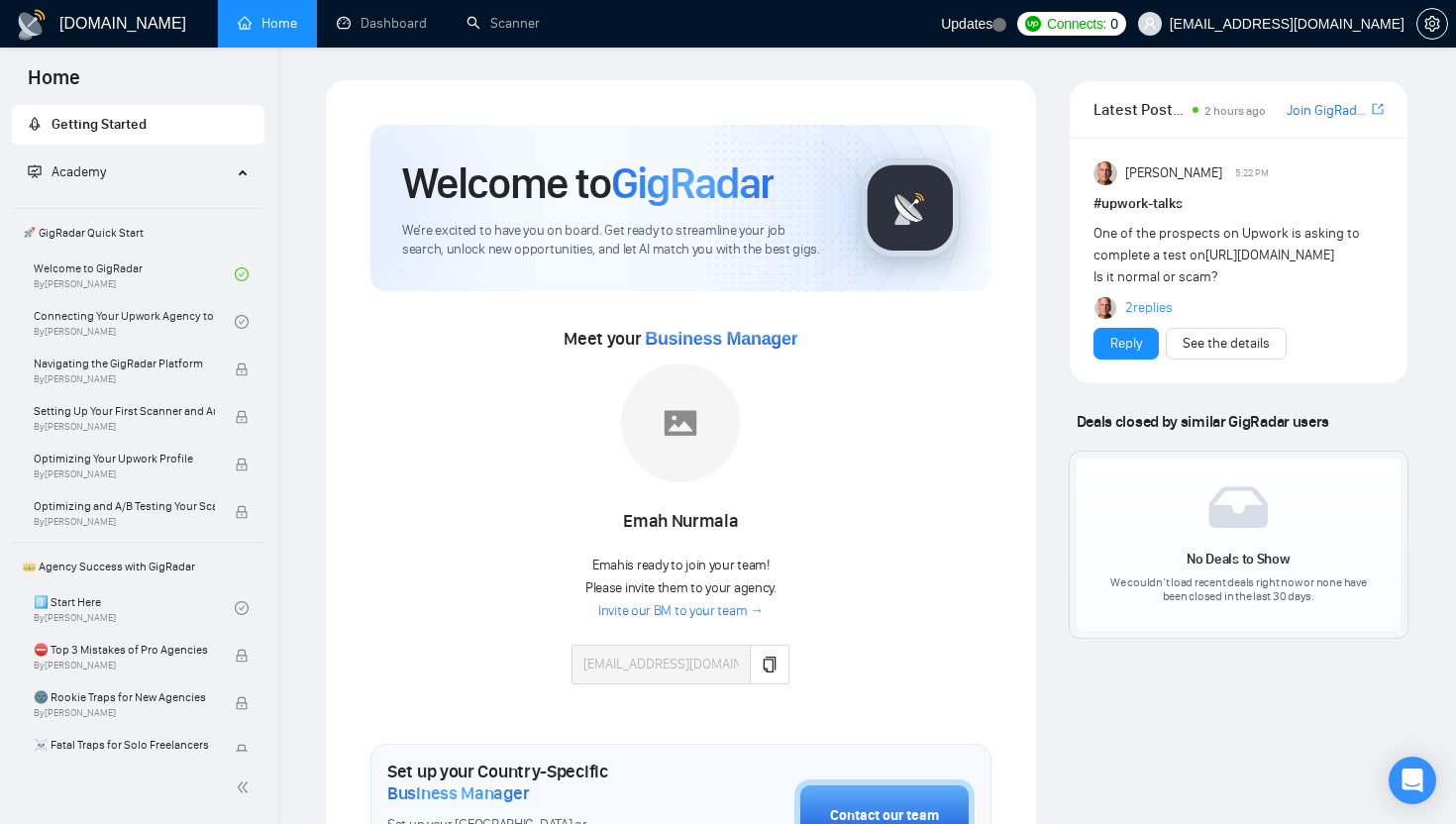 click on "Meet your   Business Manager Emah   Nurmala Emah  is ready to join your team! Please invite them to your agency. Invite our BM to your team → [EMAIL_ADDRESS][DOMAIN_NAME]" at bounding box center [680, 513] 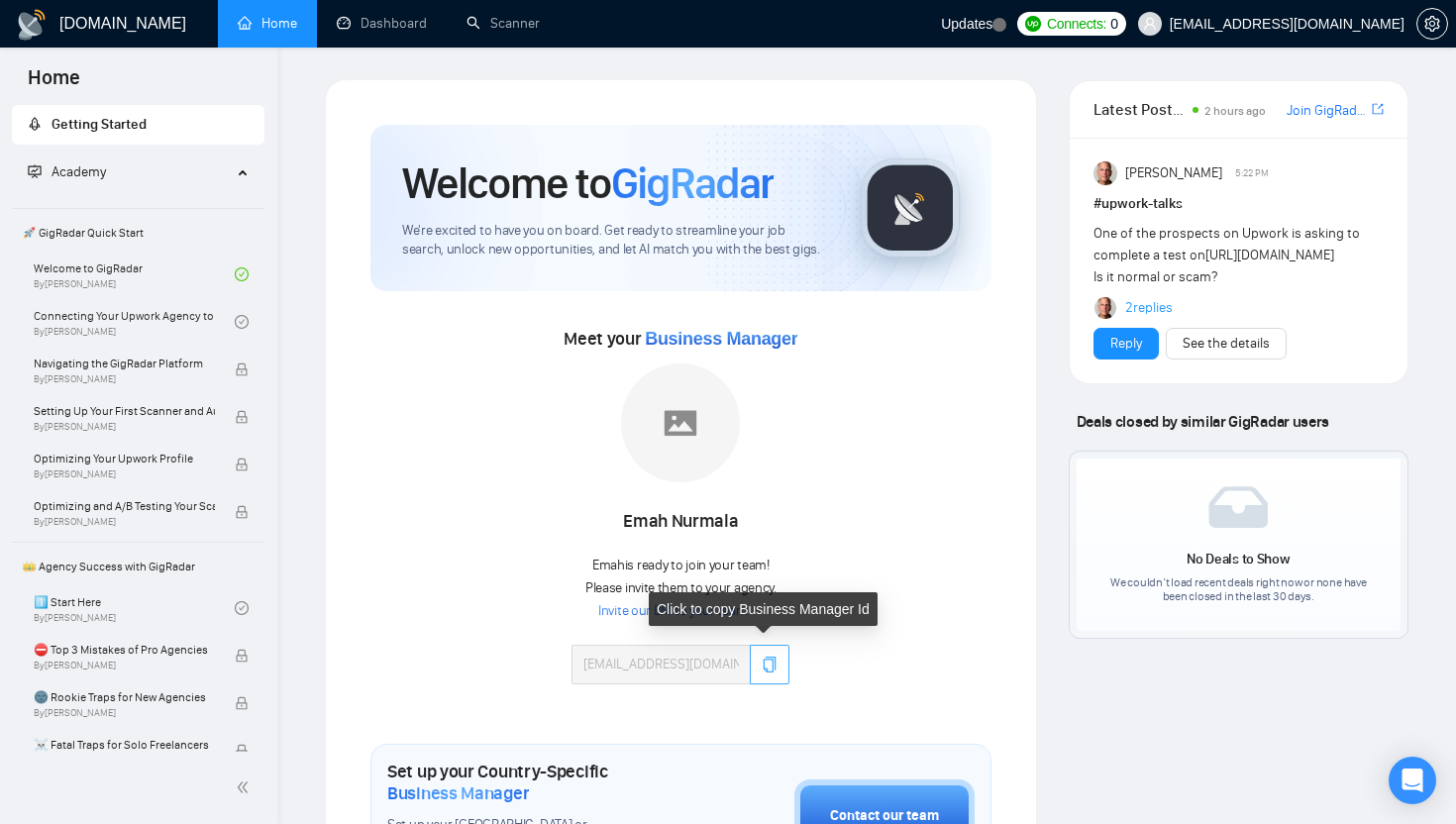 click 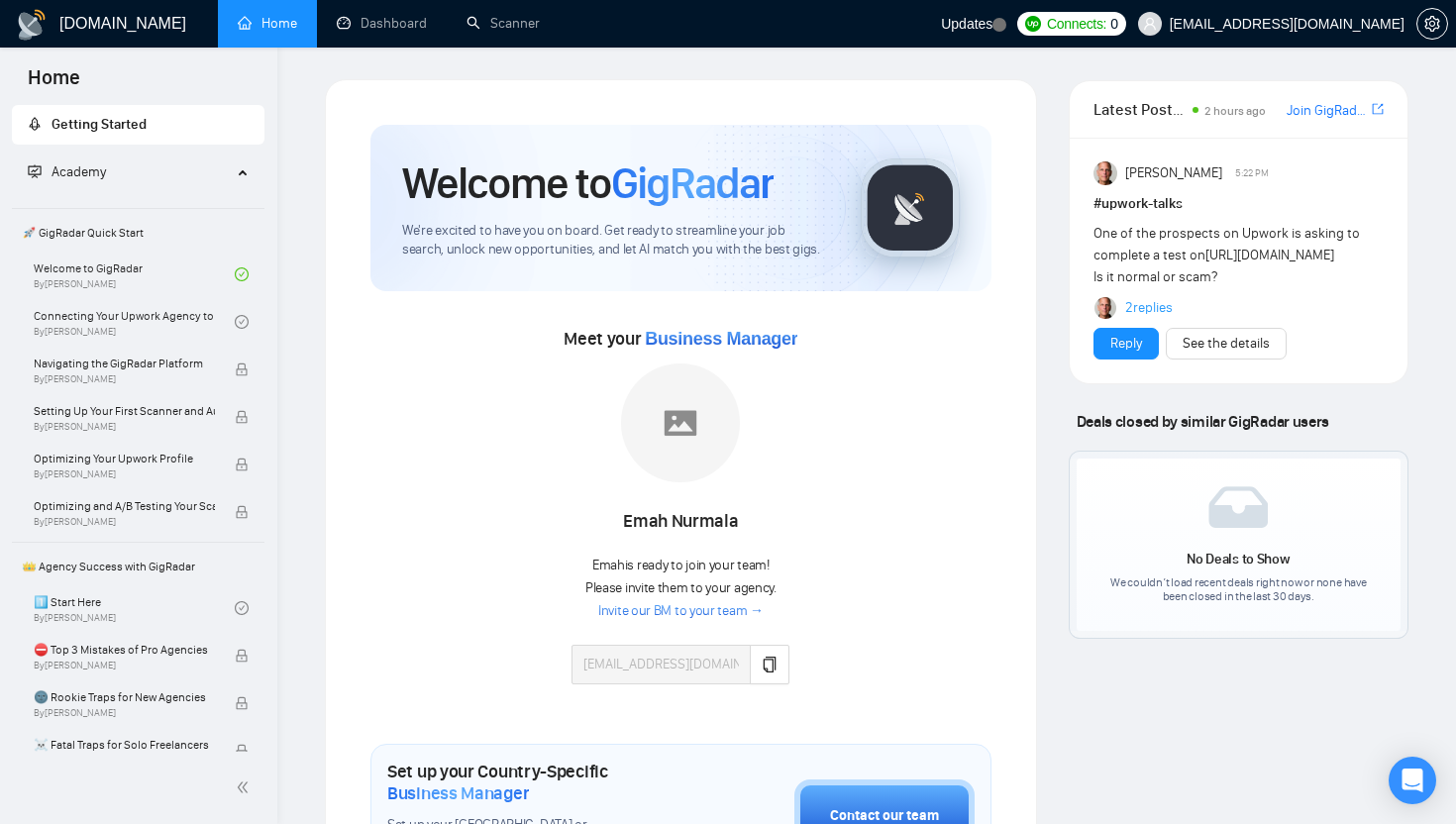 click on "Meet your   Business Manager Emah   Nurmala Emah  is ready to join your team! Please invite them to your agency. Invite our BM to your team → [EMAIL_ADDRESS][DOMAIN_NAME]" at bounding box center [680, 513] 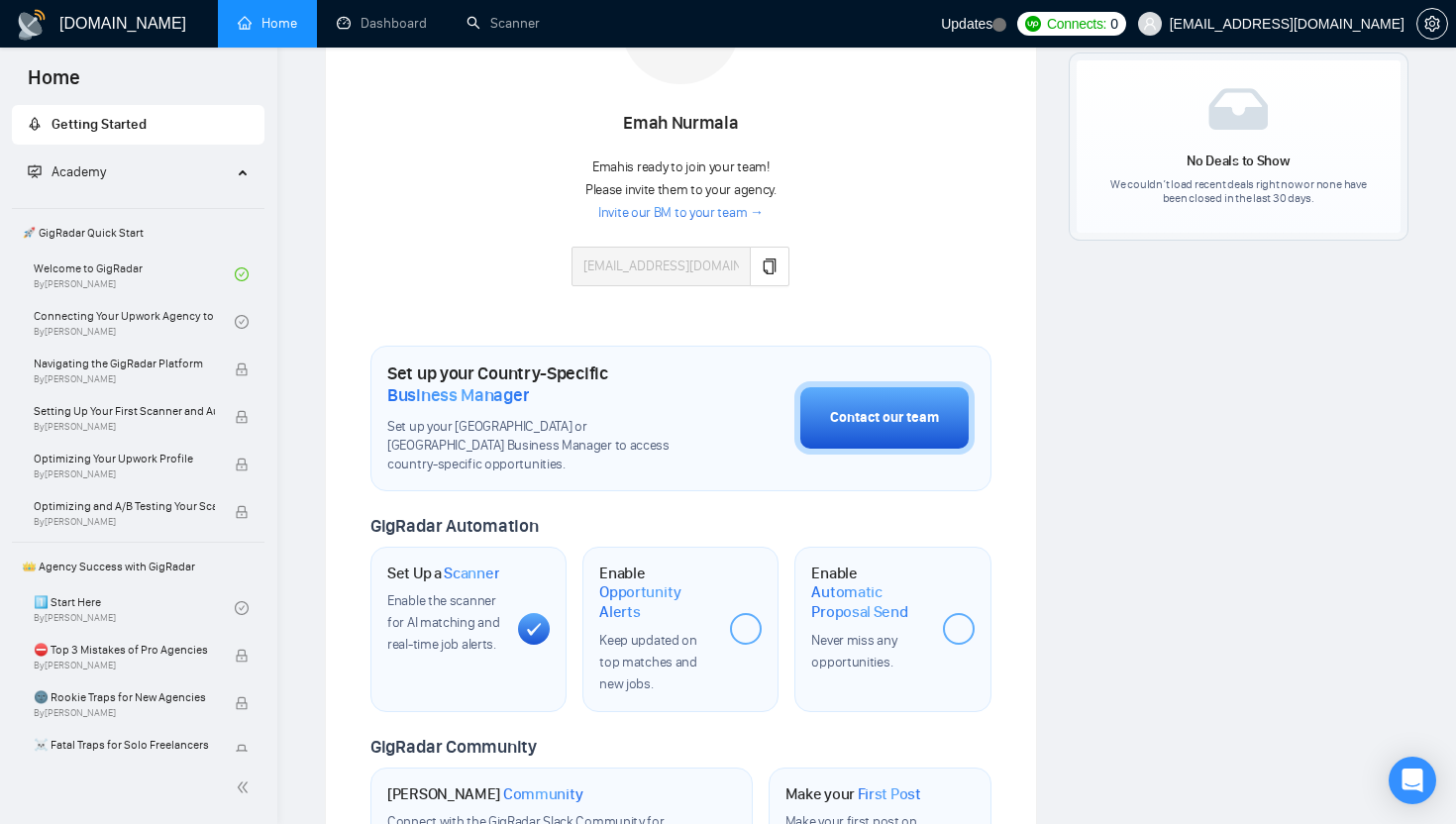 scroll, scrollTop: 397, scrollLeft: 0, axis: vertical 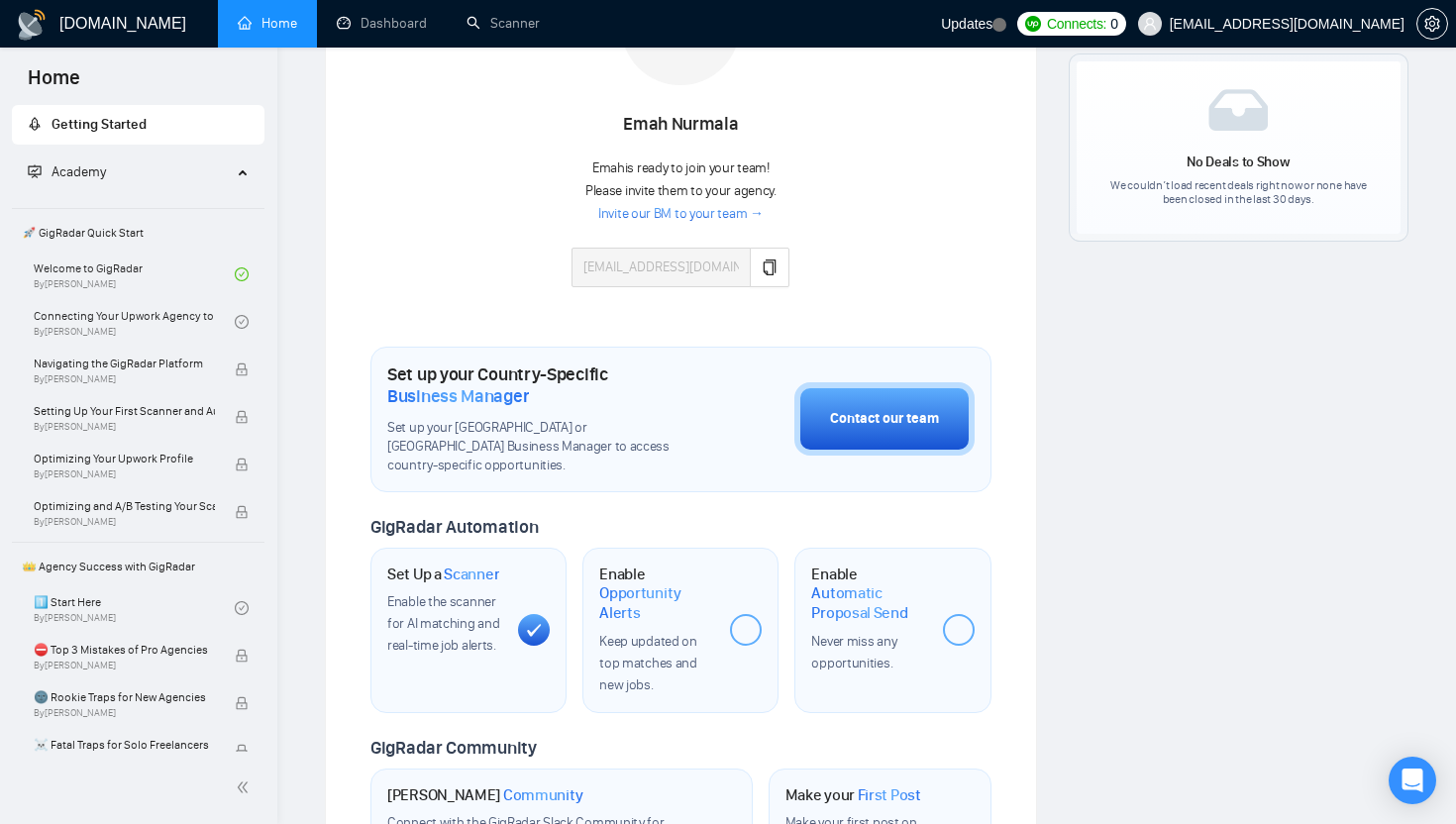 click at bounding box center [959, 630] 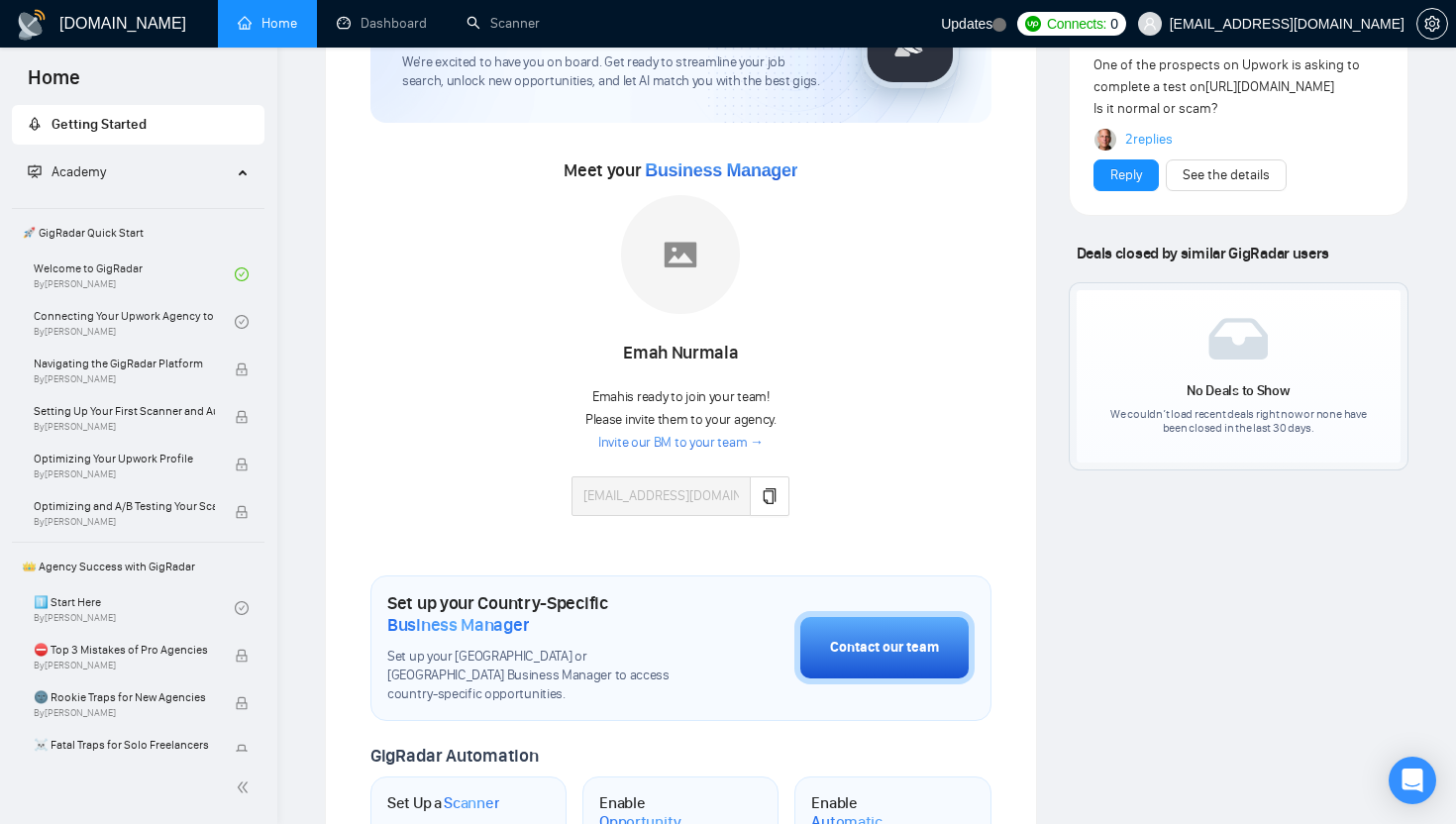 scroll, scrollTop: 0, scrollLeft: 0, axis: both 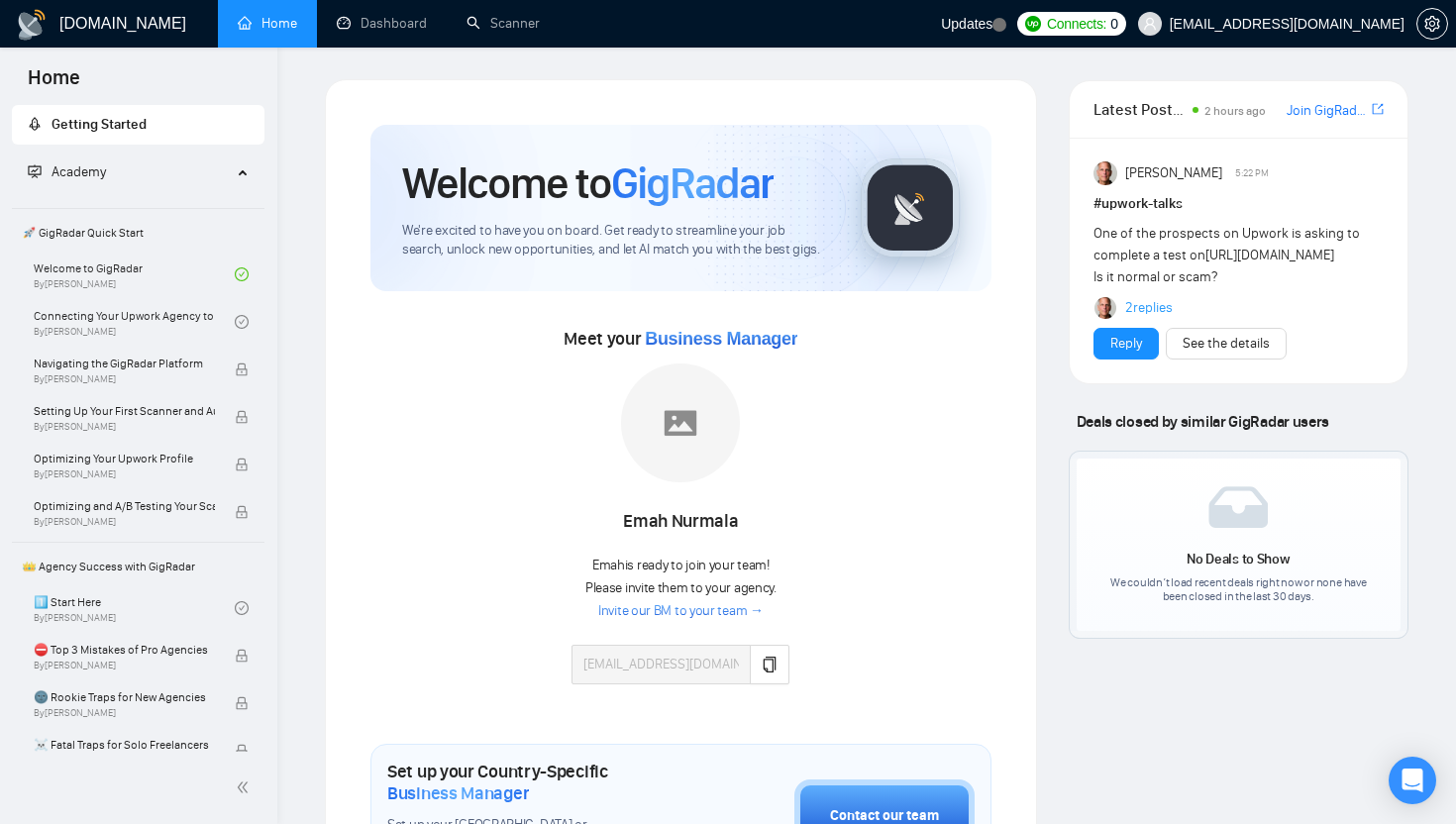 click on "Home Dashboard Scanner" at bounding box center (573, 24) 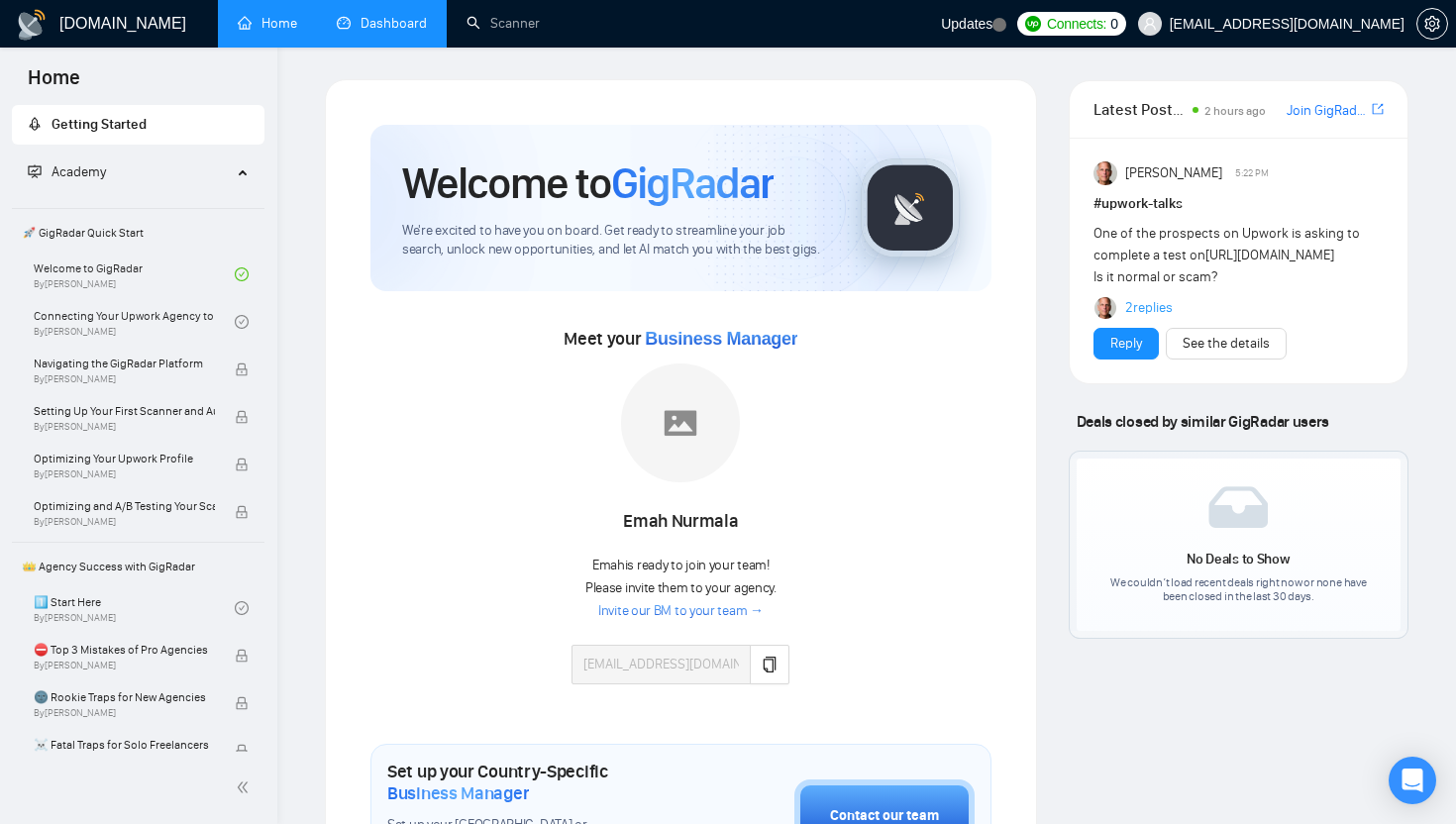 click on "Dashboard" at bounding box center [381, 23] 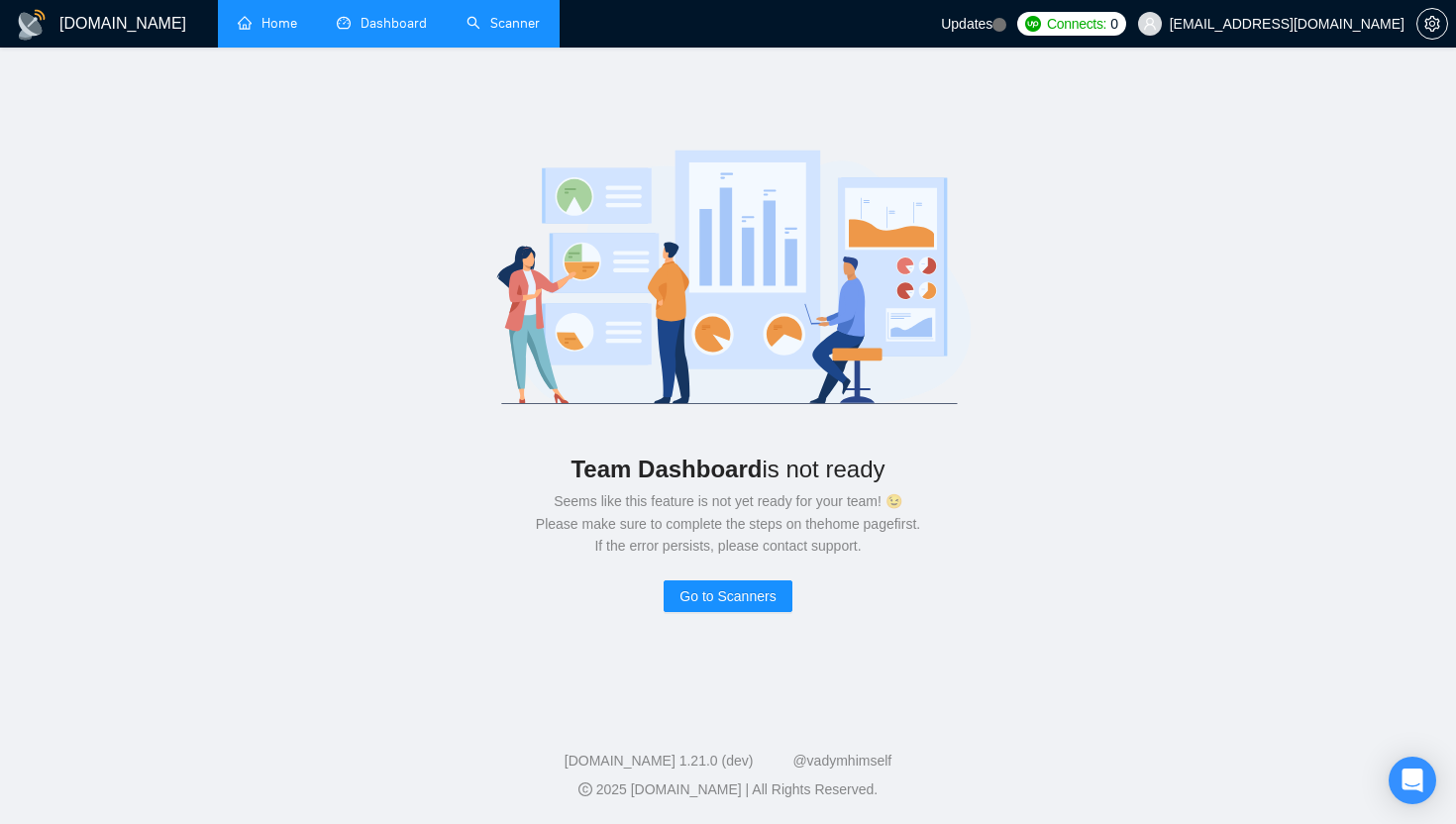 click on "Scanner" at bounding box center [503, 23] 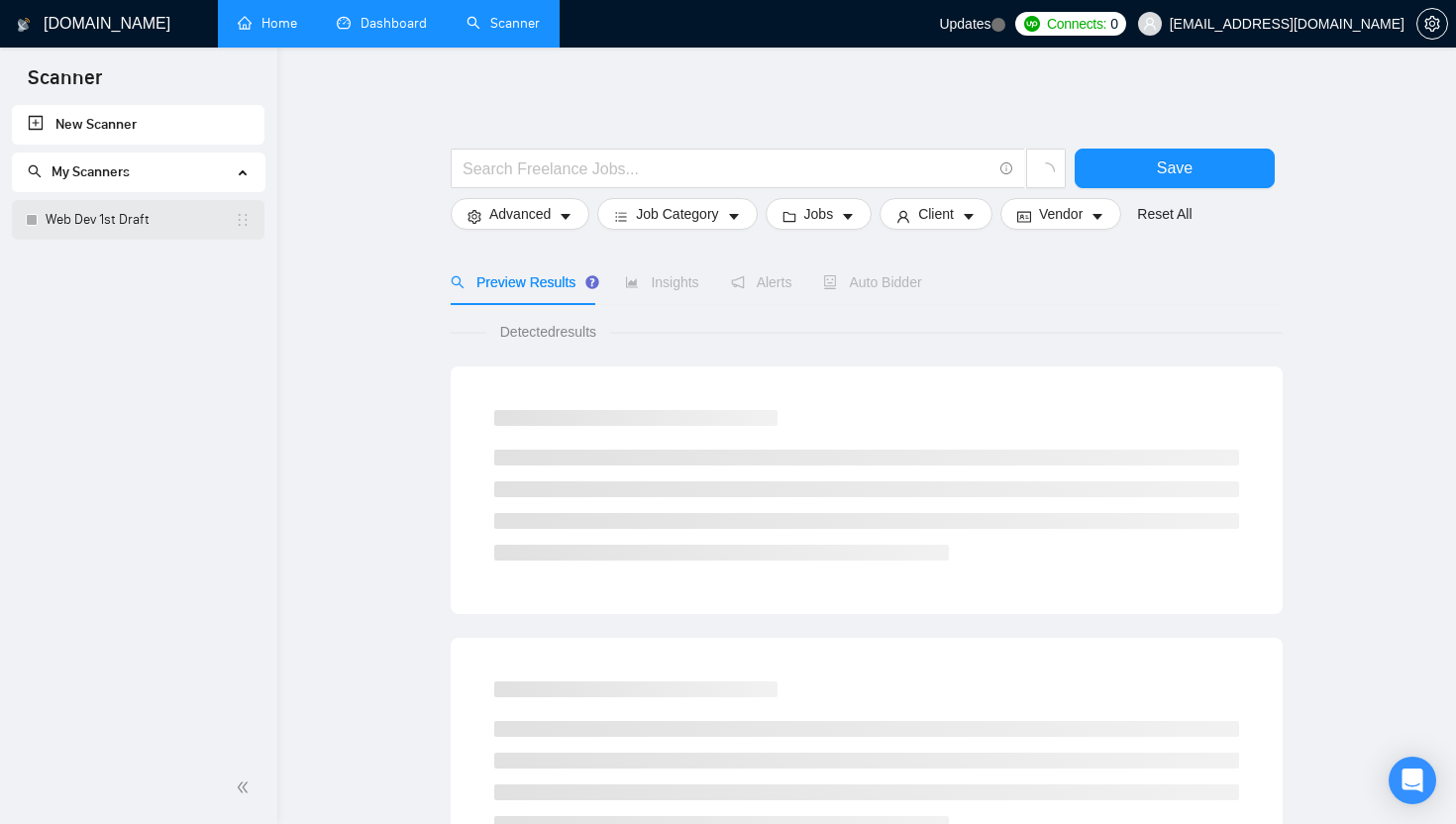 click on "Web Dev 1st Draft" at bounding box center [140, 220] 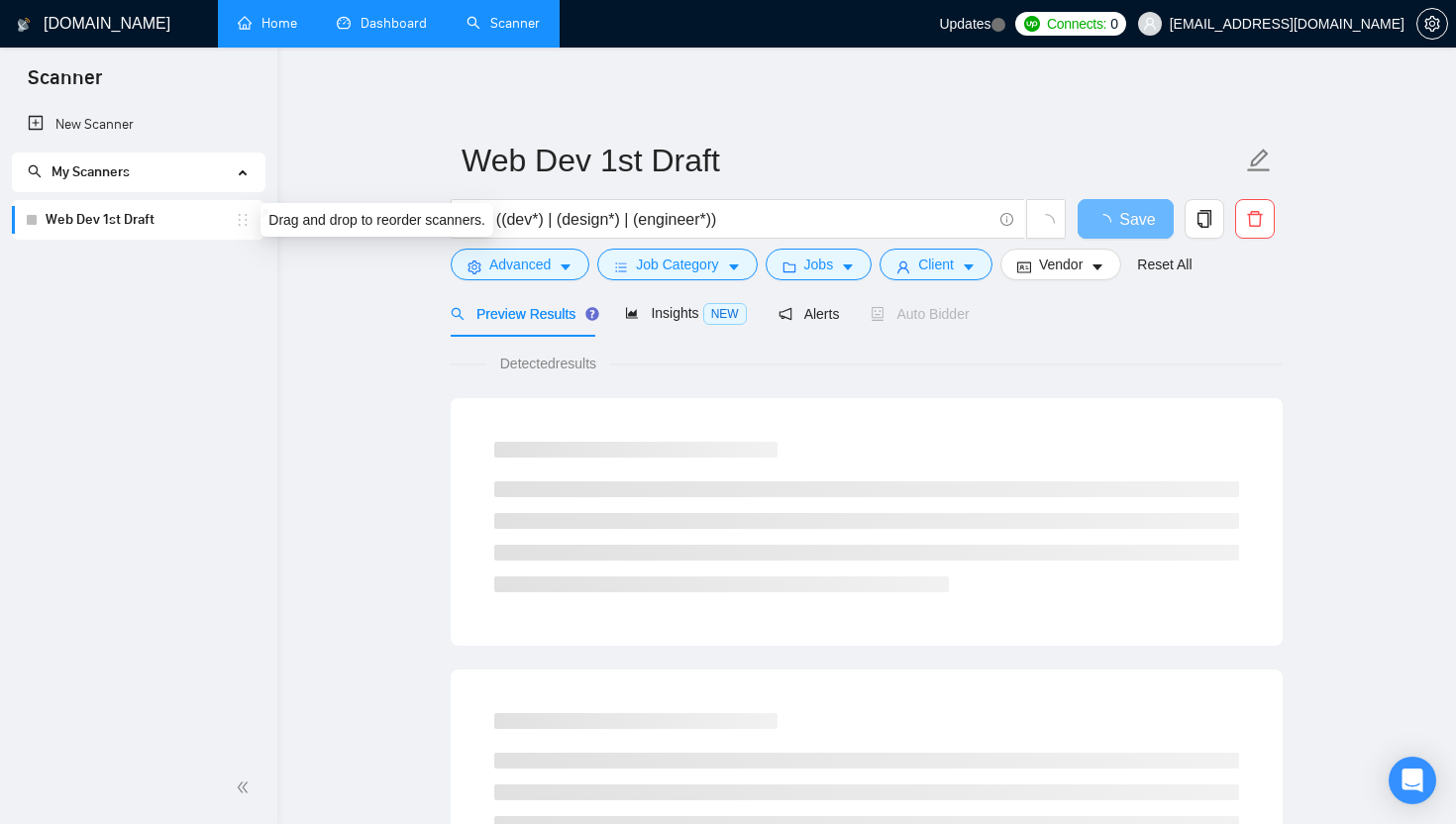 click 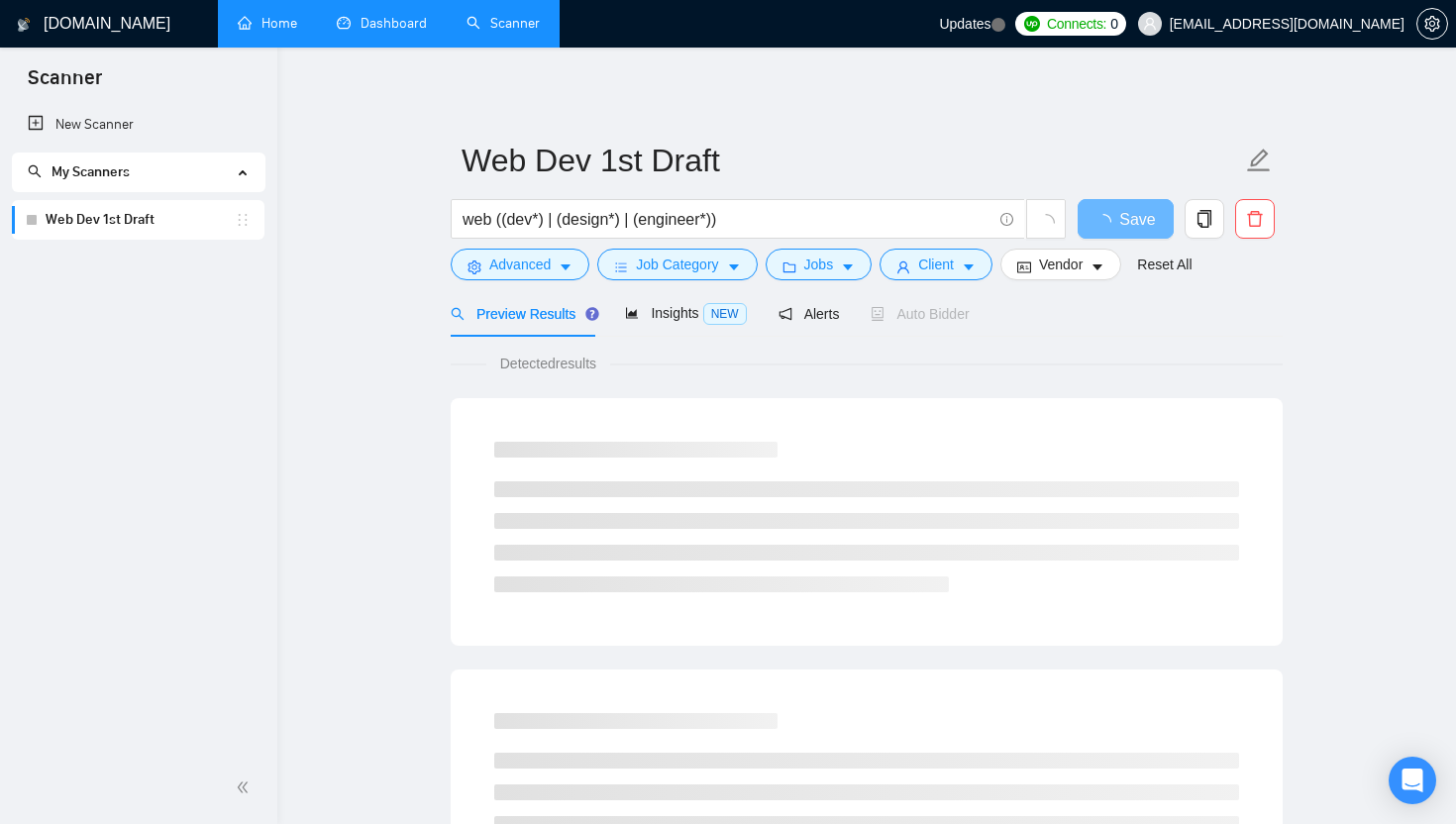 click on "New Scanner My Scanners Web Dev 1st Draft" at bounding box center (139, 428) 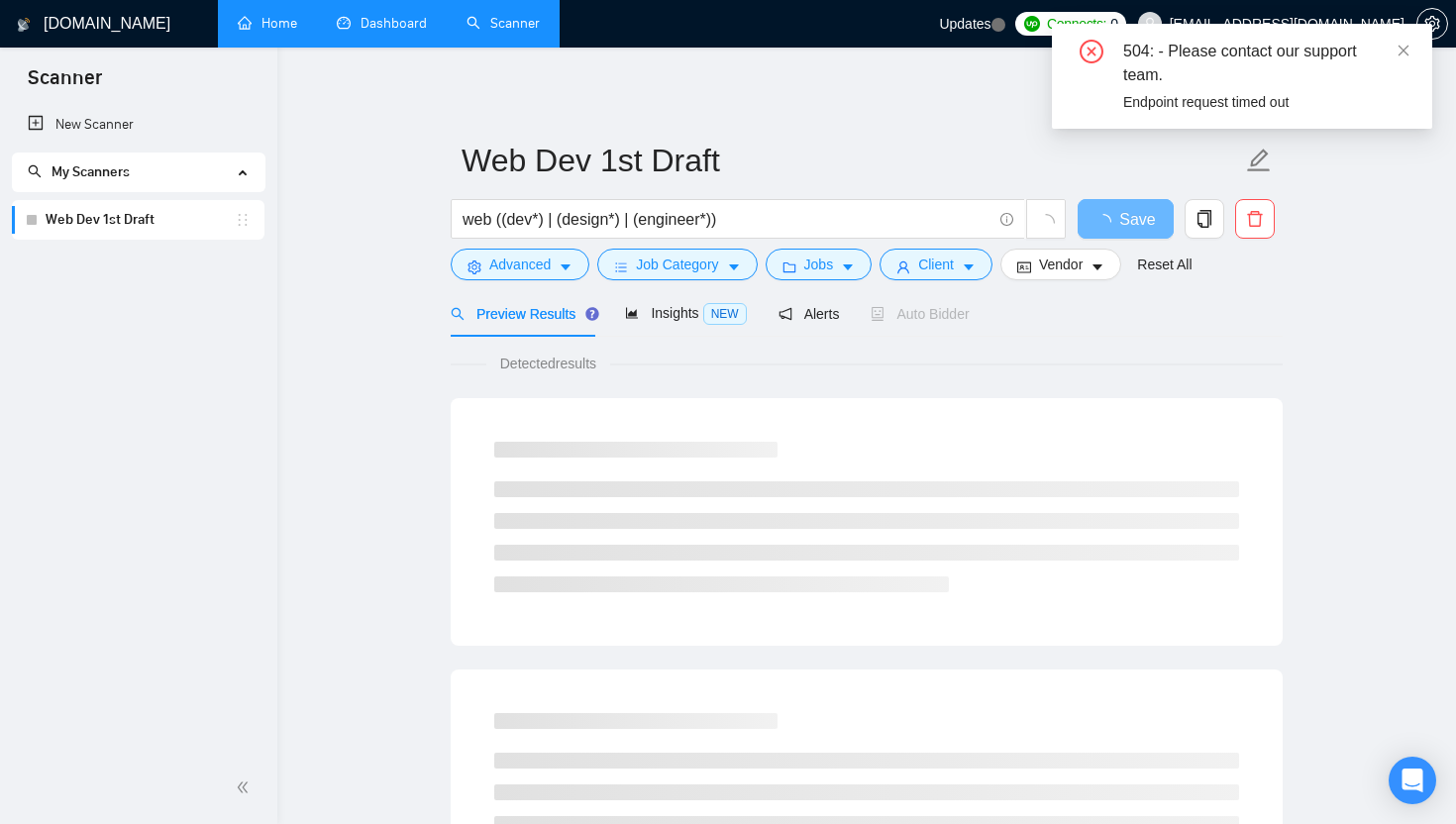 click on "Home" at bounding box center (267, 23) 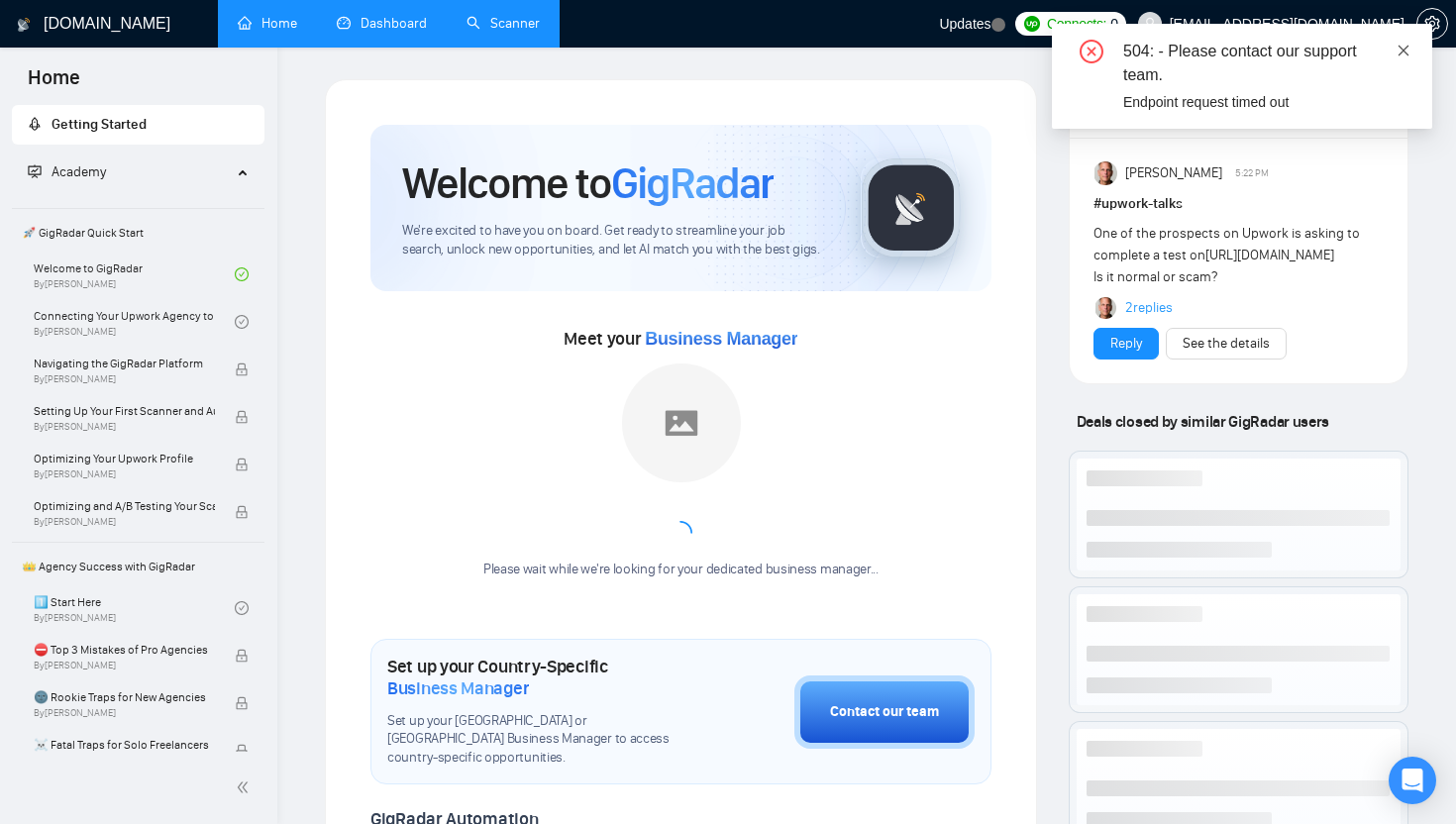 click 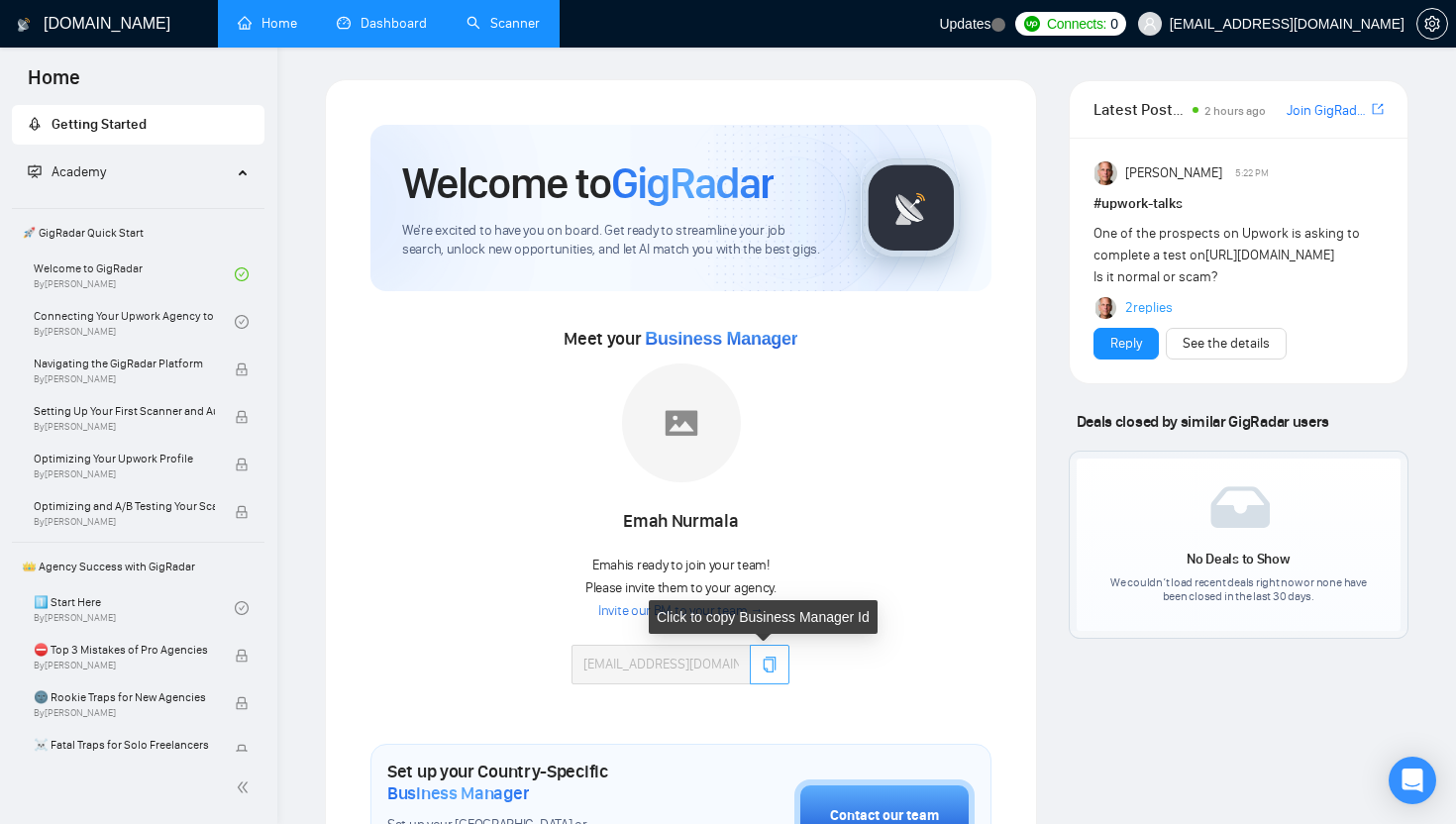 click 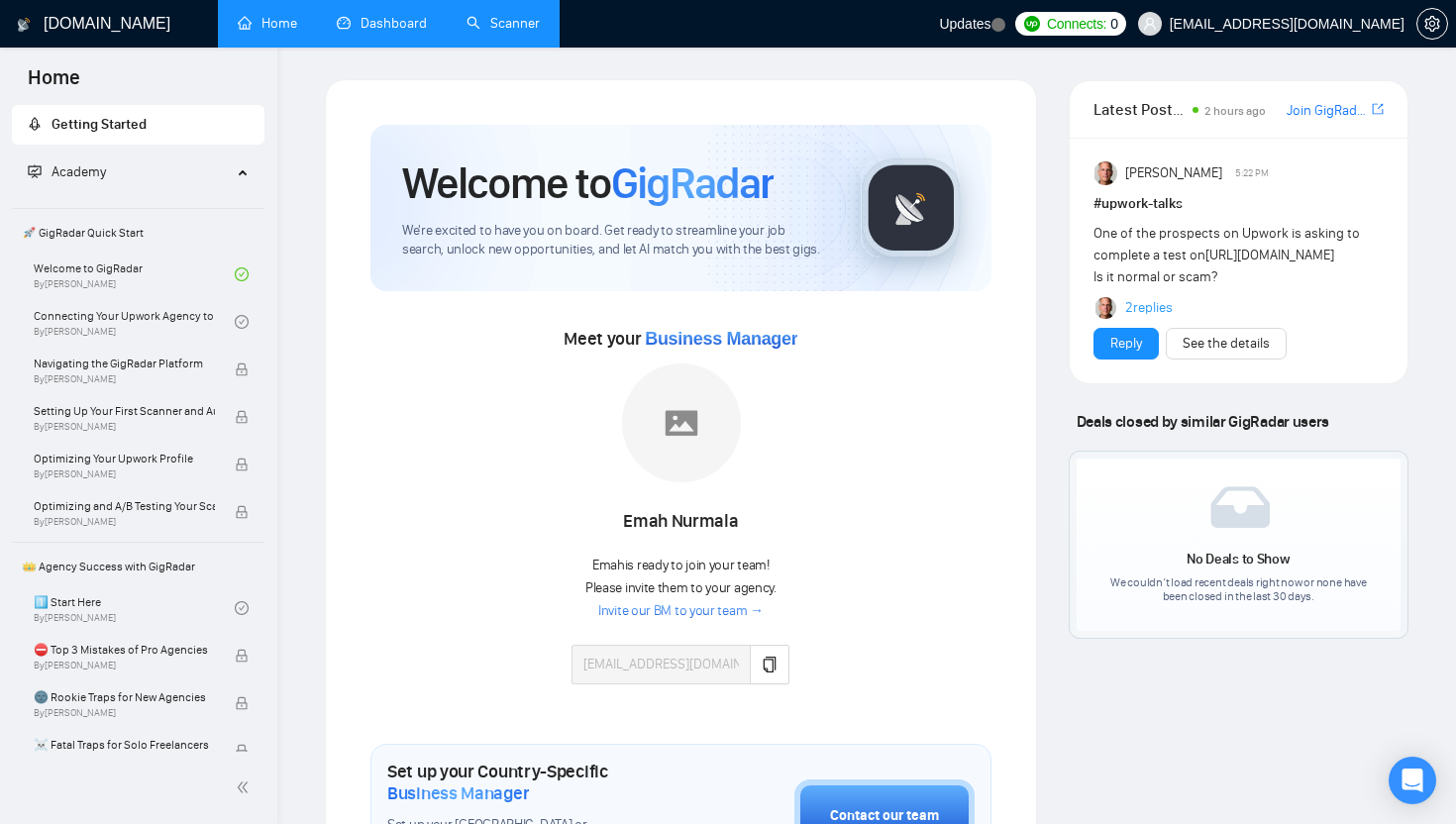 click on "Meet your   Business Manager Emah   Nurmala Emah  is ready to join your team! Please invite them to your agency. Invite our BM to your team → [EMAIL_ADDRESS][DOMAIN_NAME]" at bounding box center [680, 513] 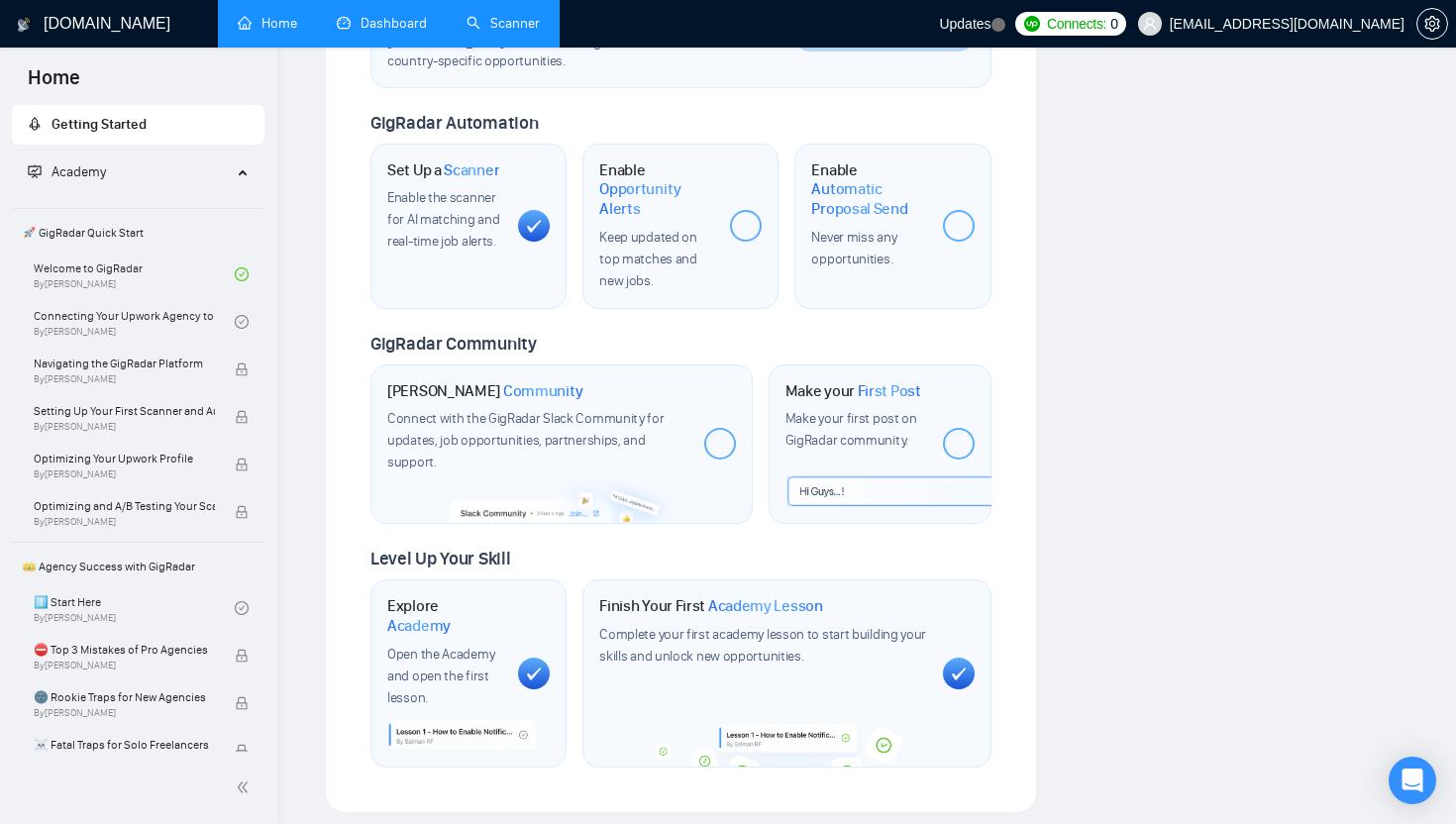 scroll, scrollTop: 795, scrollLeft: 0, axis: vertical 